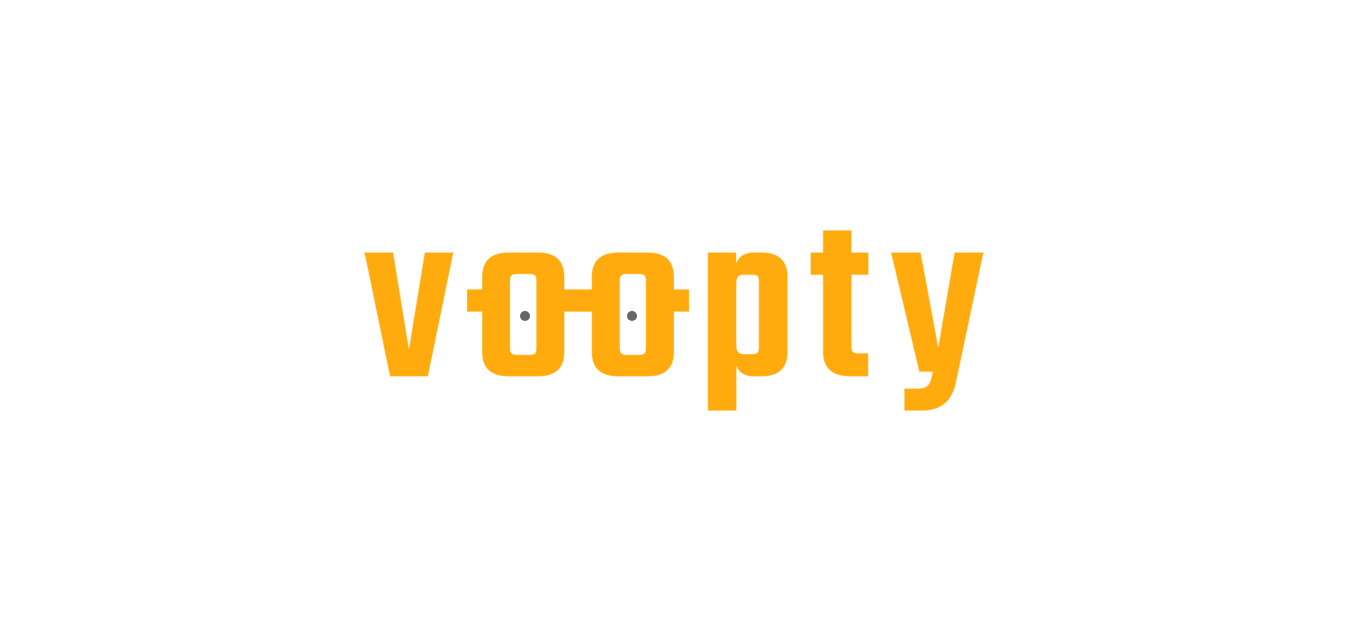 scroll, scrollTop: 0, scrollLeft: 0, axis: both 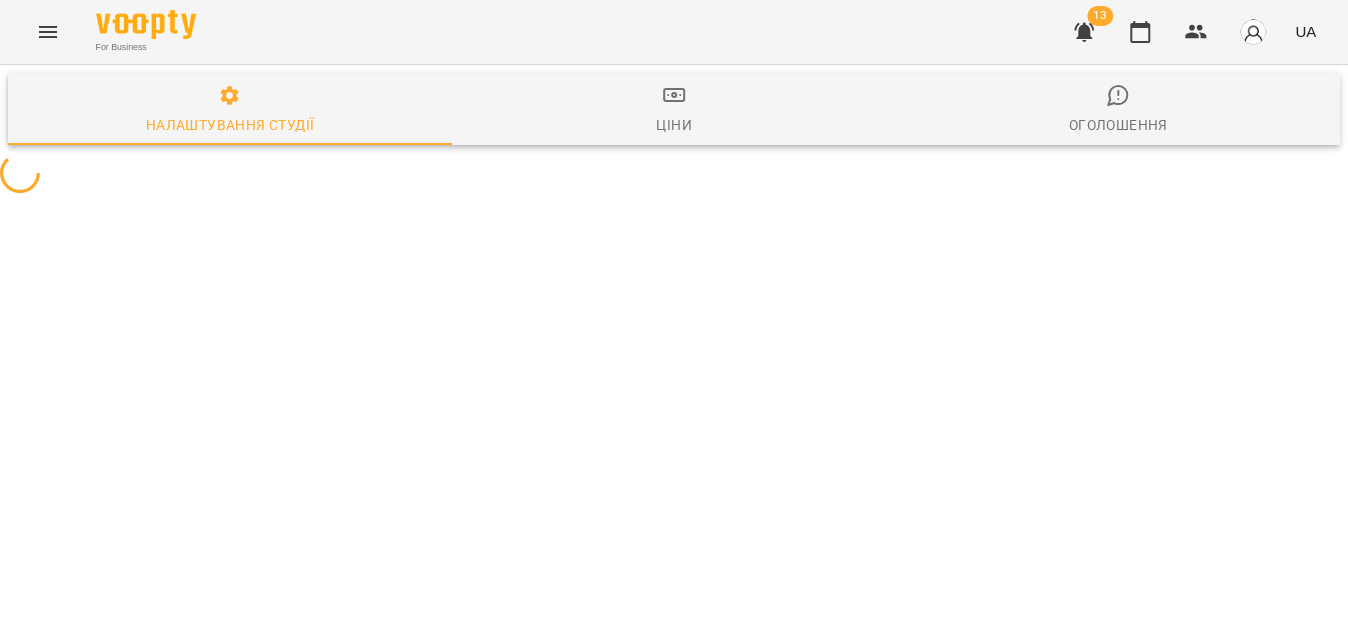 click 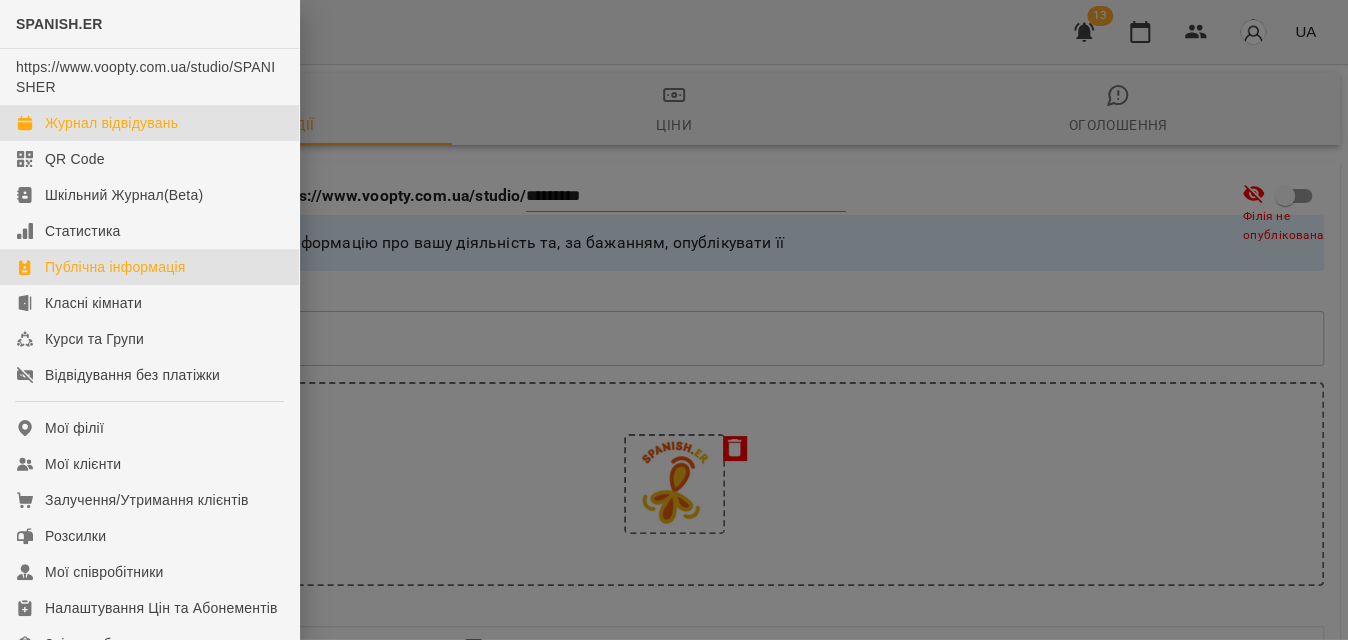 click on "Журнал відвідувань" at bounding box center [111, 123] 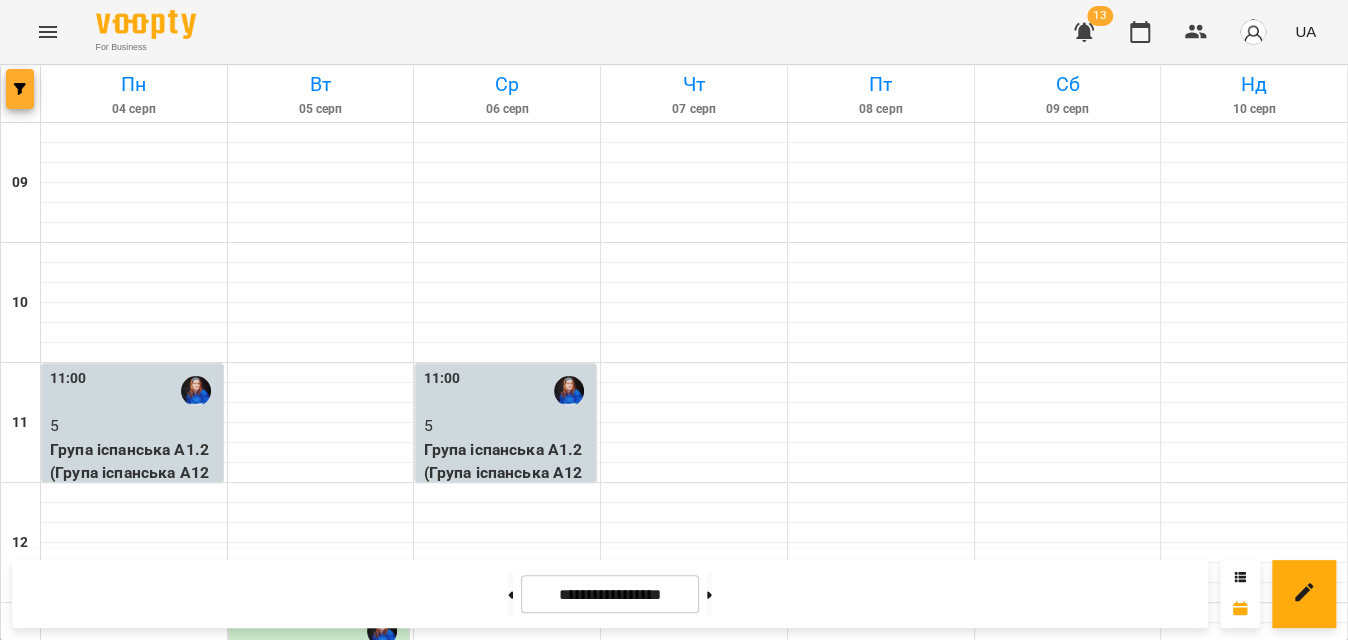 click at bounding box center (20, 89) 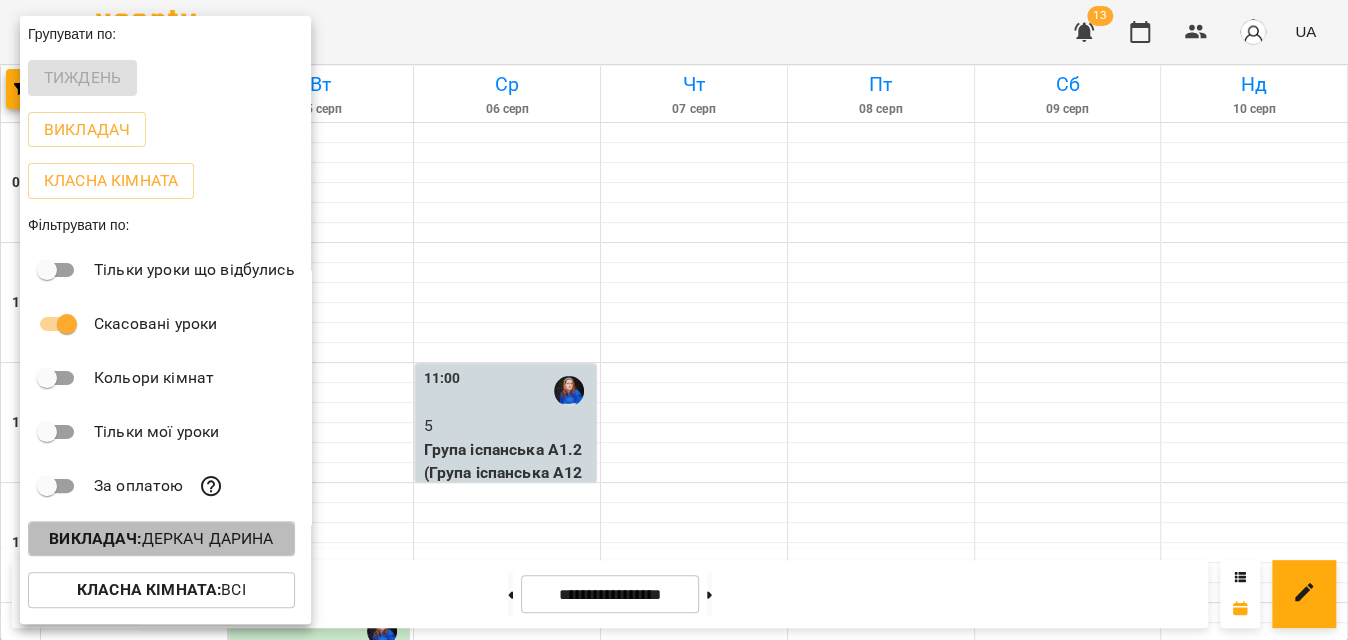 click on "Викладач :  Деркач Дарина" at bounding box center (161, 539) 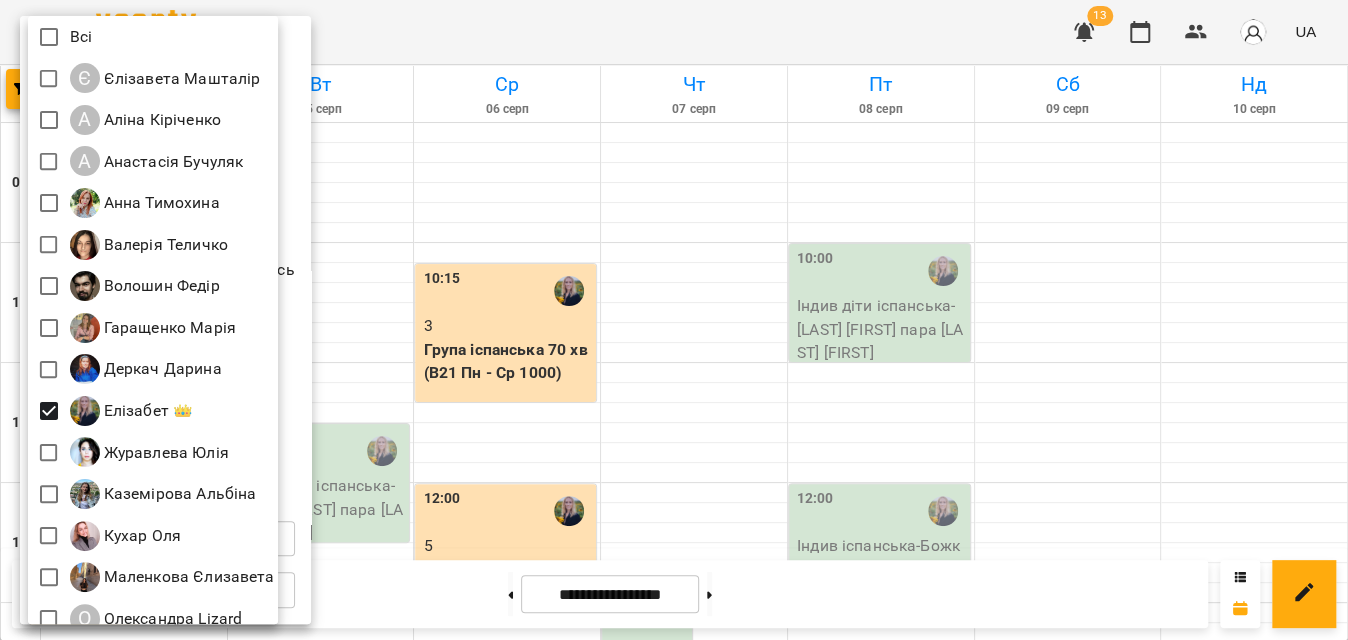 click at bounding box center [674, 320] 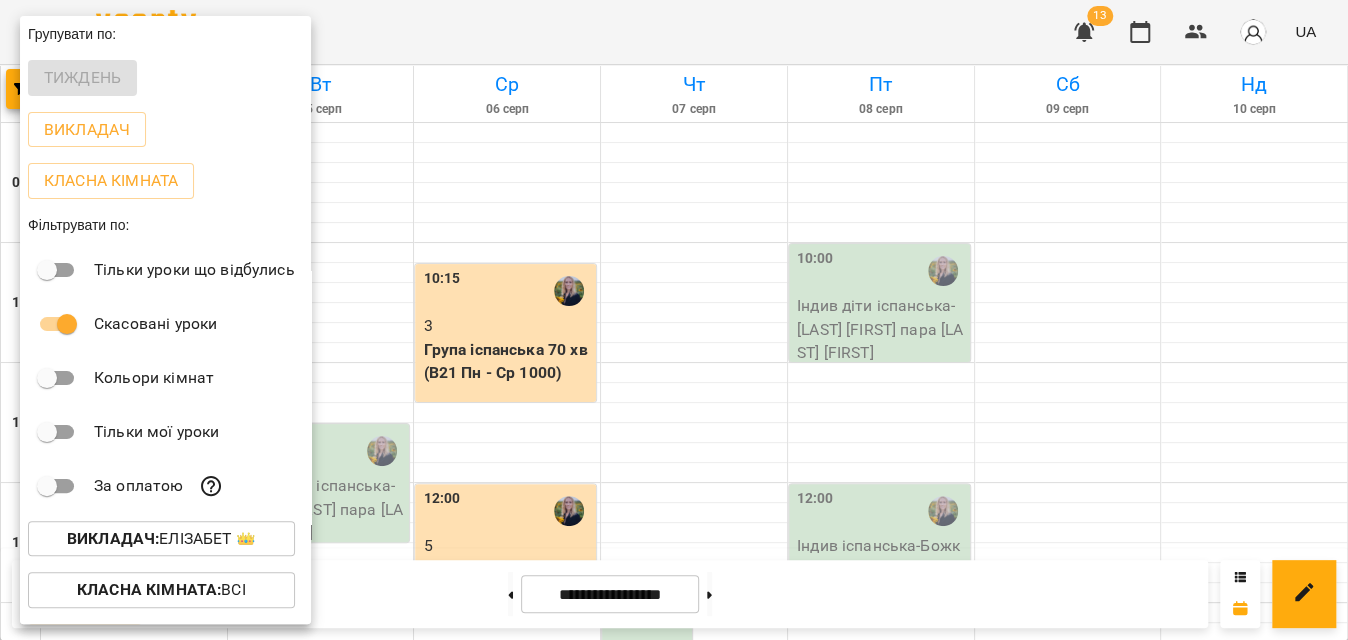 click at bounding box center [674, 320] 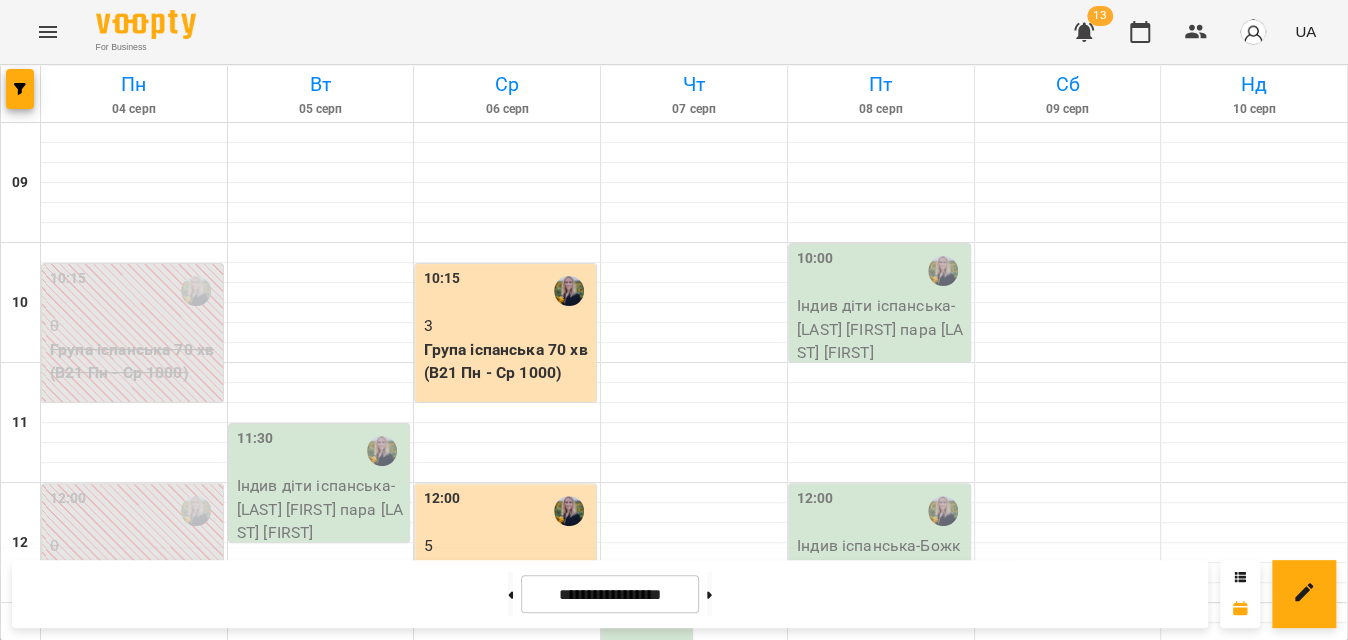 scroll, scrollTop: 818, scrollLeft: 0, axis: vertical 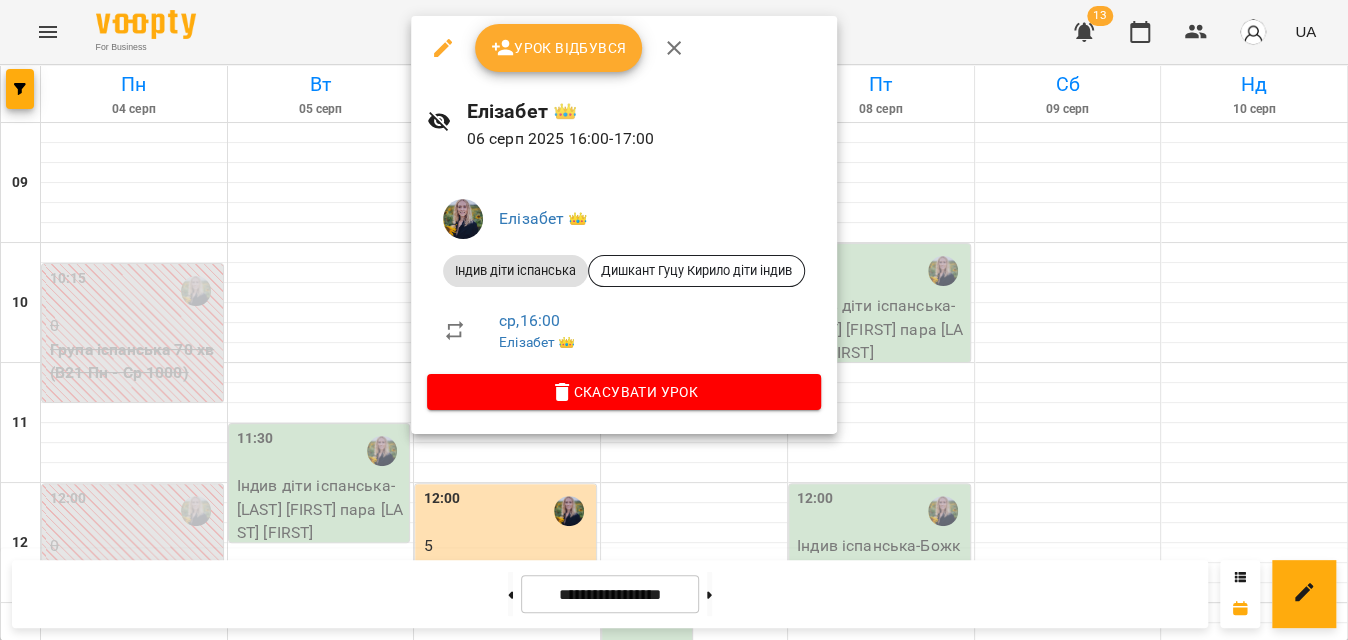 click at bounding box center [443, 48] 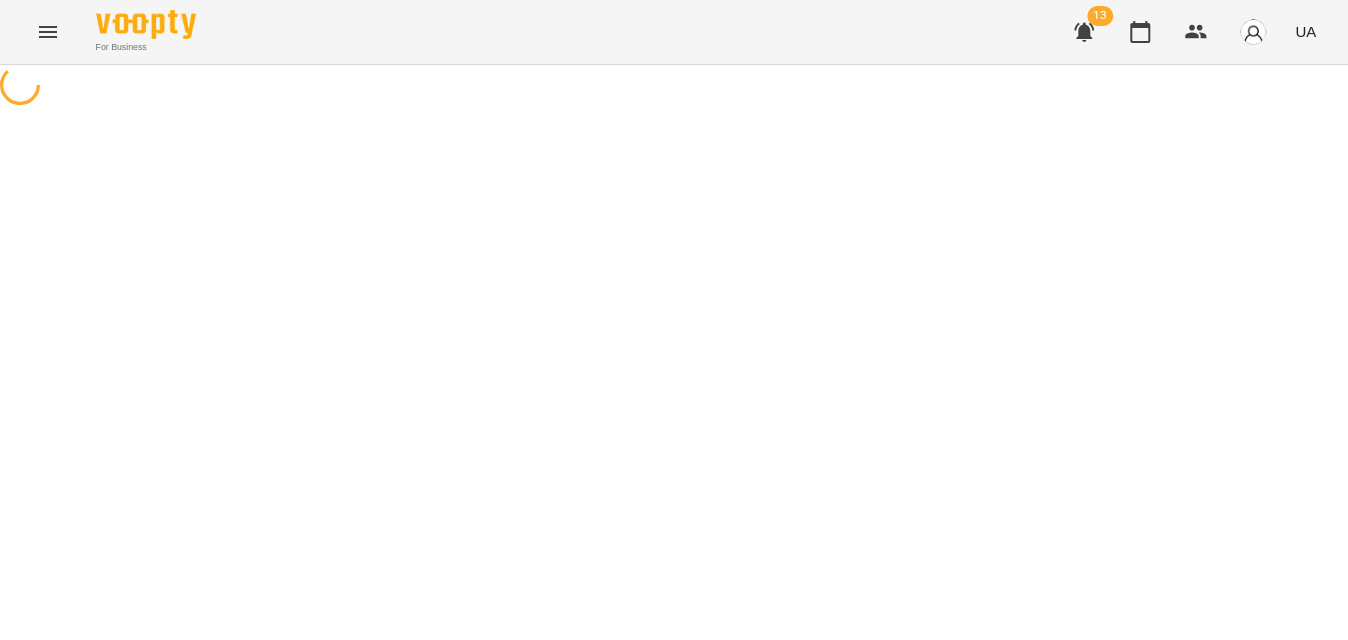 select on "**********" 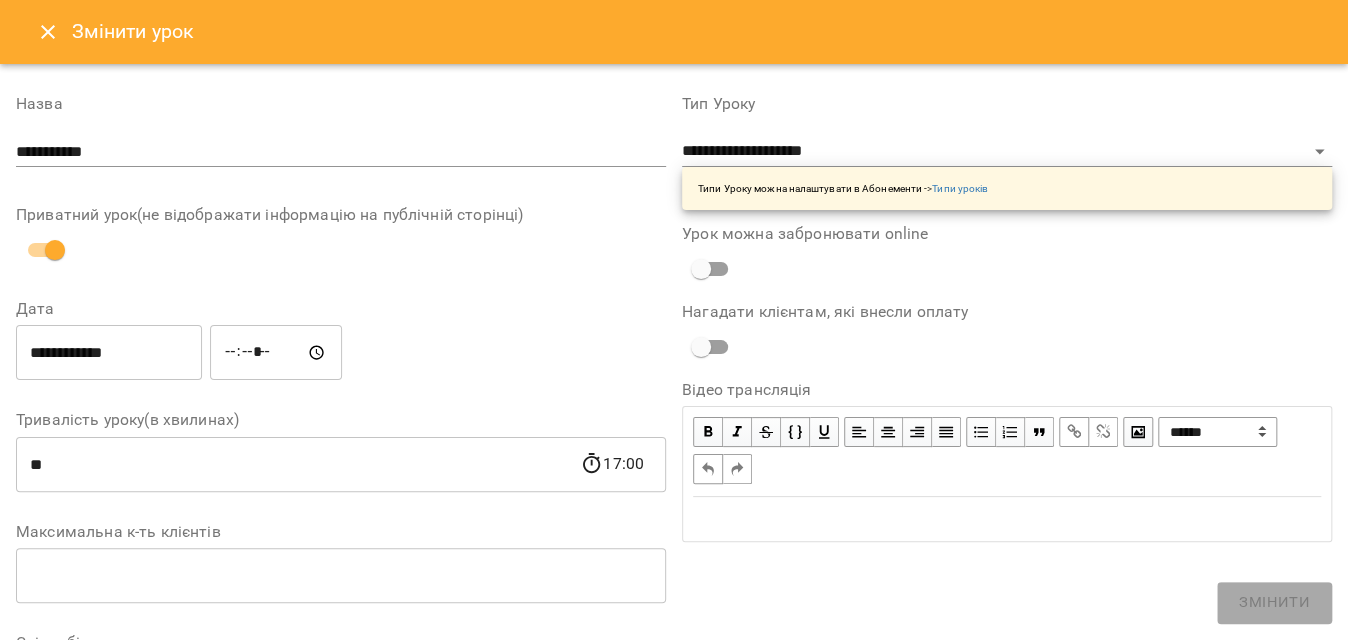 click on "**********" at bounding box center (109, 353) 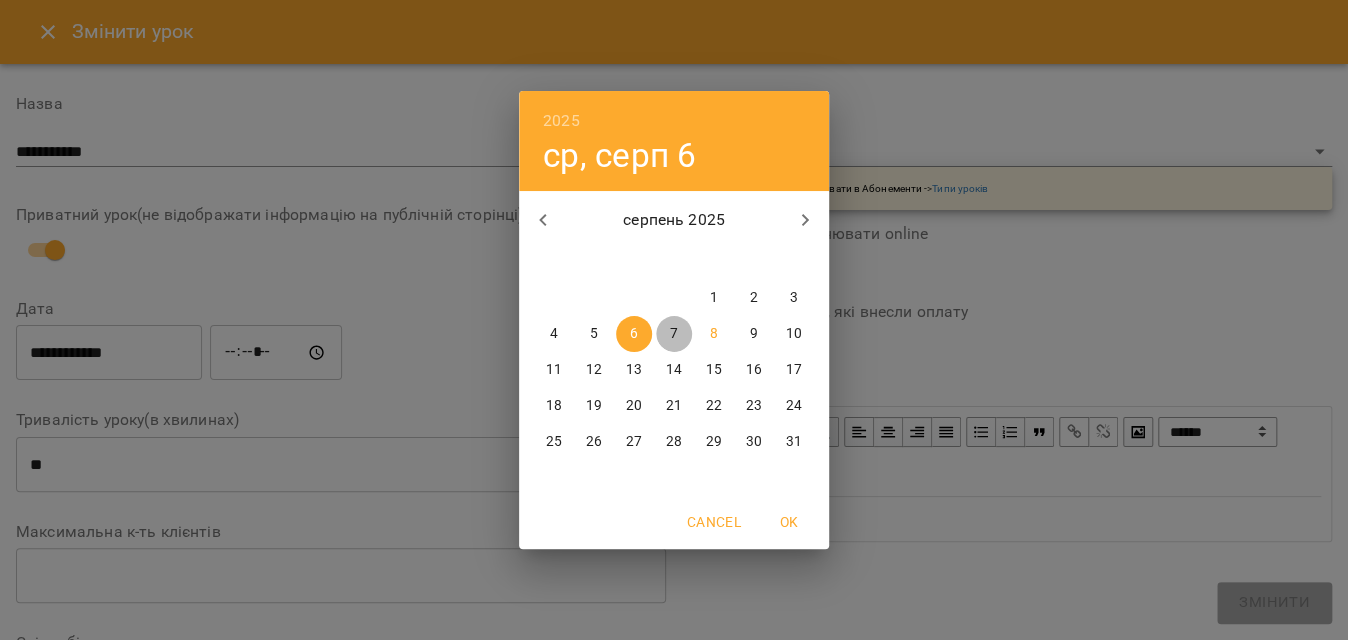 click on "7" at bounding box center (674, 334) 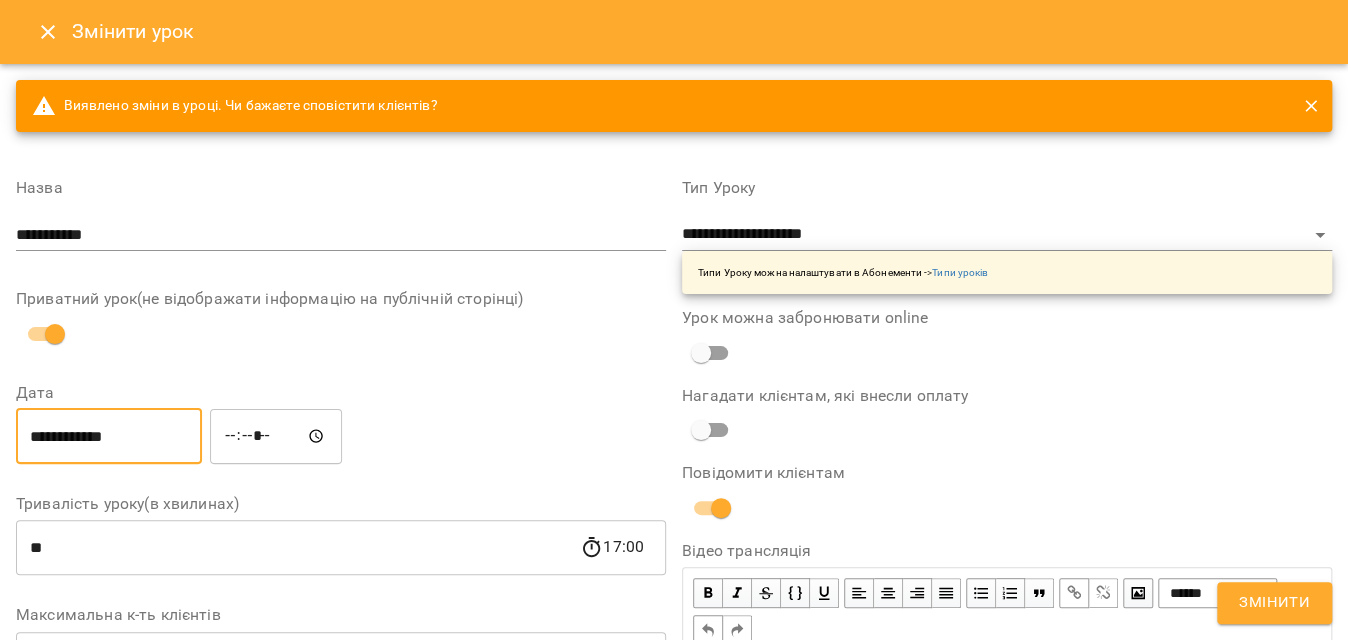 click on "Змінити" at bounding box center (1274, 603) 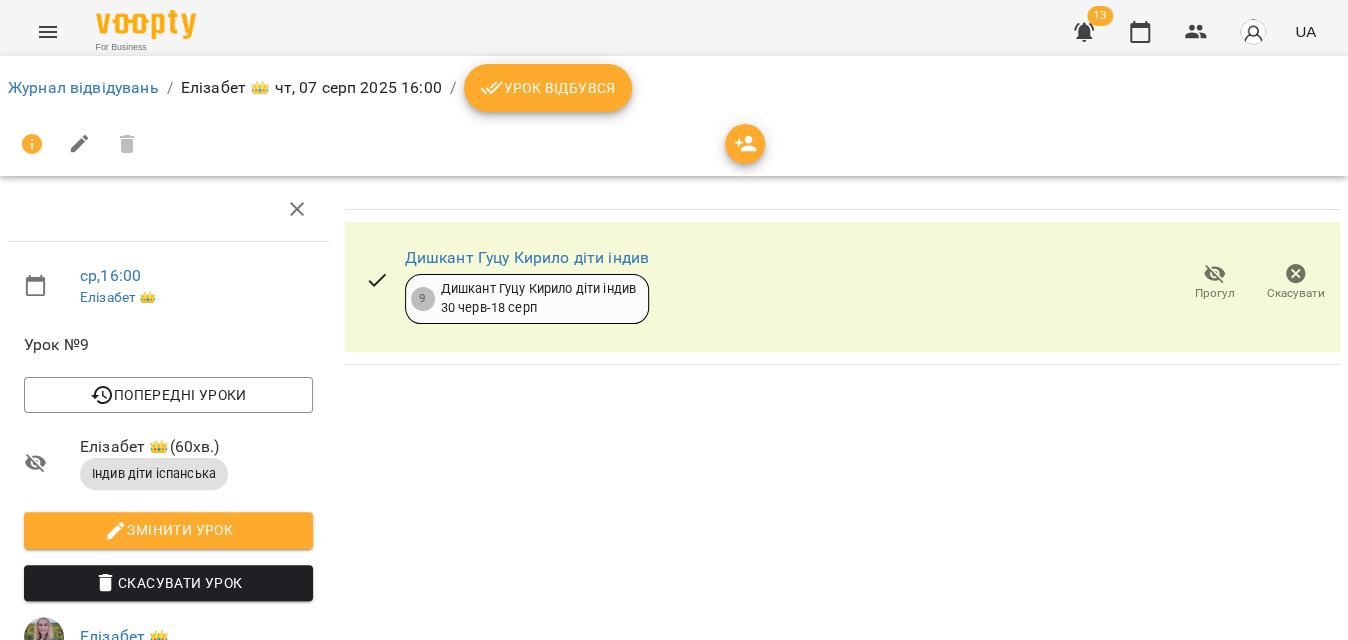 click on "Урок відбувся" at bounding box center (548, 88) 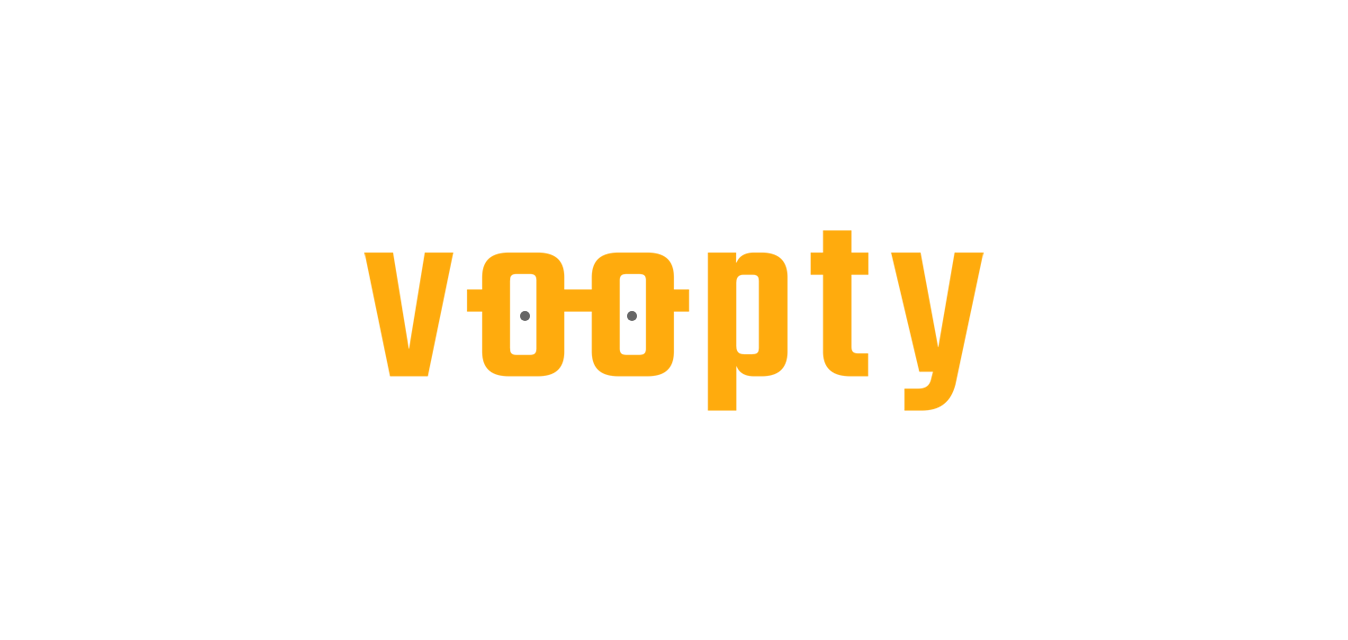 scroll, scrollTop: 0, scrollLeft: 0, axis: both 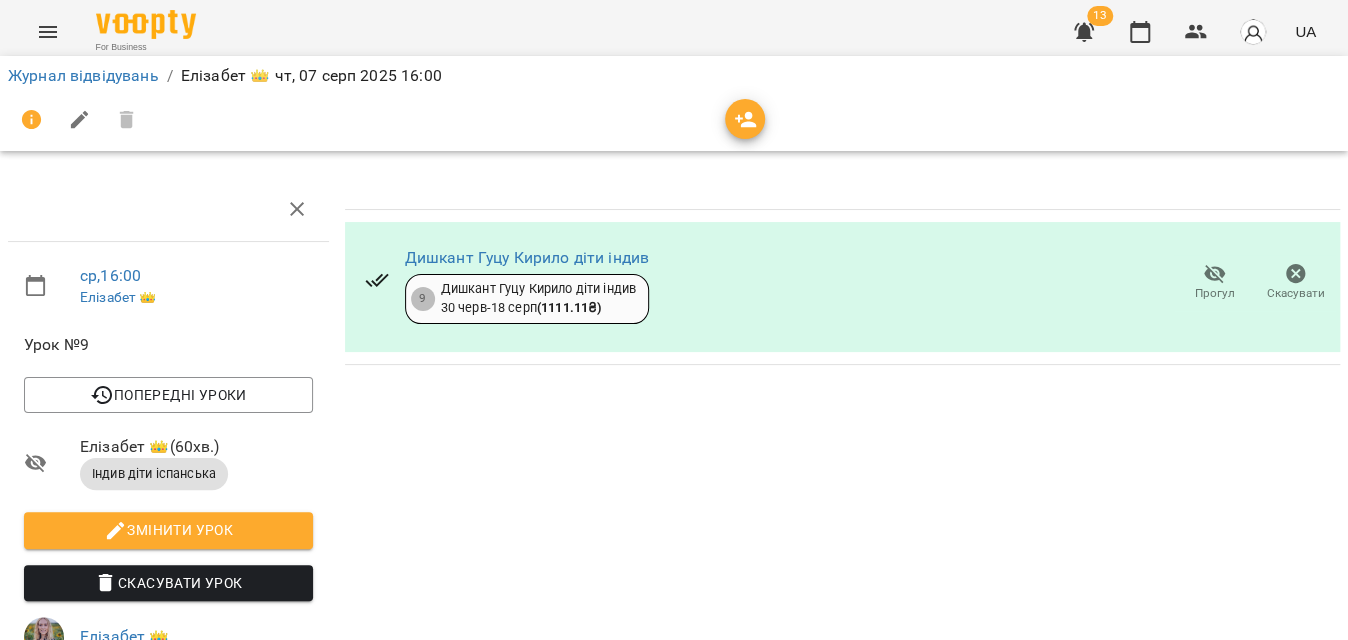click on "Журнал відвідувань" at bounding box center [83, 76] 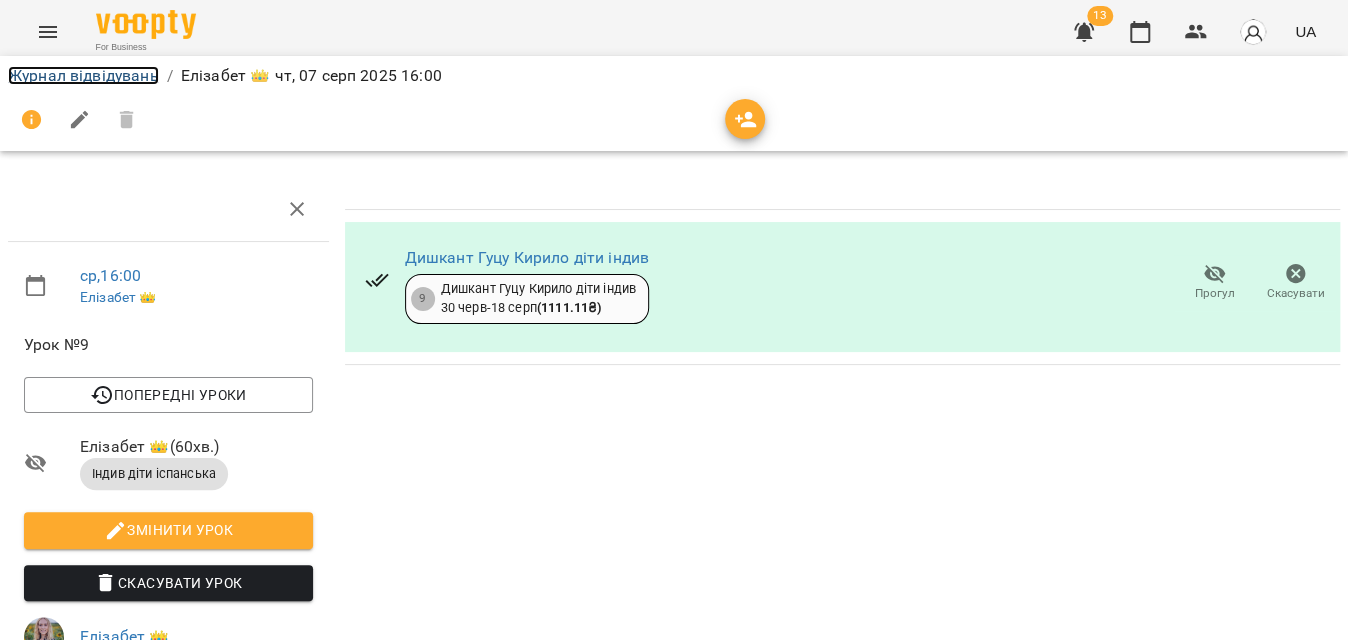 click on "Журнал відвідувань" at bounding box center (83, 75) 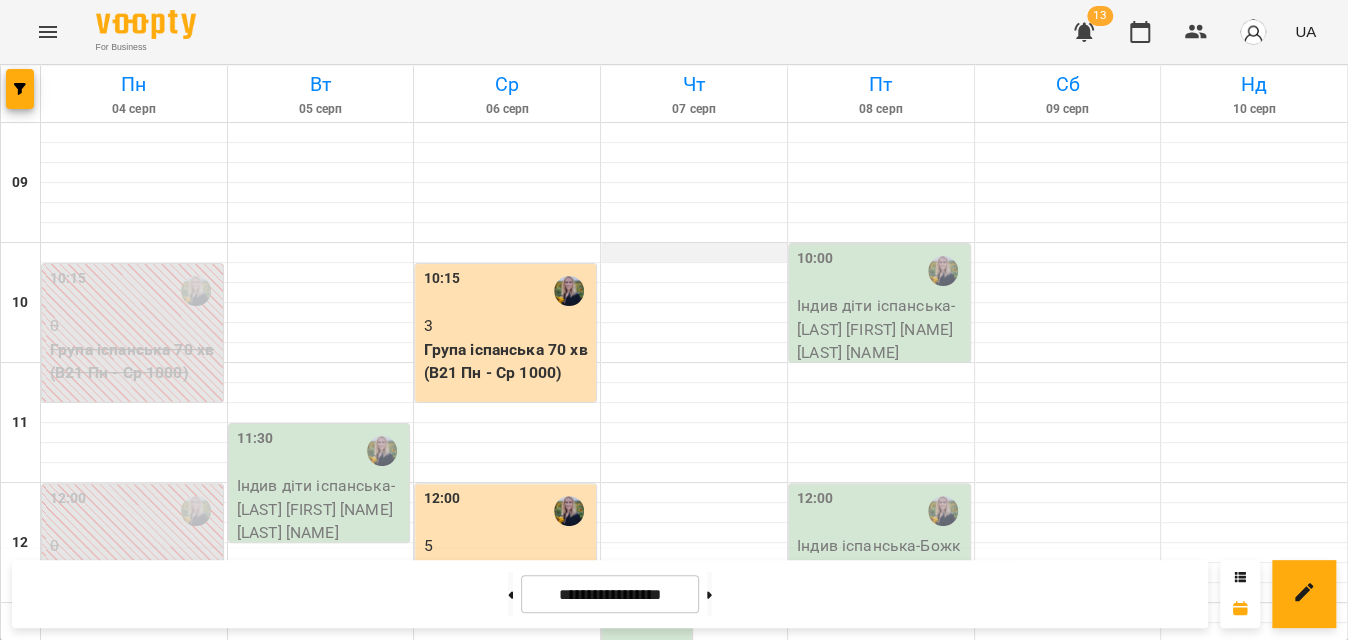 scroll, scrollTop: 545, scrollLeft: 0, axis: vertical 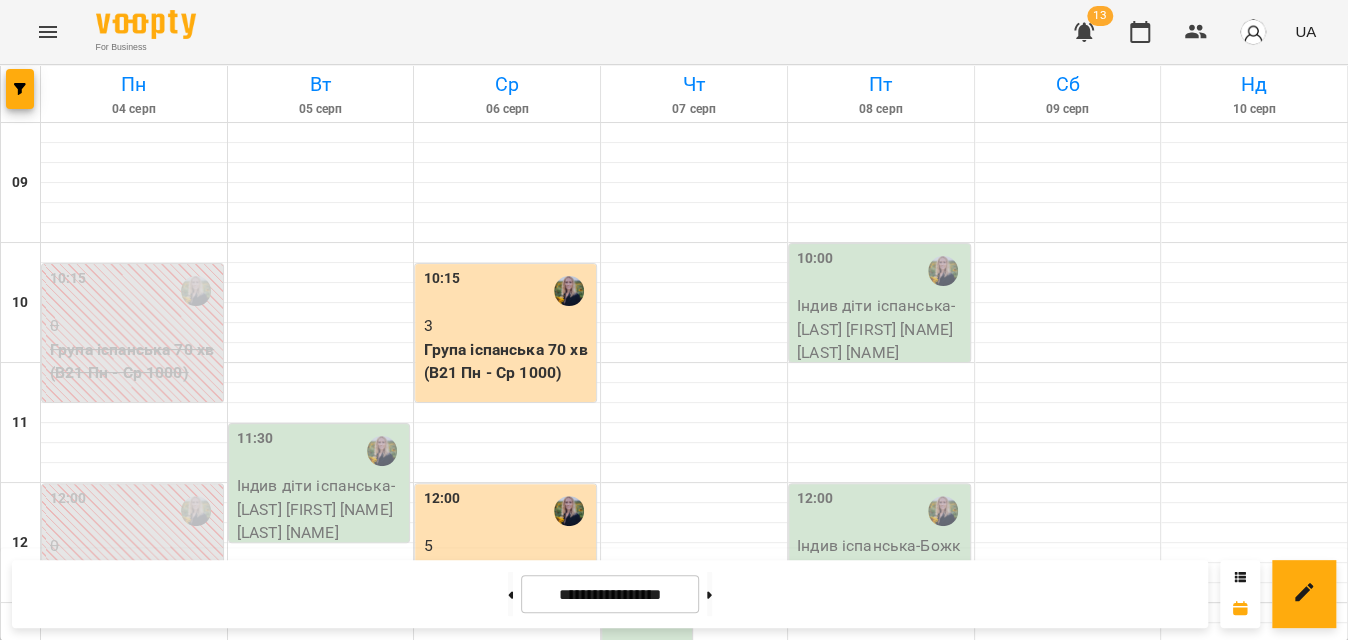 click on "[NAME] - [LAST] [FIRST]" at bounding box center [740, 776] 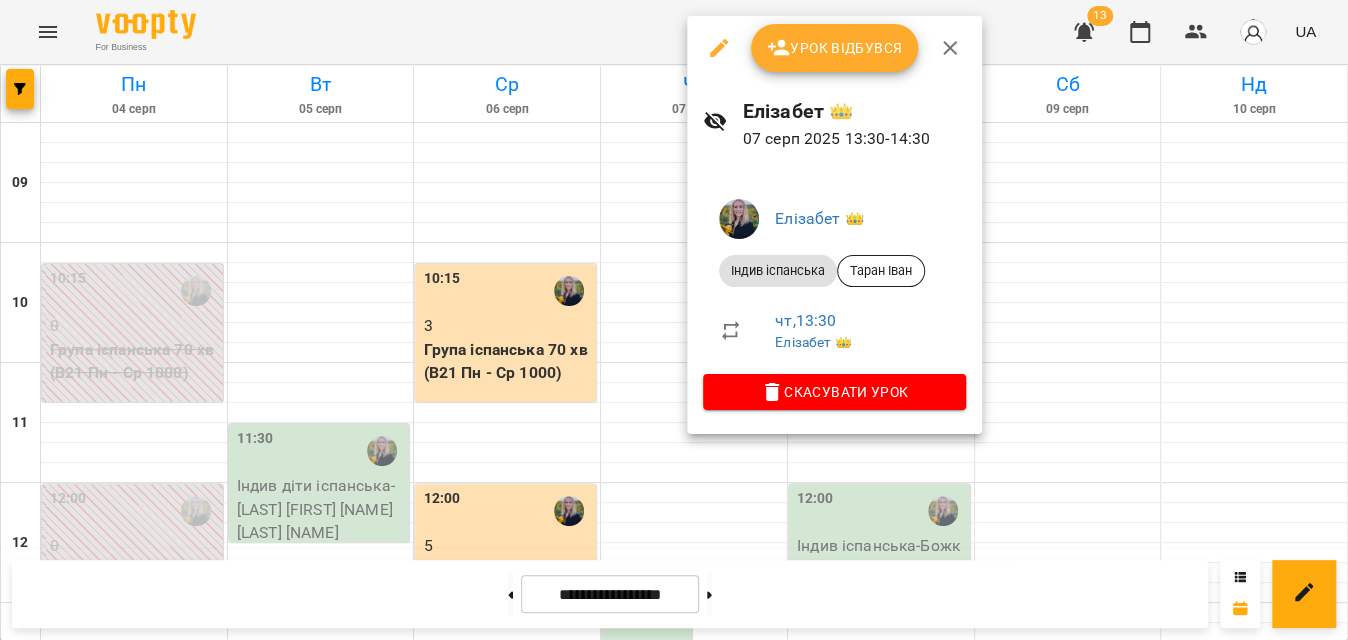 click at bounding box center (719, 48) 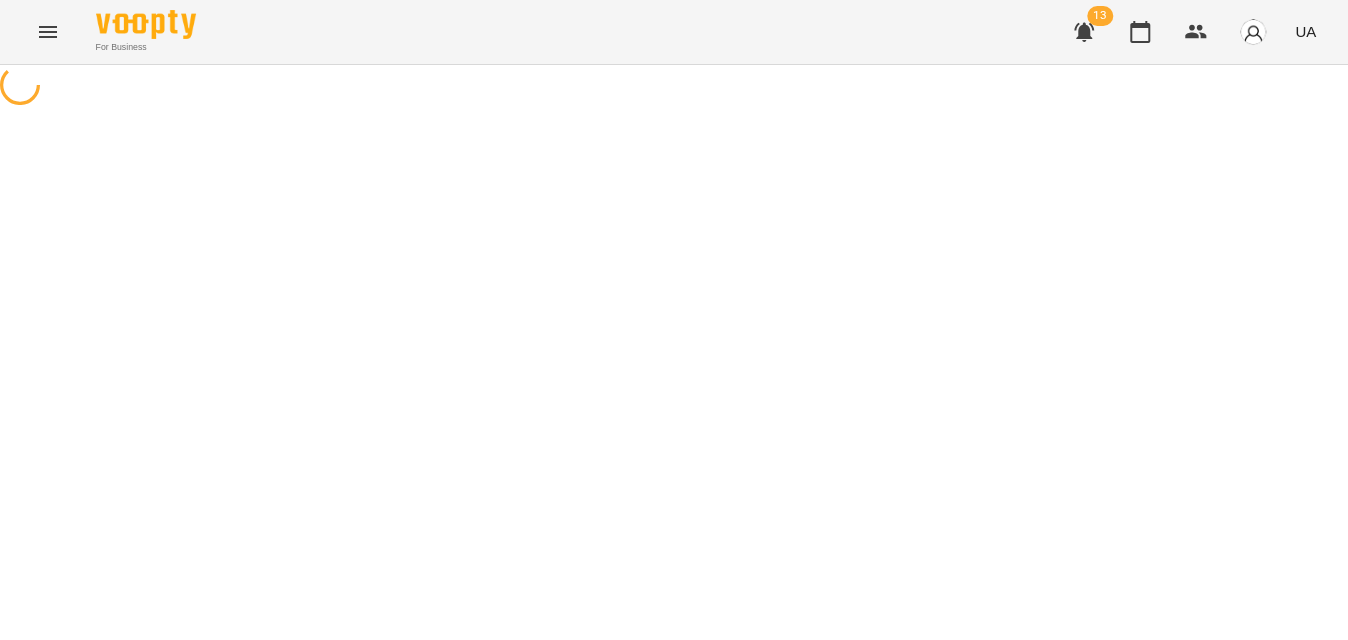 select on "**********" 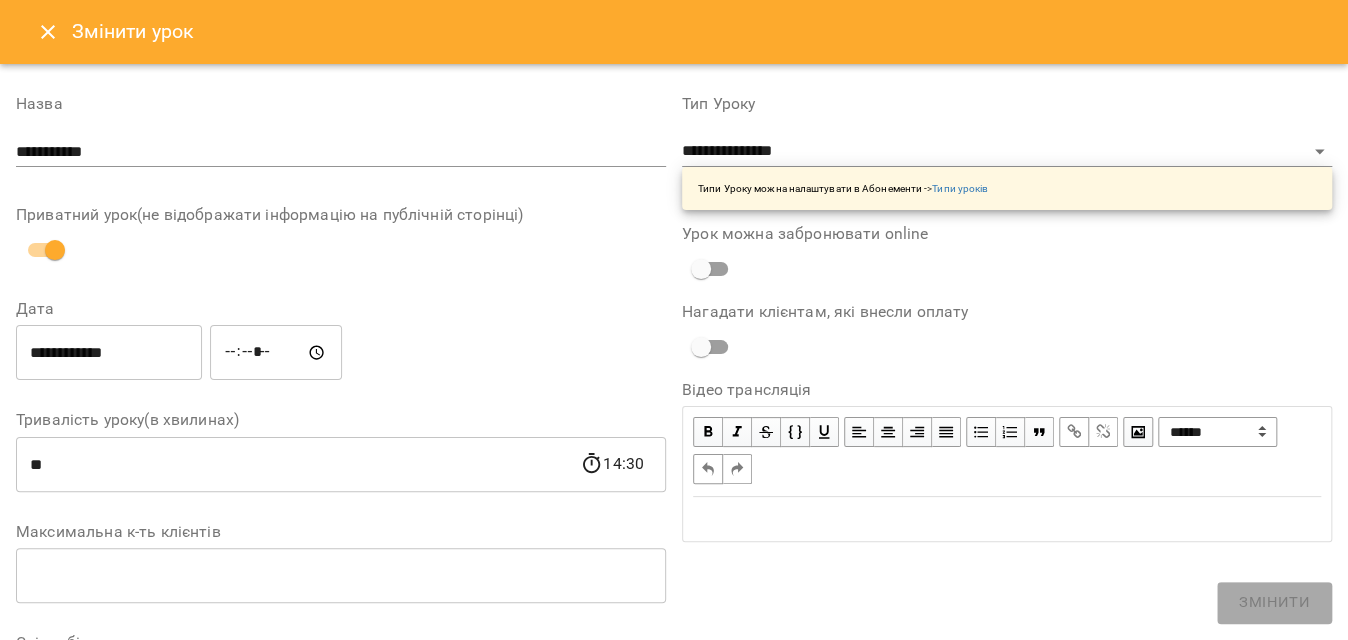 click on "*****" at bounding box center (276, 353) 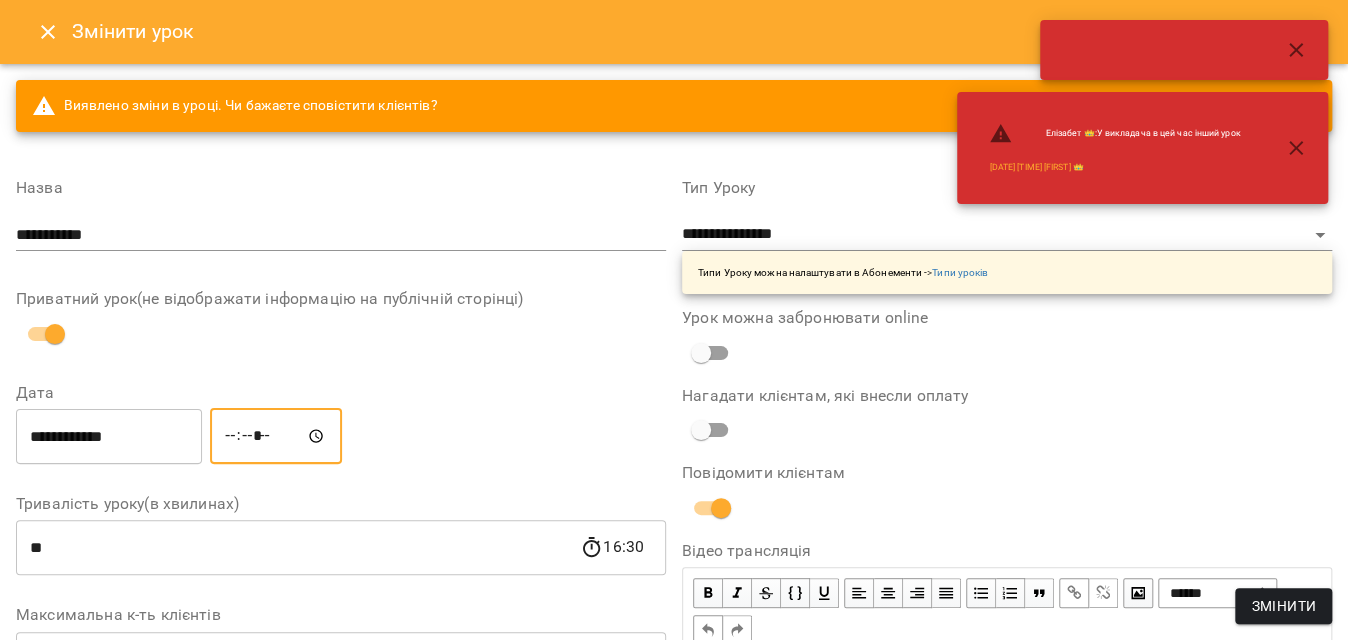 type on "*****" 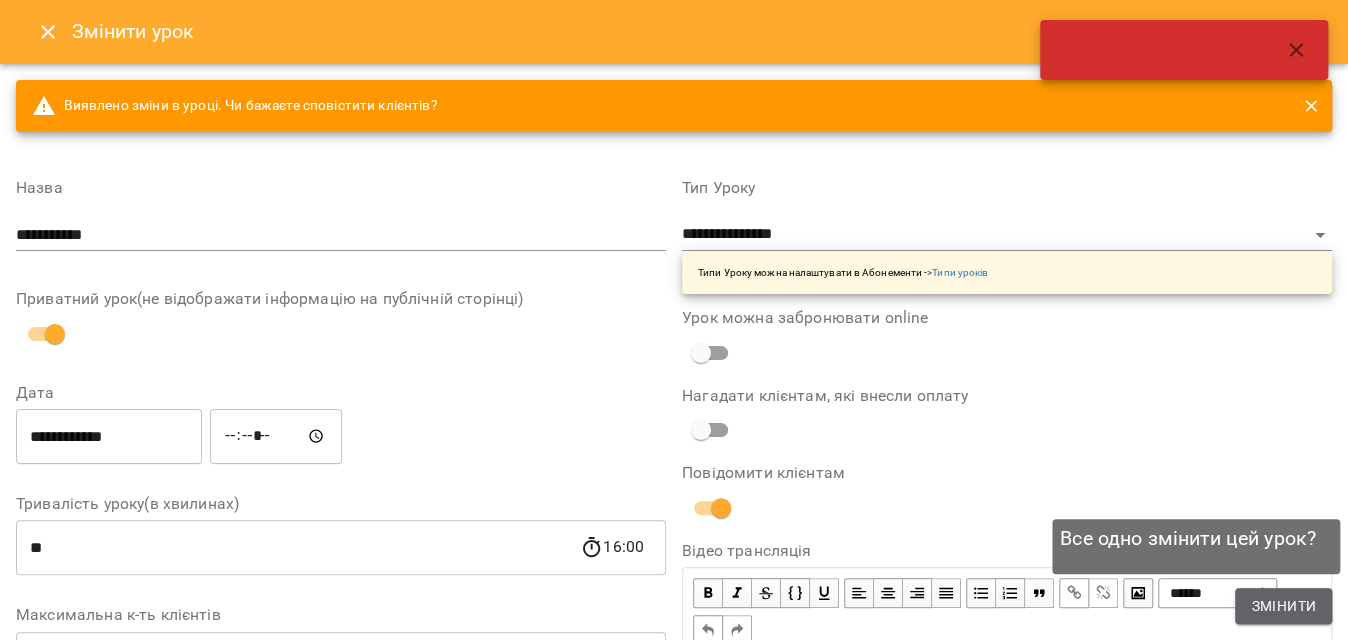 click on "Змінити" at bounding box center [1283, 606] 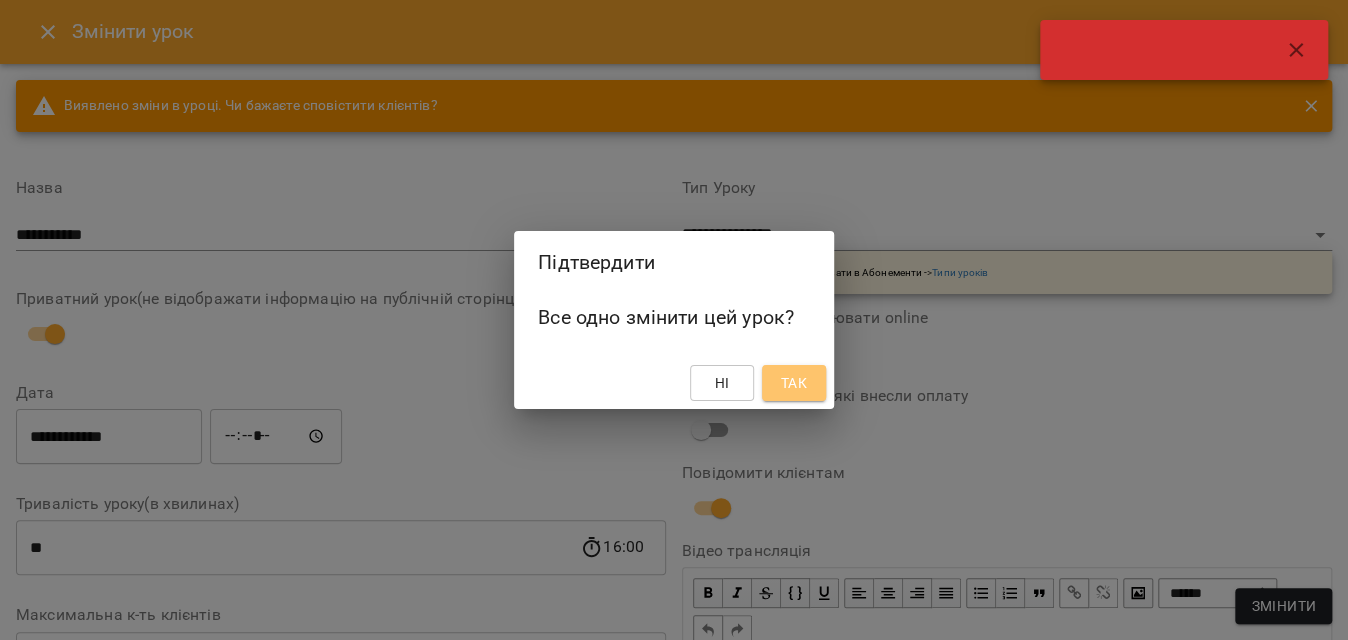 click on "Так" at bounding box center [794, 383] 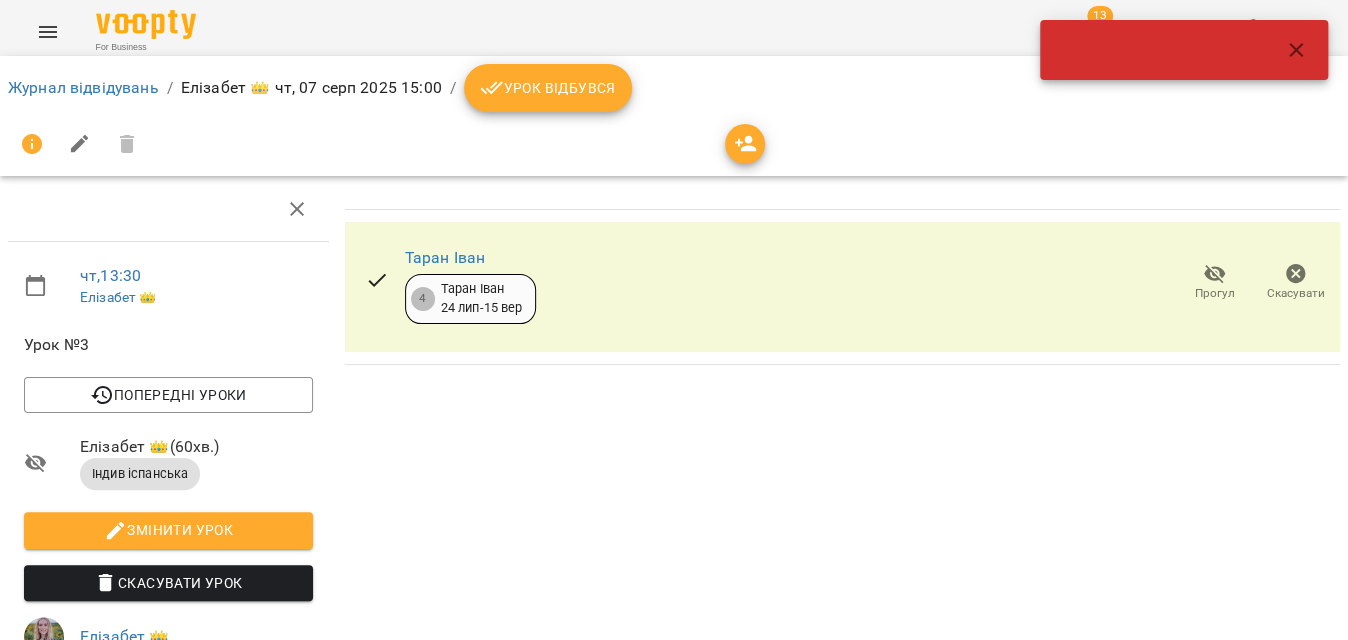 click on "Урок відбувся" at bounding box center [548, 88] 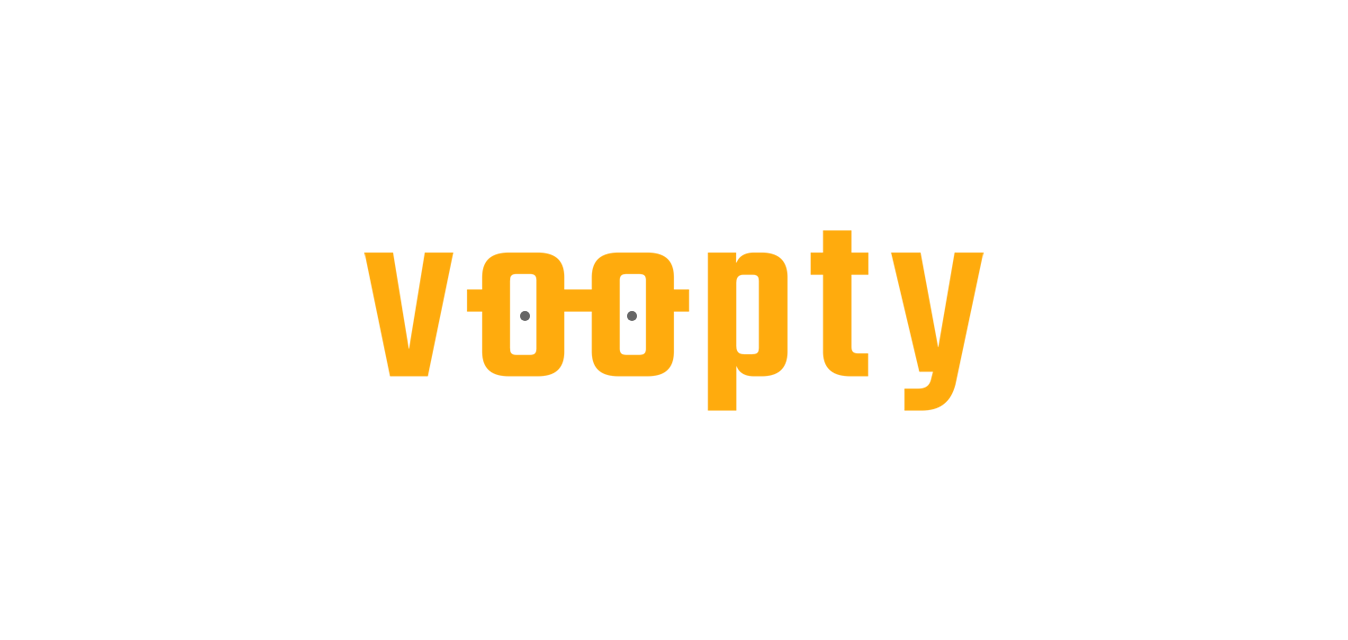 scroll, scrollTop: 0, scrollLeft: 0, axis: both 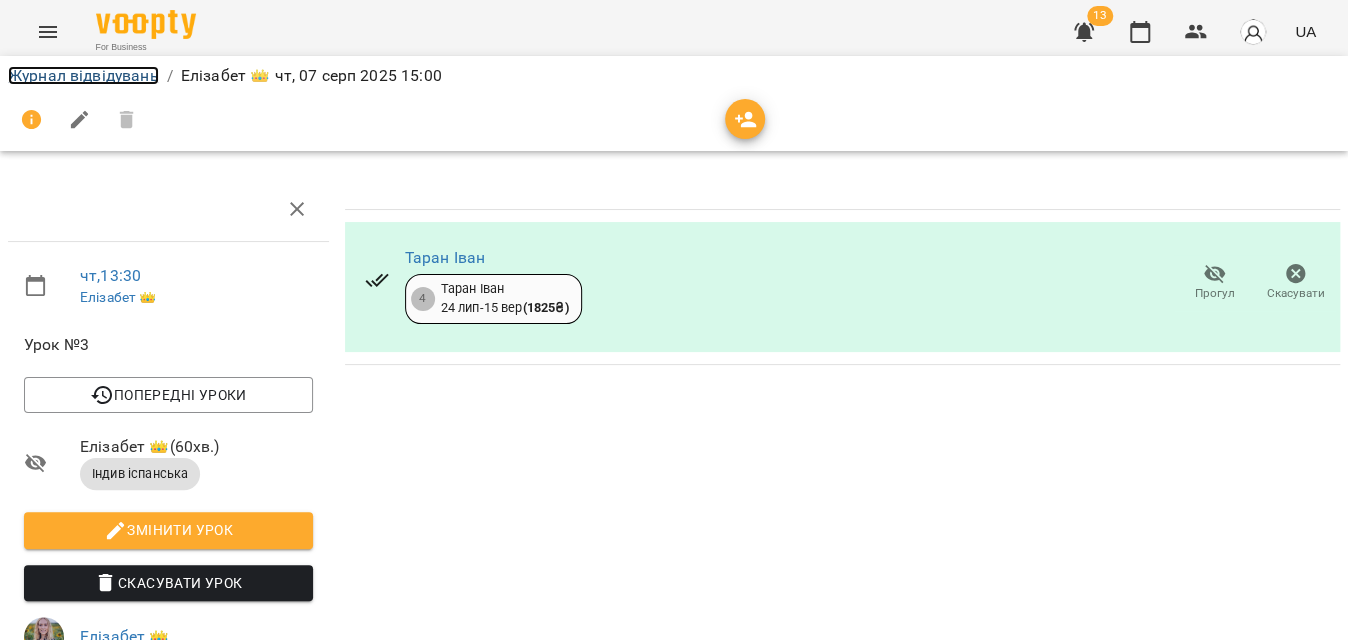 click on "Журнал відвідувань" at bounding box center [83, 75] 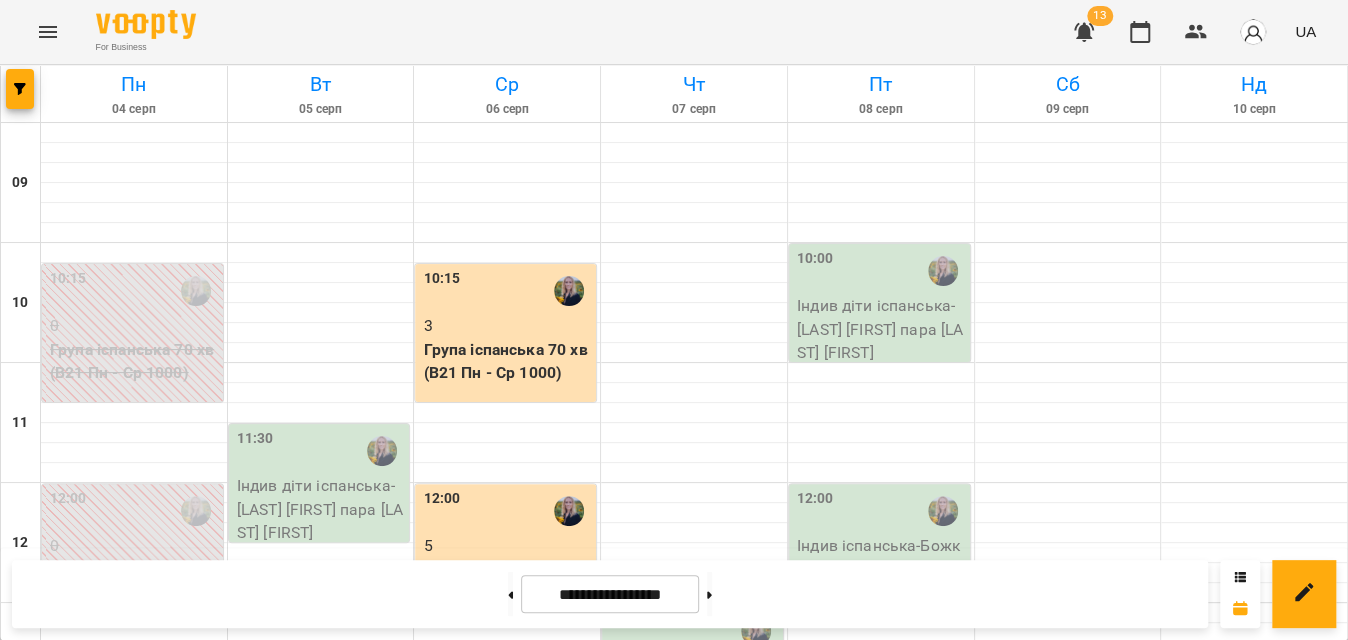 scroll, scrollTop: 818, scrollLeft: 0, axis: vertical 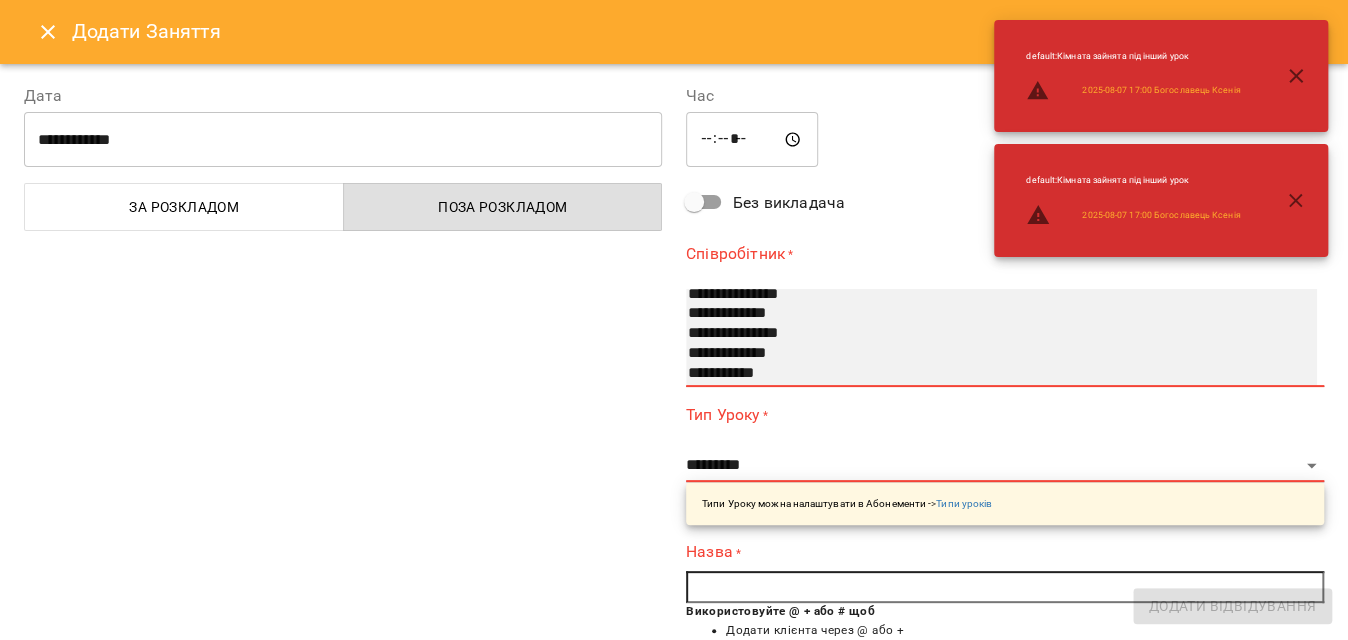 select on "**********" 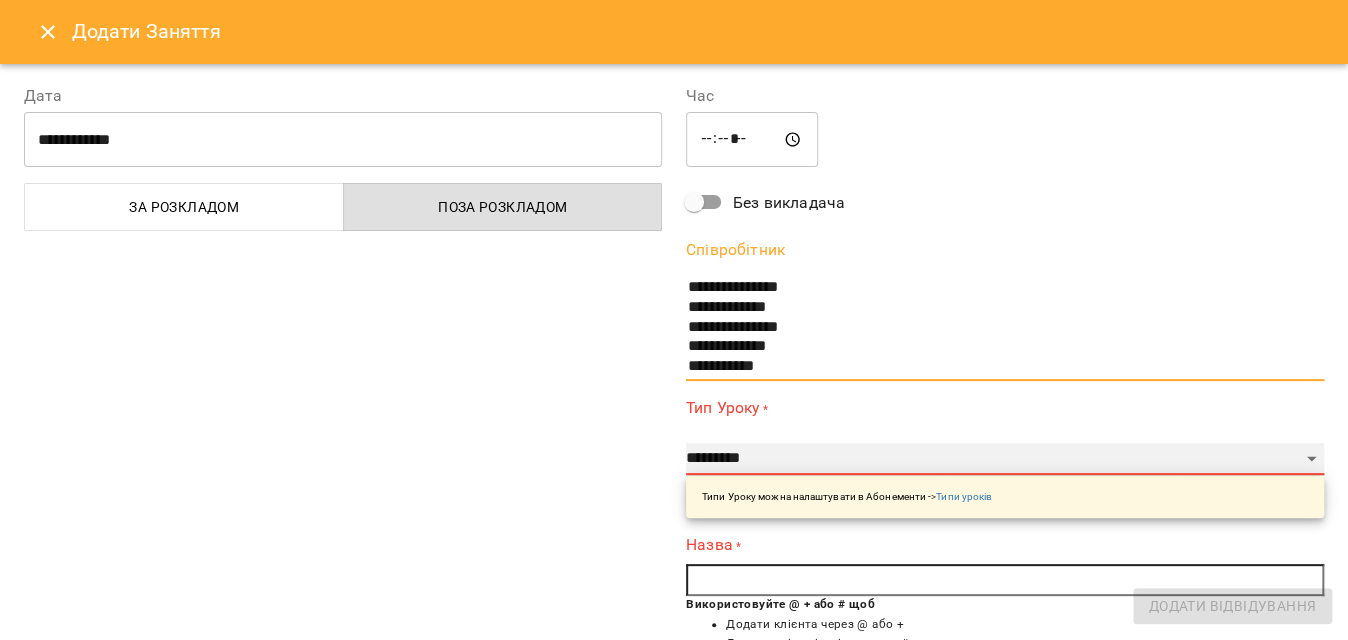 click on "**********" at bounding box center [1005, 459] 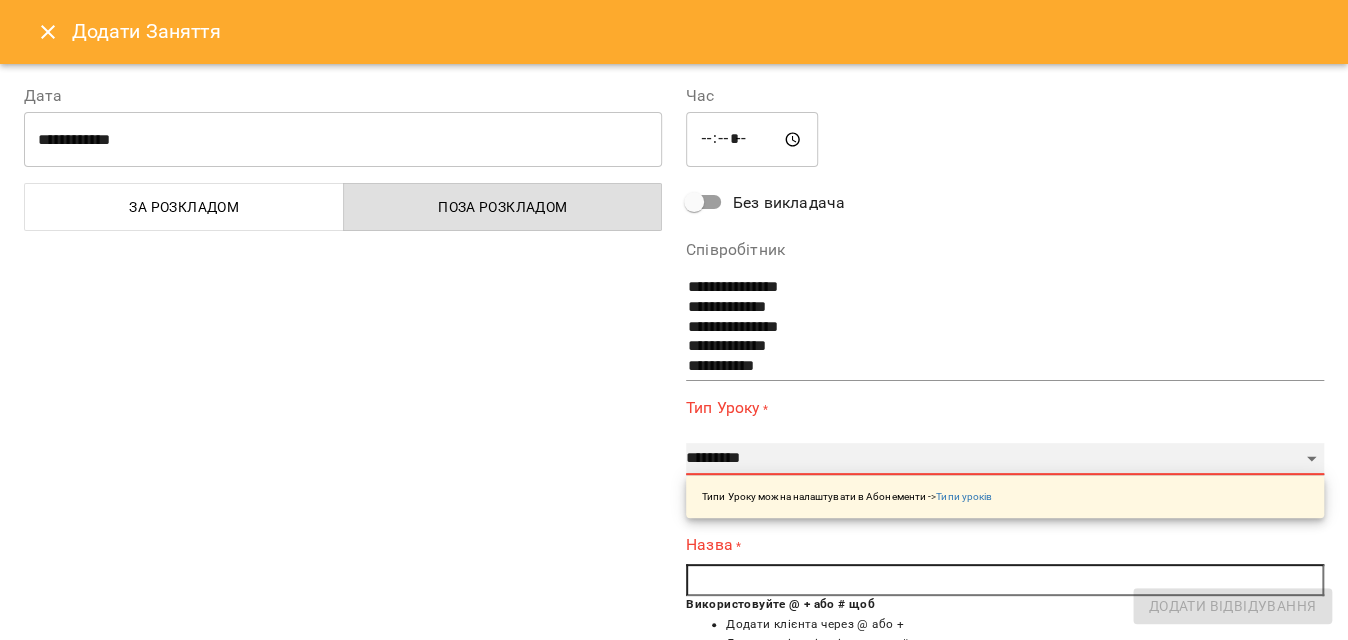 select on "**********" 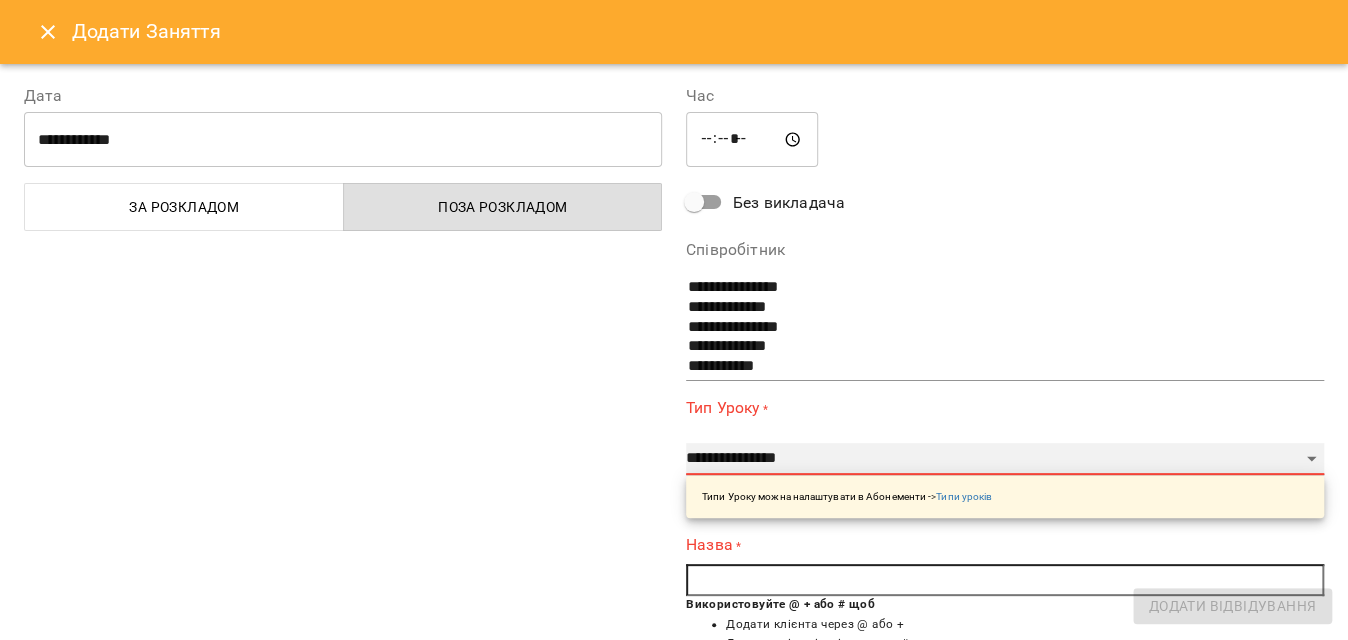 click on "**********" at bounding box center [1005, 459] 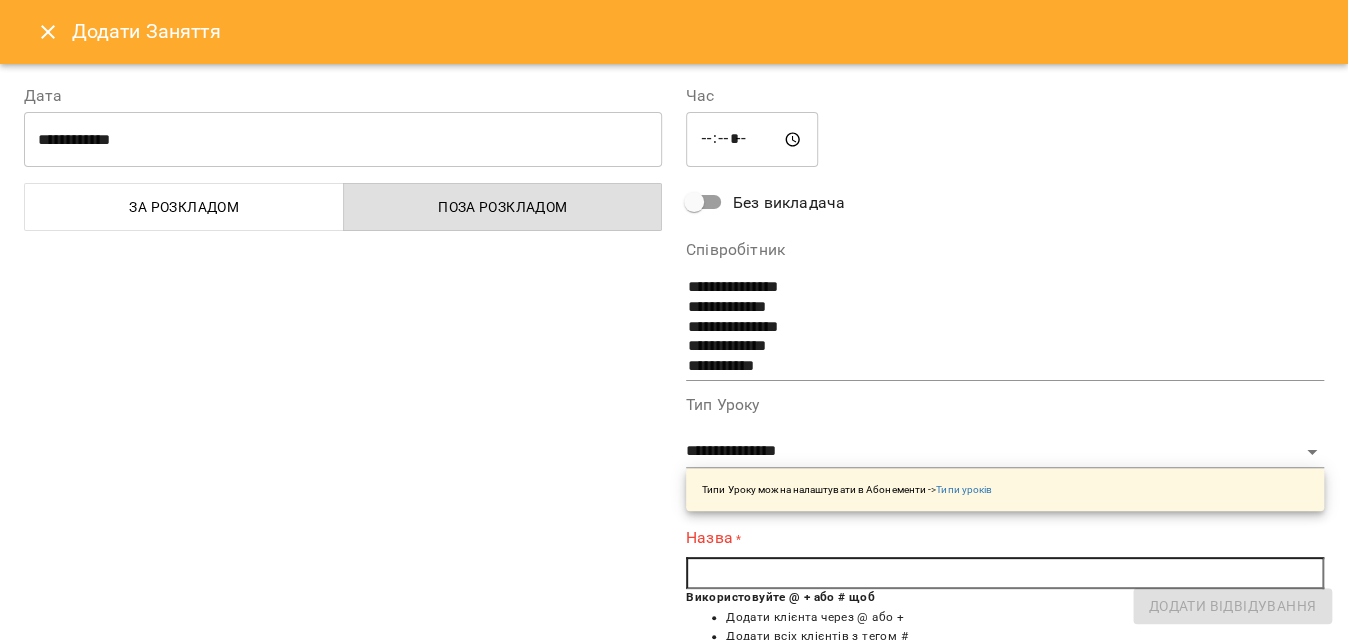 click at bounding box center (1005, 573) 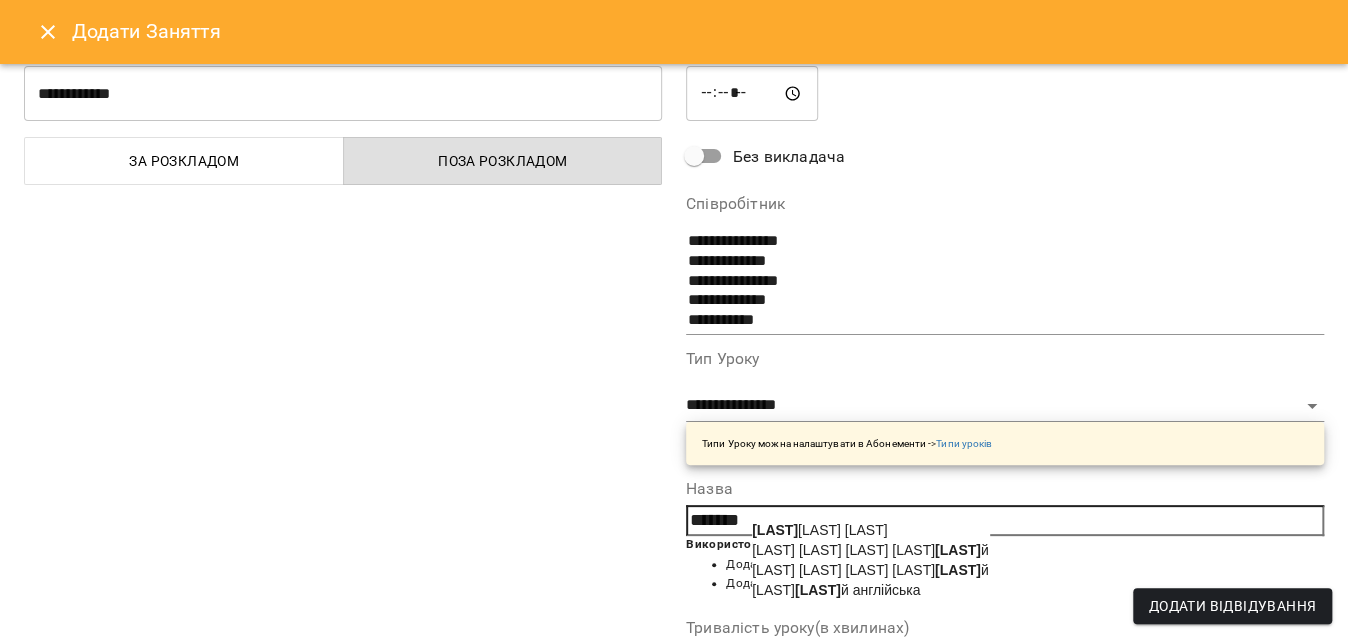 scroll, scrollTop: 90, scrollLeft: 0, axis: vertical 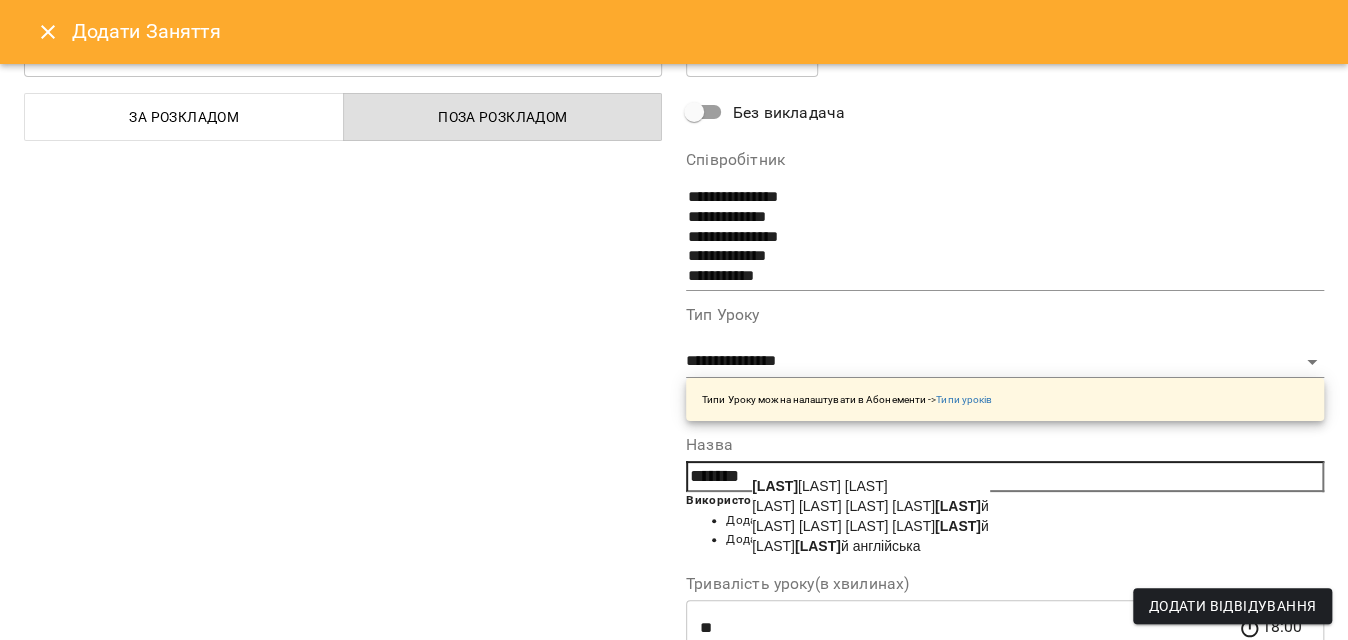 click on "Олексі й індив з Елізабет" at bounding box center [819, 486] 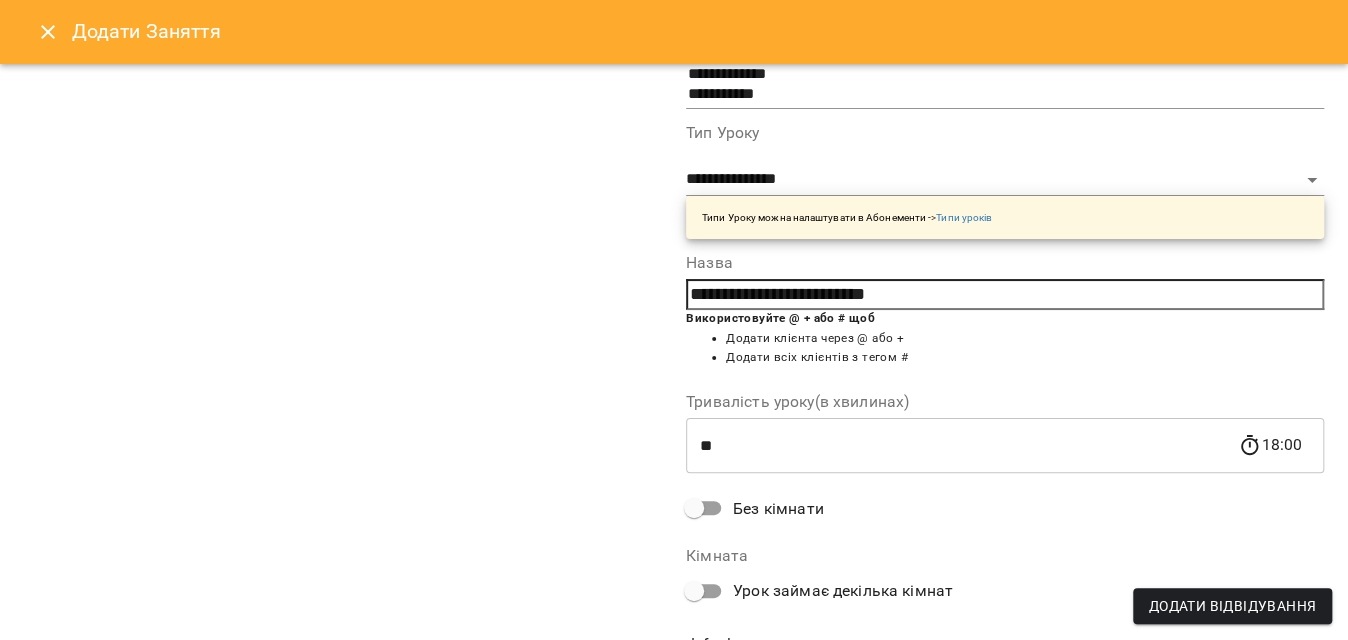 scroll, scrollTop: 362, scrollLeft: 0, axis: vertical 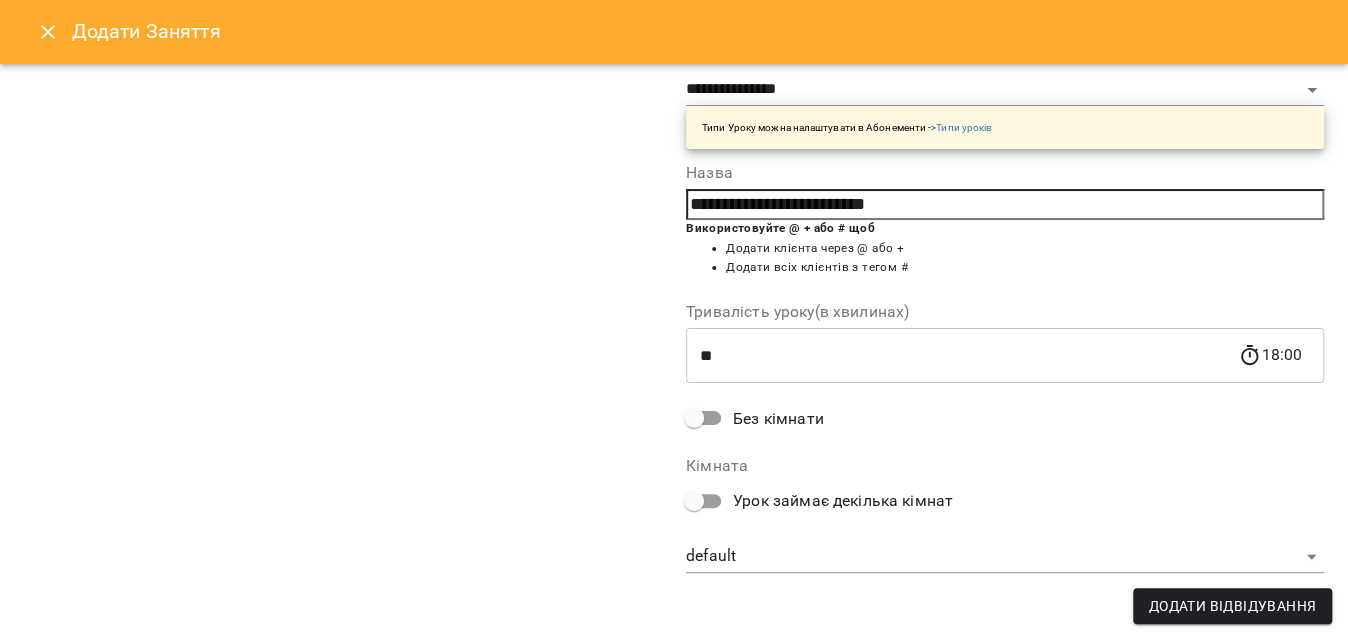 click on "For Business 13 UA Пн 04 серп Вт 05 серп Ср 06 серп Чт 07 серп Пт 08 серп Сб 09 серп Нд 10 серп 09 10 11 12 13 14 15 16 17 18 19 20 21 10:15 0 Група іспанська 70 хв (В21 Пн - Ср 1000) 12:00 0 Група іспанська 70 хв (Група іспанська В11 Пн_Ср 12_00) 16:00 Індив діти іспанська - Дишкант Гуцу Кирило діти індив 17:00 Індив іспанська - Нікіта індив з Елізабет 19:30 Група іспанська 90 хв - В2 Пн 1930 11:30 Індив діти іспанська - Коротаєв Марк пара Дем’яненко Варя  13:30 Індив іспанська - Люба індив  13:30 Індив іспанська - Таран Іван 18:00 Група іспанська 70 хв - В1 Вт-Чт 1800 22:00 Індив іспанська - 10:15 3 12:00 5 17:00 7 19:30 5" at bounding box center (674, 886) 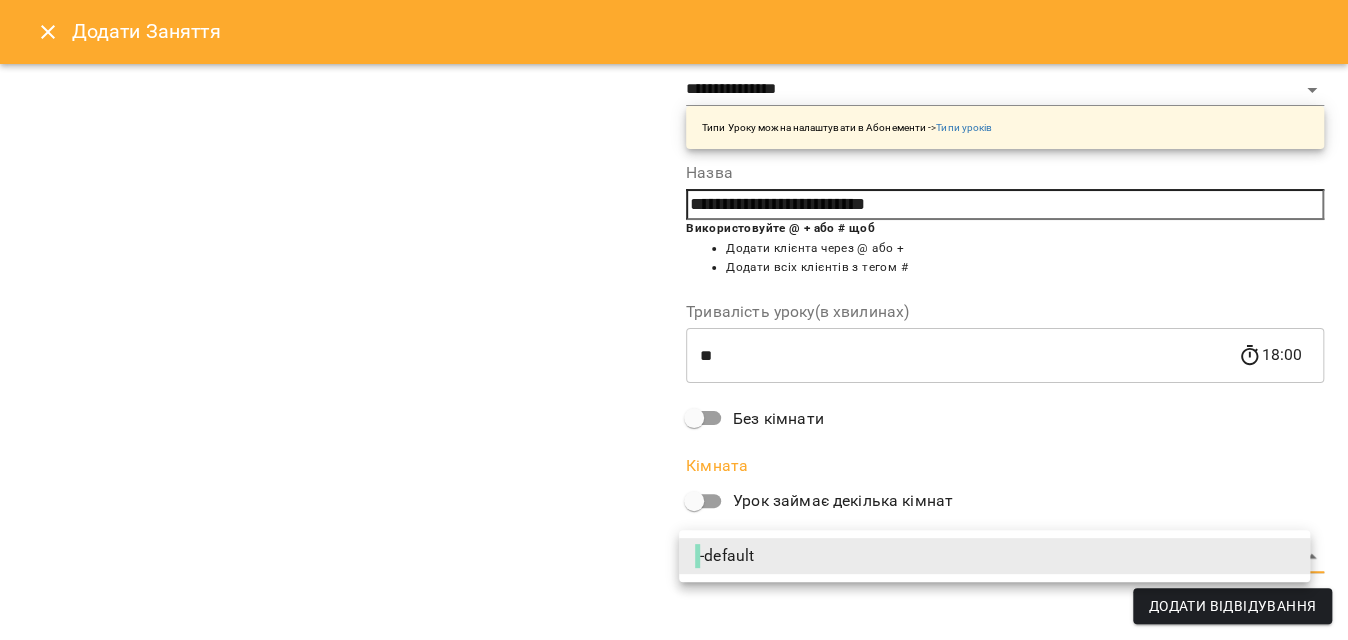 click on "-  default" at bounding box center [726, 556] 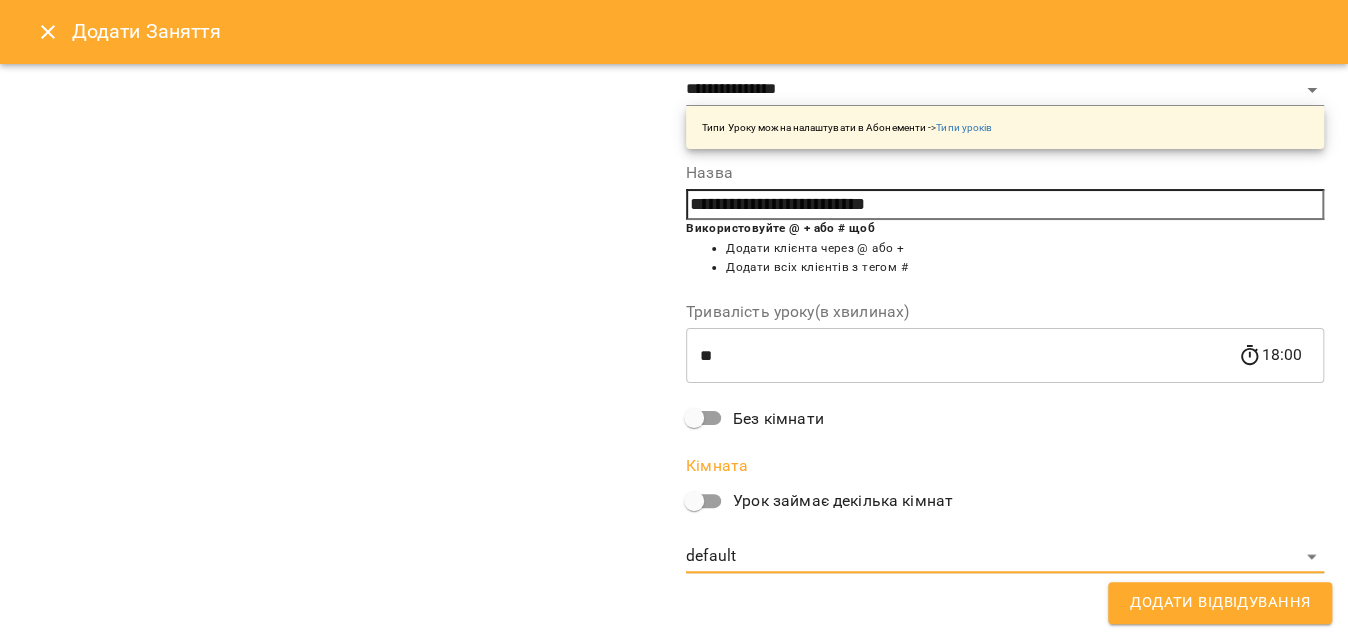 click on "Додати Відвідування" at bounding box center [1220, 603] 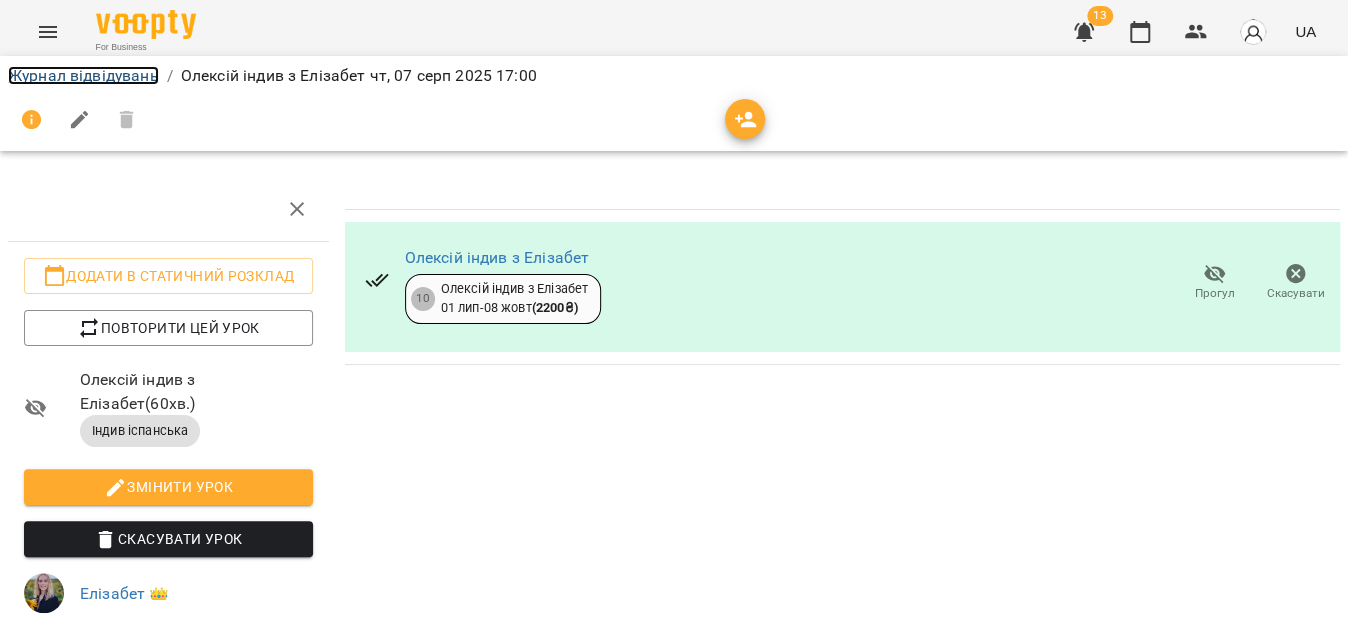 click on "Журнал відвідувань" at bounding box center [83, 75] 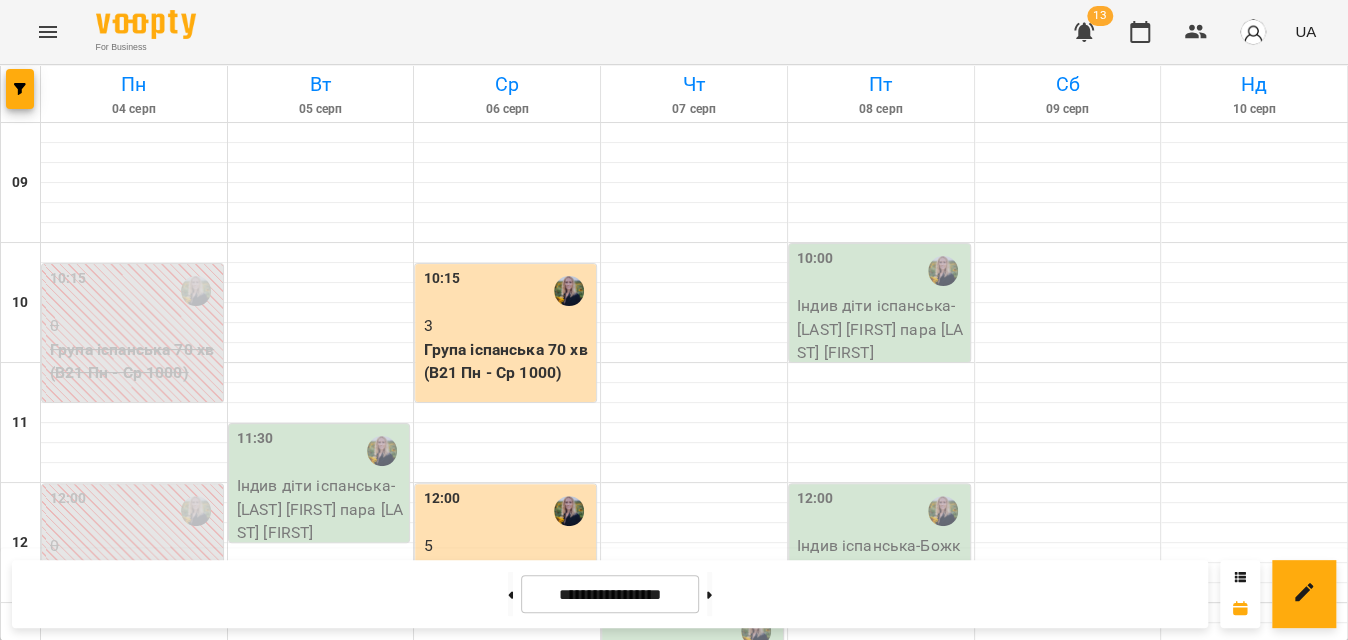 scroll, scrollTop: 545, scrollLeft: 0, axis: vertical 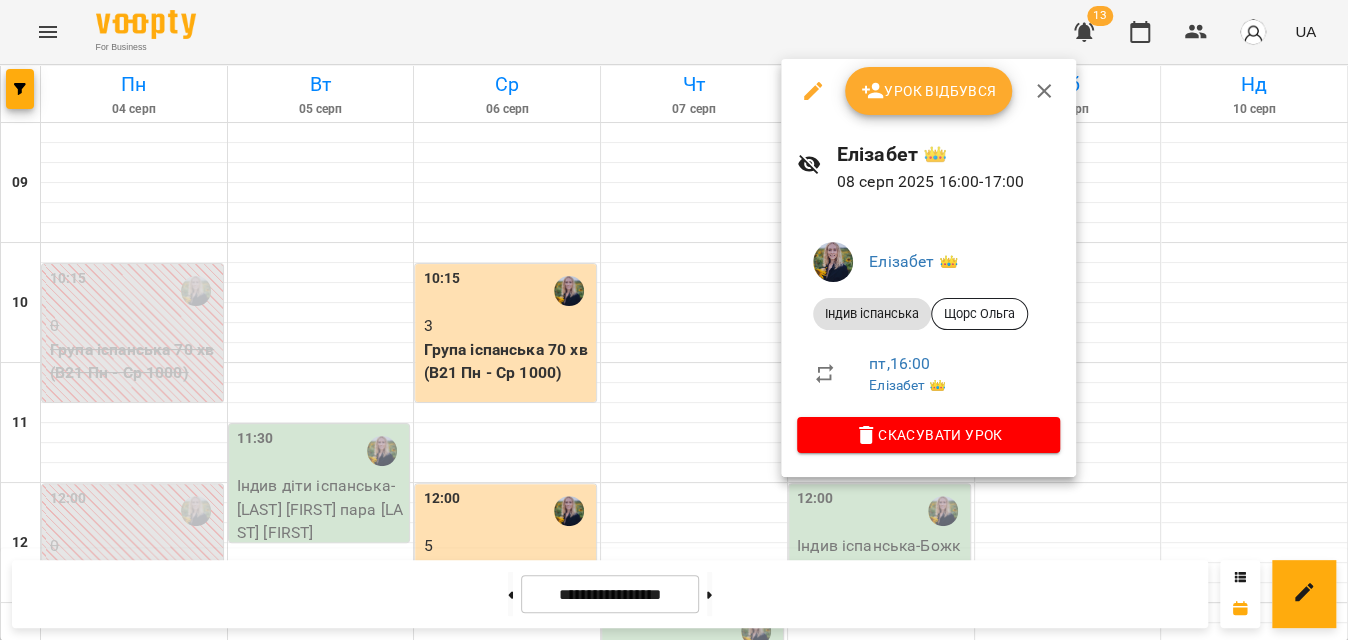 click 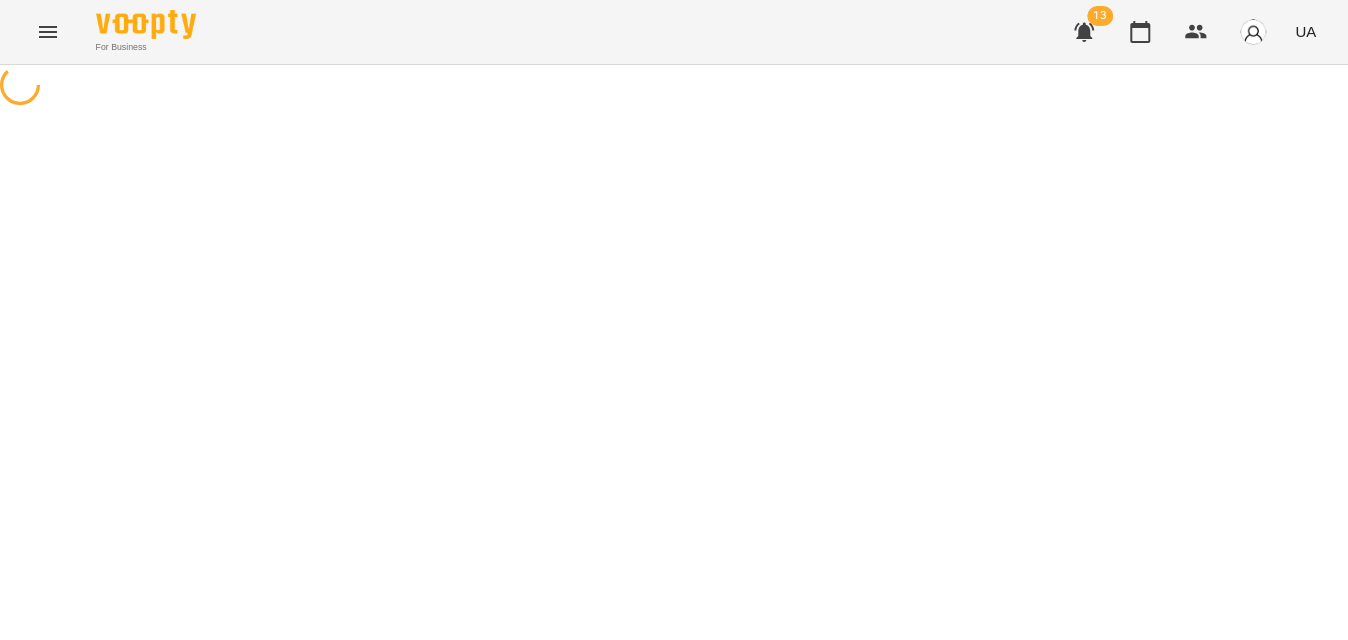 select on "**********" 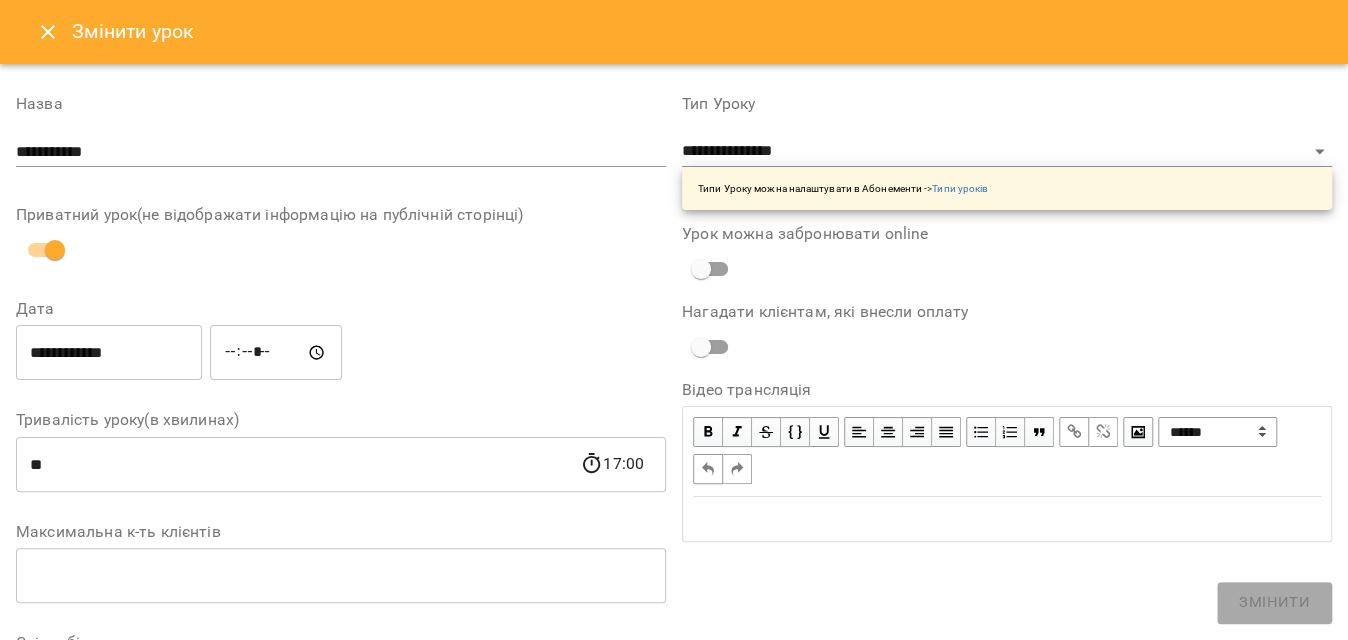 click on "**********" at bounding box center (109, 353) 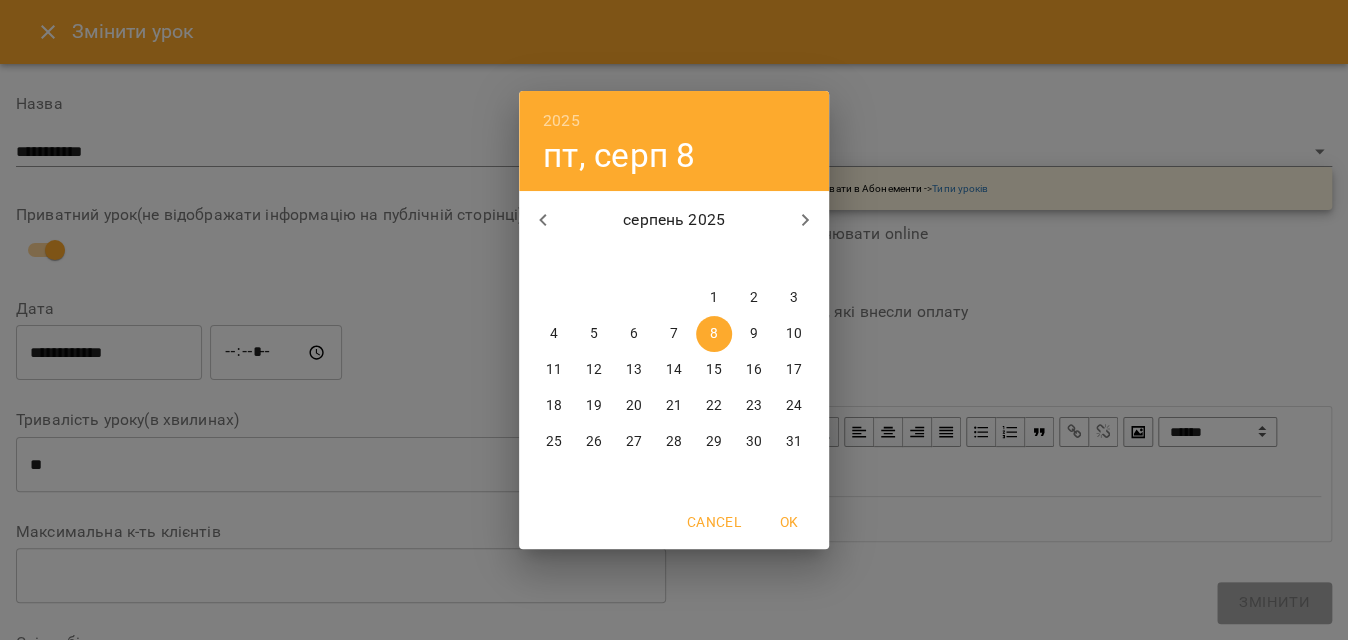 click on "7" at bounding box center [674, 334] 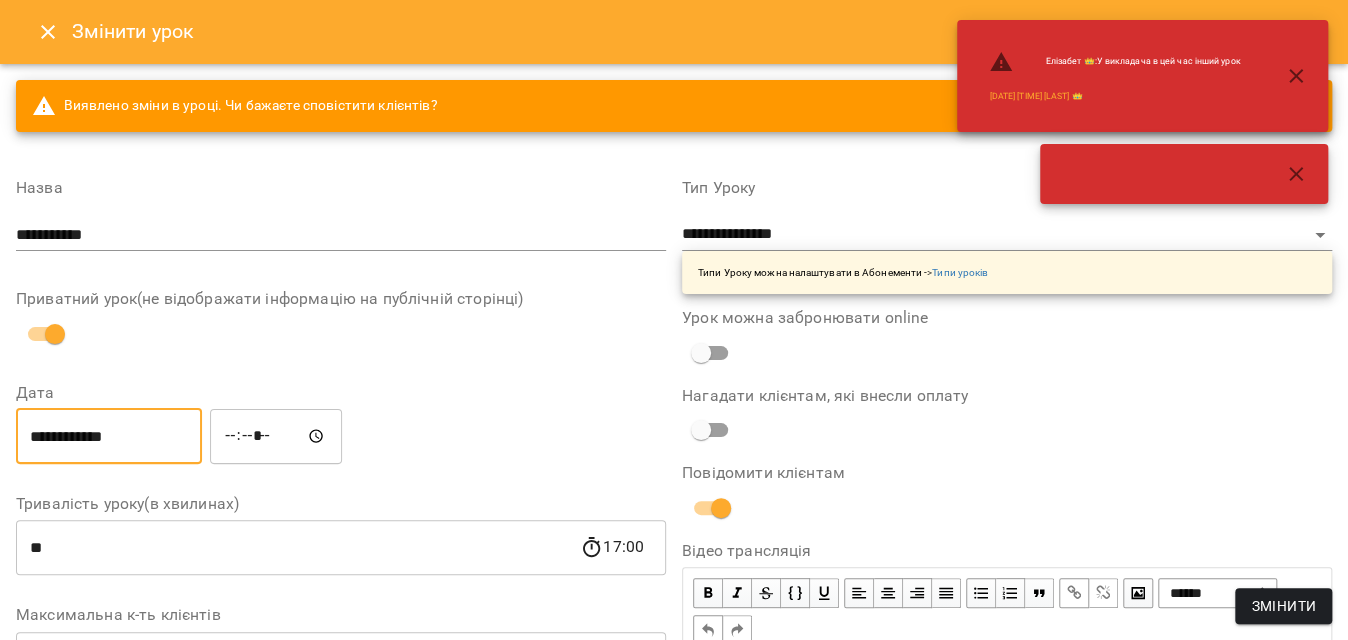 click on "*****" at bounding box center (276, 436) 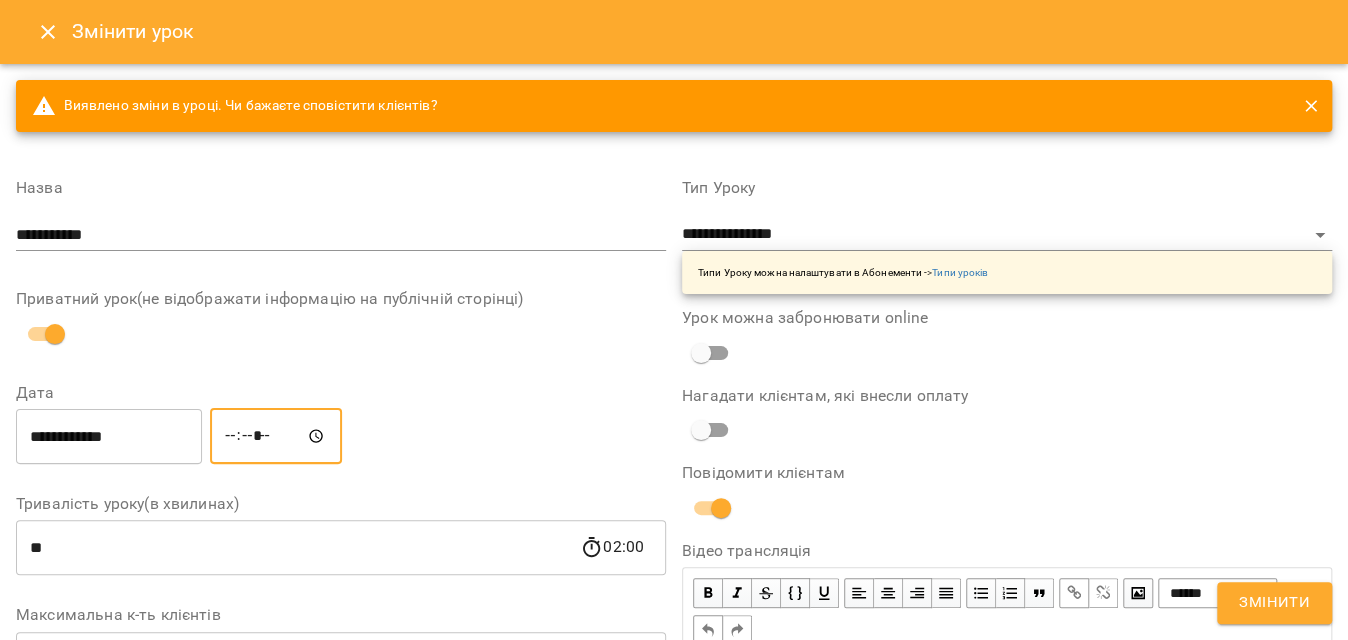 type on "*****" 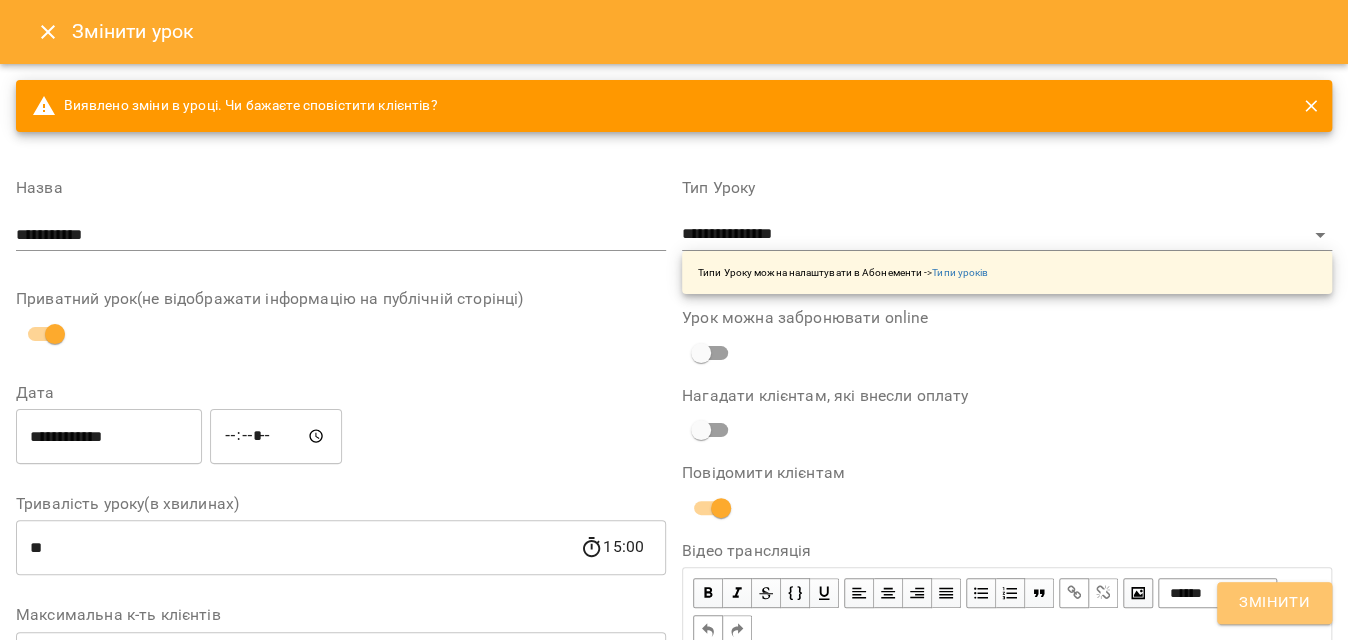 click on "Змінити" at bounding box center (1274, 603) 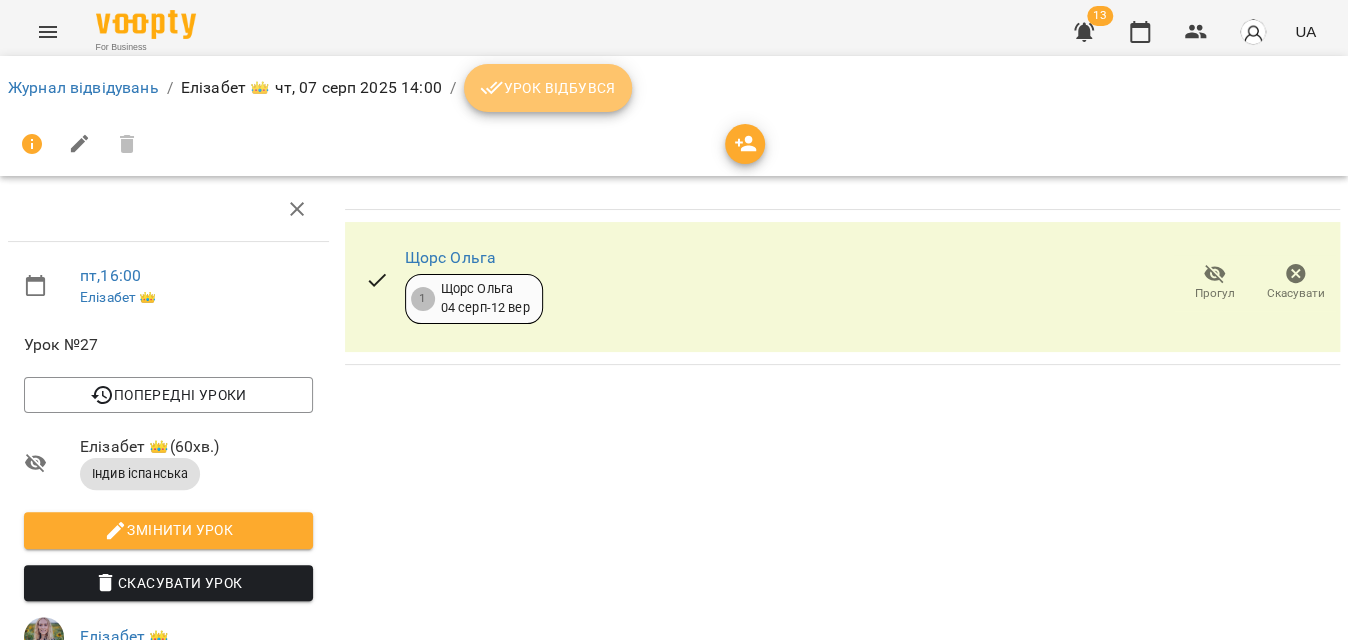click on "Урок відбувся" at bounding box center [548, 88] 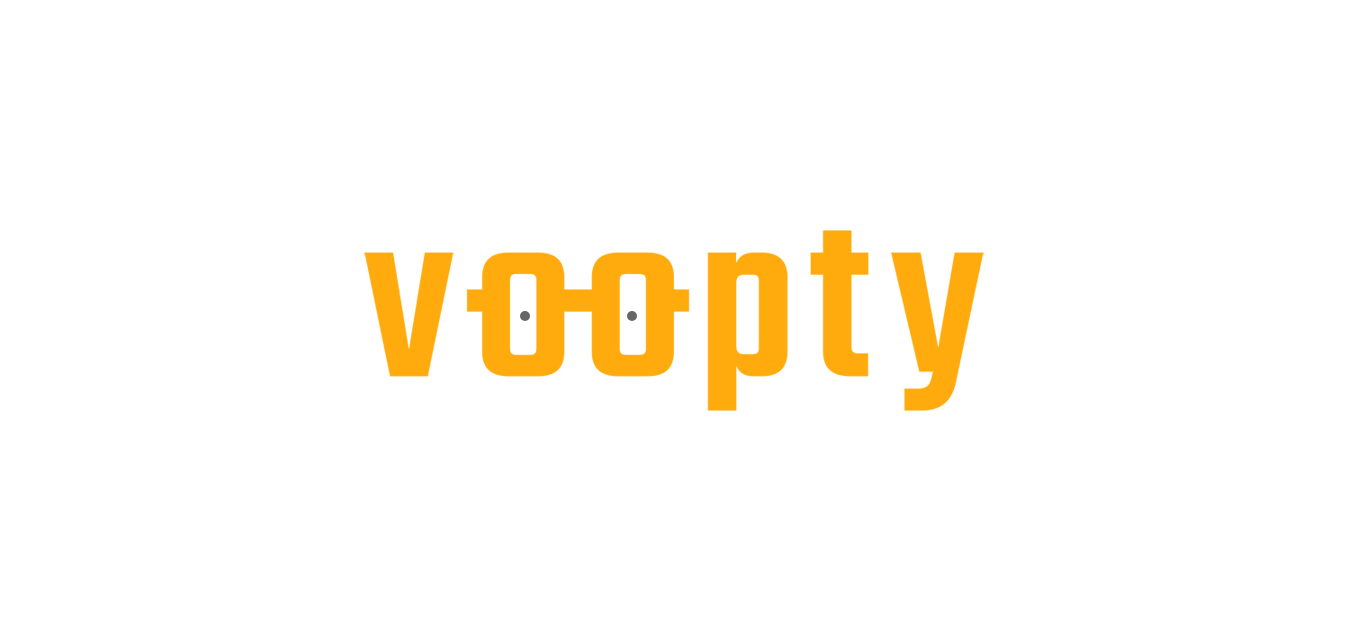 scroll, scrollTop: 0, scrollLeft: 0, axis: both 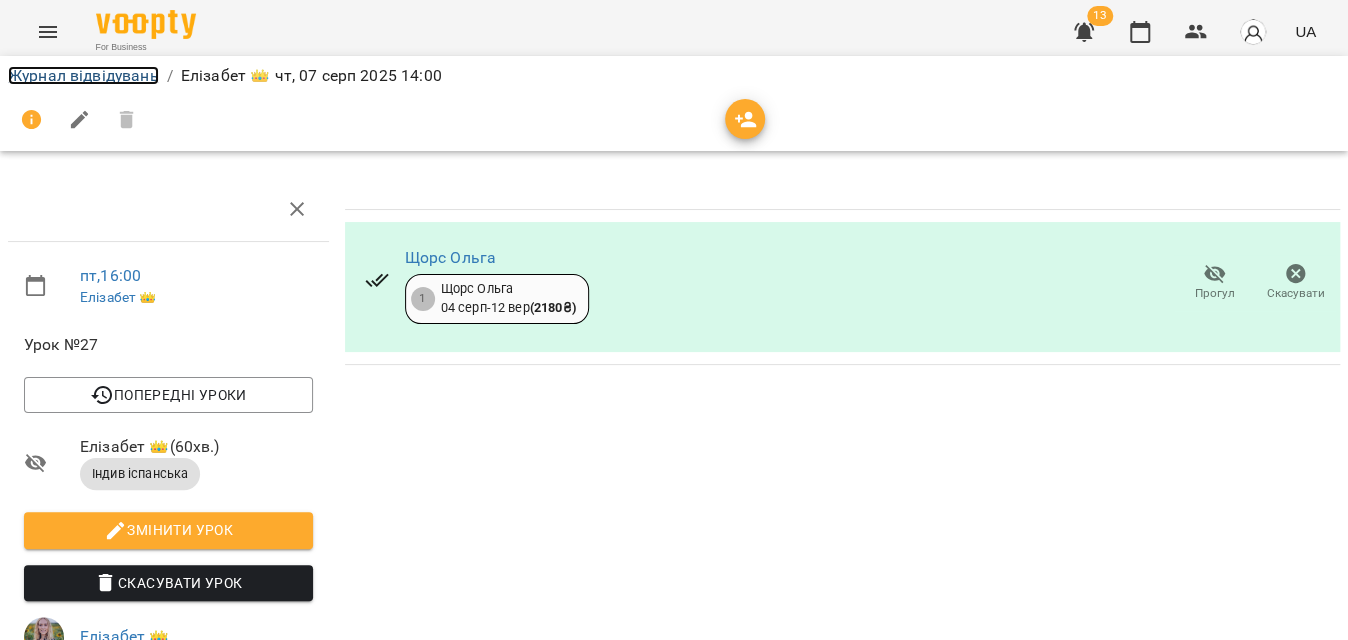 click on "Журнал відвідувань" at bounding box center (83, 75) 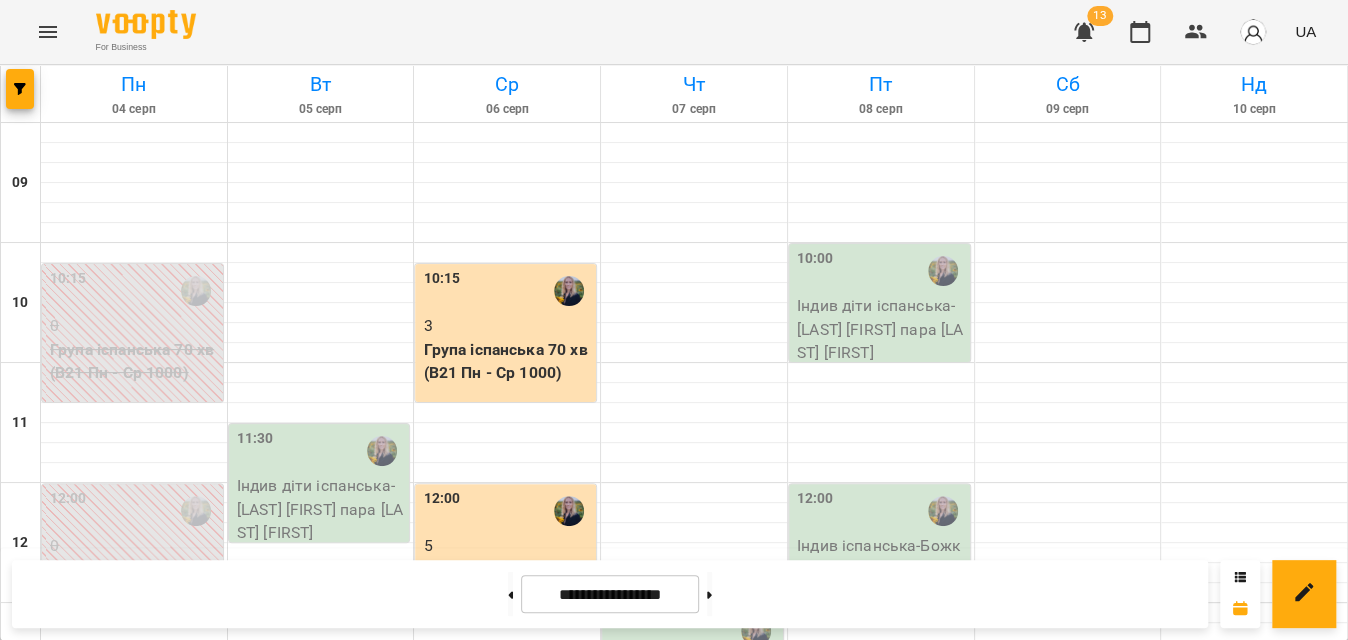 scroll, scrollTop: 818, scrollLeft: 0, axis: vertical 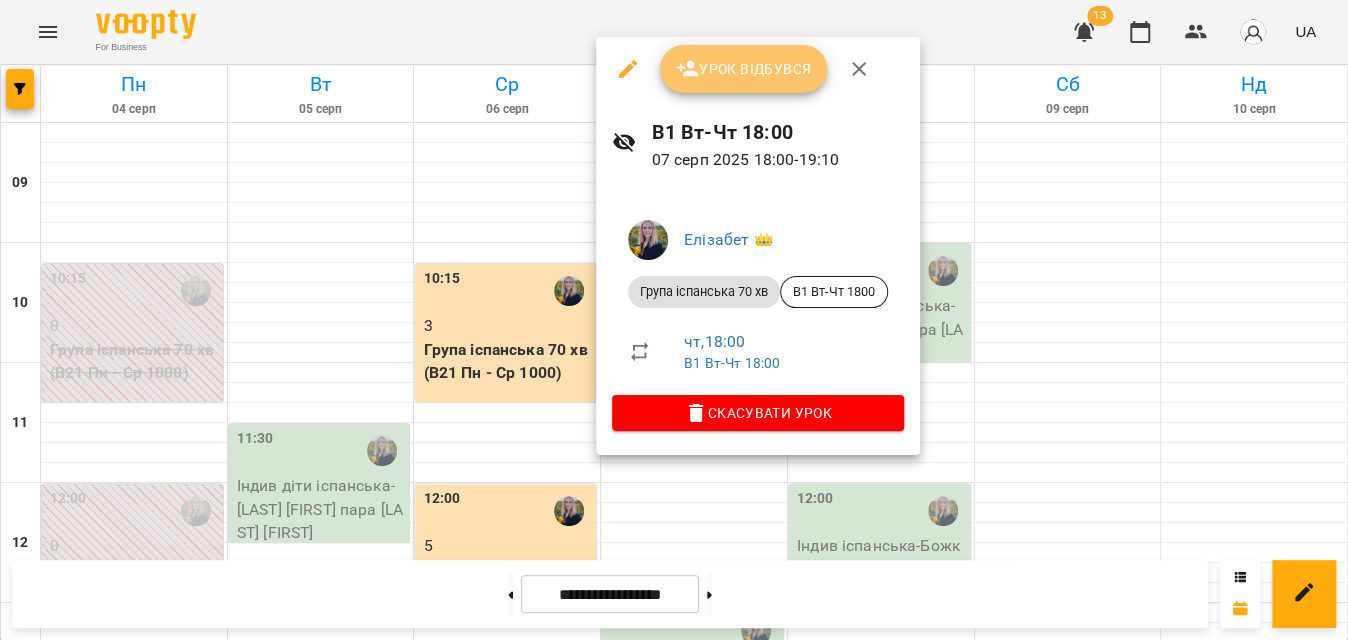 click on "Урок відбувся" at bounding box center (744, 69) 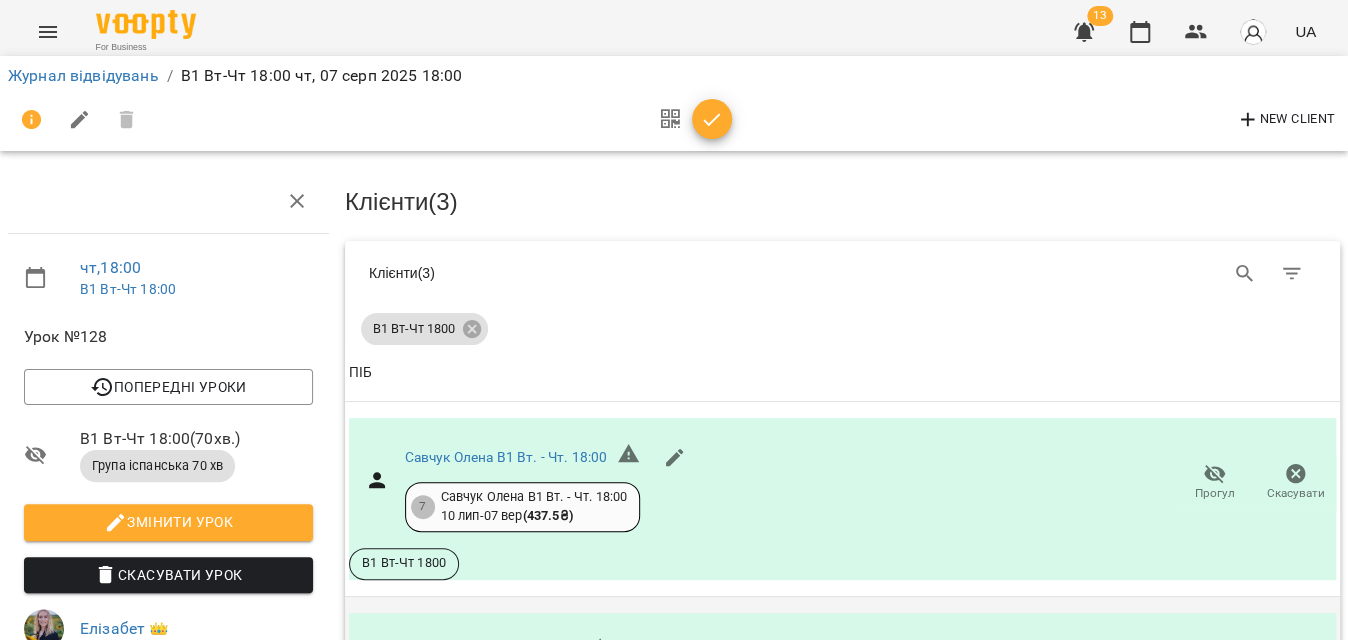 scroll, scrollTop: 431, scrollLeft: 0, axis: vertical 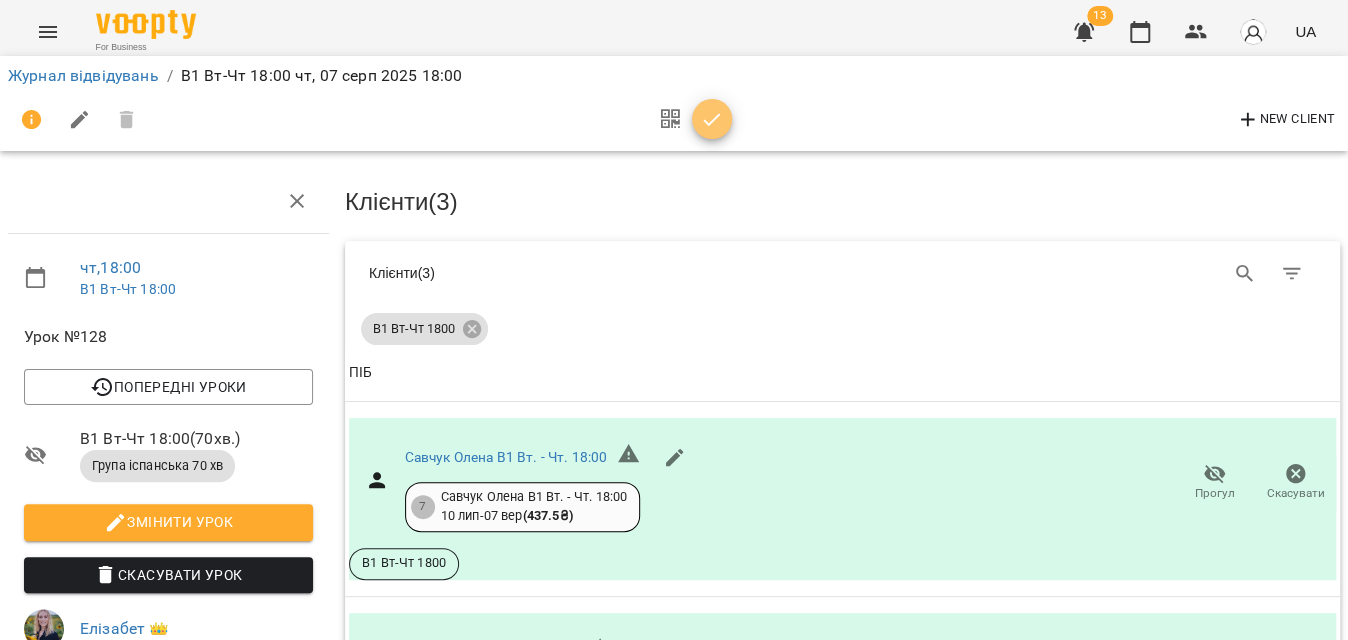 click 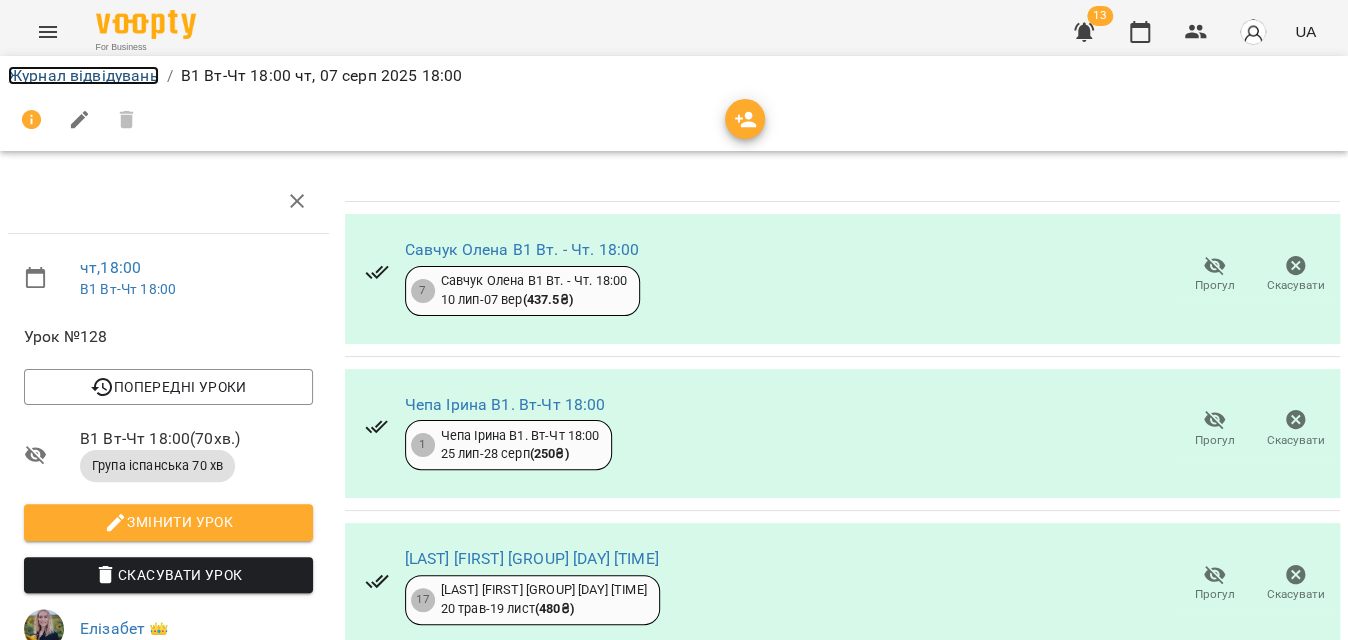 click on "Журнал відвідувань" at bounding box center (83, 75) 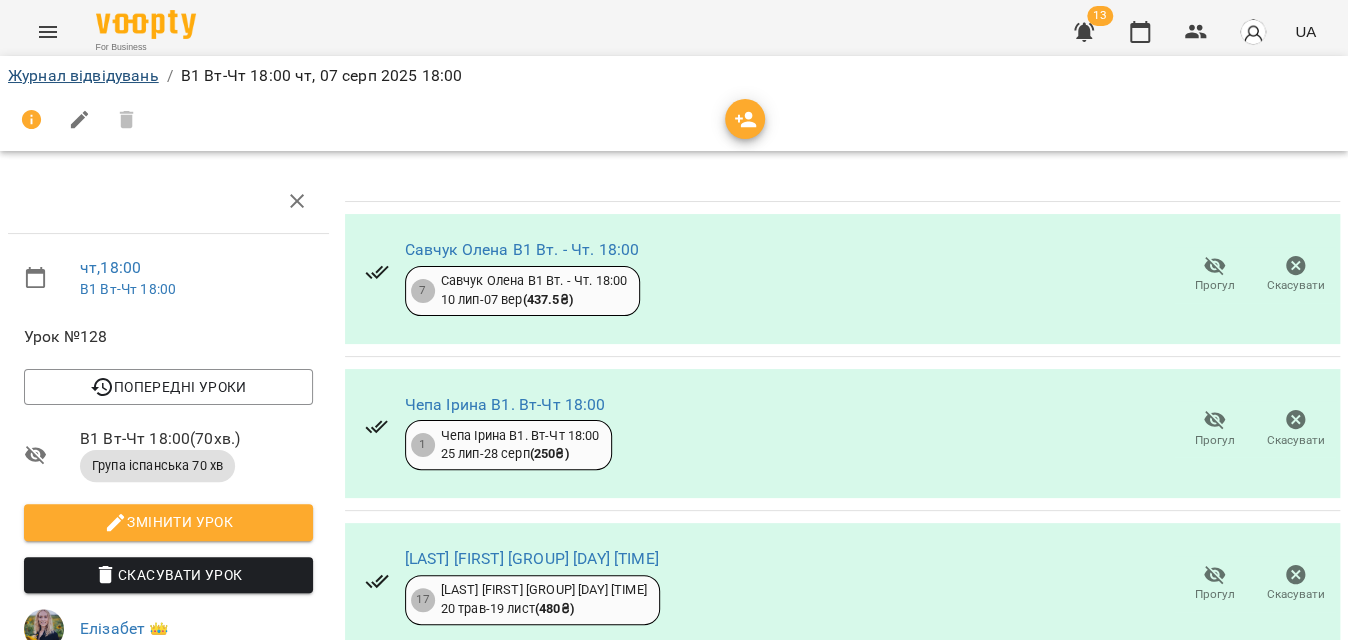 scroll, scrollTop: 0, scrollLeft: 0, axis: both 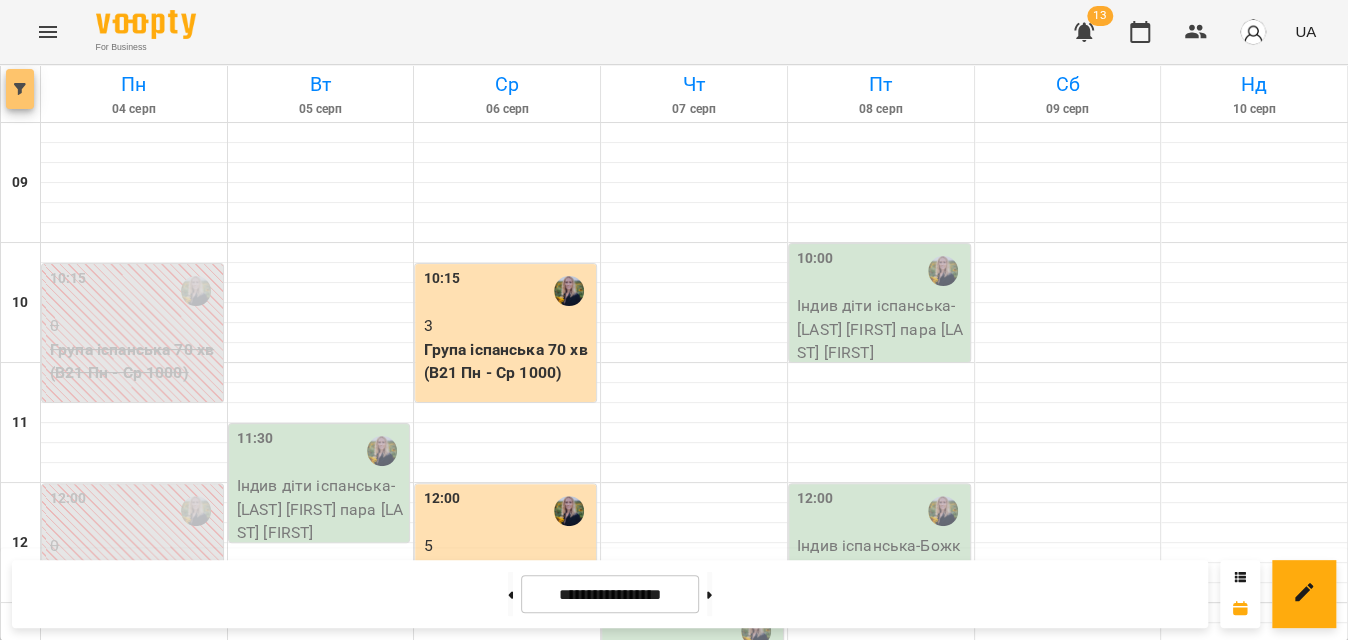 click at bounding box center (20, 89) 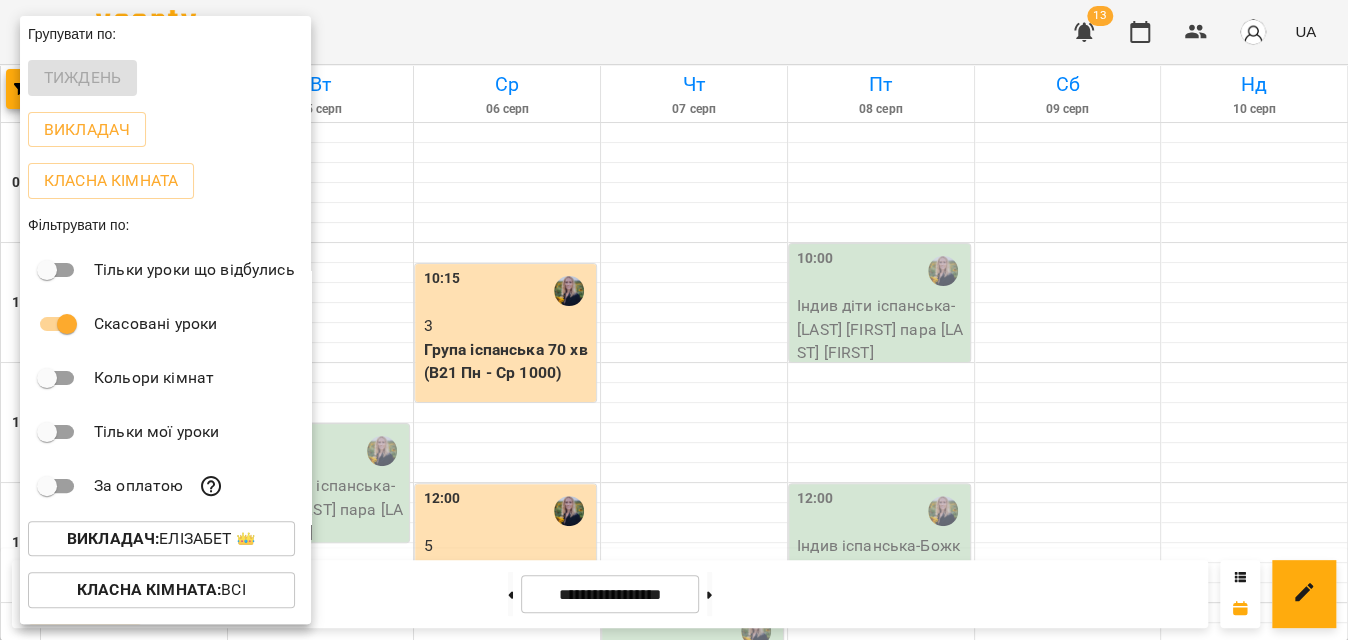 click on "Викладач :" at bounding box center [113, 538] 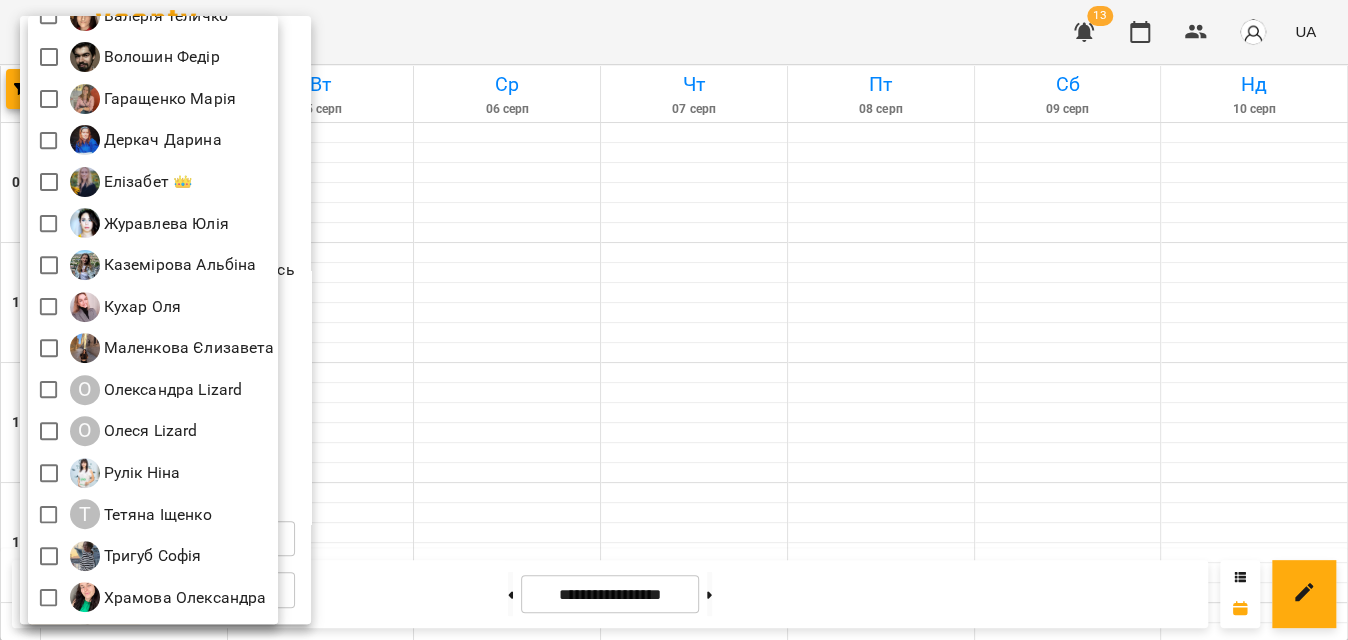 scroll, scrollTop: 269, scrollLeft: 0, axis: vertical 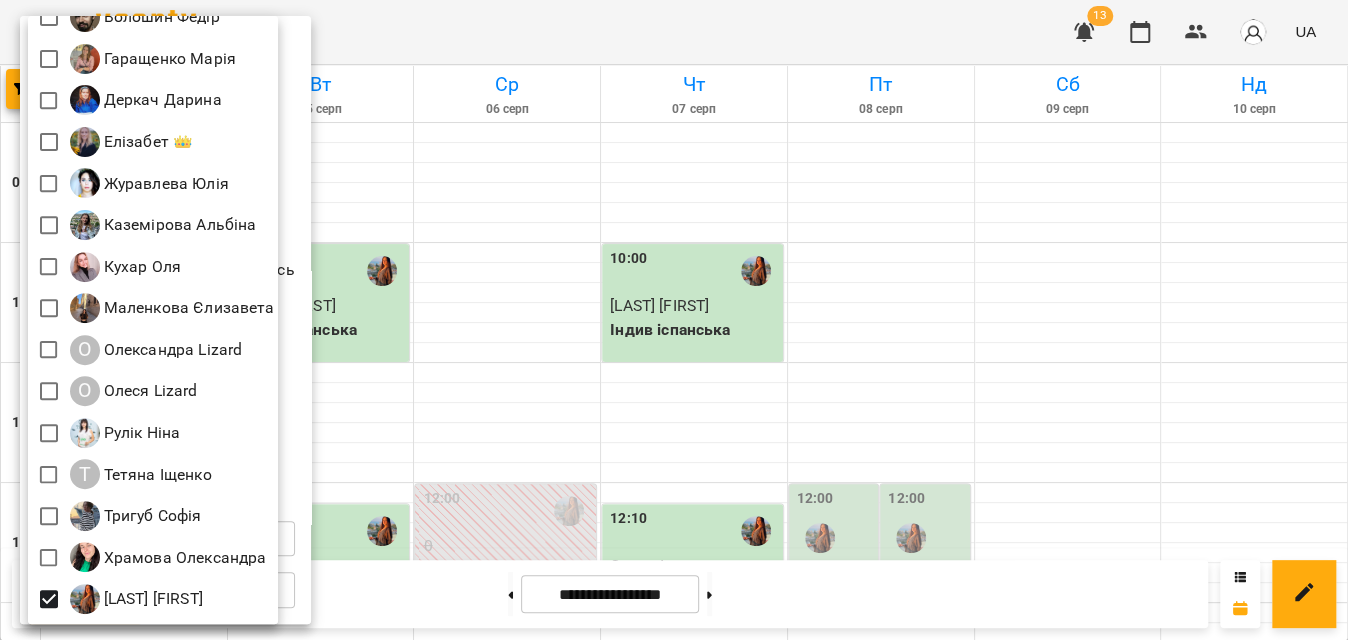 click at bounding box center [674, 320] 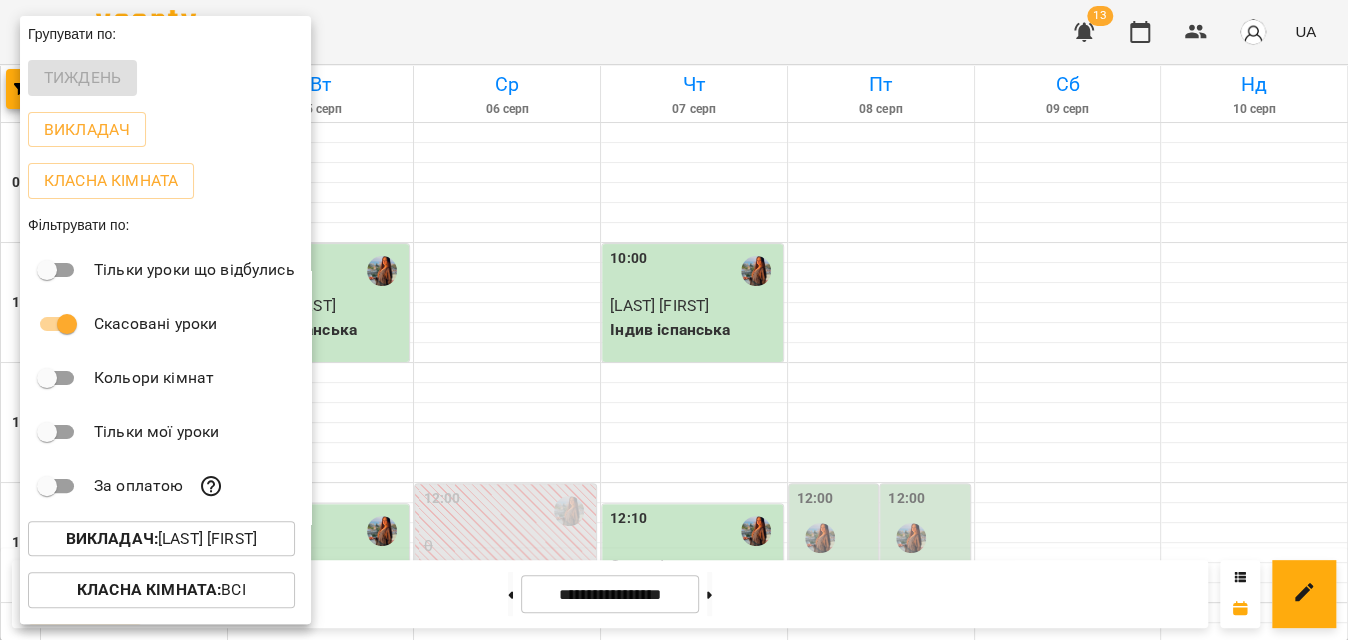 click at bounding box center (674, 320) 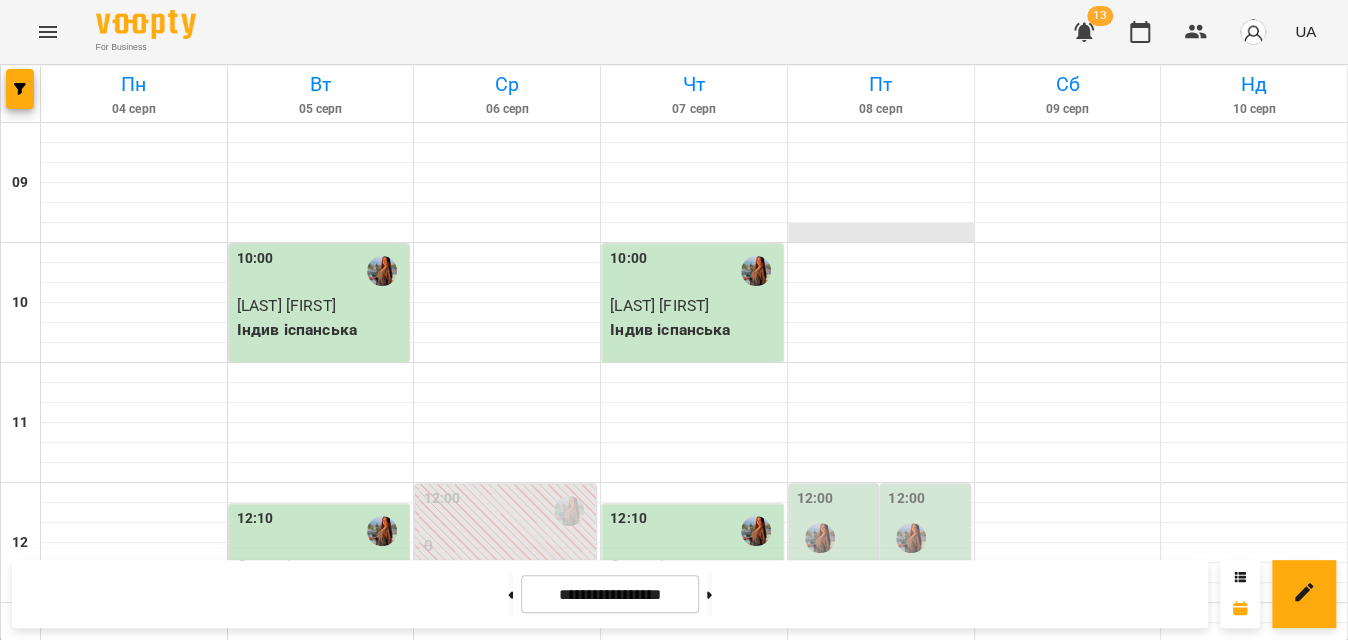 scroll, scrollTop: 181, scrollLeft: 0, axis: vertical 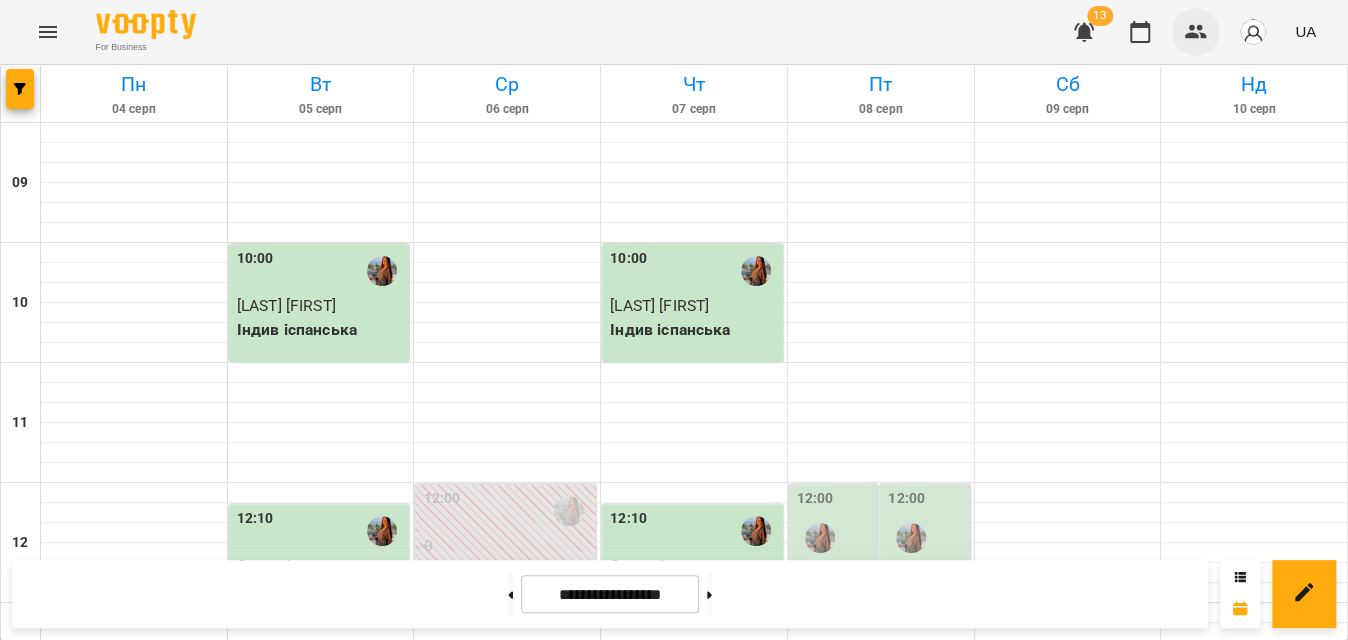 click 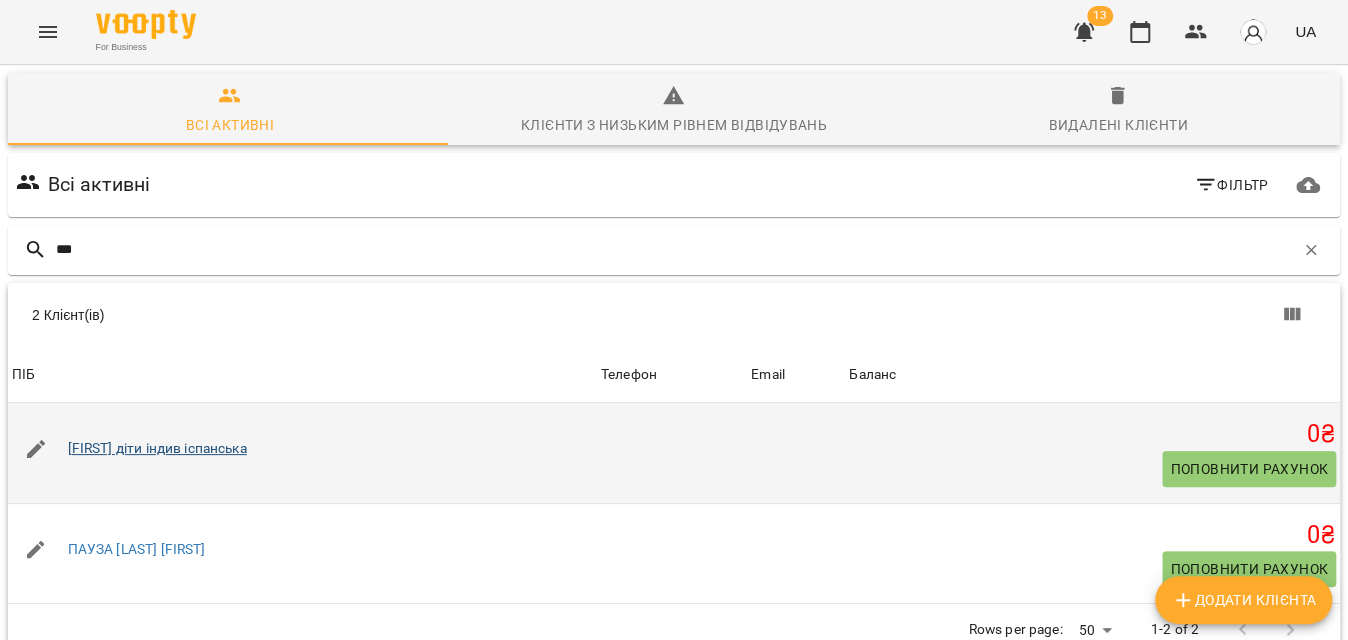 type on "***" 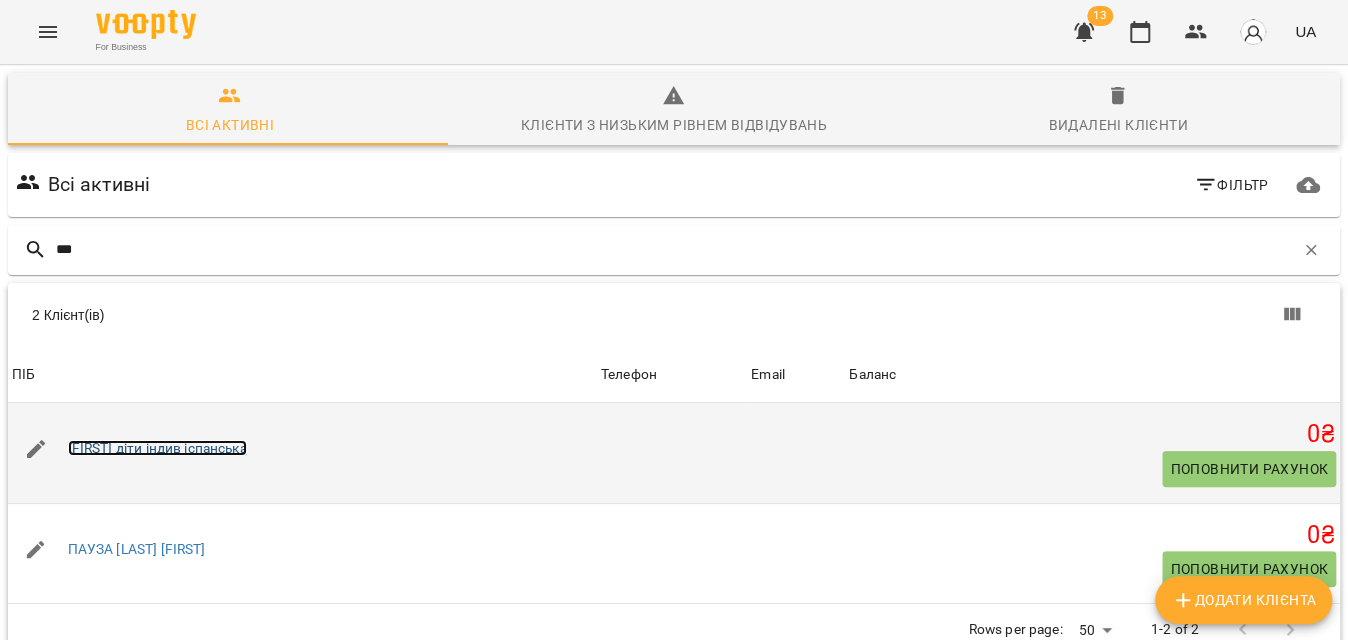 click on "Лук'ян діти індив іспанська" at bounding box center (157, 448) 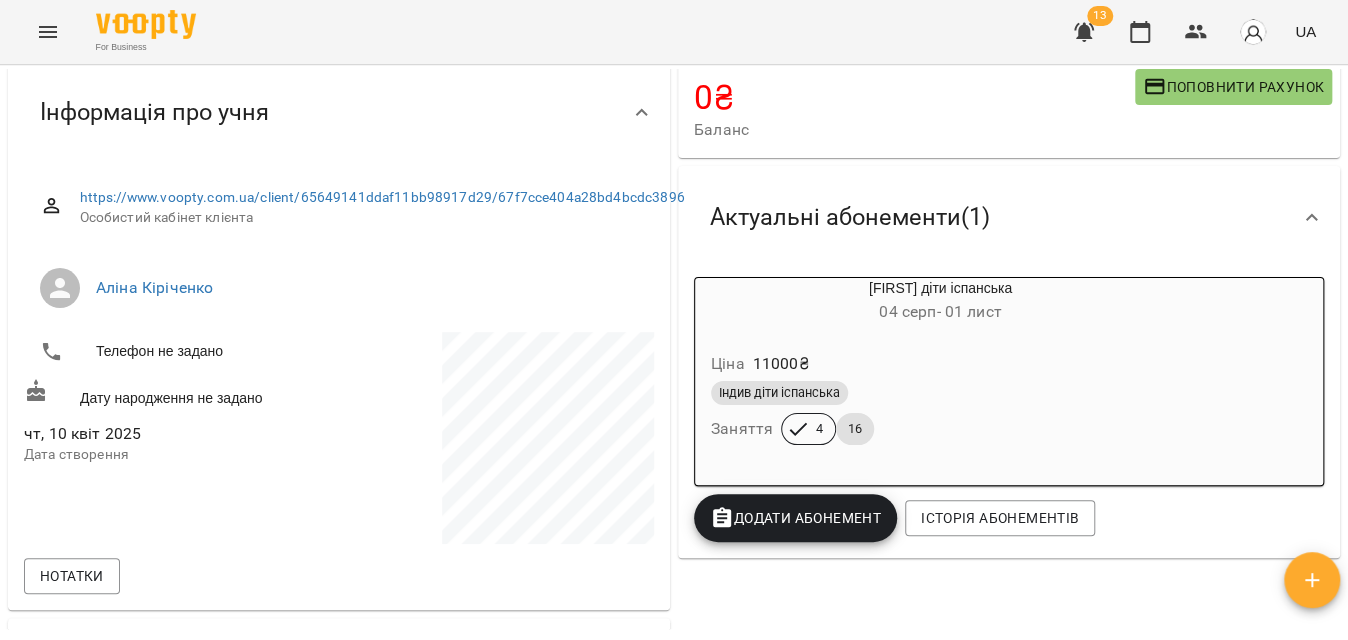 scroll, scrollTop: 181, scrollLeft: 0, axis: vertical 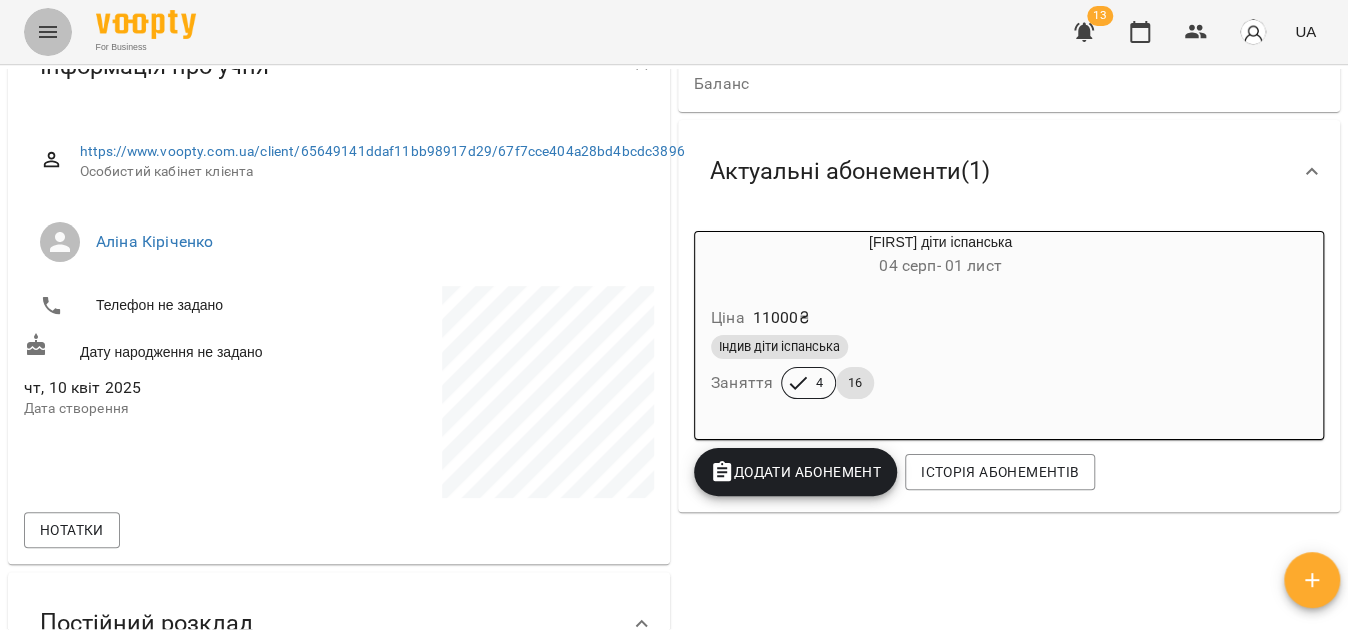click at bounding box center (48, 32) 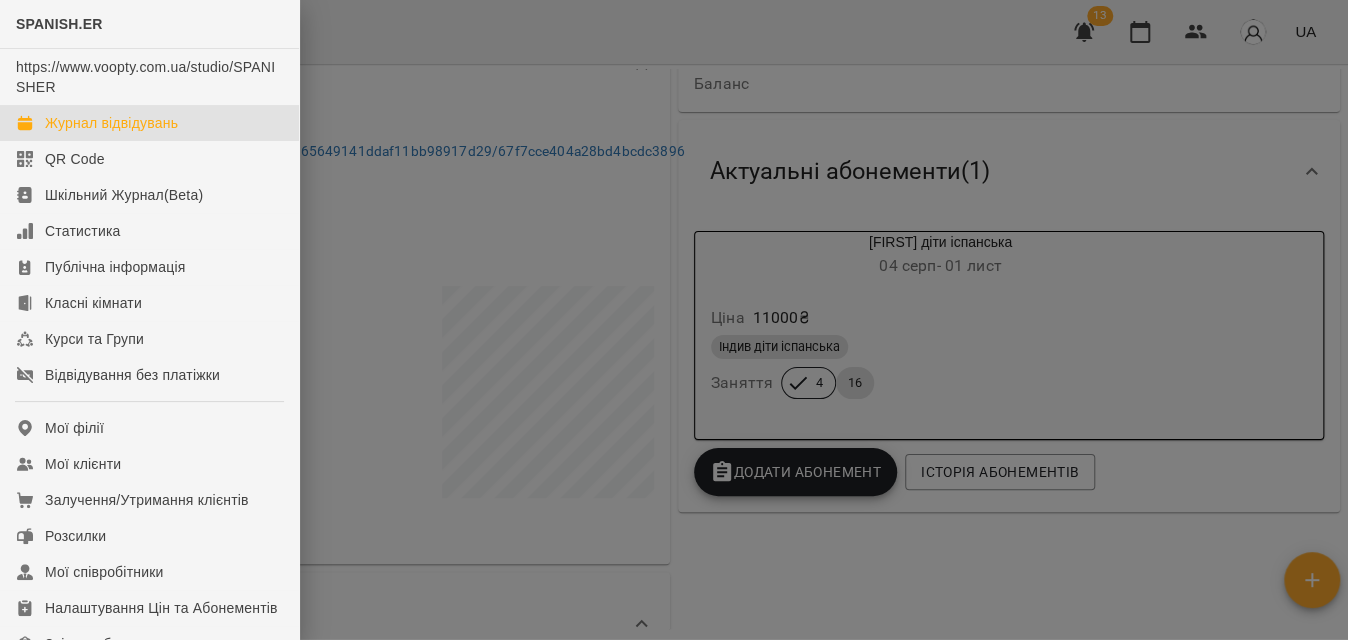 click on "Журнал відвідувань" at bounding box center [149, 123] 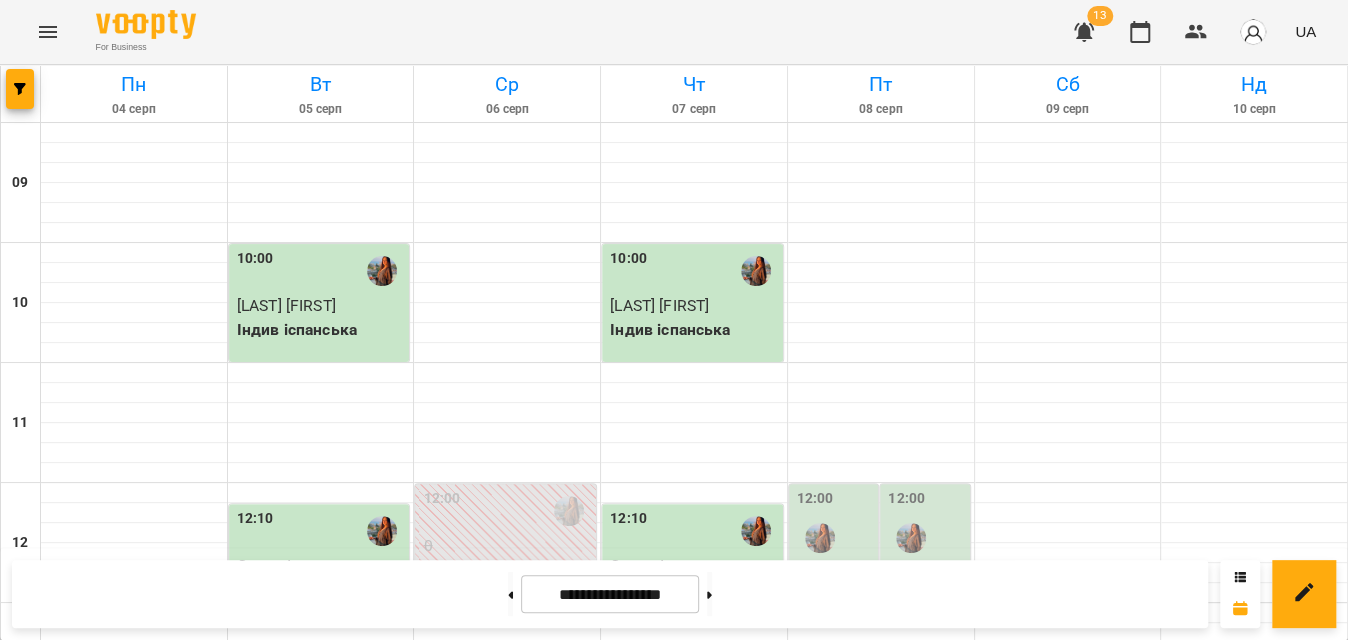 scroll, scrollTop: 0, scrollLeft: 0, axis: both 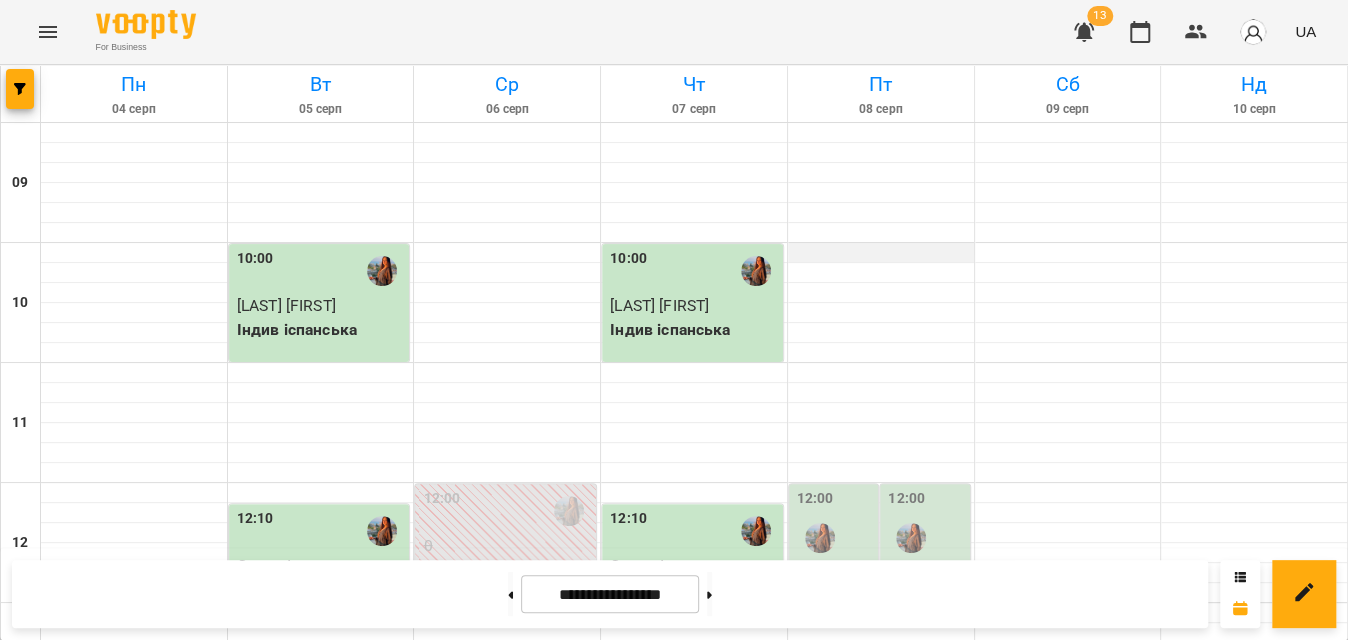 click at bounding box center (881, 253) 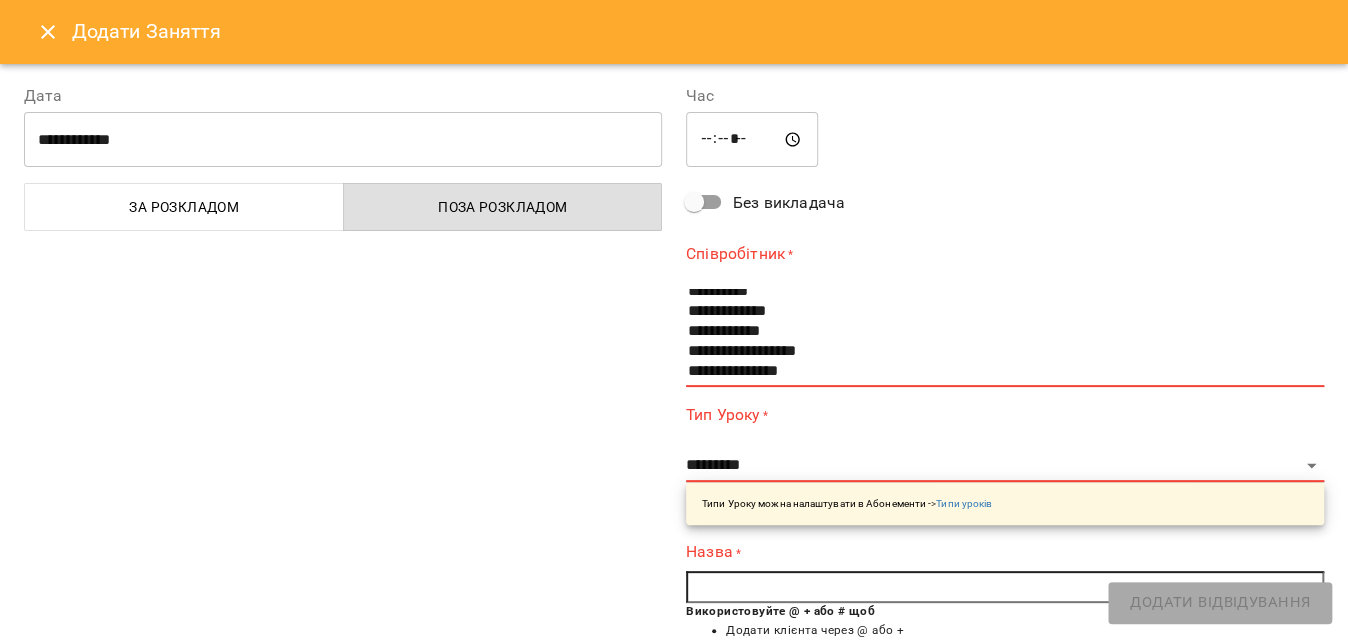 scroll, scrollTop: 314, scrollLeft: 0, axis: vertical 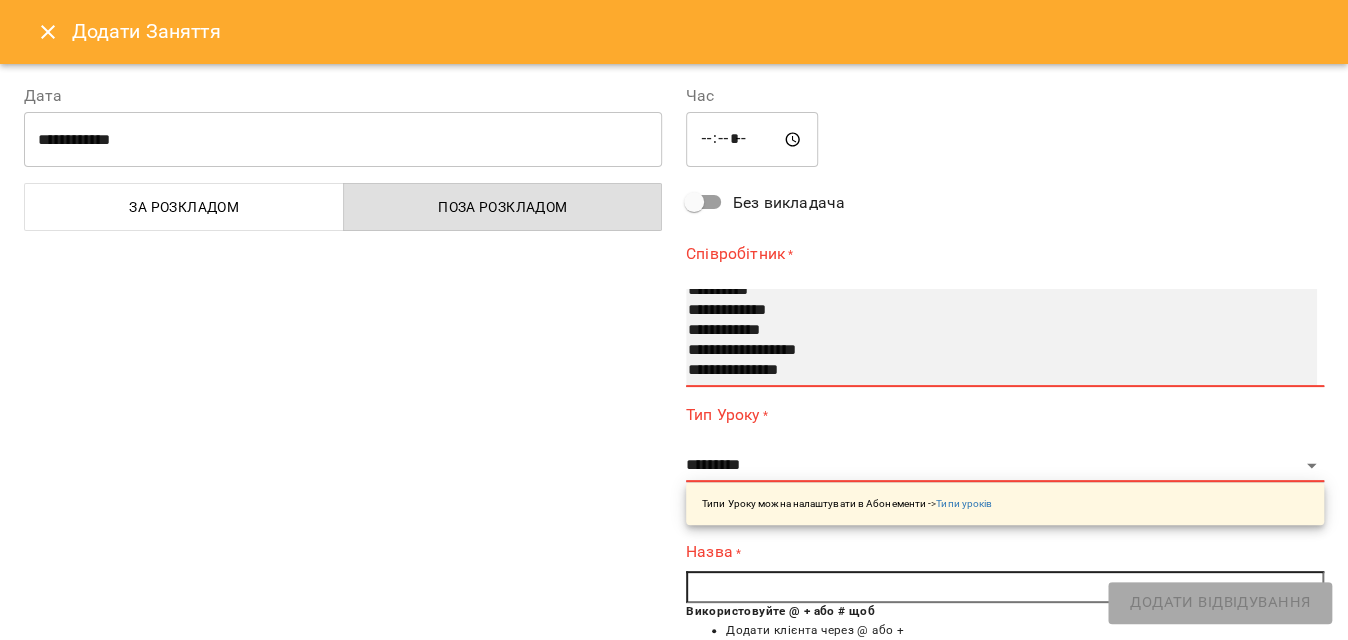 select on "**********" 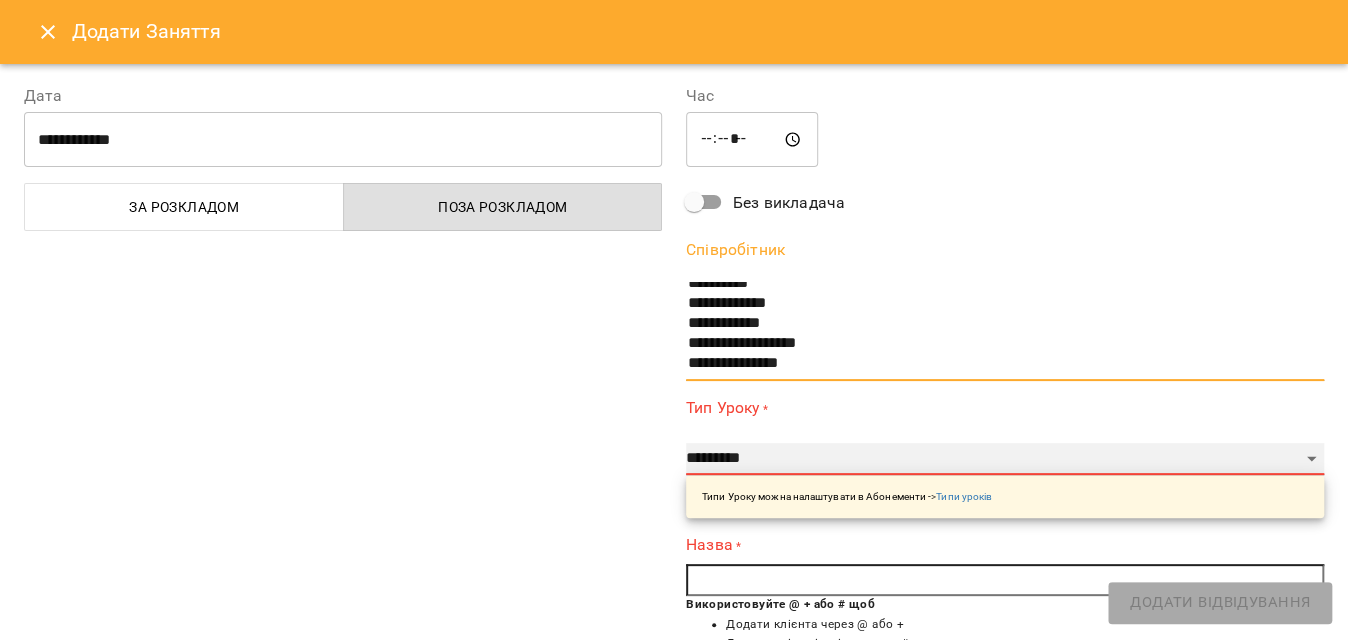 click on "**********" at bounding box center [1005, 459] 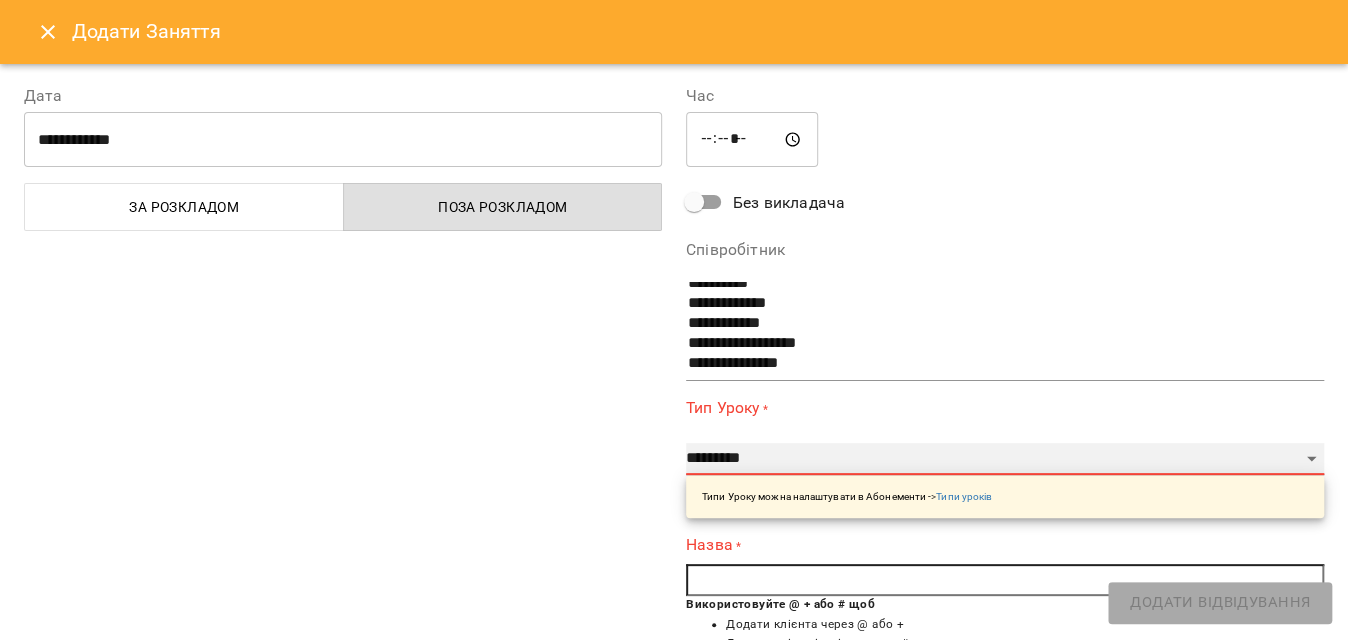 select on "**********" 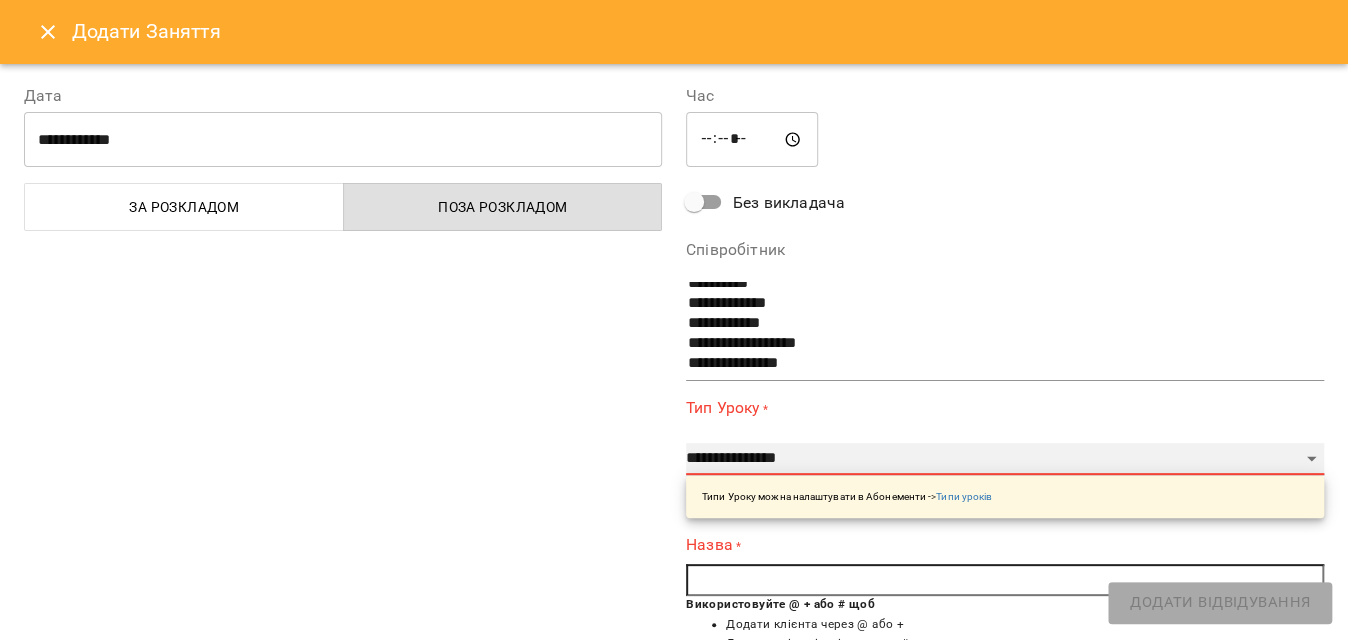 click on "**********" at bounding box center [1005, 459] 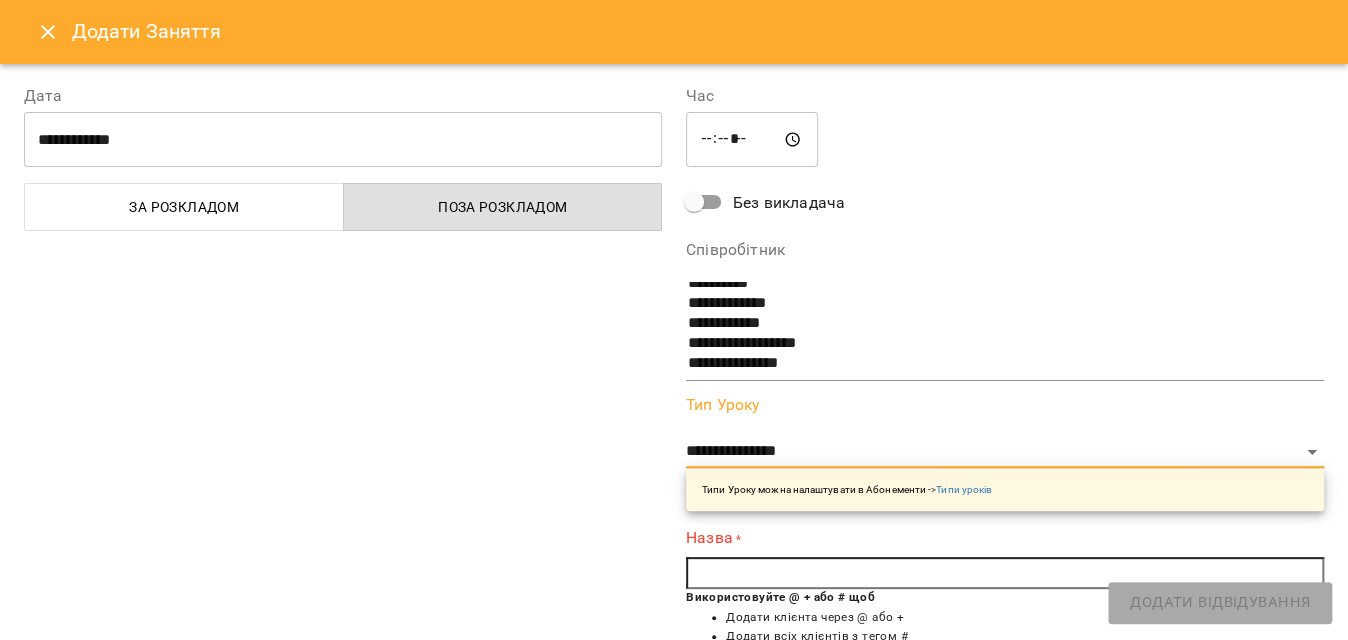 click at bounding box center [1005, 573] 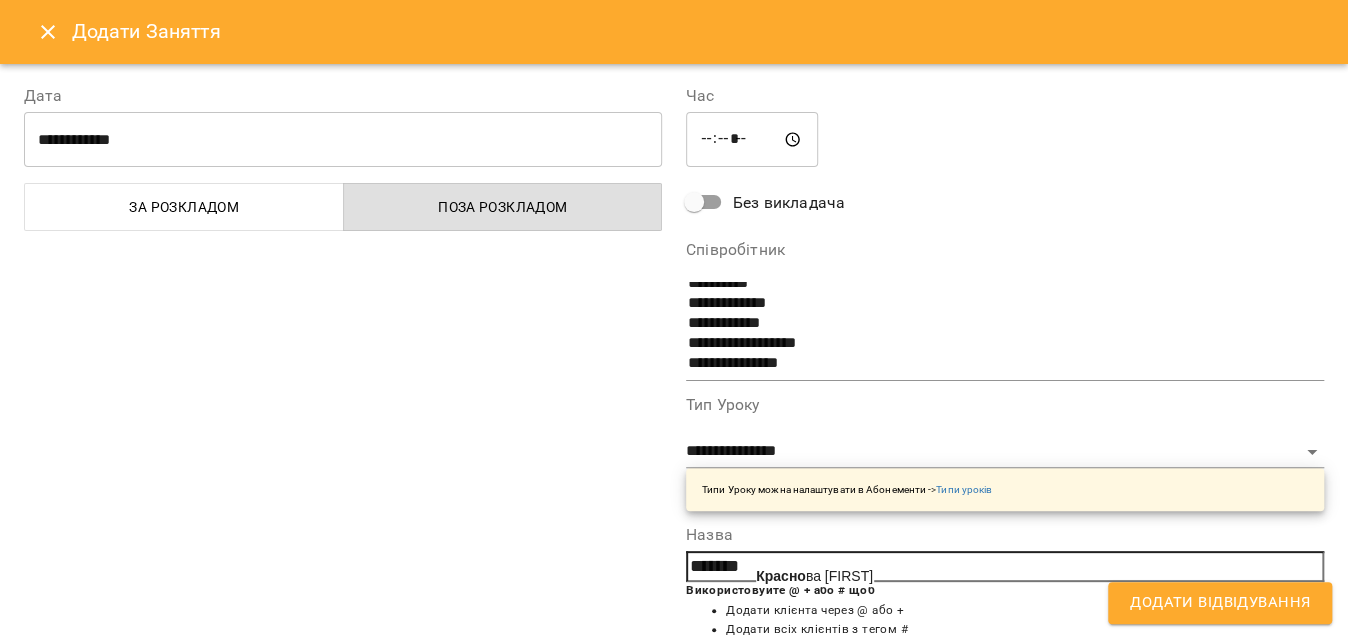 click on "Красно ва Наталя" at bounding box center (814, 576) 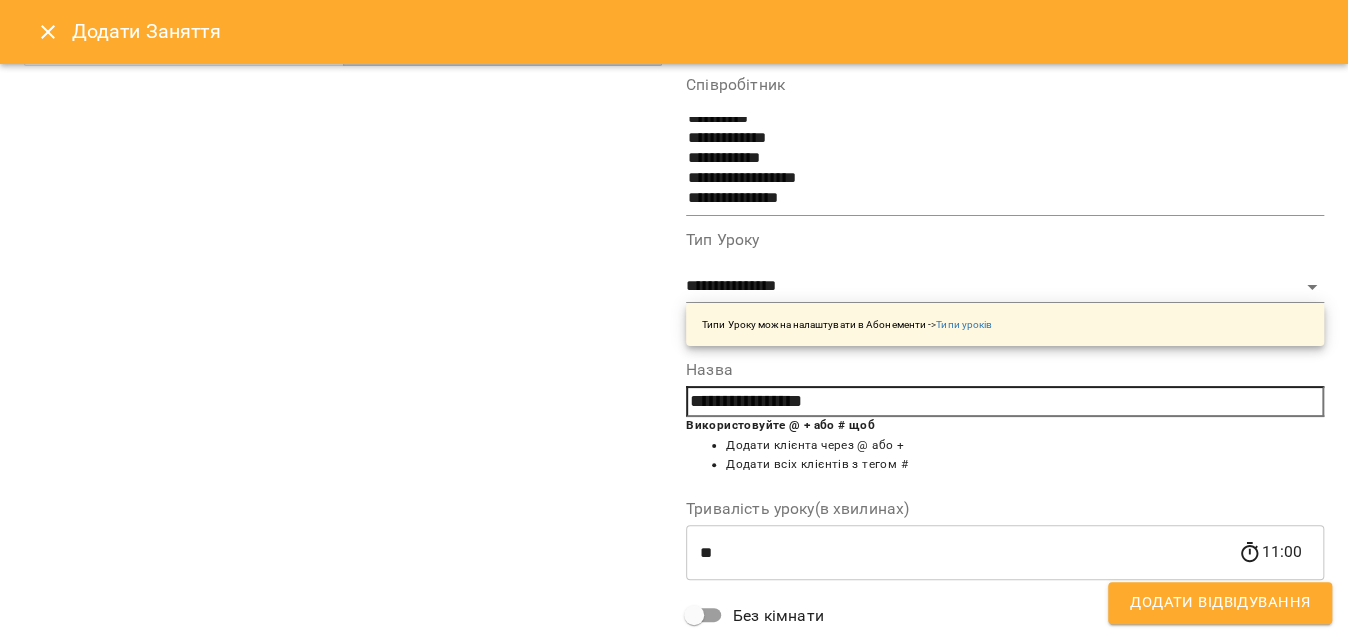 scroll, scrollTop: 362, scrollLeft: 0, axis: vertical 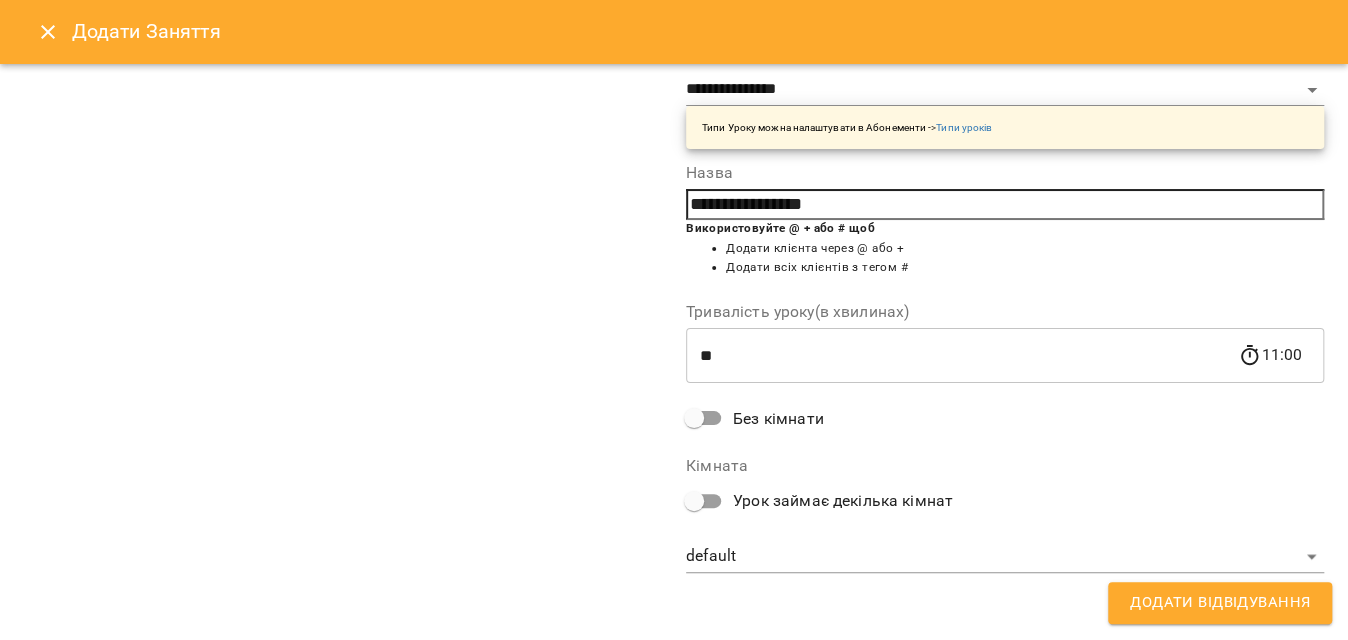 click on "For Business 13 UA Пн 04 серп Вт 05 серп Ср 06 серп Чт 07 серп Пт 08 серп Сб 09 серп Нд 10 серп 09 10 11 12 13 14 15 16 17 18 19 20 21 14:00 0 Індив іспанська (Ларіна Валерія ) 15:00 4 Група іспанська А1.2 (Група іспанська А1_2 Пн_Чт 15_00) 10:00 Краснова Наталя Індив іспанська 12:10 Сокол Іван Індив іспанська 14:00 Білозеров Святослав Індив іспанська 15:00 ПАУЗА Михайло Індив іспанська 12:00 0 Індив іспанська (Ларіна Валерія ) 10:00 Краснова Наталя Індив іспанська 12:10 Сокол Іван Індив іспанська 15:00 4 Група іспанська А1.2 (Група іспанська А1_2 Пн_Чт 15_00) 12:00 Білозеров Святослав 12:00 - Михайло" at bounding box center (674, 886) 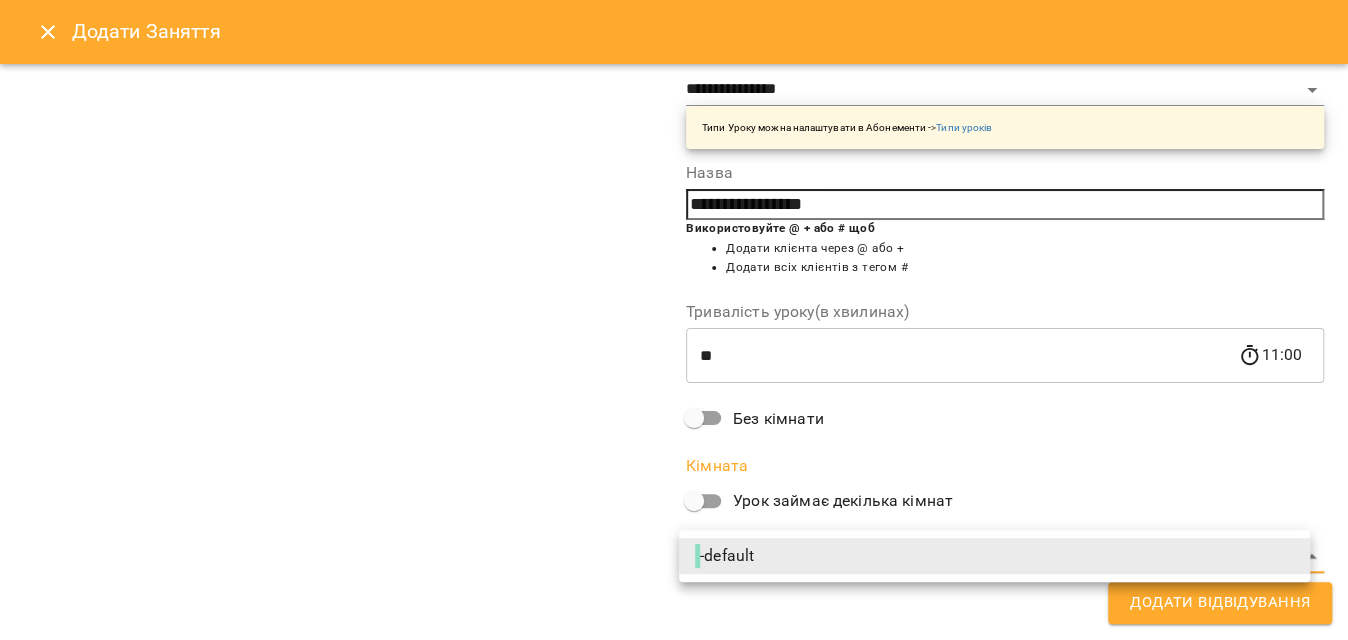 click on "-  default" at bounding box center [726, 556] 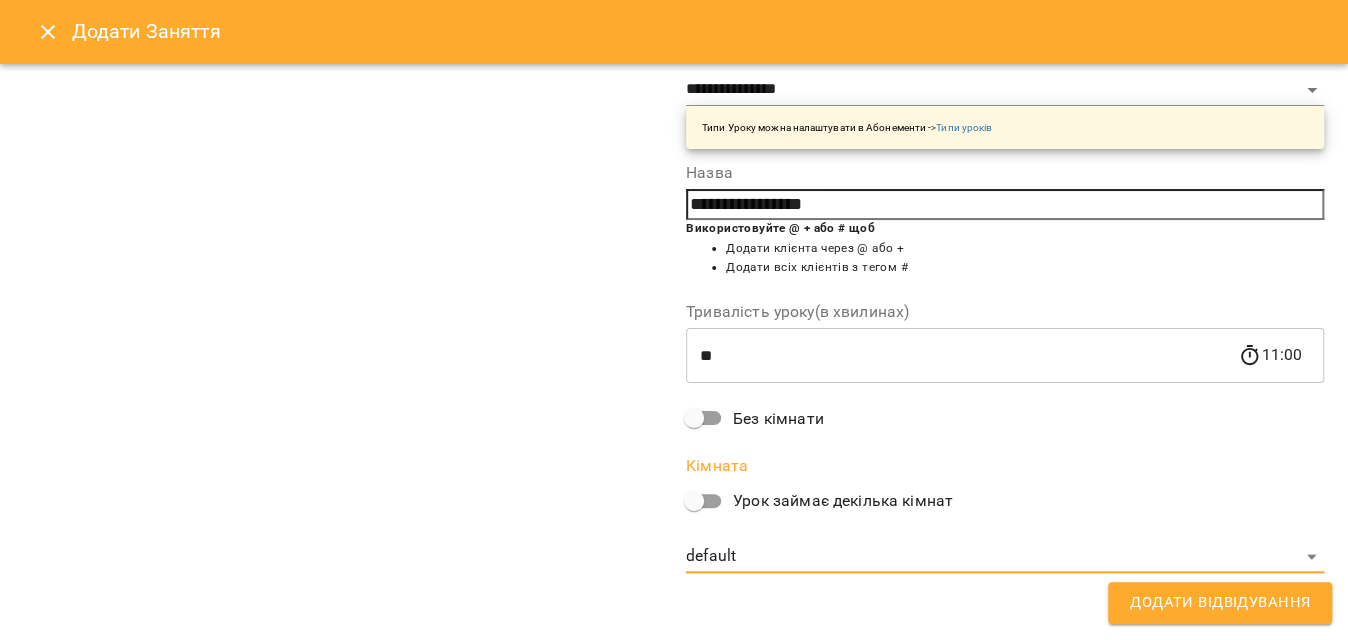 click on "Додати Відвідування" at bounding box center [1220, 603] 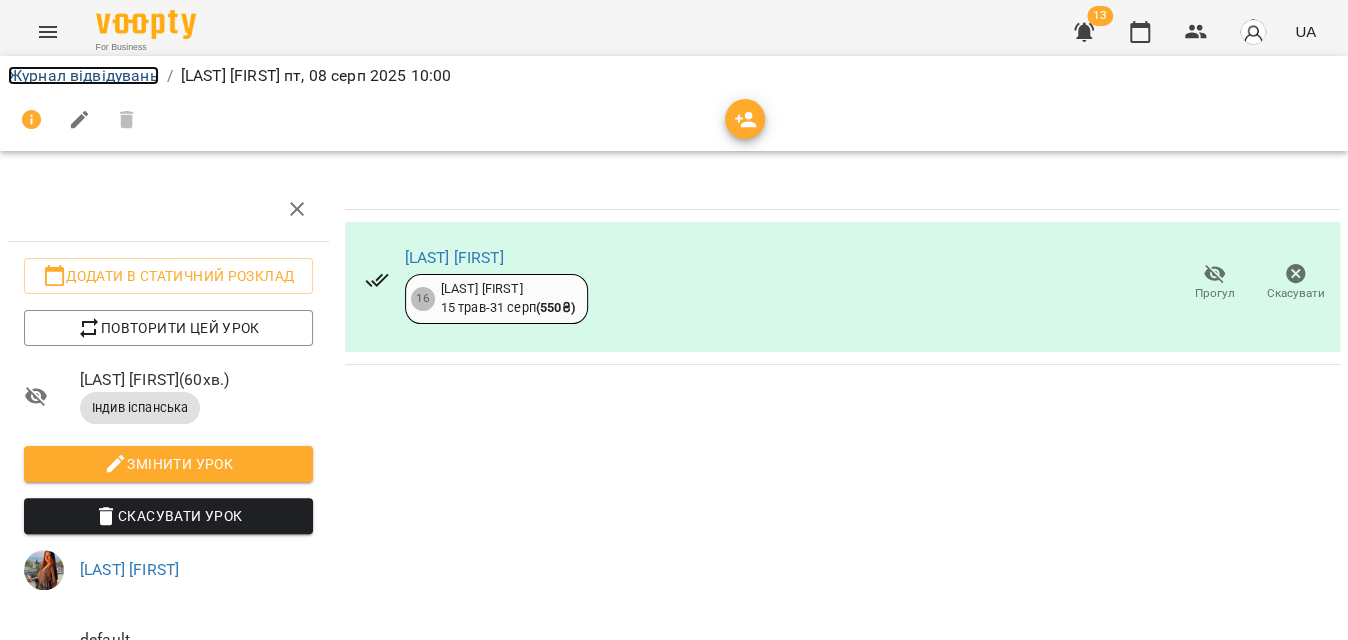 click on "Журнал відвідувань" at bounding box center (83, 75) 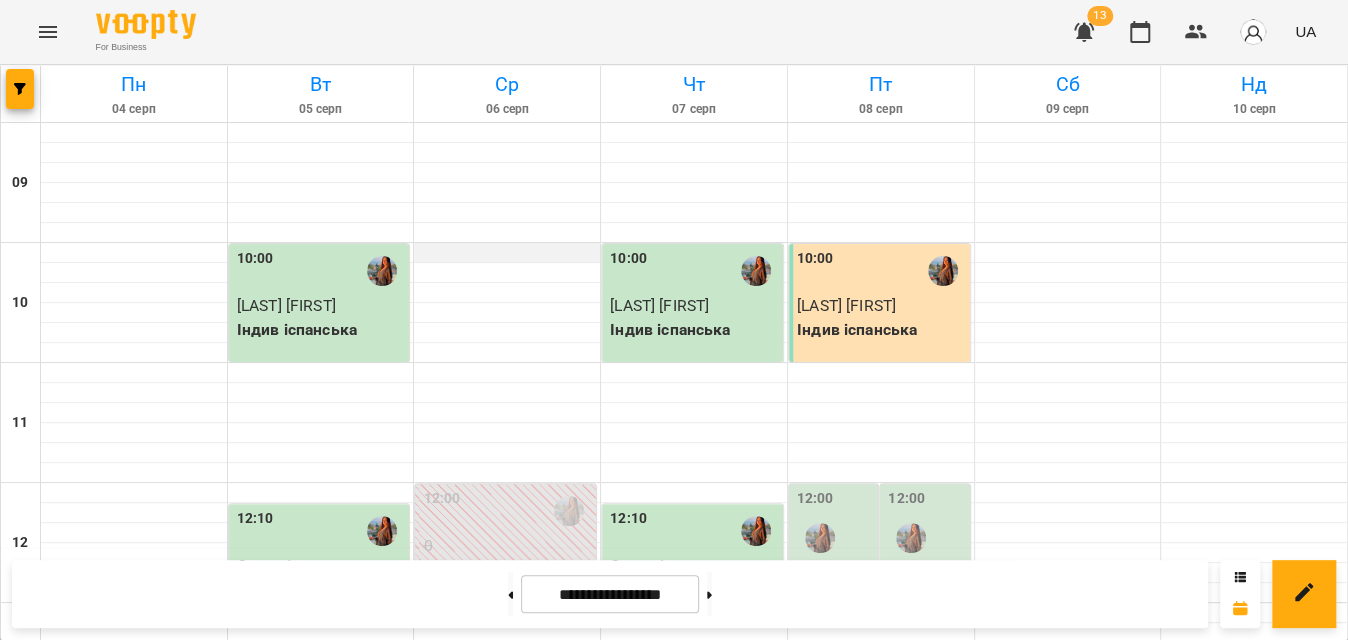 scroll, scrollTop: 181, scrollLeft: 0, axis: vertical 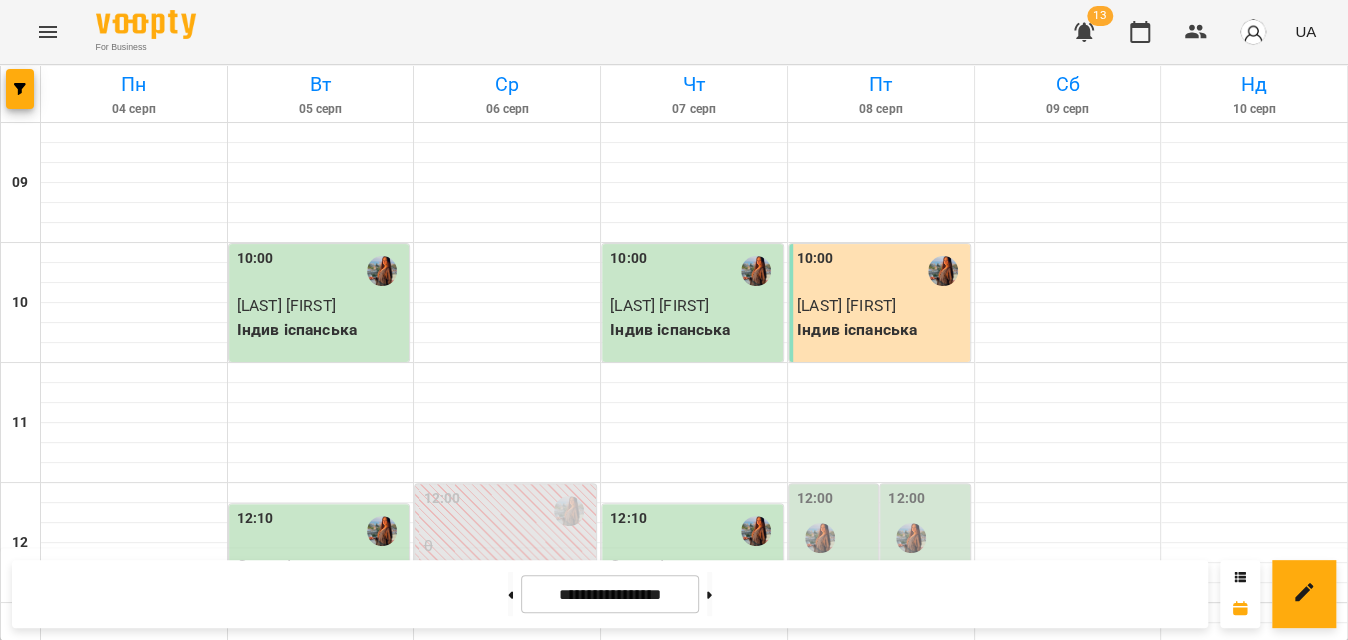 click on "12:00" at bounding box center [926, 524] 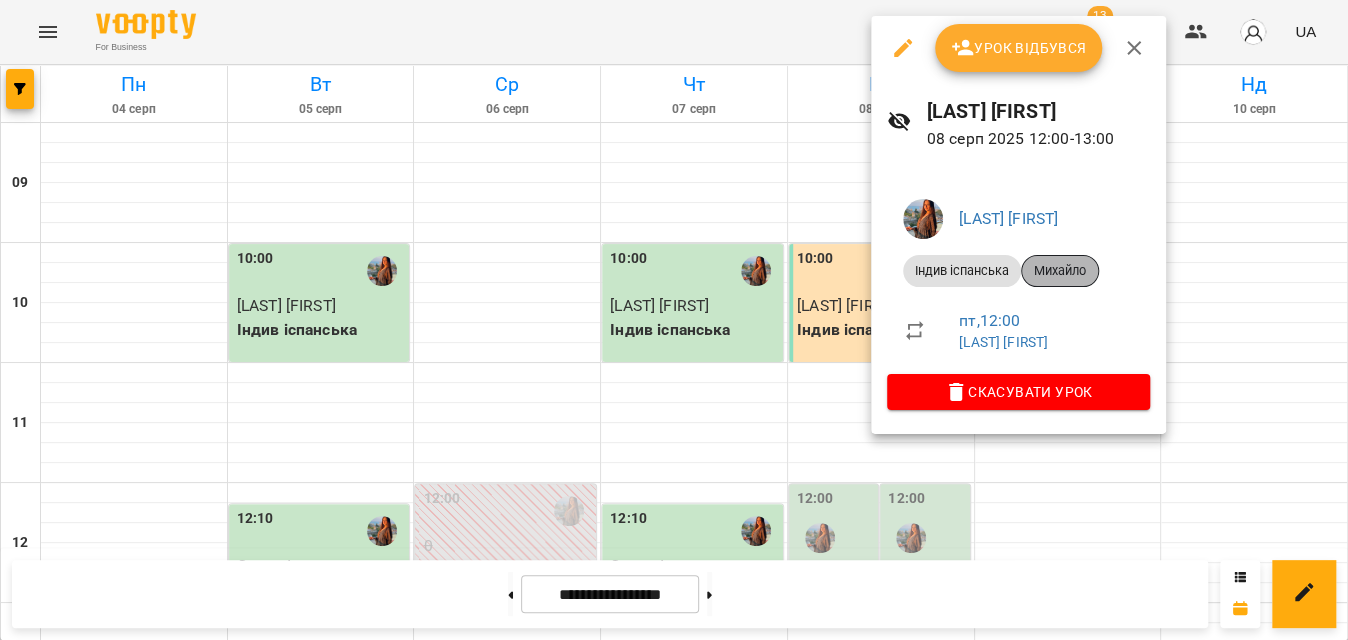 click on "Михайло" at bounding box center [1060, 271] 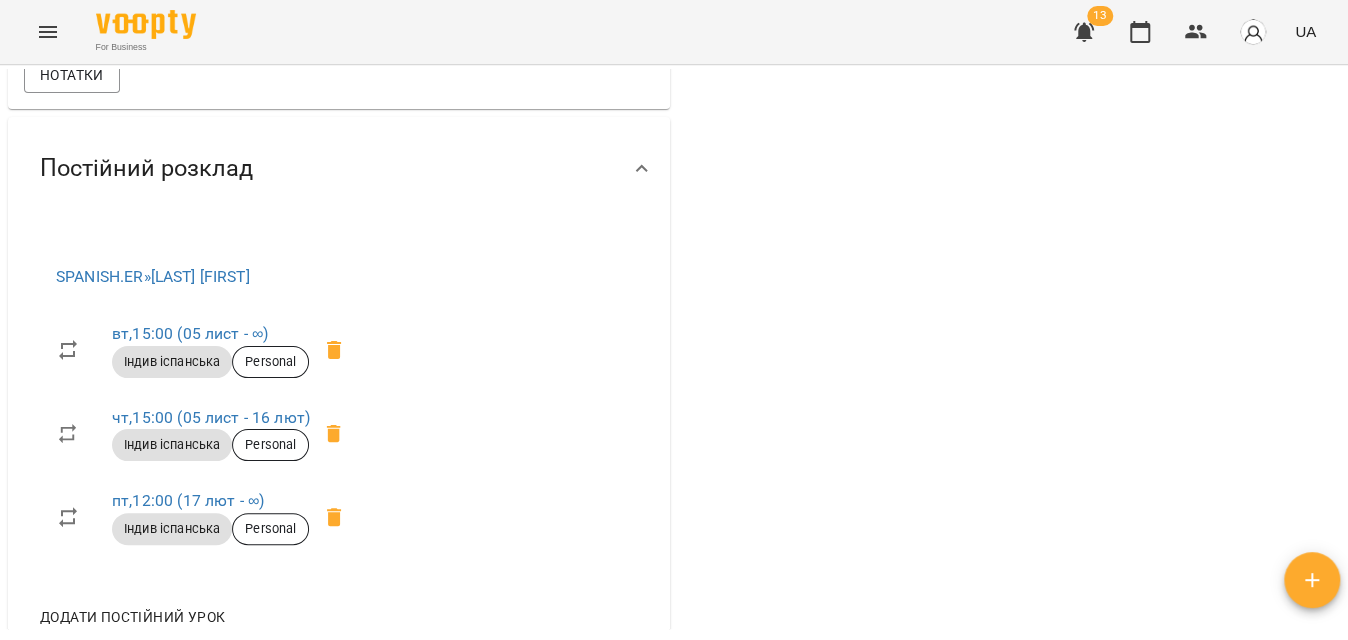 scroll, scrollTop: 818, scrollLeft: 0, axis: vertical 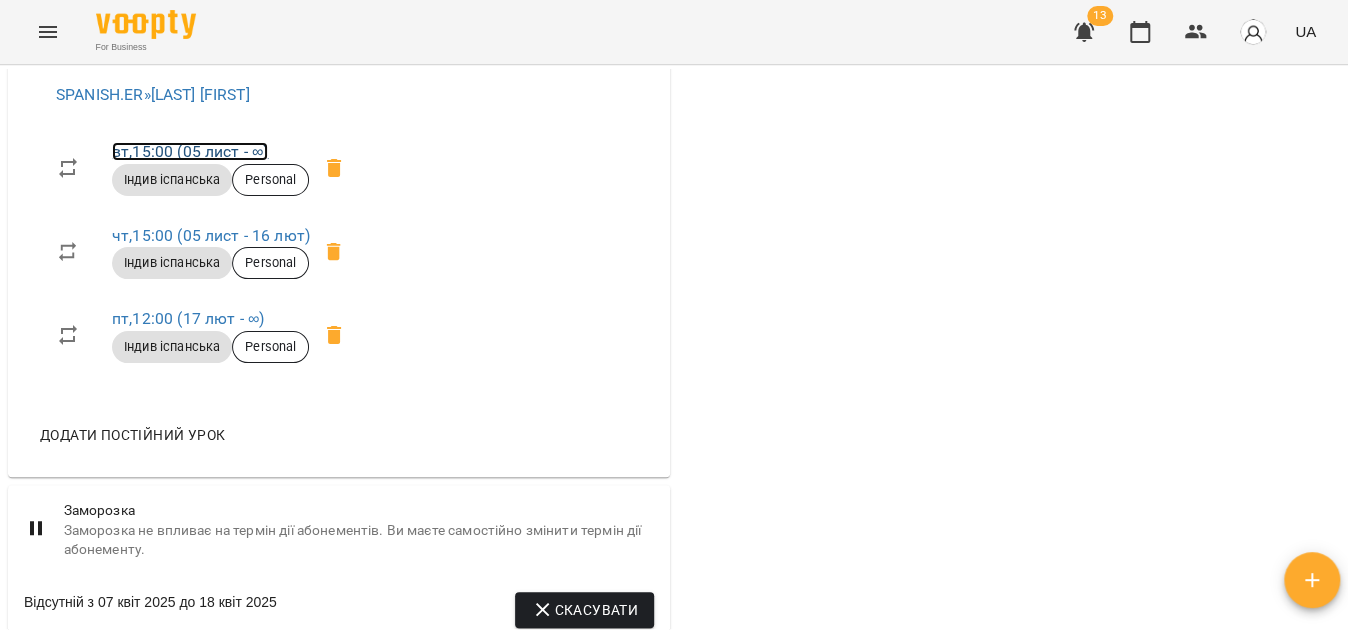 click on "вт ,  15:00   (05 лист - ∞)" at bounding box center [190, 151] 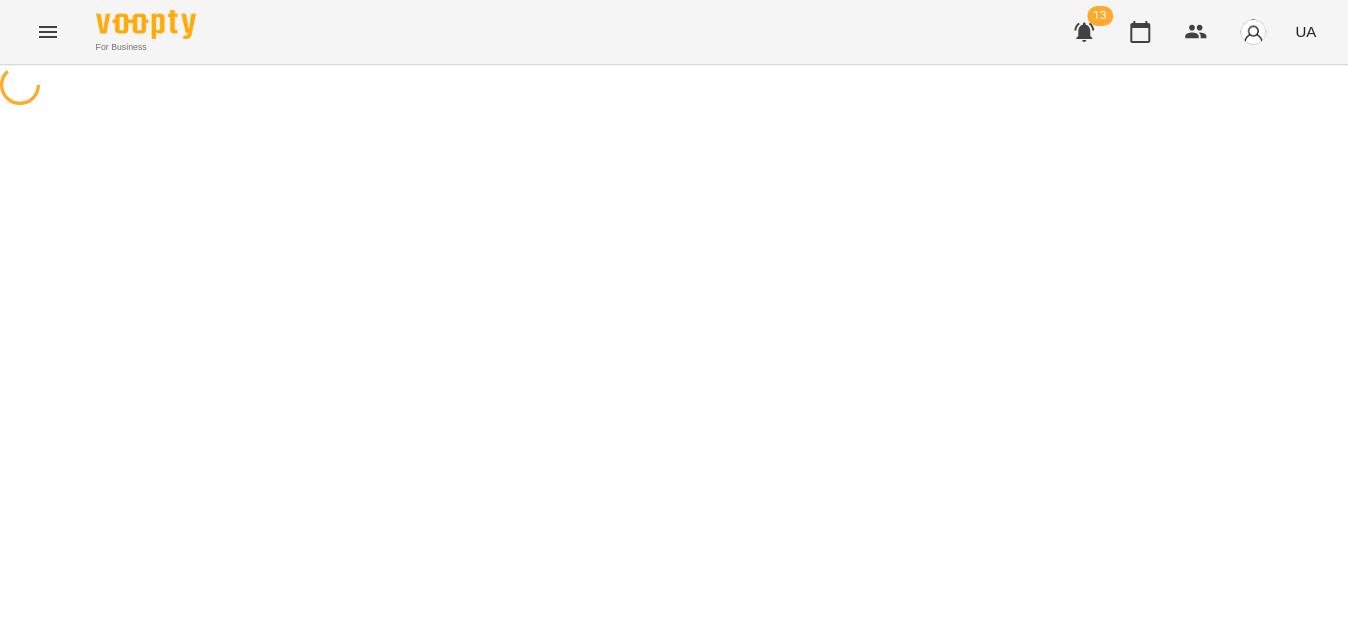 select on "*" 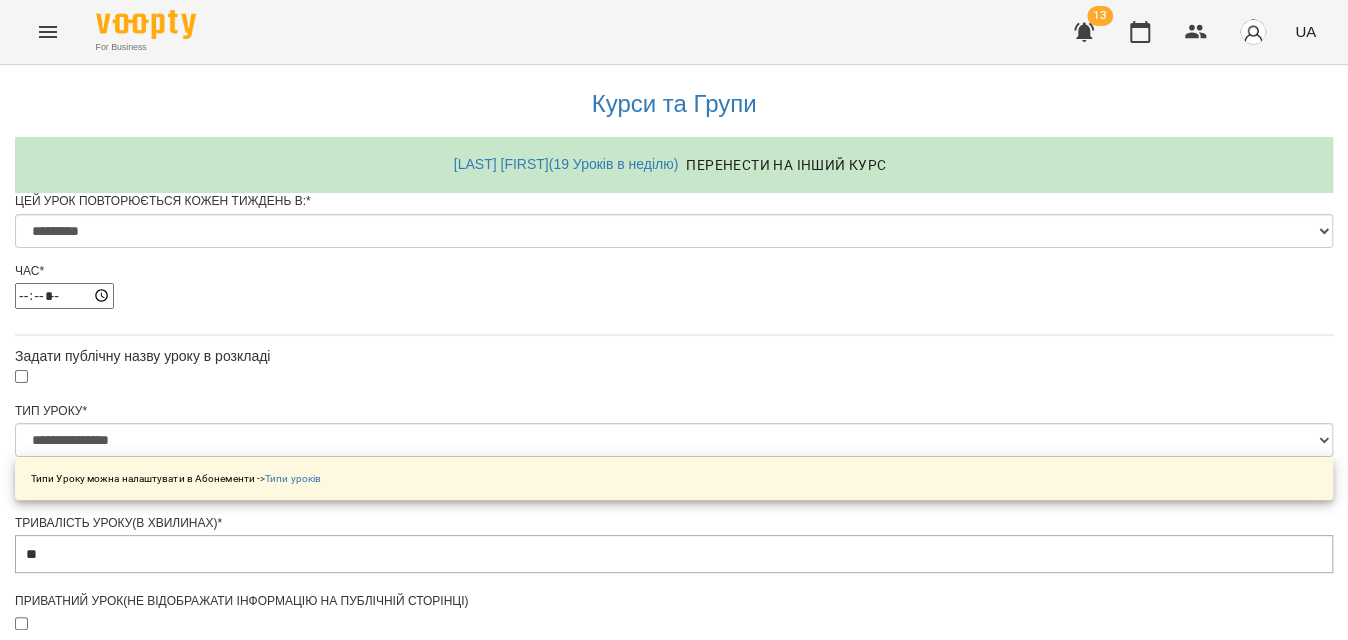 scroll, scrollTop: 941, scrollLeft: 0, axis: vertical 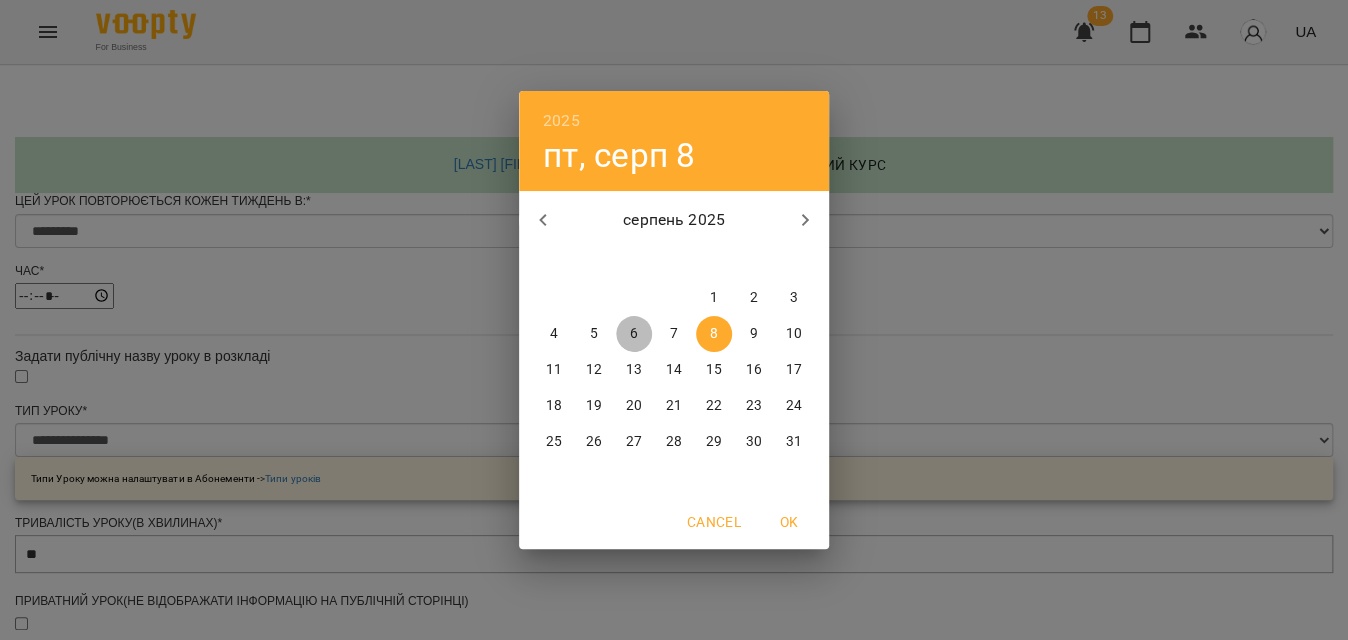 click on "6" at bounding box center [634, 334] 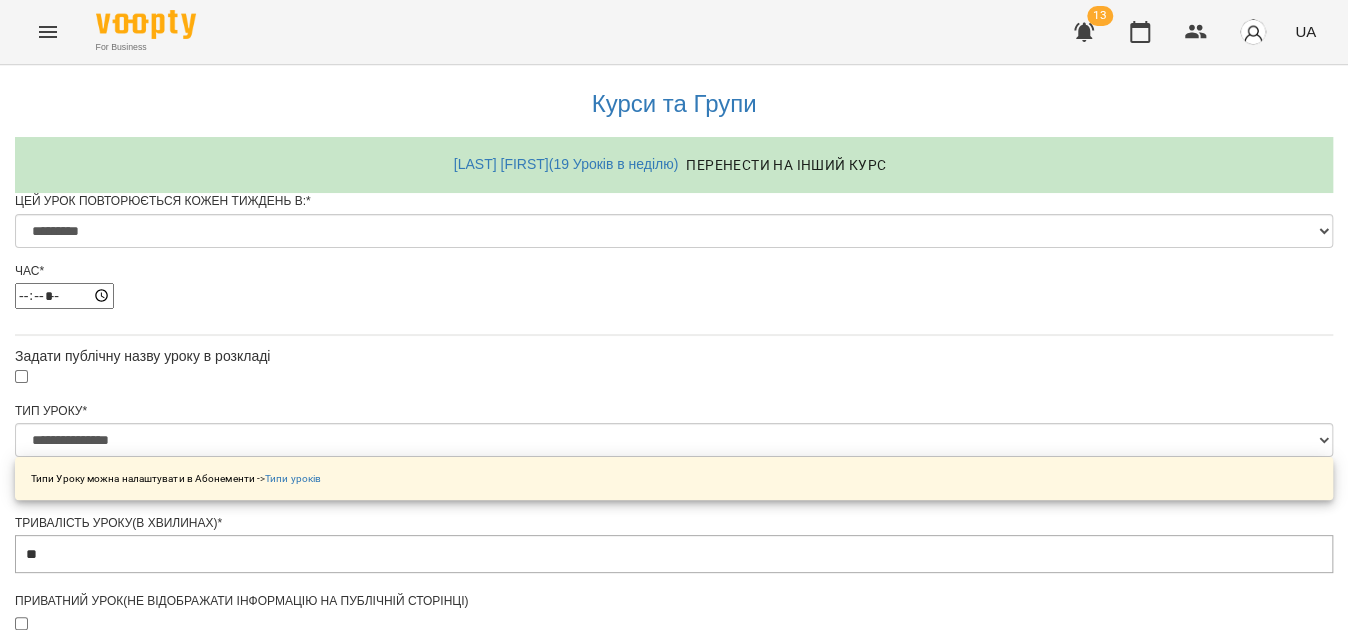 click on "Зберегти" at bounding box center [674, 1443] 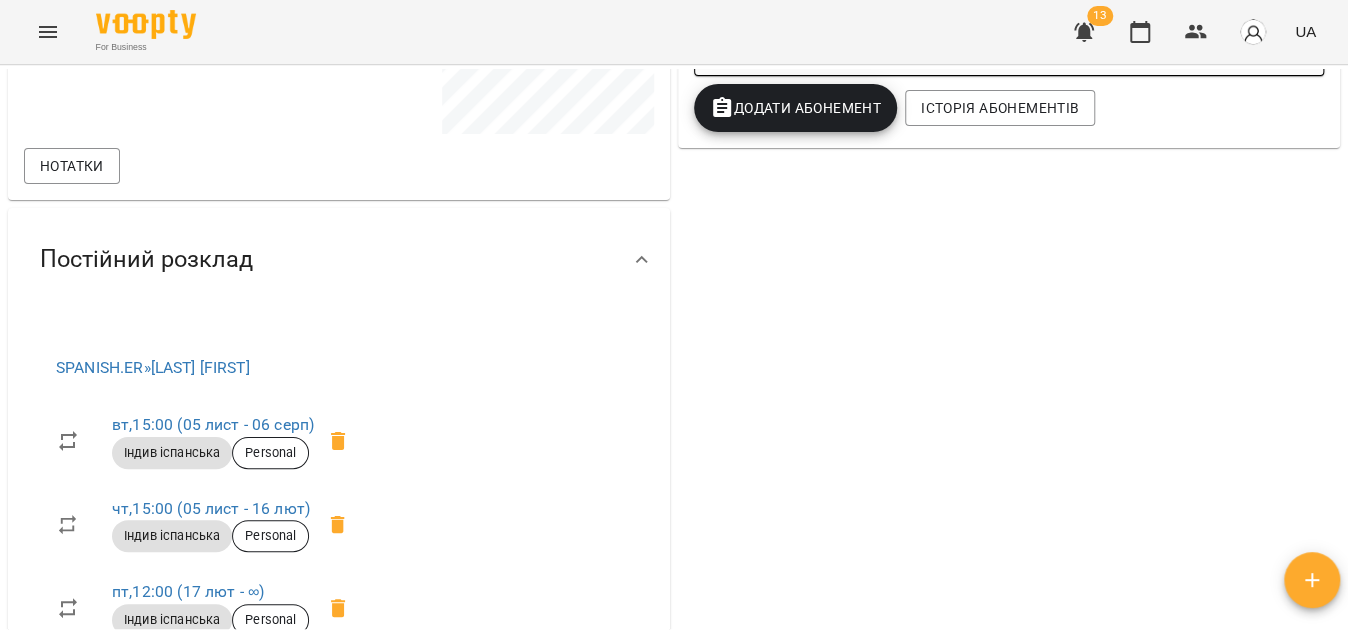 scroll, scrollTop: 909, scrollLeft: 0, axis: vertical 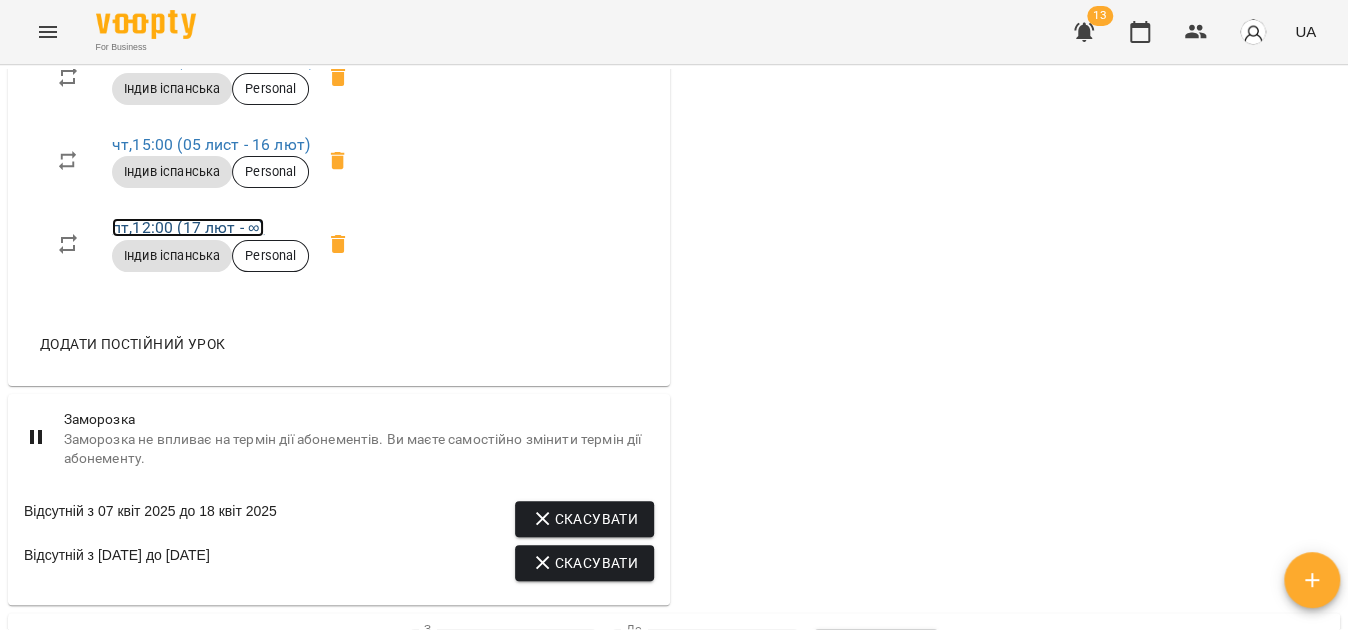 click on "пт ,  12:00   (17 лют - ∞)" at bounding box center [188, 227] 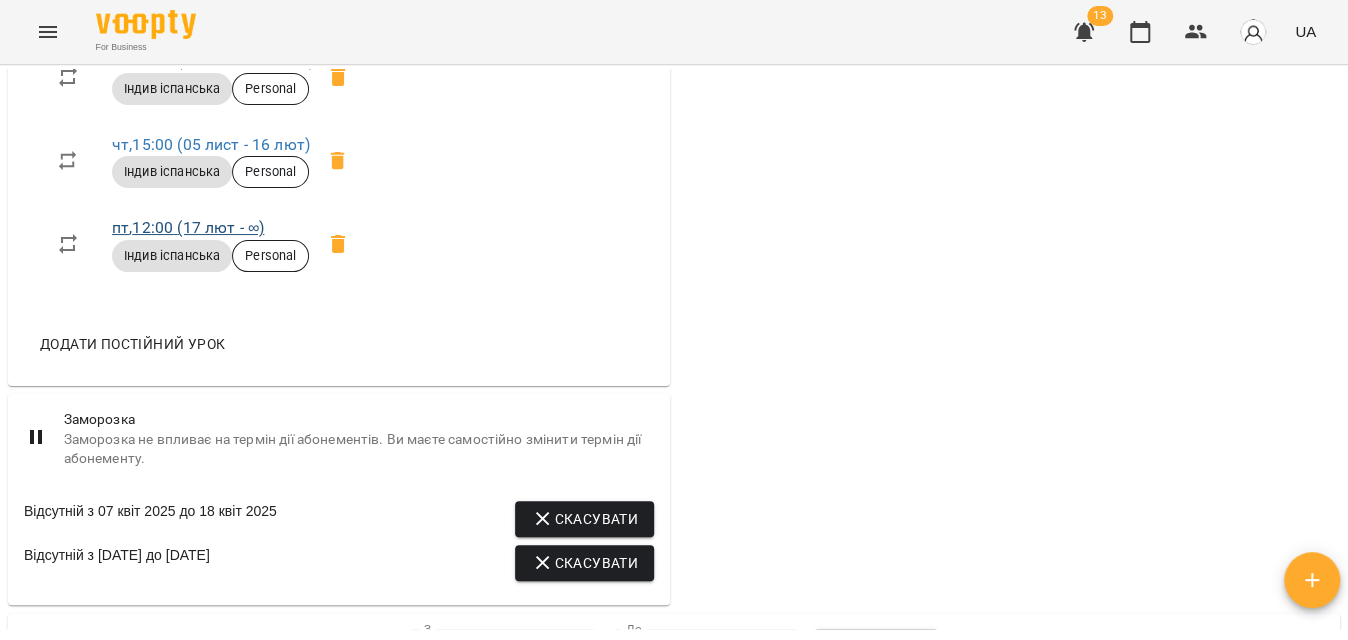 scroll, scrollTop: 0, scrollLeft: 0, axis: both 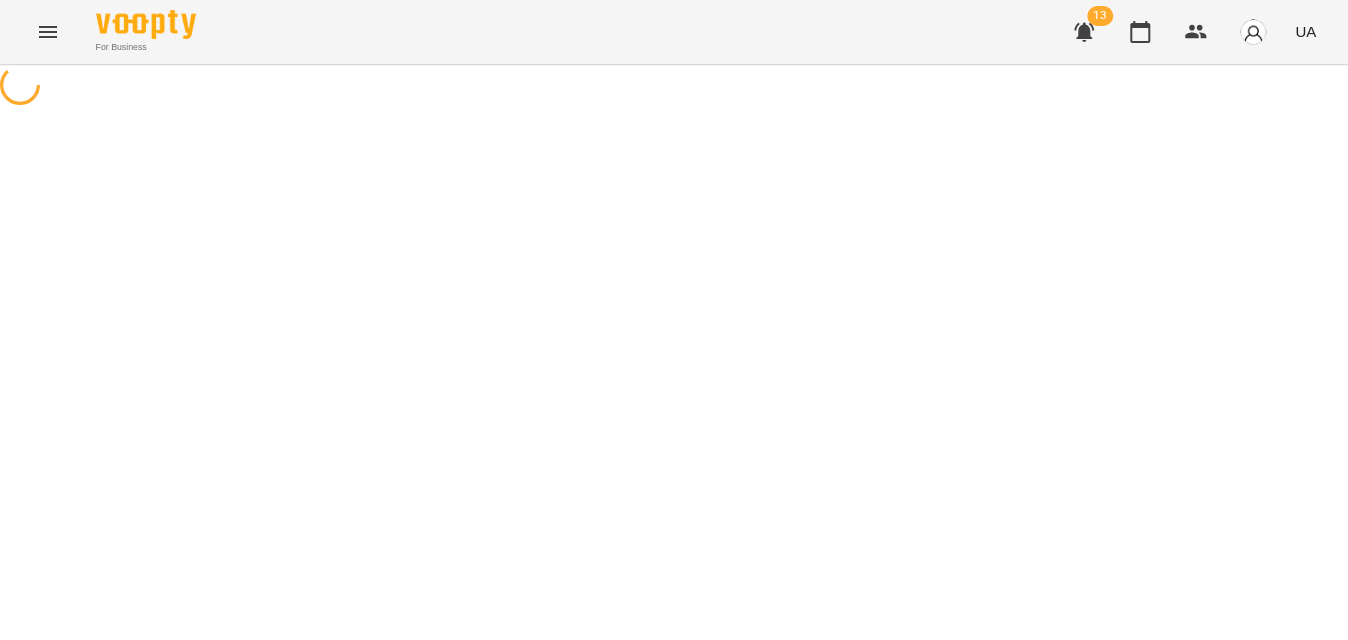 select on "*" 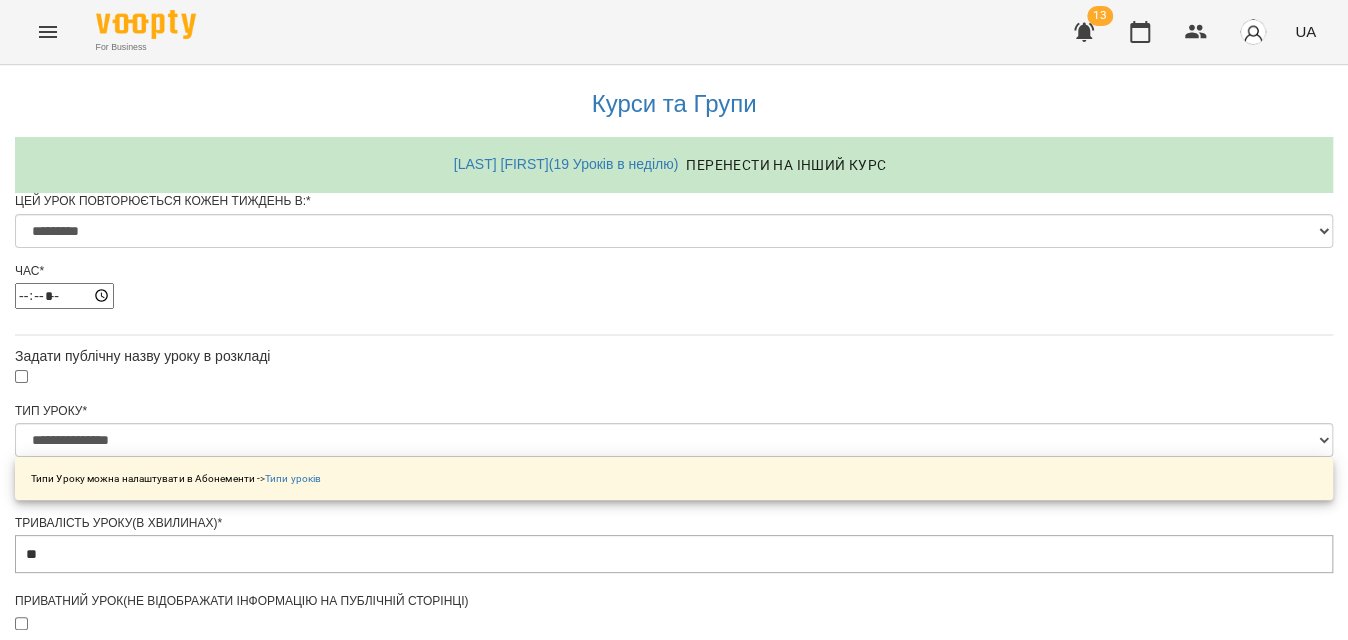 scroll, scrollTop: 941, scrollLeft: 0, axis: vertical 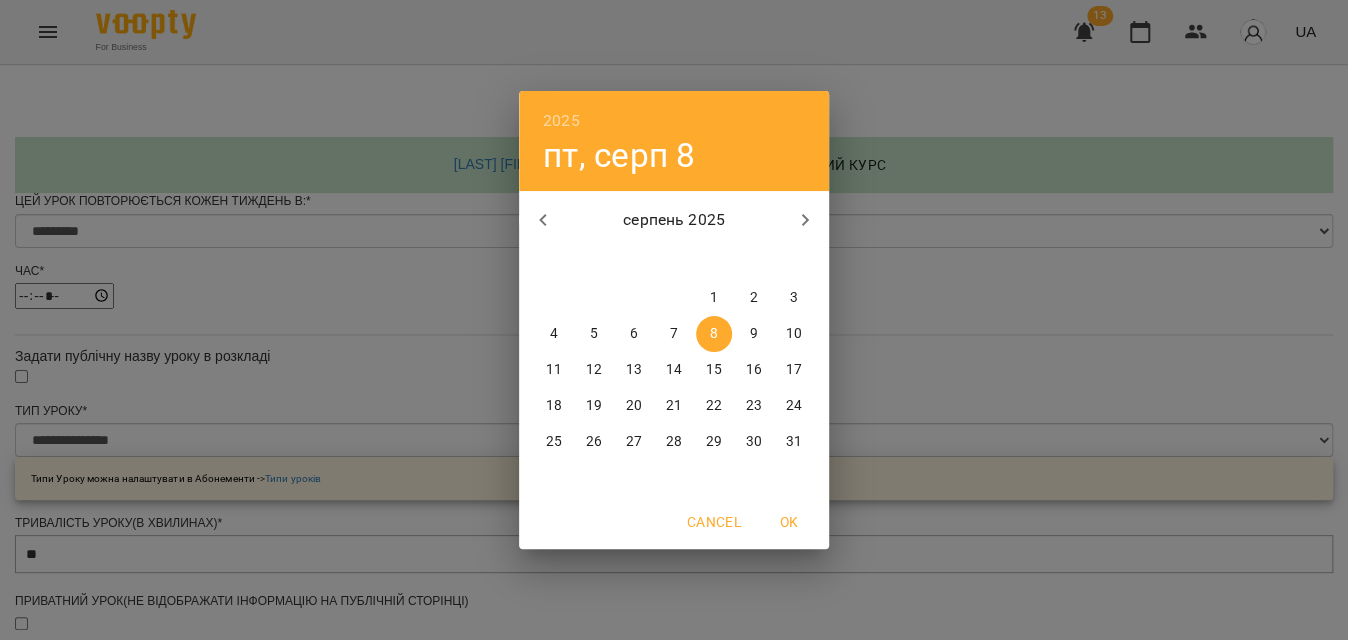 click on "6" at bounding box center [634, 334] 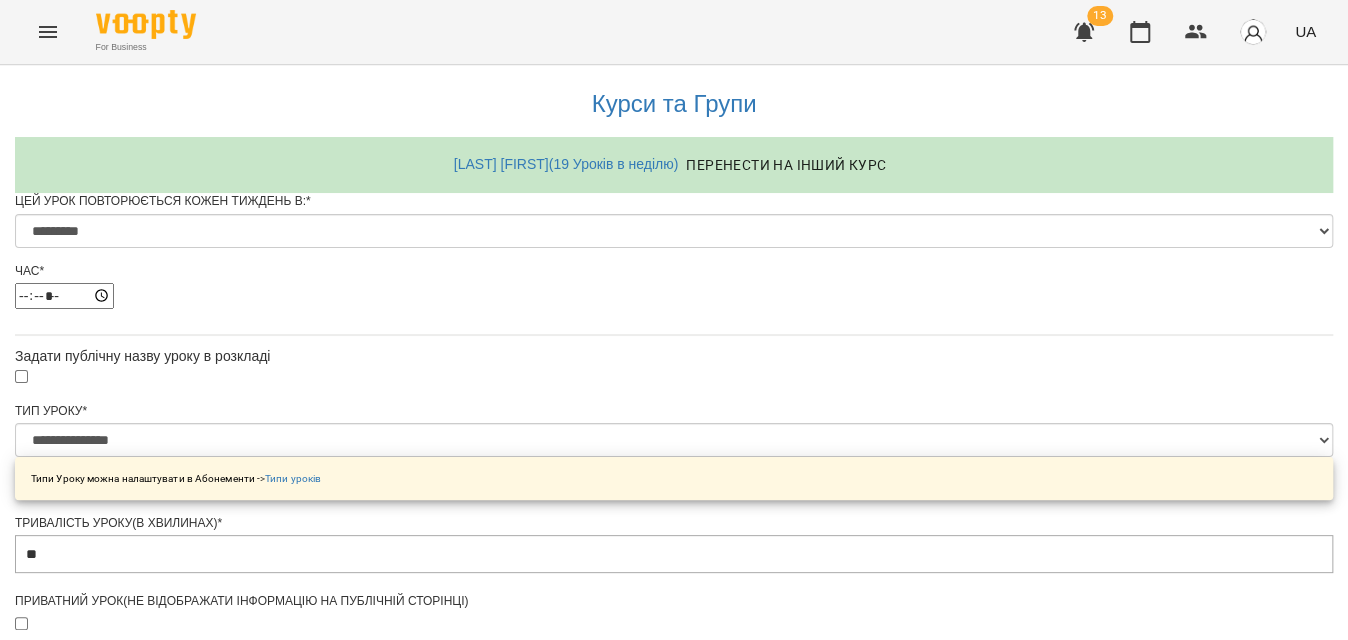 click on "Зберегти" at bounding box center [674, 1443] 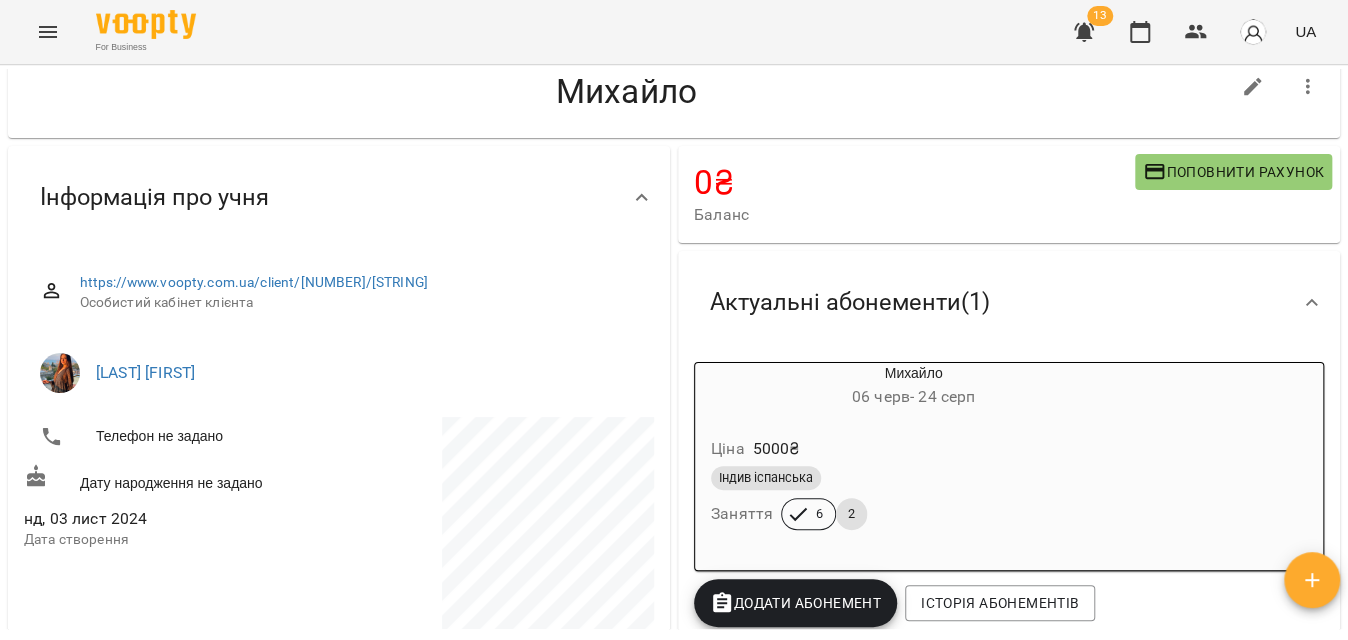 scroll, scrollTop: 0, scrollLeft: 0, axis: both 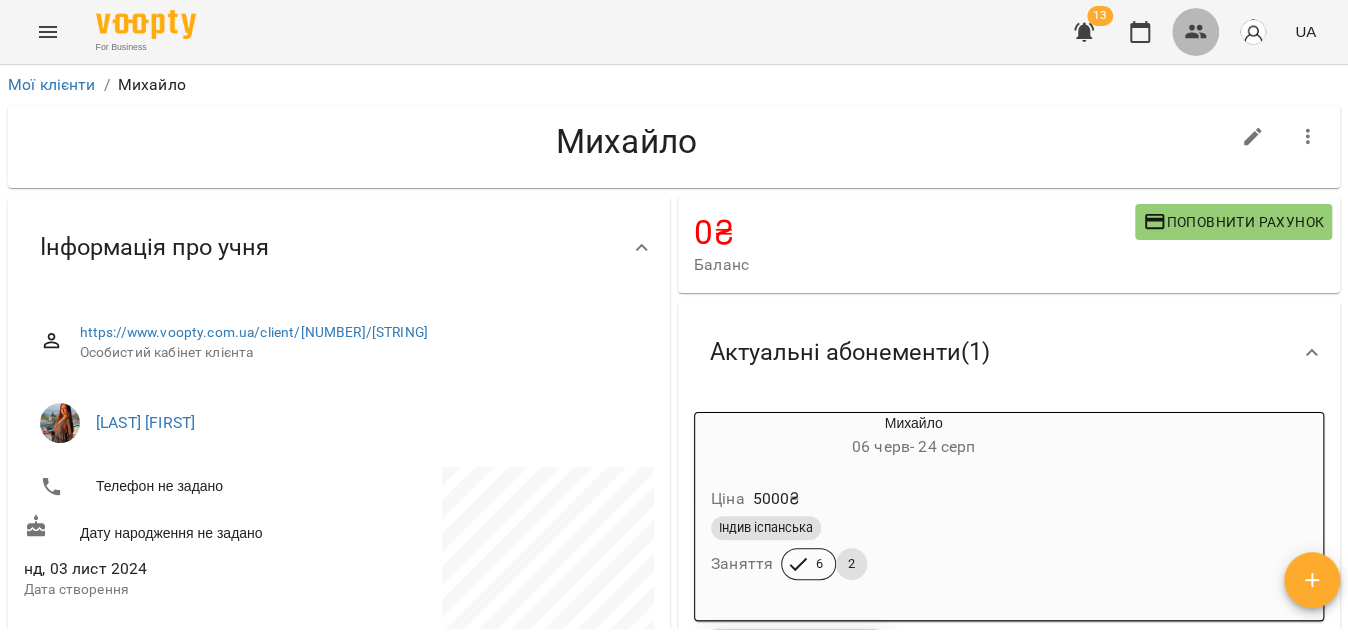 click at bounding box center [1196, 32] 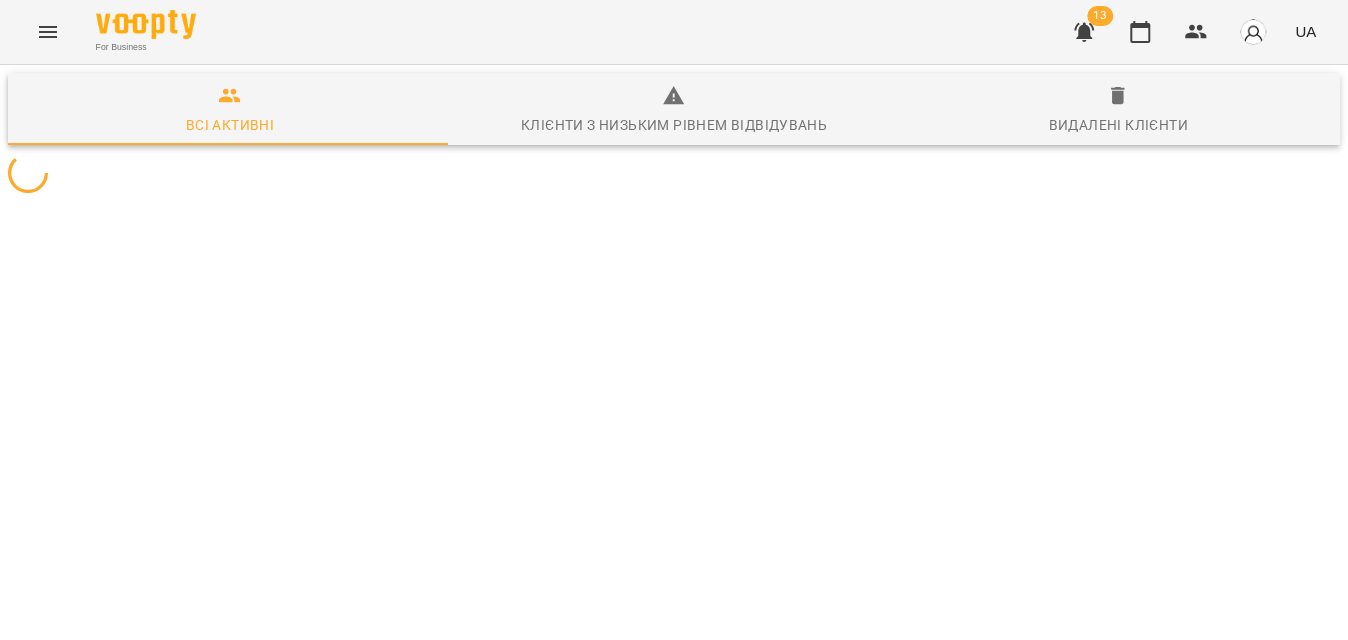 scroll, scrollTop: 0, scrollLeft: 0, axis: both 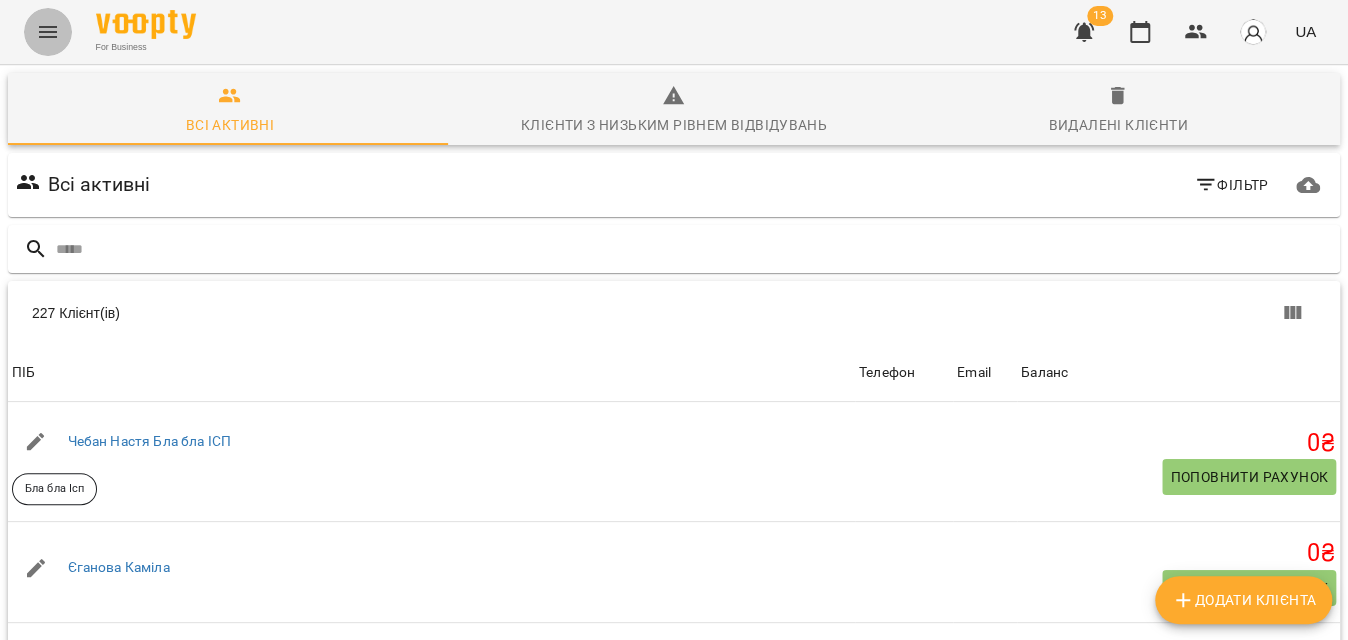 click 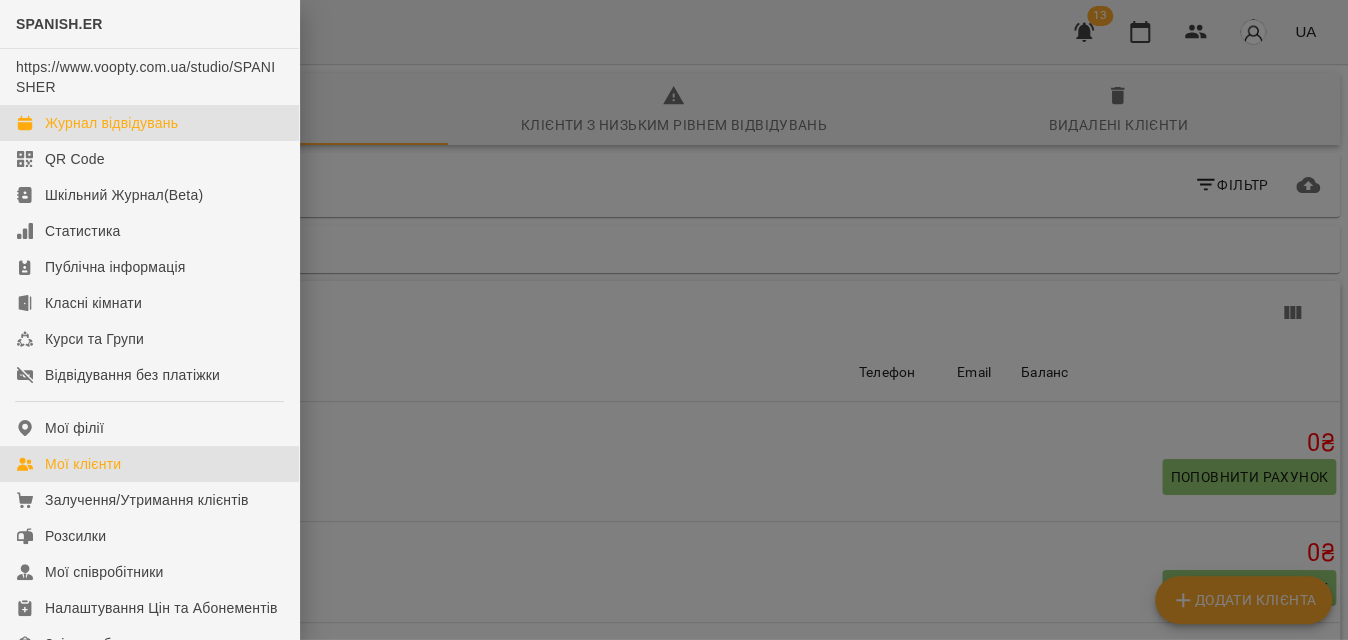 click on "Журнал відвідувань" at bounding box center [111, 123] 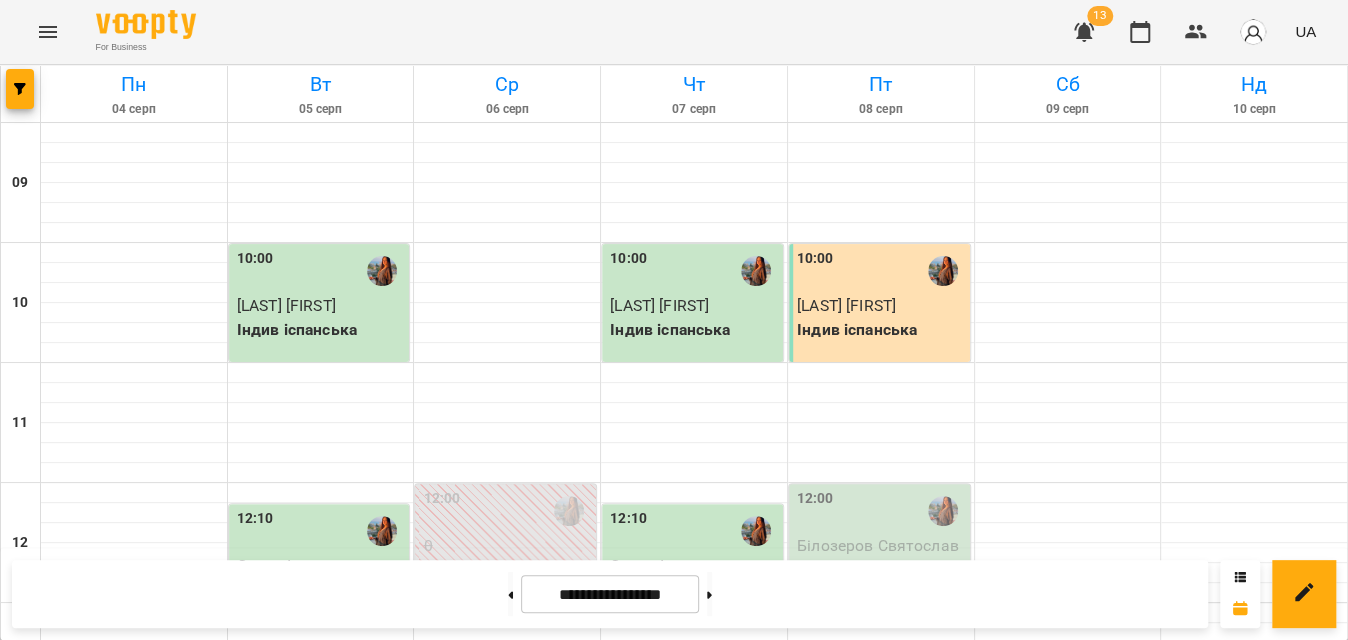 scroll, scrollTop: 181, scrollLeft: 0, axis: vertical 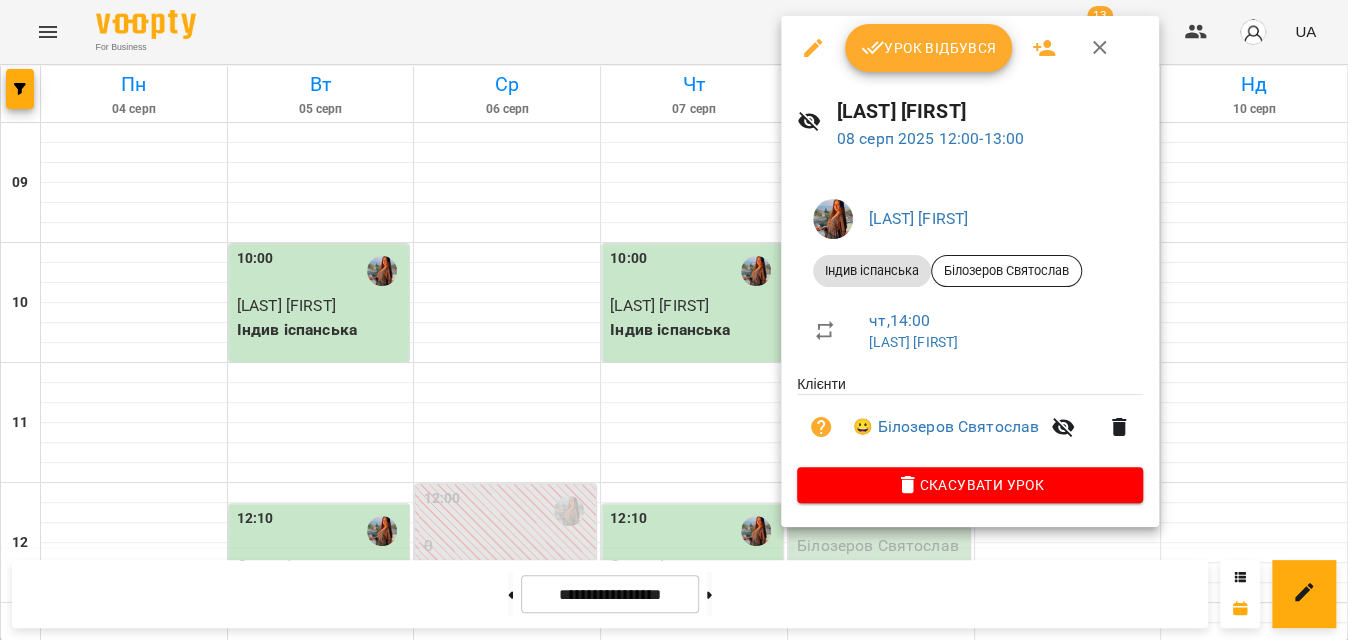 click on "Урок відбувся" at bounding box center (929, 48) 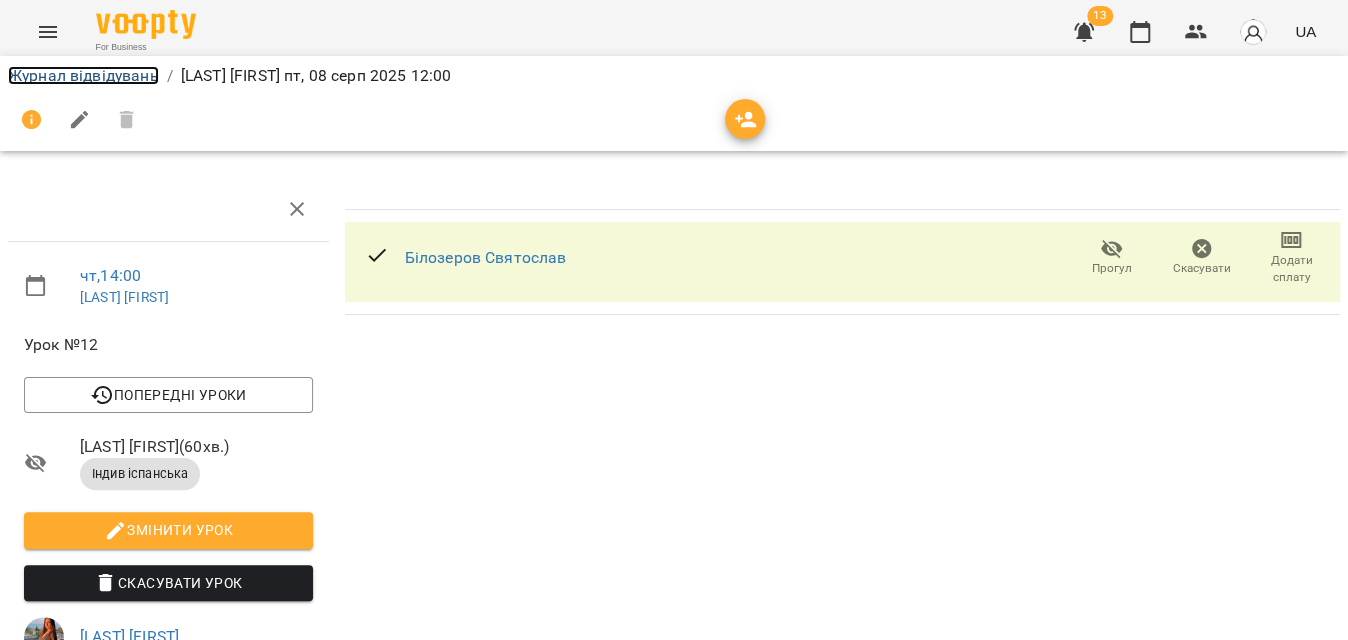 click on "Журнал відвідувань" at bounding box center (83, 75) 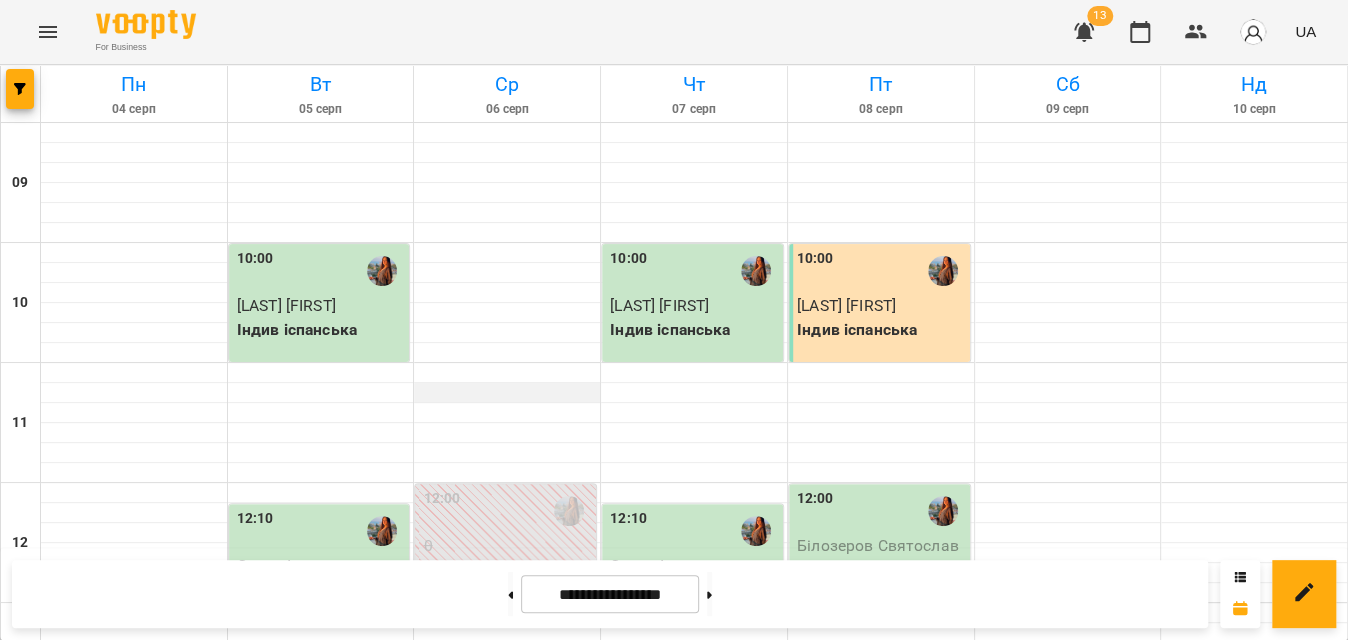 scroll, scrollTop: 272, scrollLeft: 0, axis: vertical 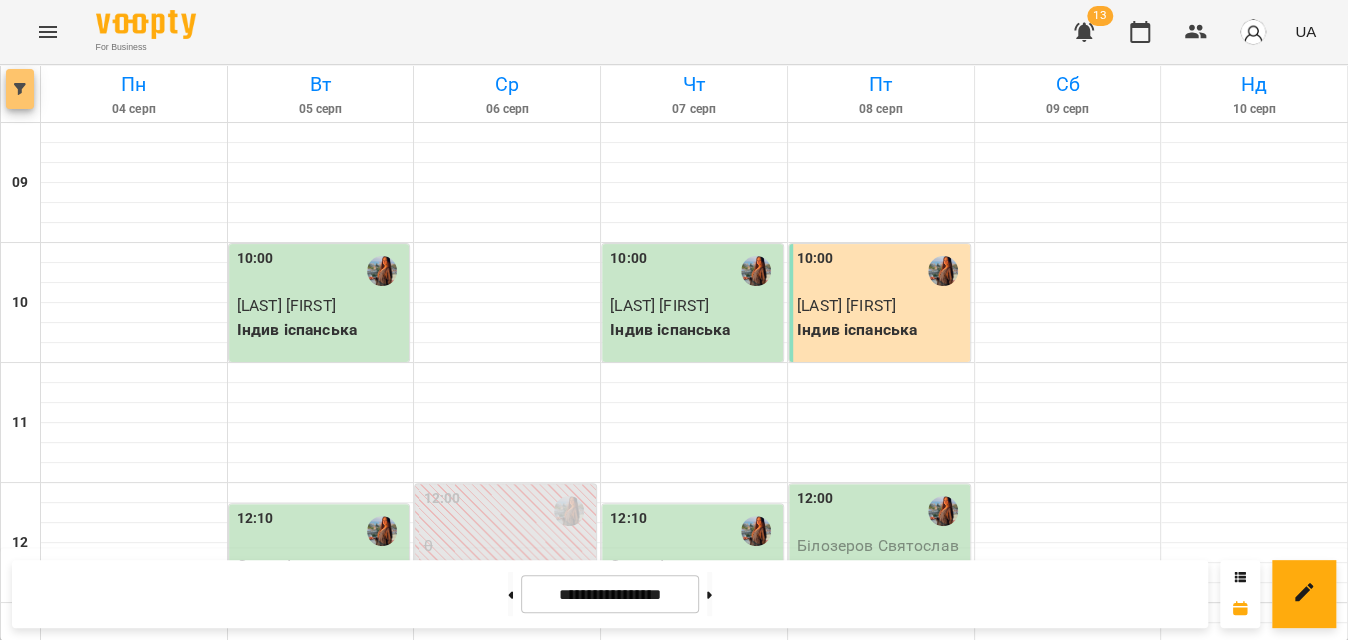 click at bounding box center [20, 89] 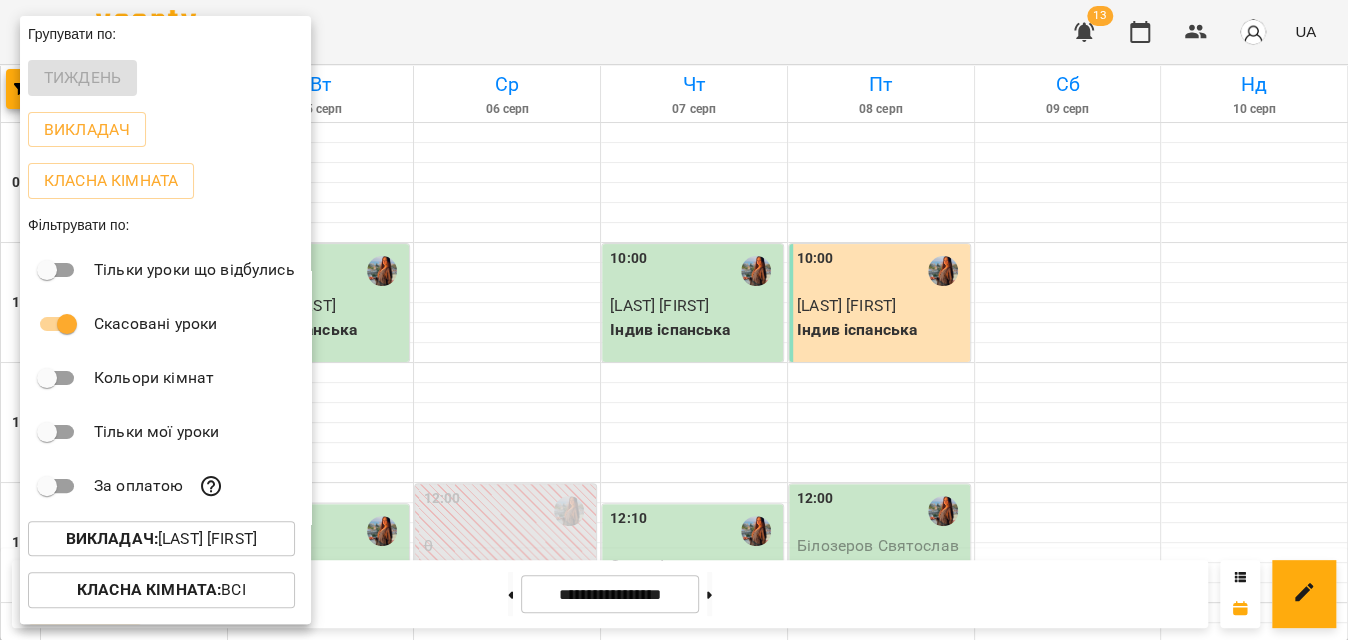 click on "Викладач :  Чебан Анастасія" at bounding box center (161, 539) 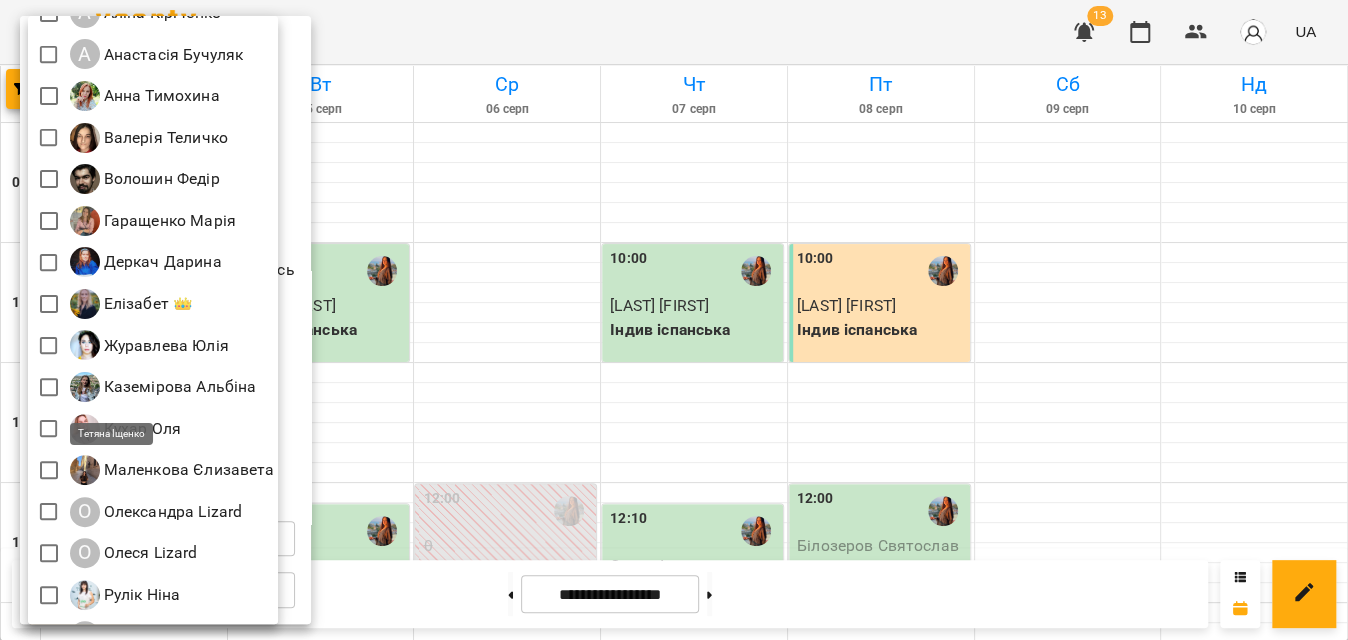scroll, scrollTop: 269, scrollLeft: 0, axis: vertical 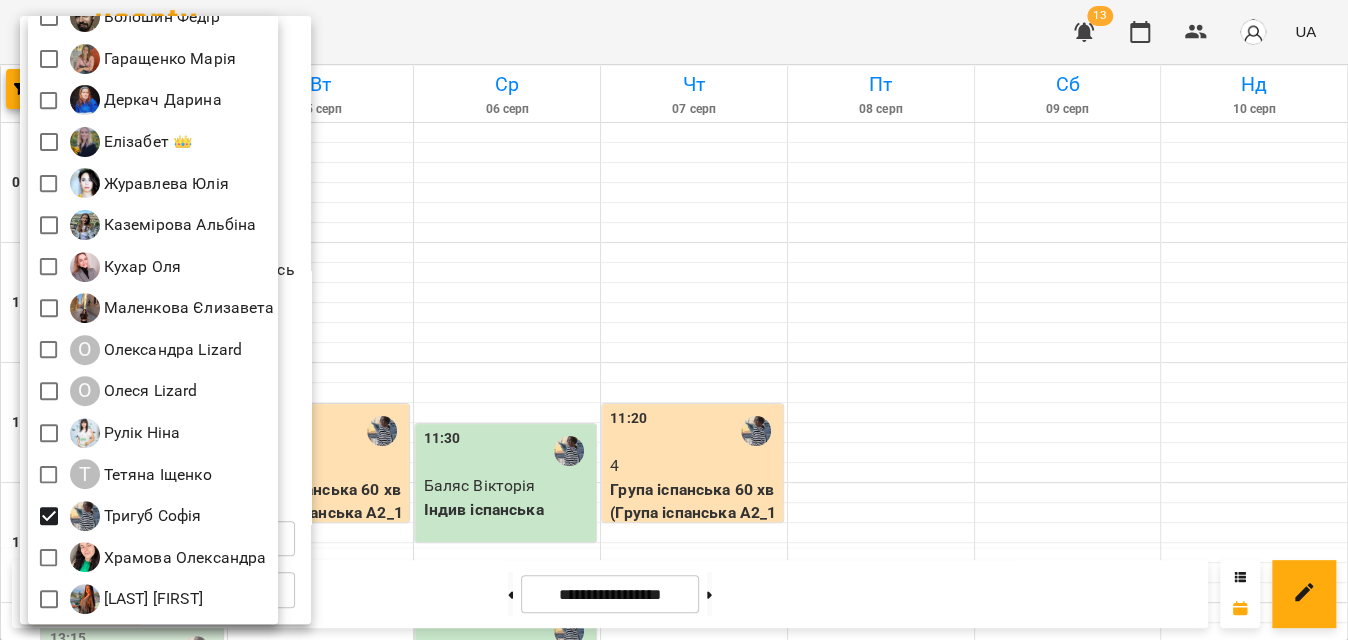 click at bounding box center (674, 320) 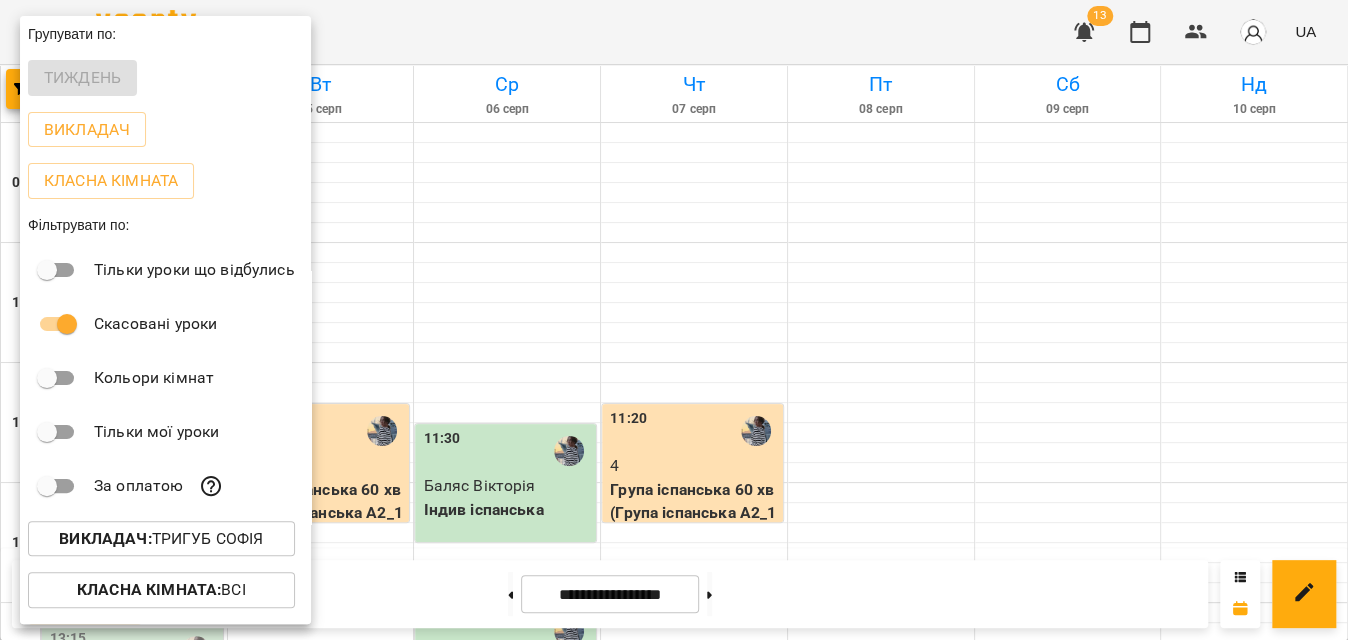 click at bounding box center [674, 320] 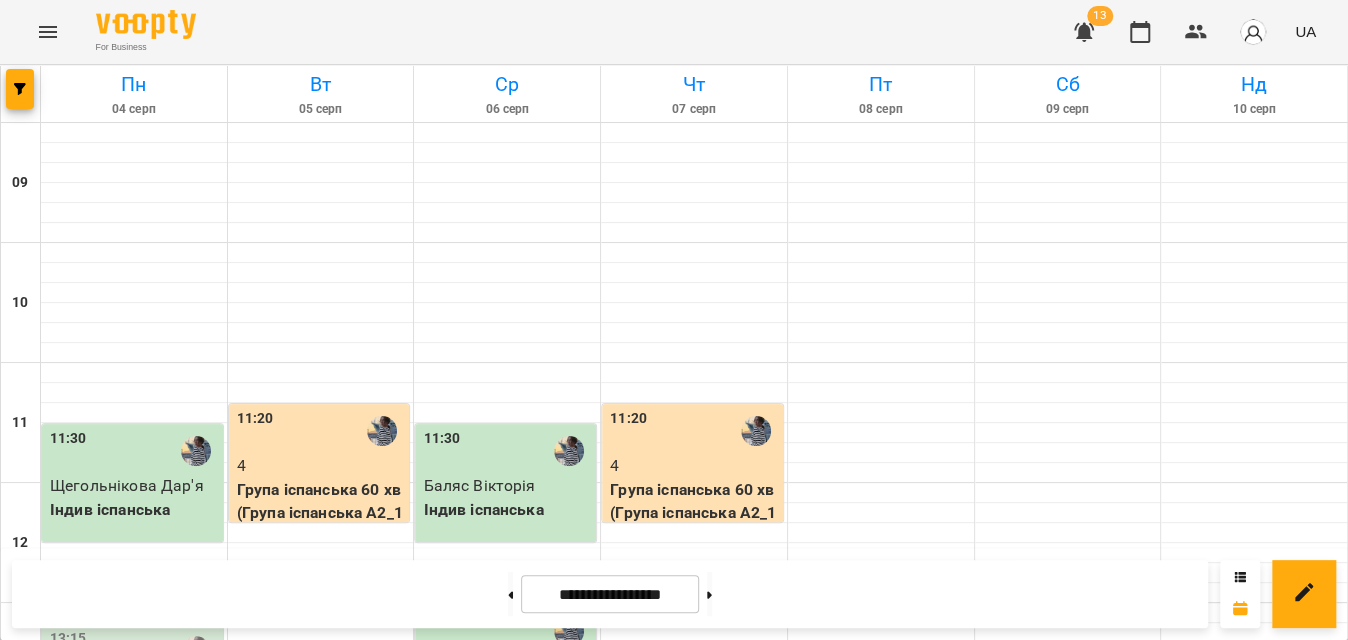 scroll, scrollTop: 454, scrollLeft: 0, axis: vertical 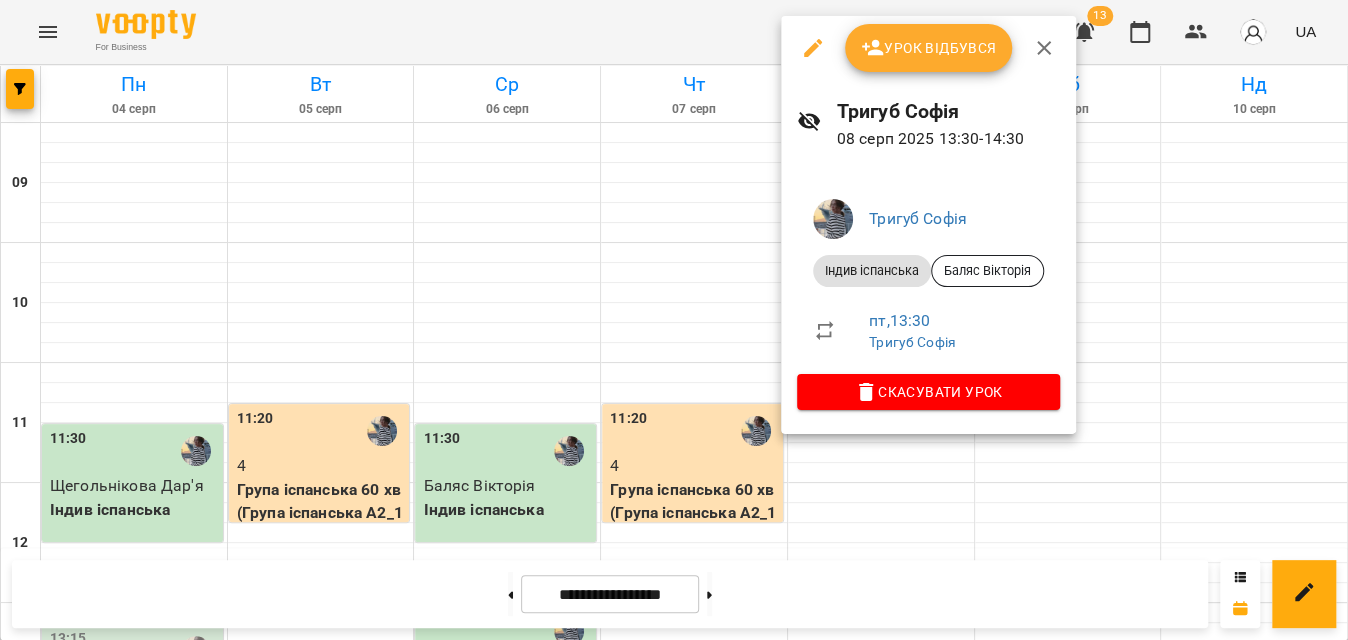 click on "Урок відбувся" at bounding box center (929, 48) 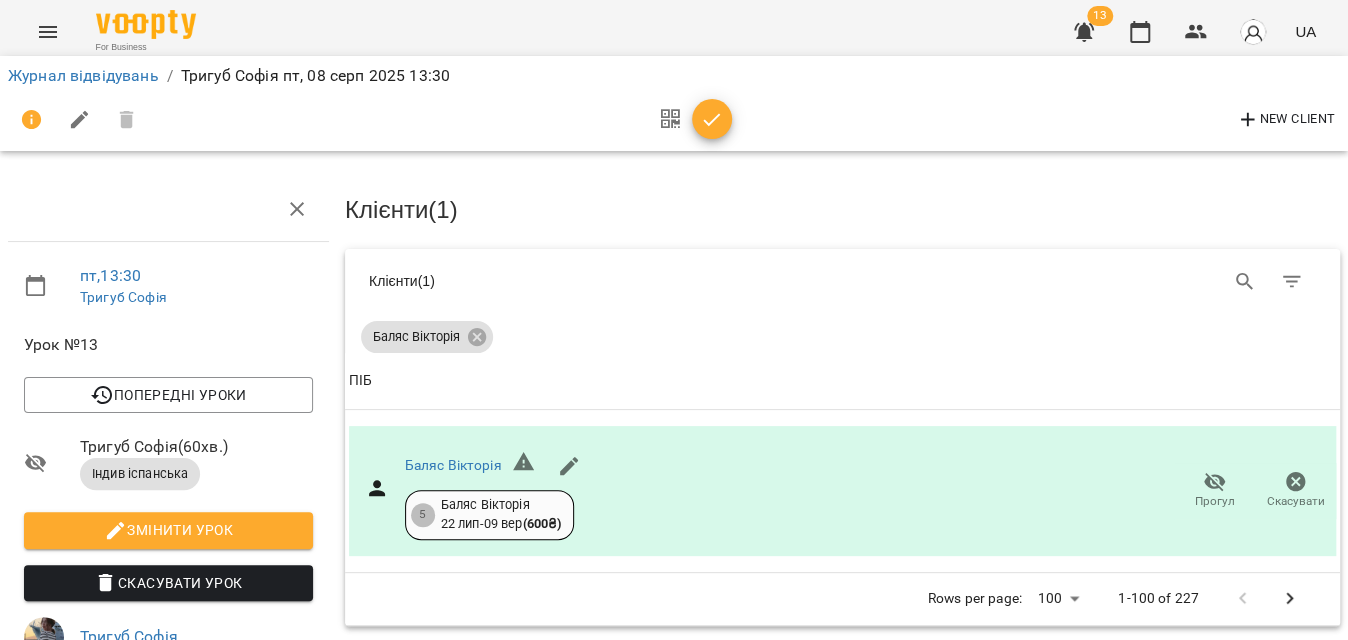 click at bounding box center [712, 120] 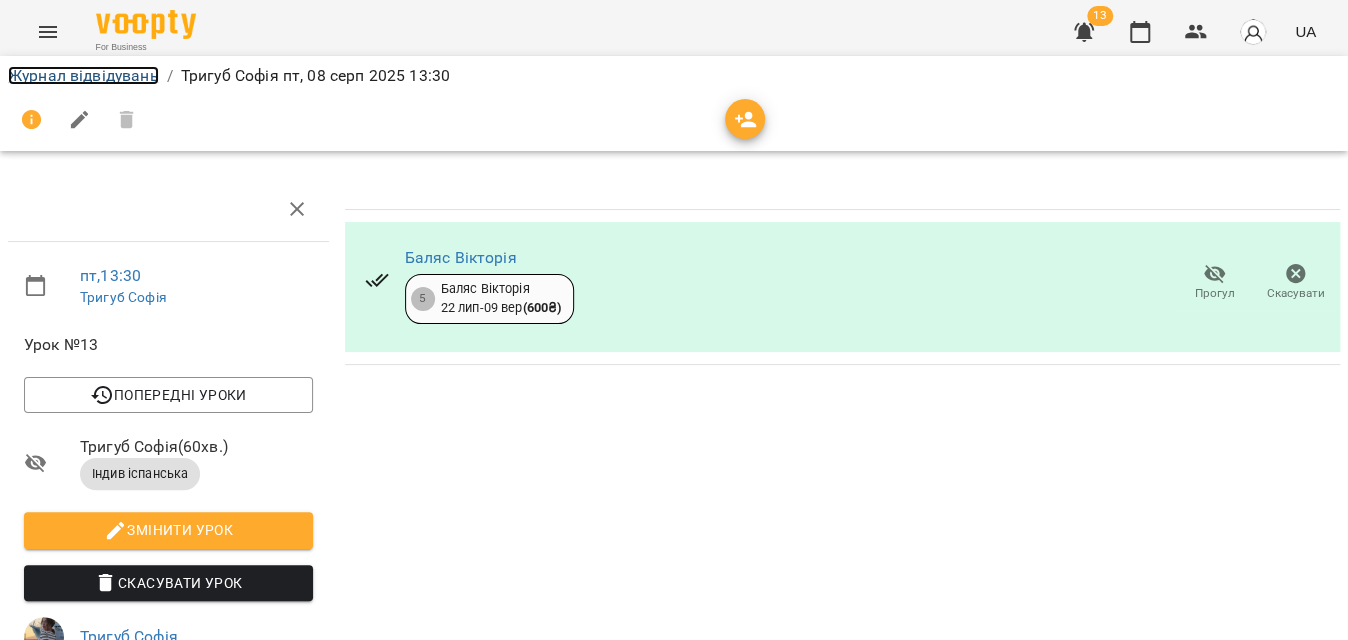 click on "Журнал відвідувань" at bounding box center [83, 75] 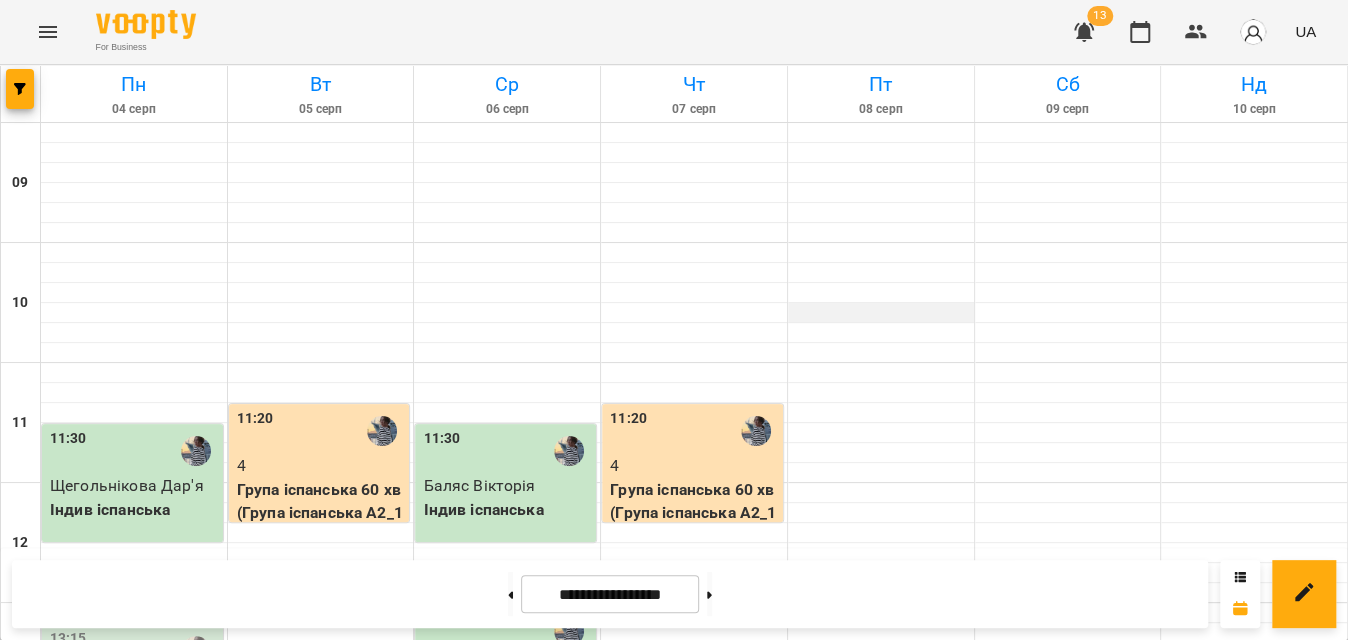 scroll, scrollTop: 1000, scrollLeft: 0, axis: vertical 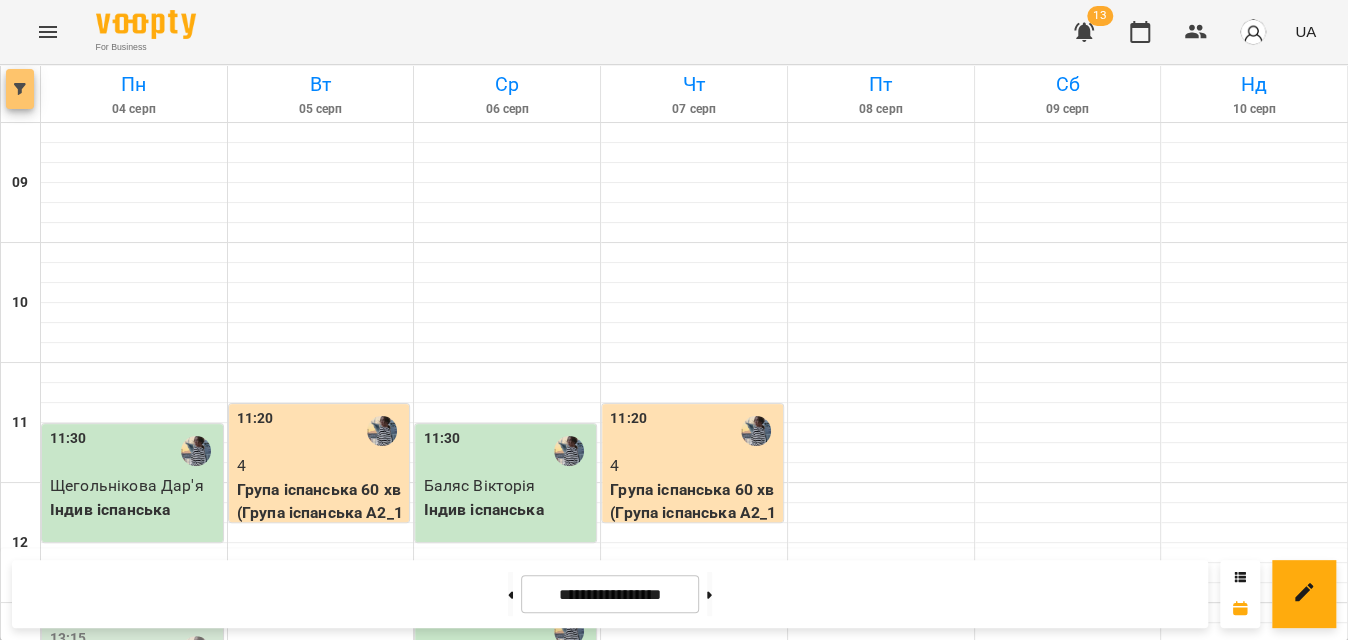 click 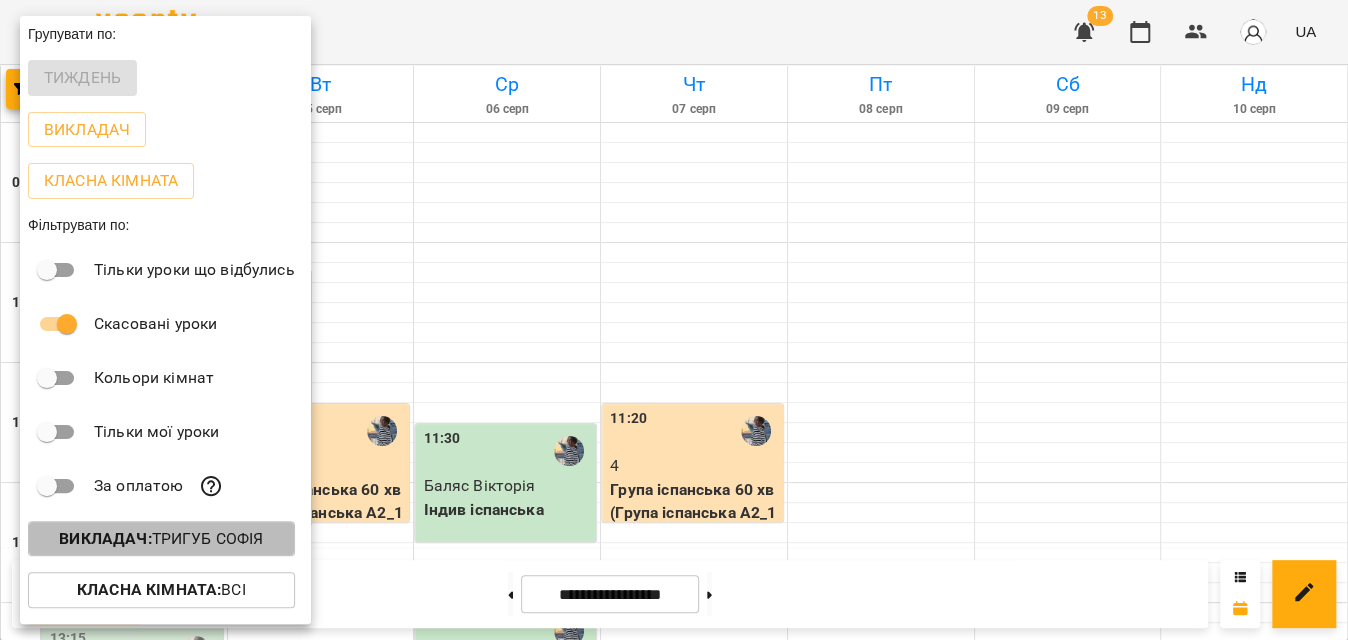 click on "Викладач :" at bounding box center (105, 538) 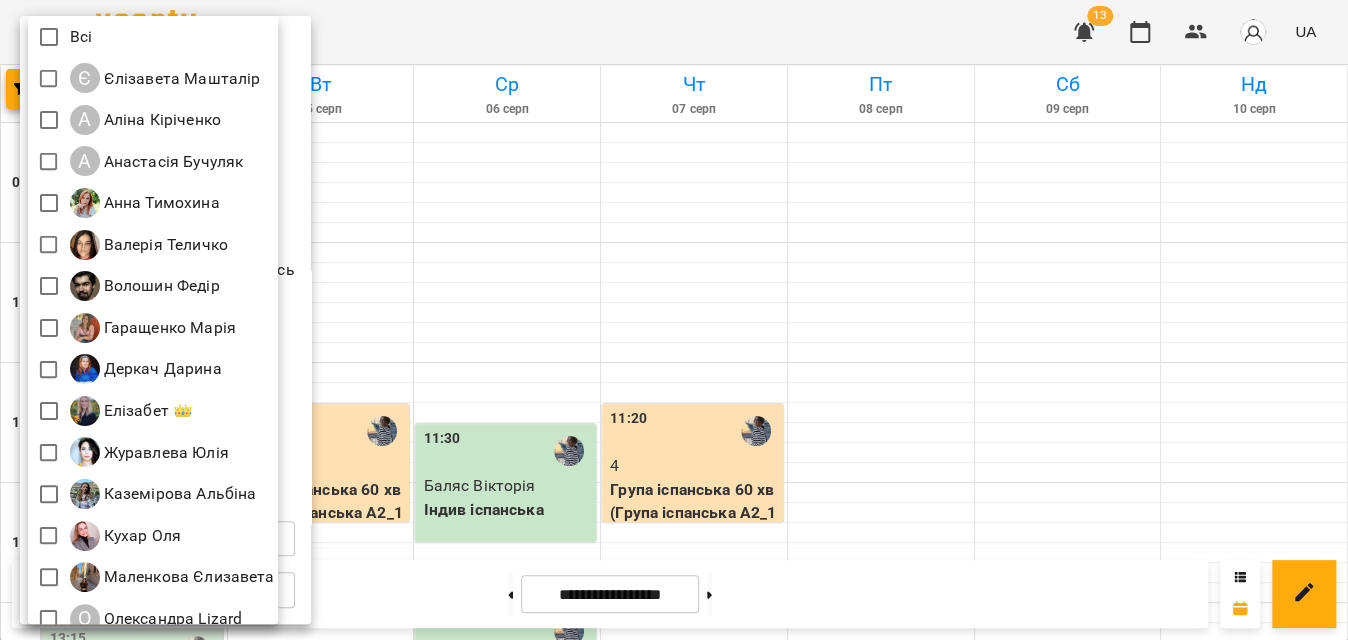 scroll, scrollTop: 269, scrollLeft: 0, axis: vertical 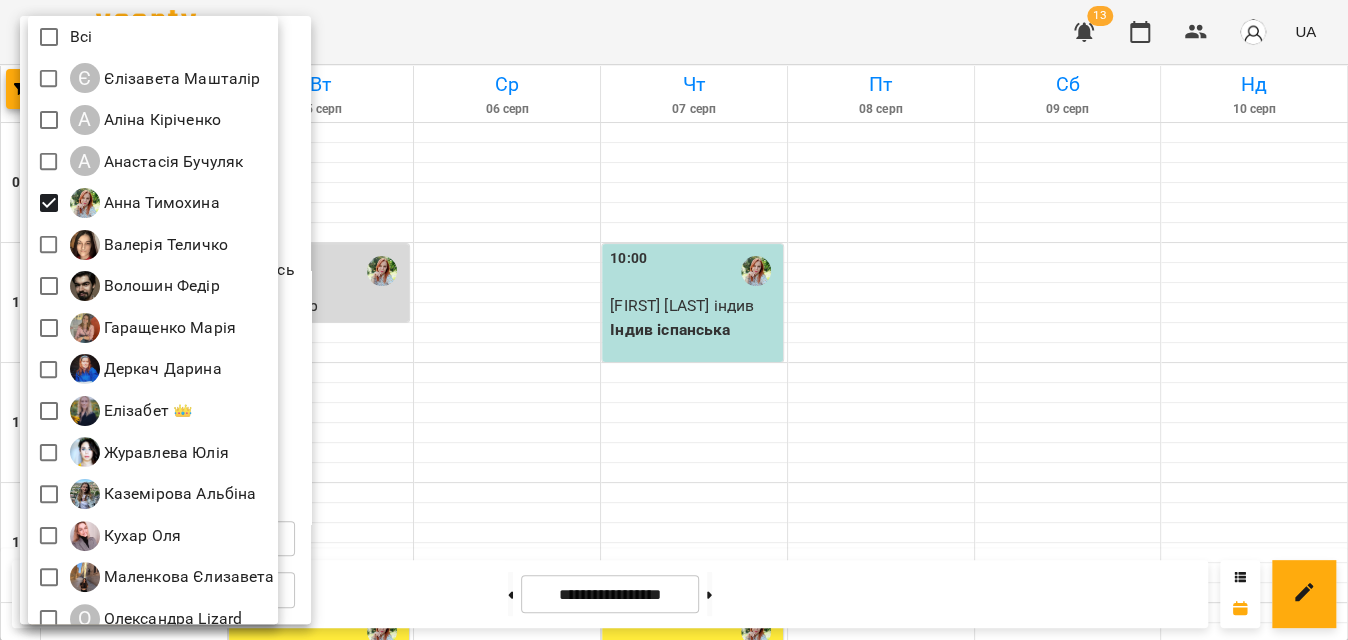 click at bounding box center [674, 320] 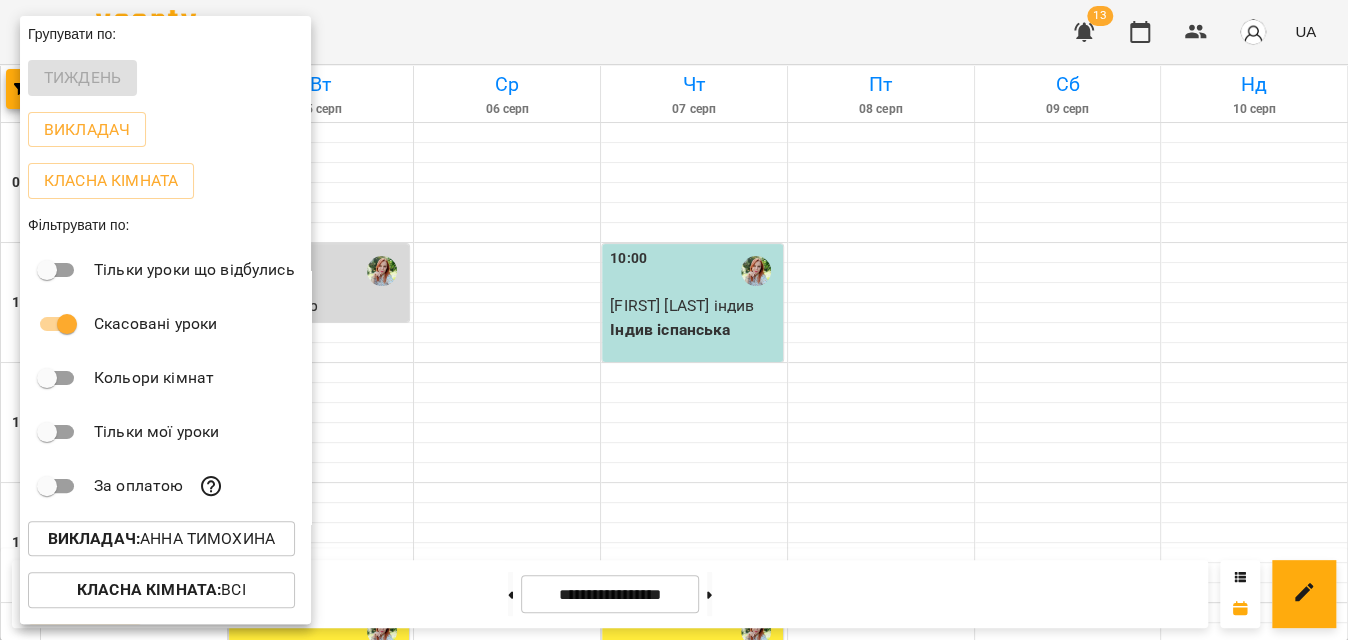 click at bounding box center [674, 320] 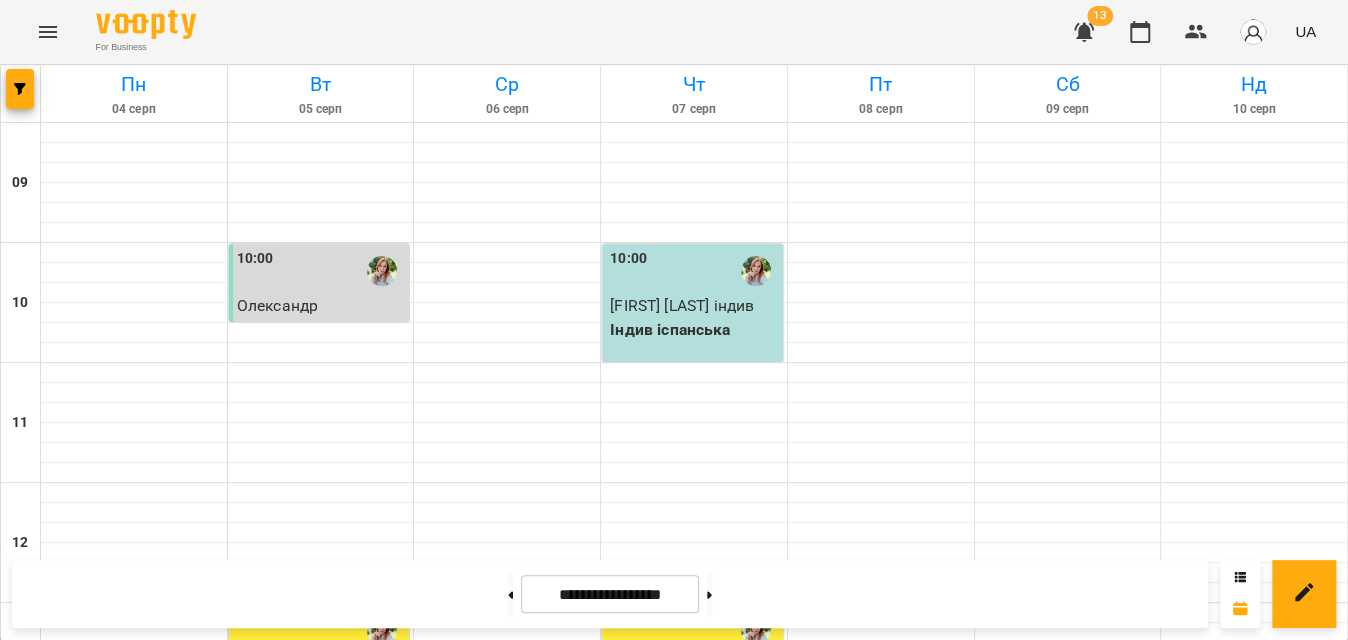 scroll, scrollTop: 727, scrollLeft: 0, axis: vertical 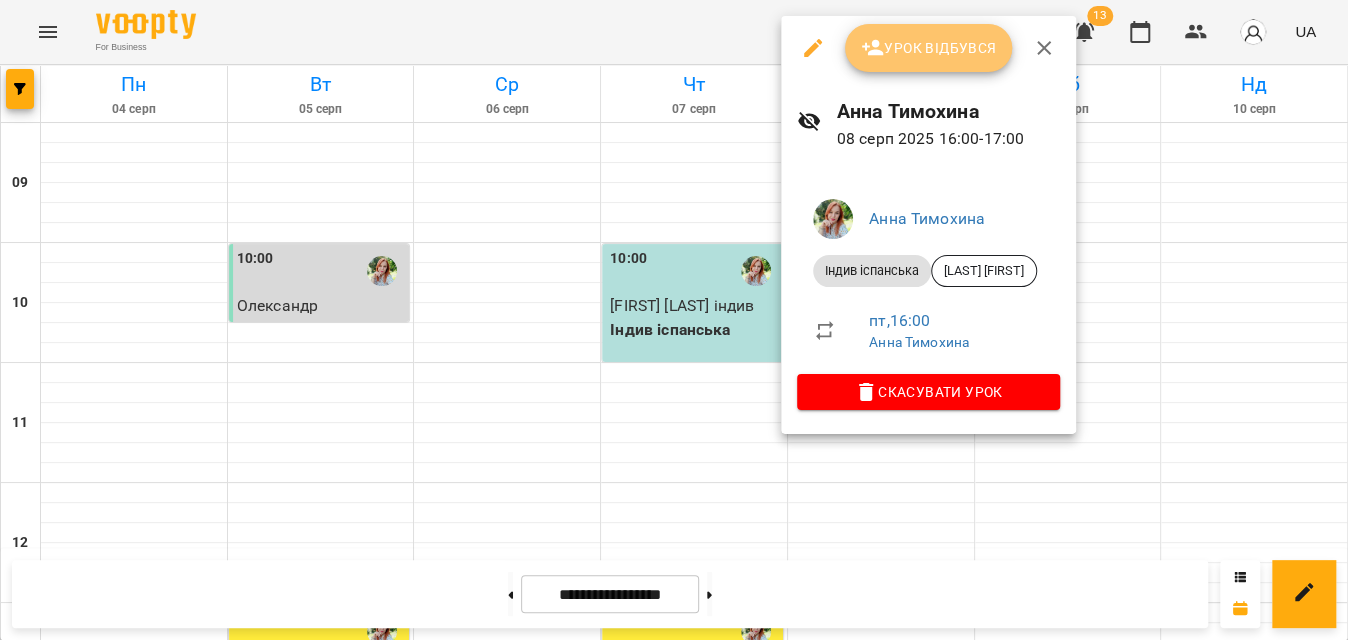 click on "Урок відбувся" at bounding box center (929, 48) 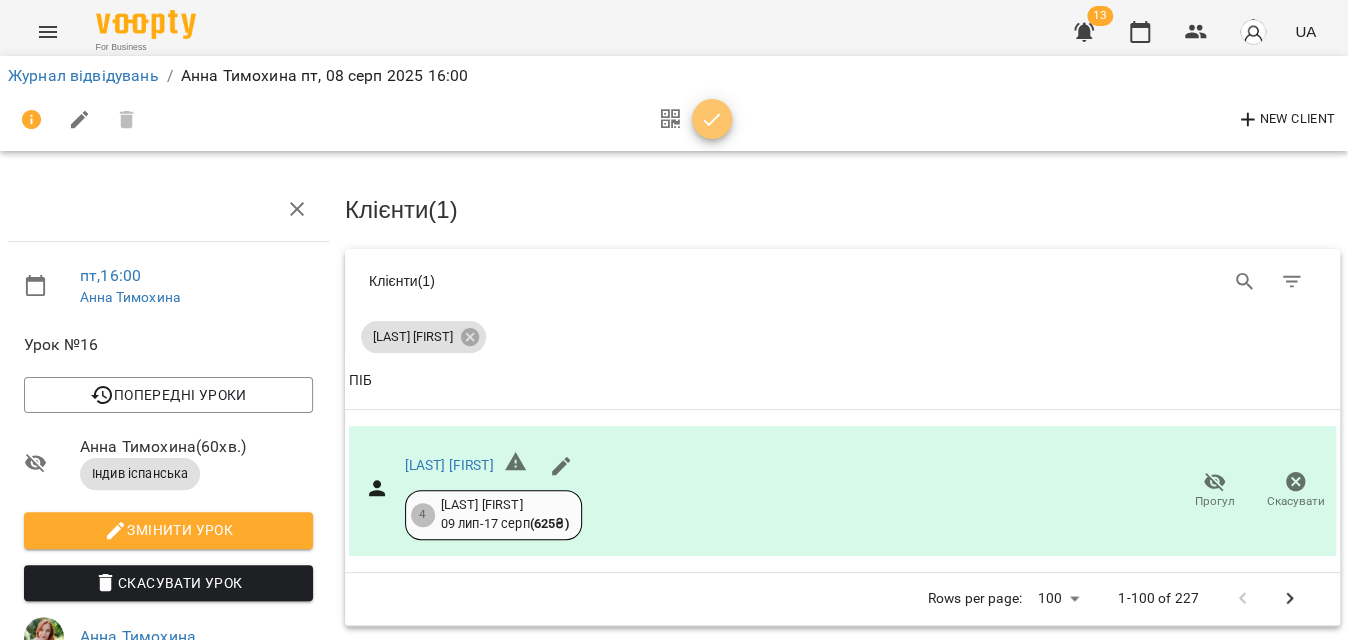 click 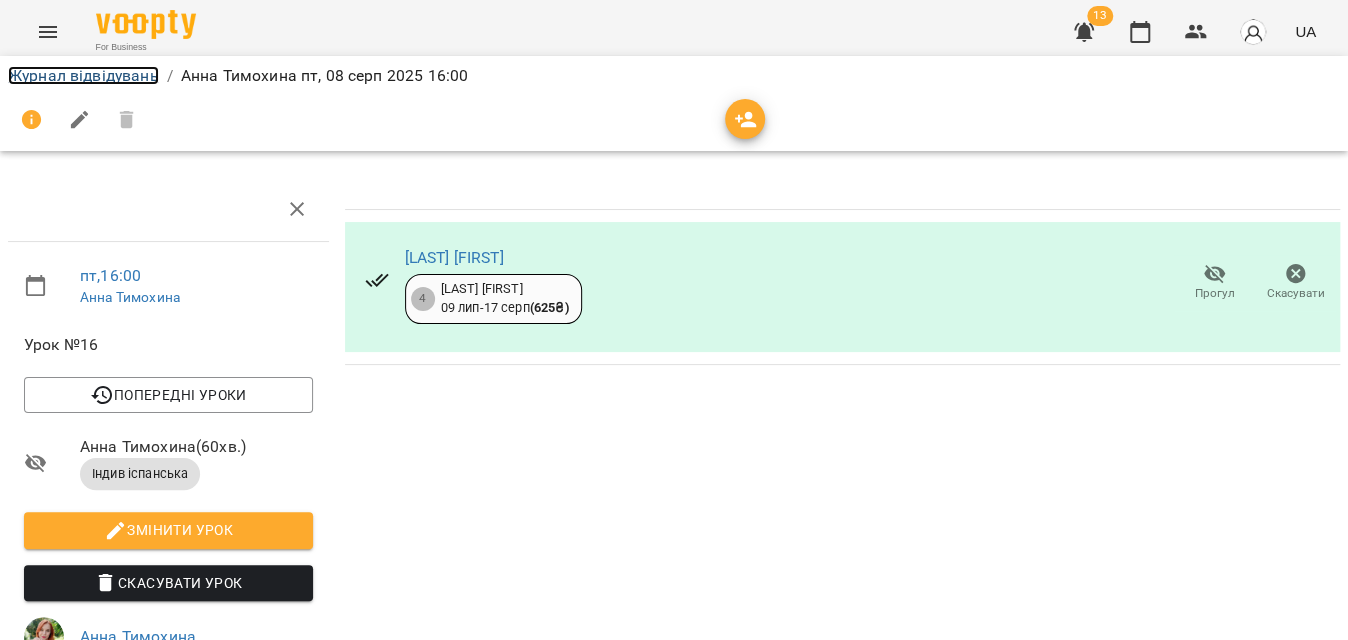 click on "Журнал відвідувань" at bounding box center (83, 75) 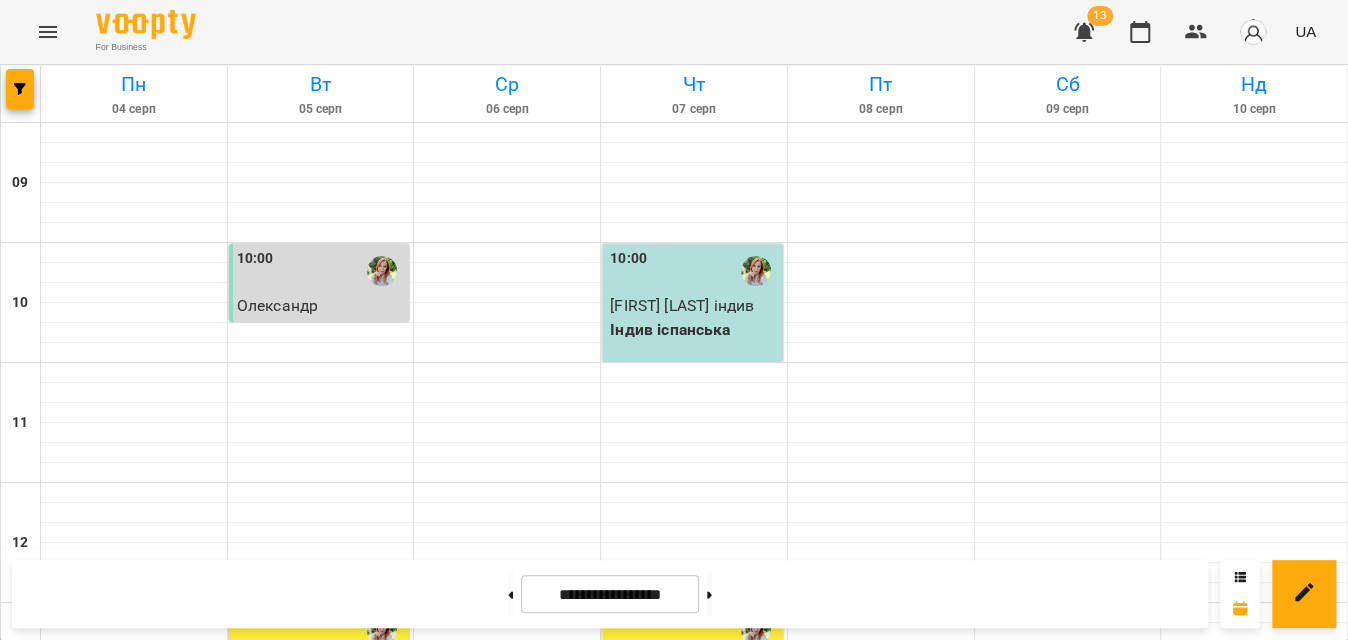 scroll, scrollTop: 1132, scrollLeft: 0, axis: vertical 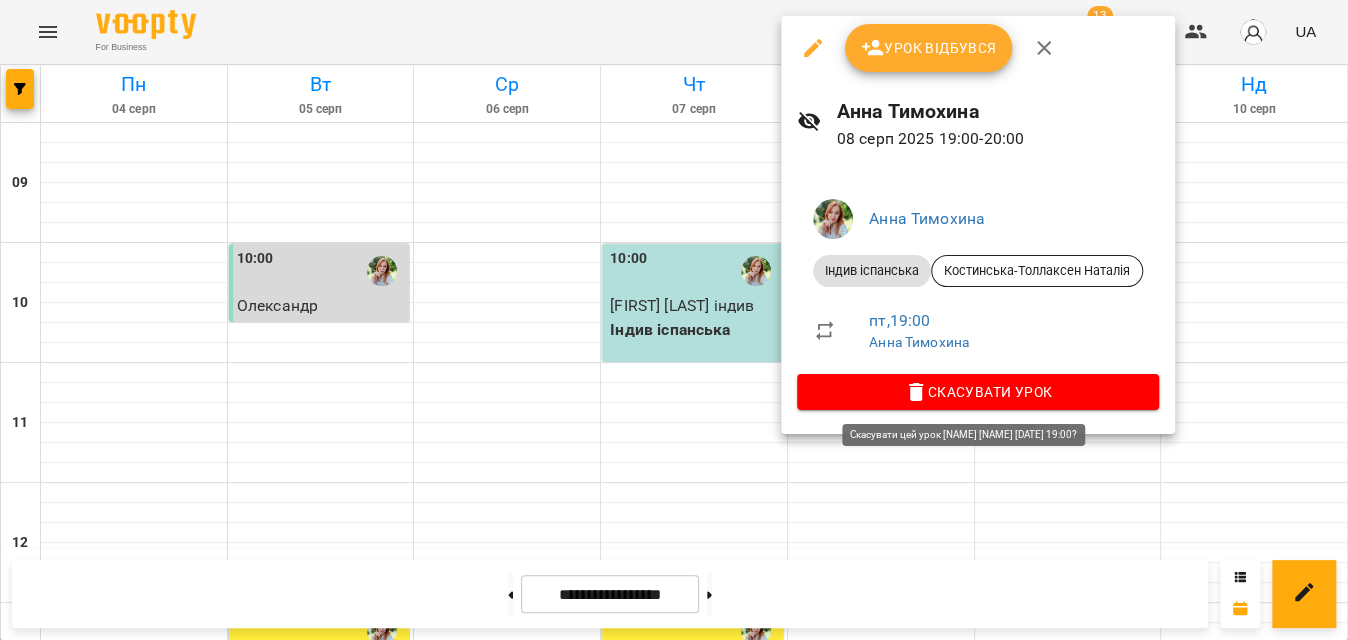 click 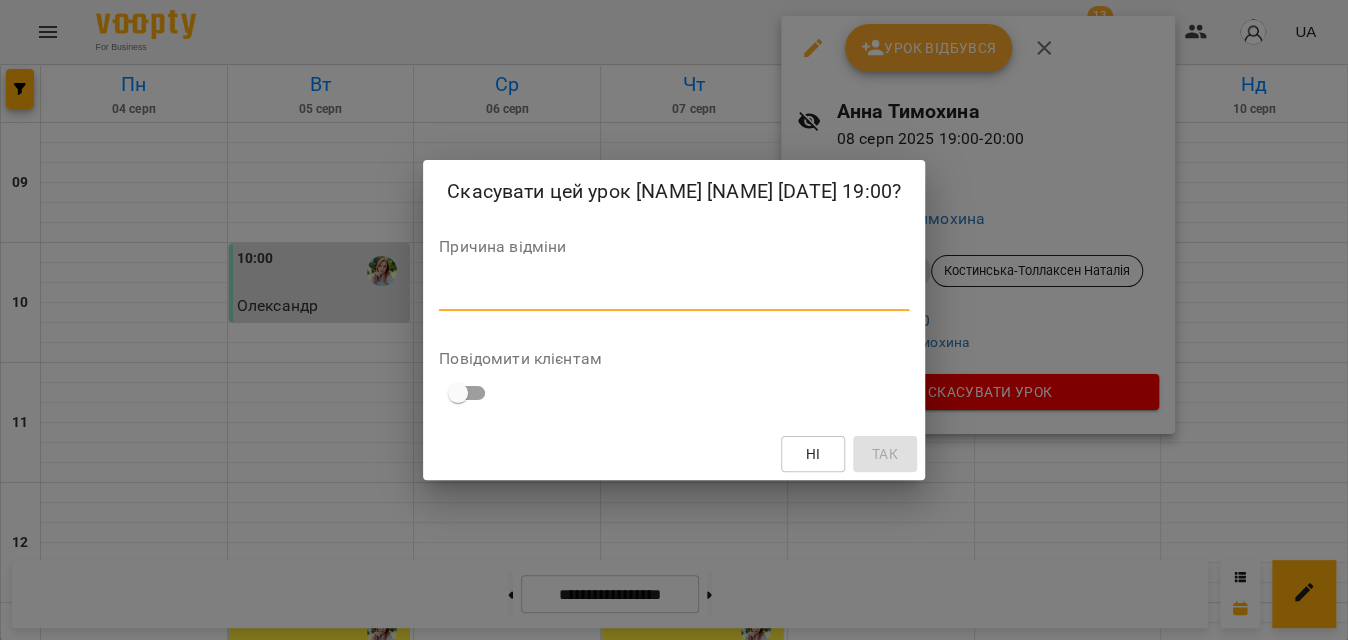 click at bounding box center (674, 294) 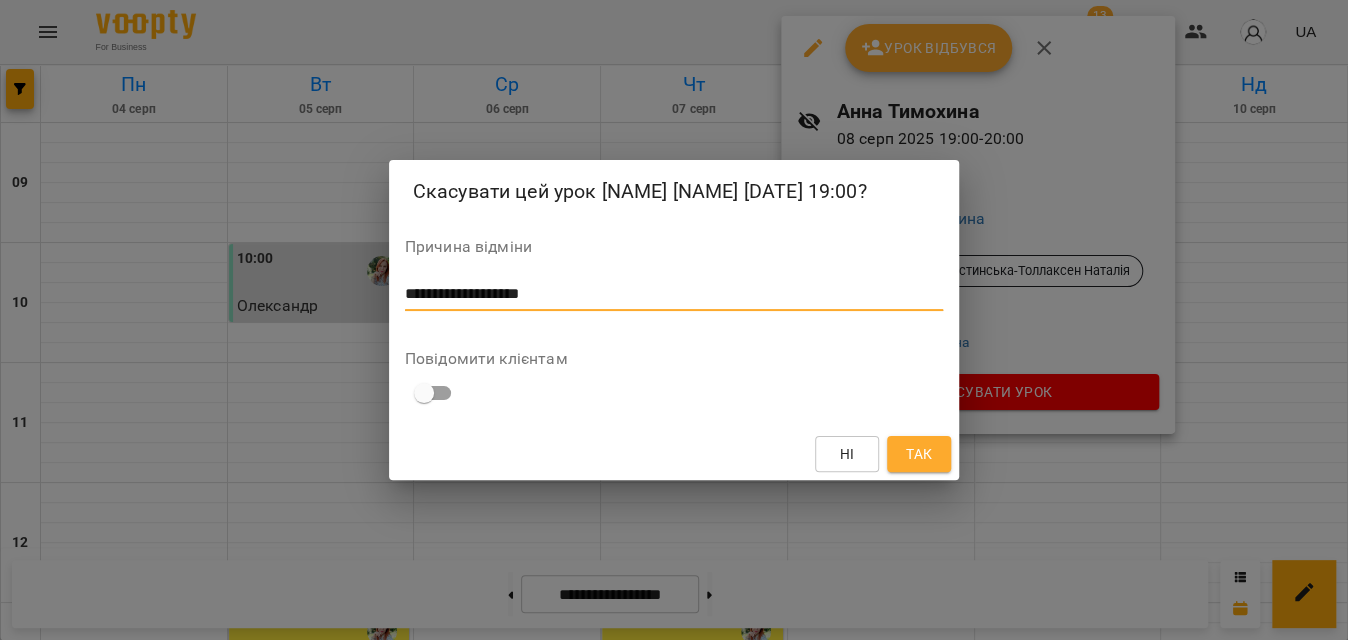 type on "**********" 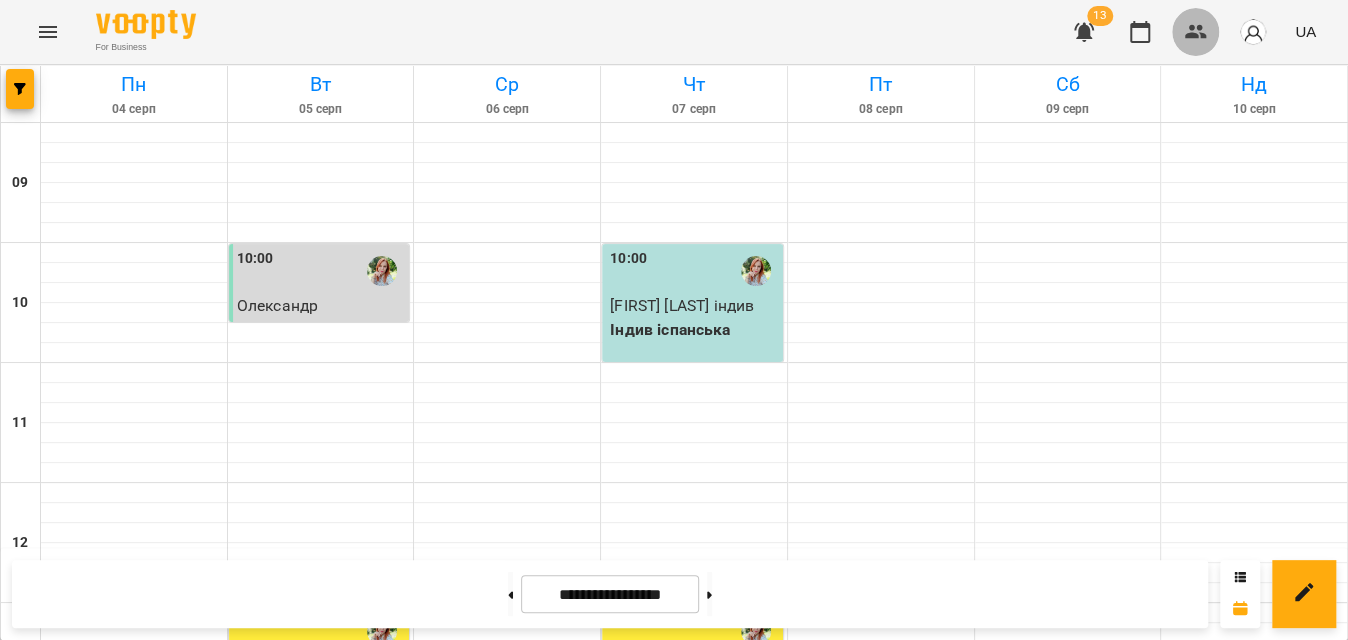 click at bounding box center [1196, 32] 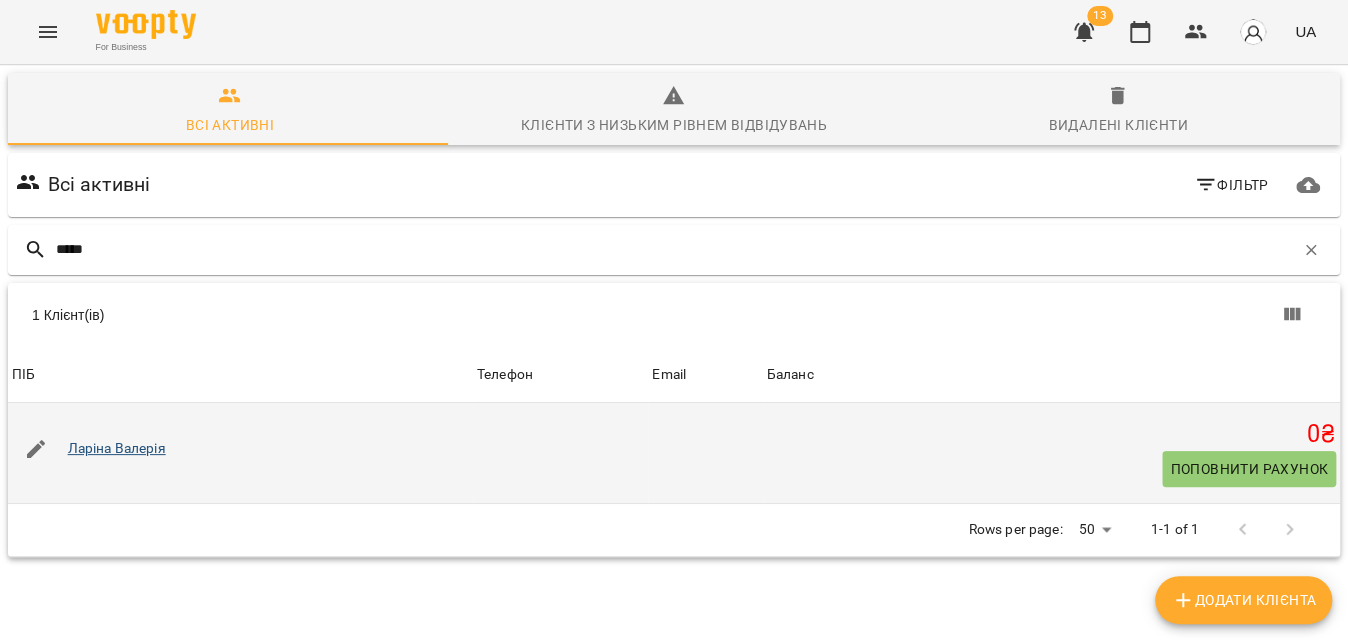type on "*****" 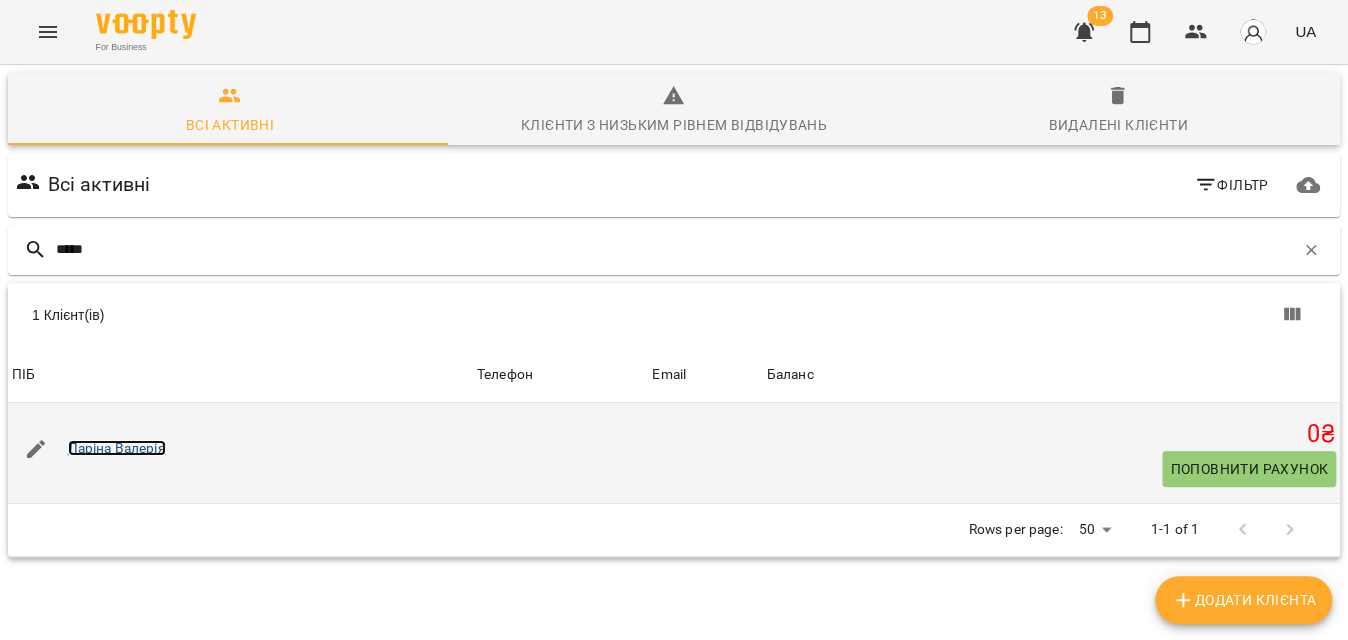 click on "Ларіна Валерія" at bounding box center [117, 448] 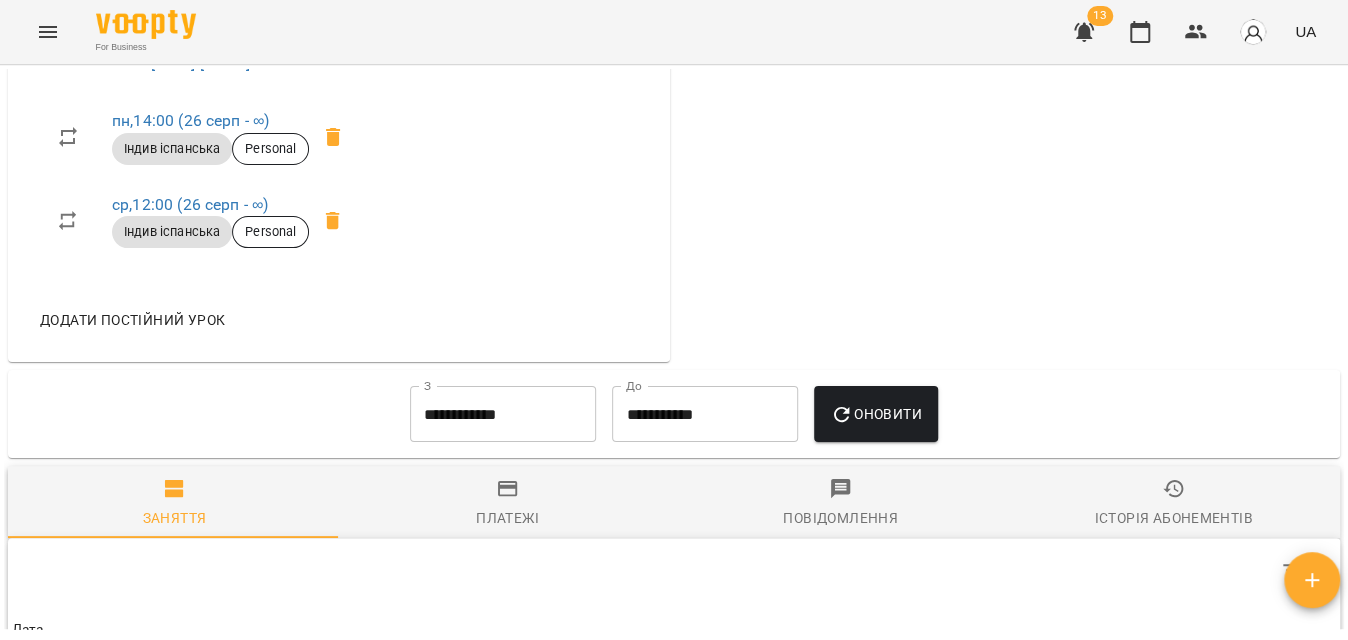 scroll, scrollTop: 818, scrollLeft: 0, axis: vertical 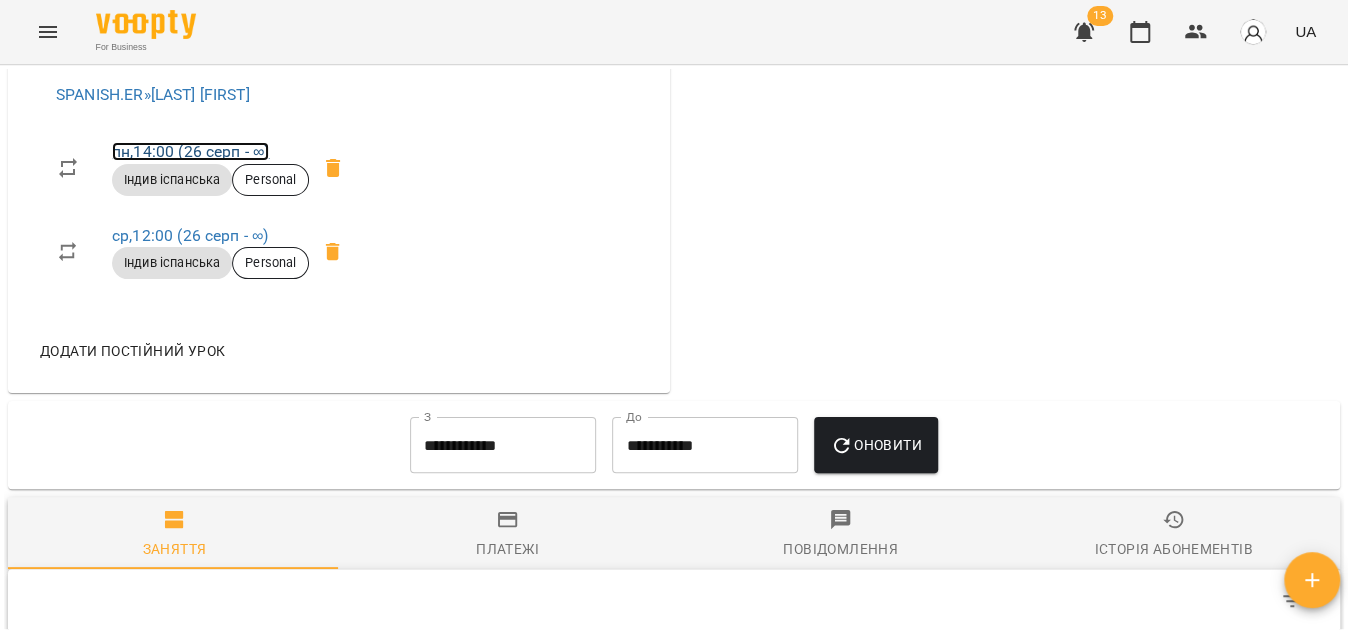 click on "пн ,  14:00   (26 серп - ∞)" at bounding box center (190, 151) 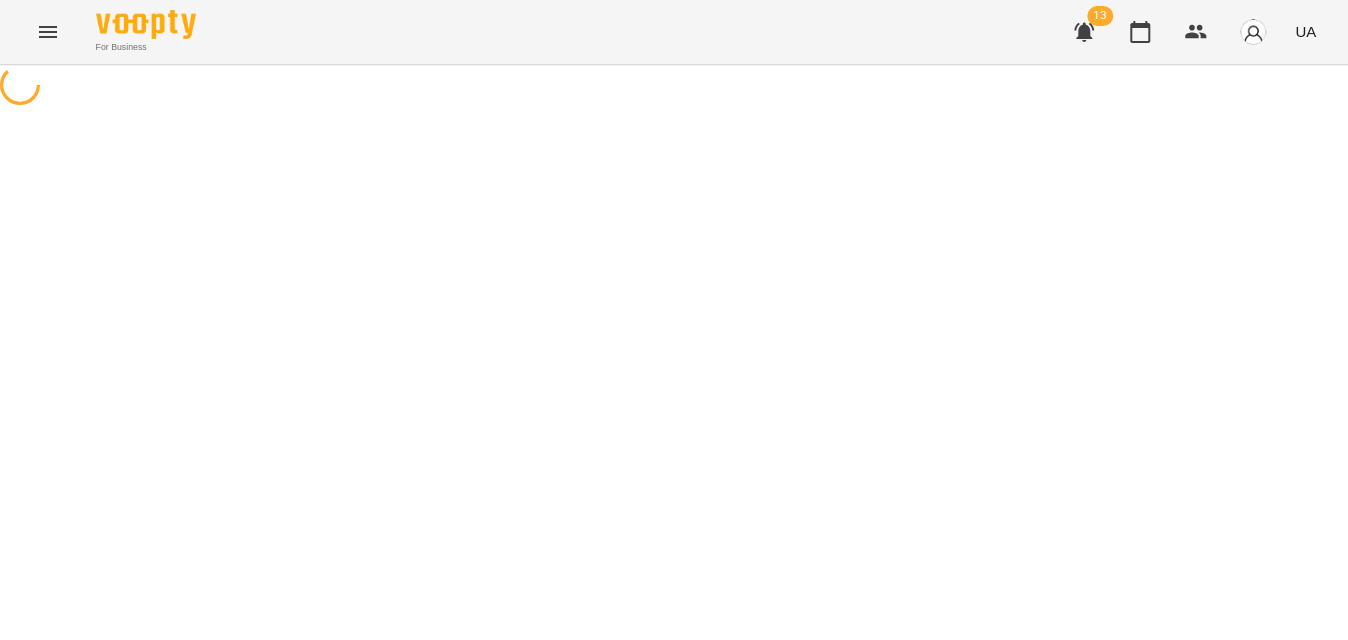 select on "*" 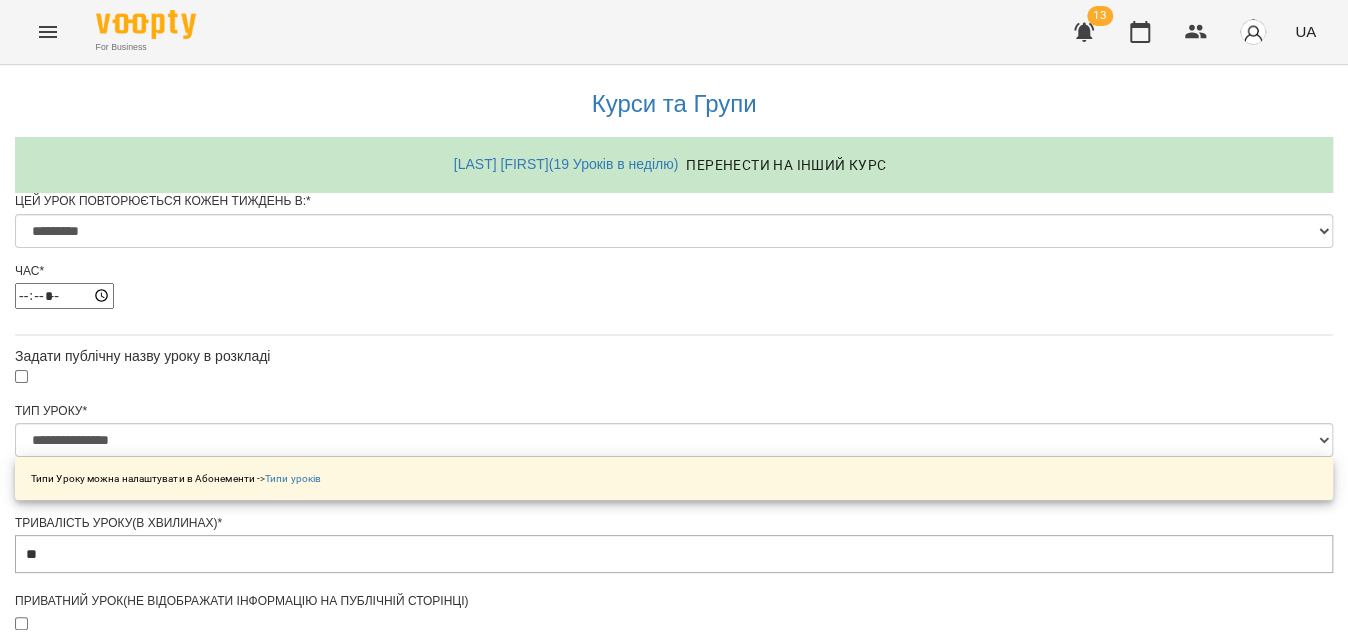 scroll, scrollTop: 909, scrollLeft: 0, axis: vertical 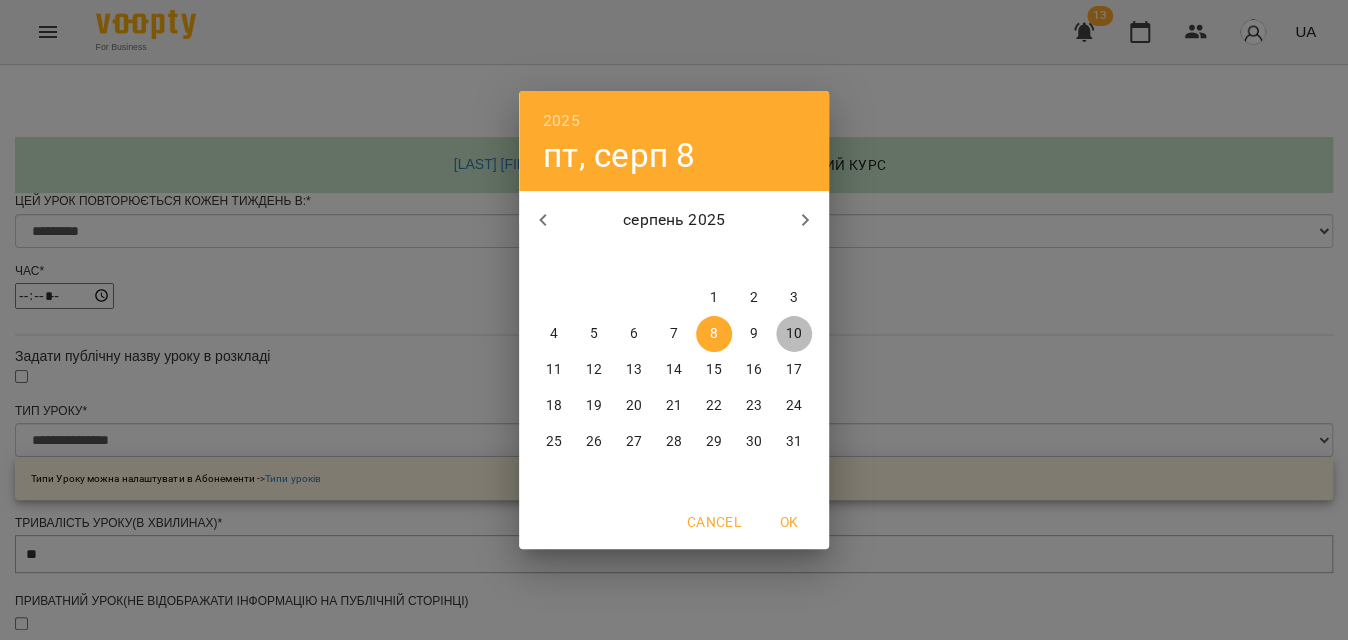 click on "10" at bounding box center (794, 334) 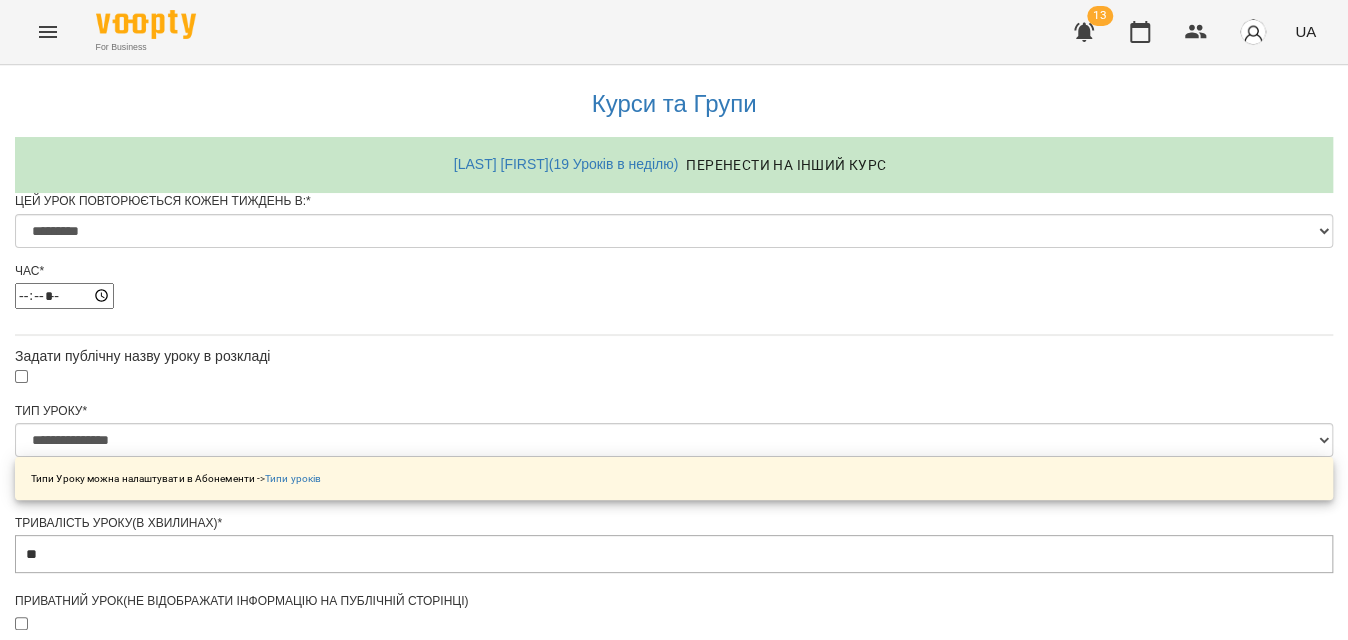 scroll, scrollTop: 1051, scrollLeft: 0, axis: vertical 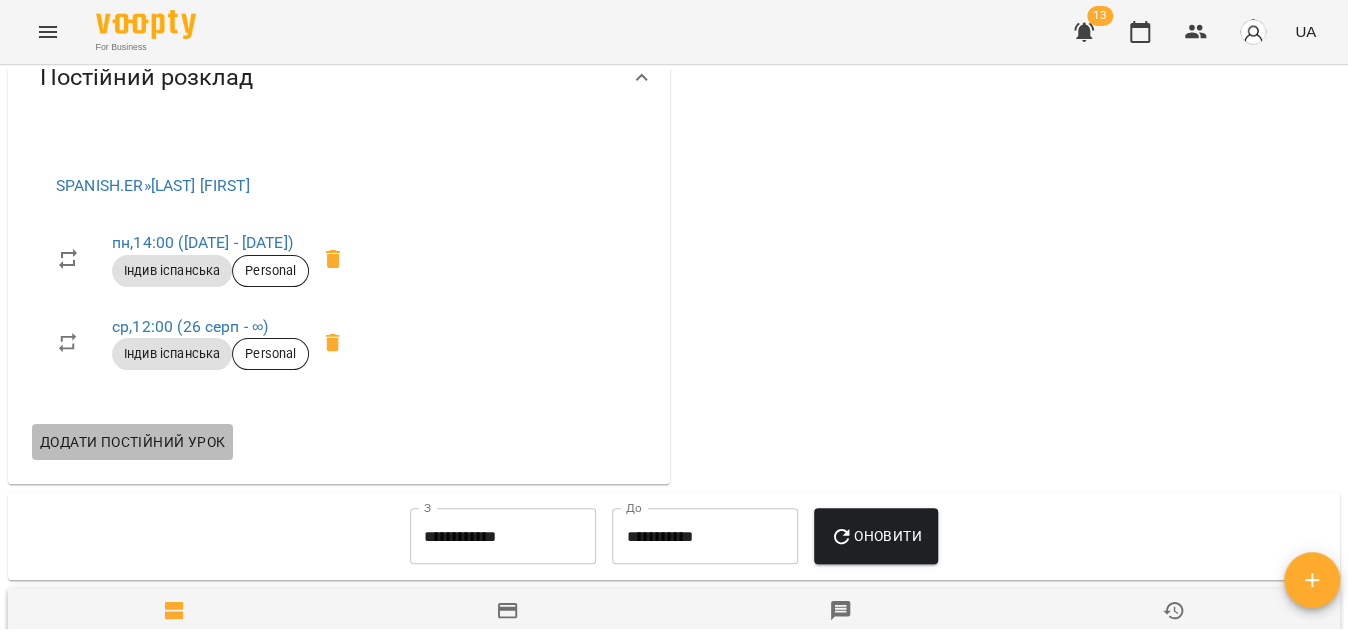 click on "Додати постійний урок" at bounding box center [132, 442] 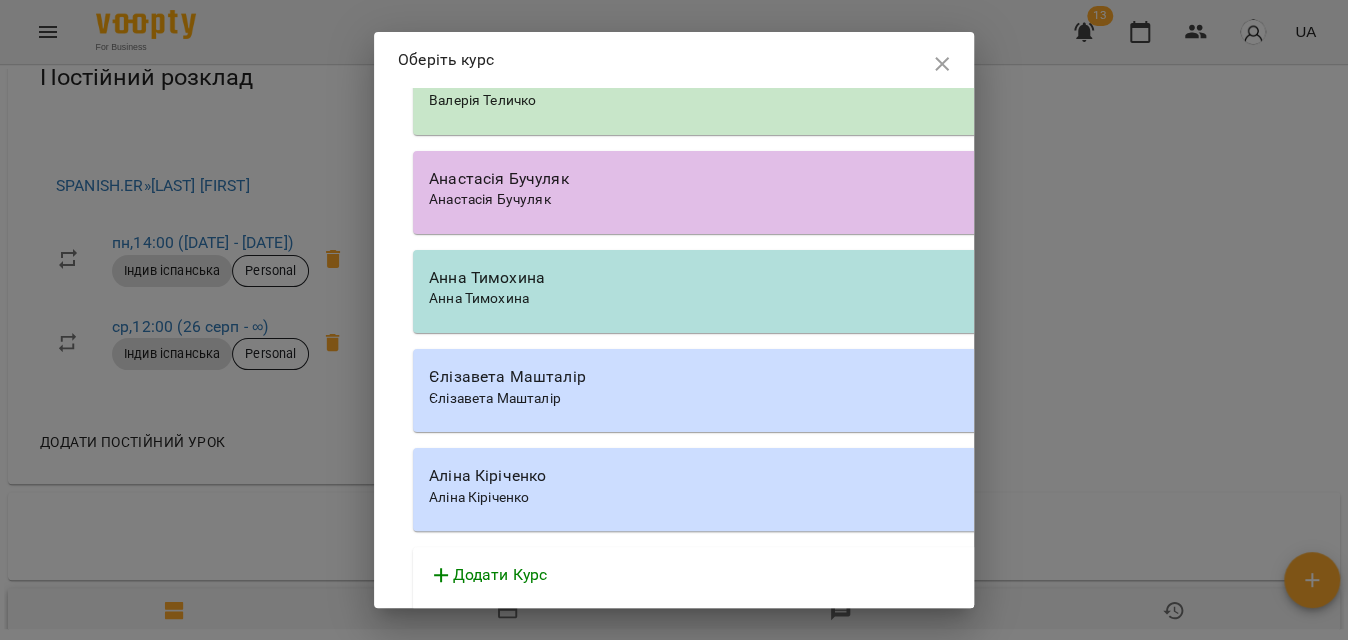 scroll, scrollTop: 5339, scrollLeft: 0, axis: vertical 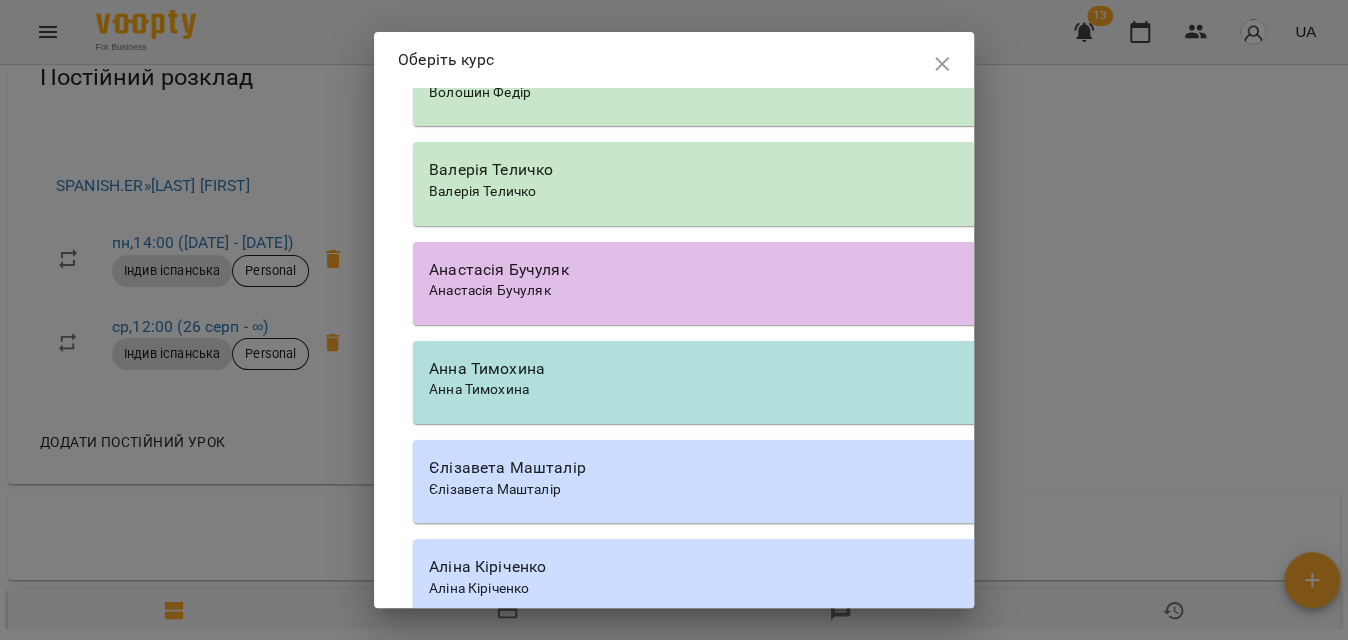 click on "Чебан Анастасія Чебан Анастасія" at bounding box center (983, -15) 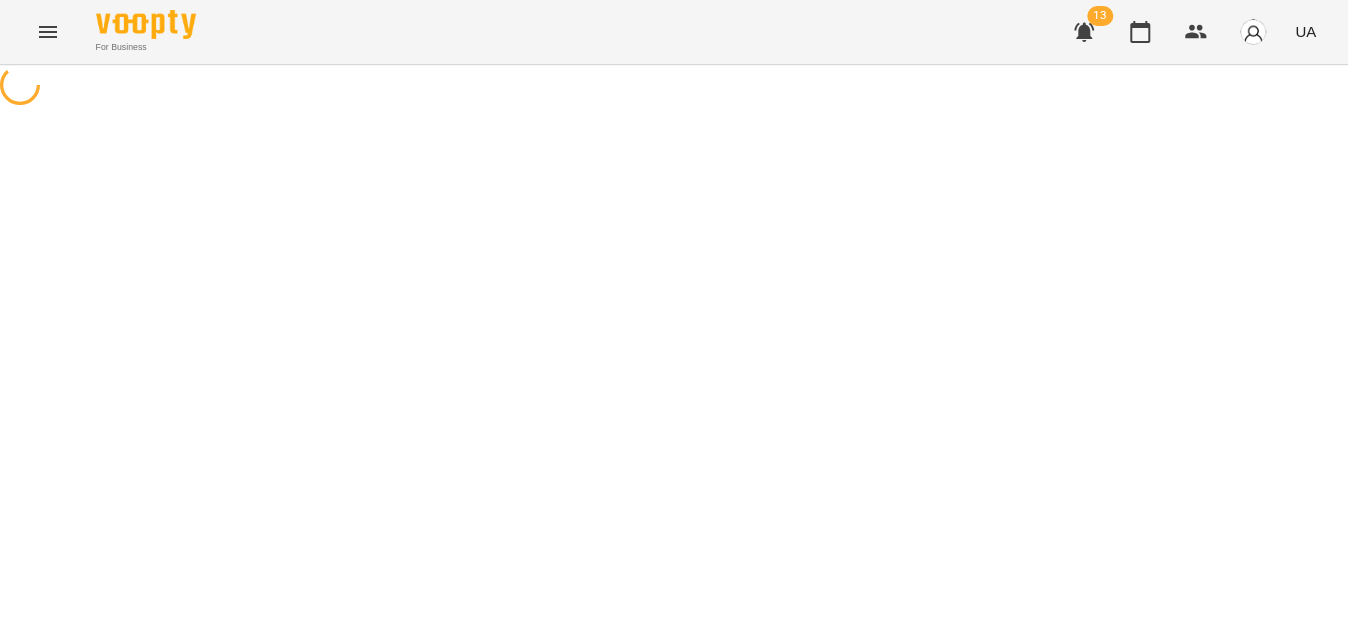 scroll, scrollTop: 0, scrollLeft: 0, axis: both 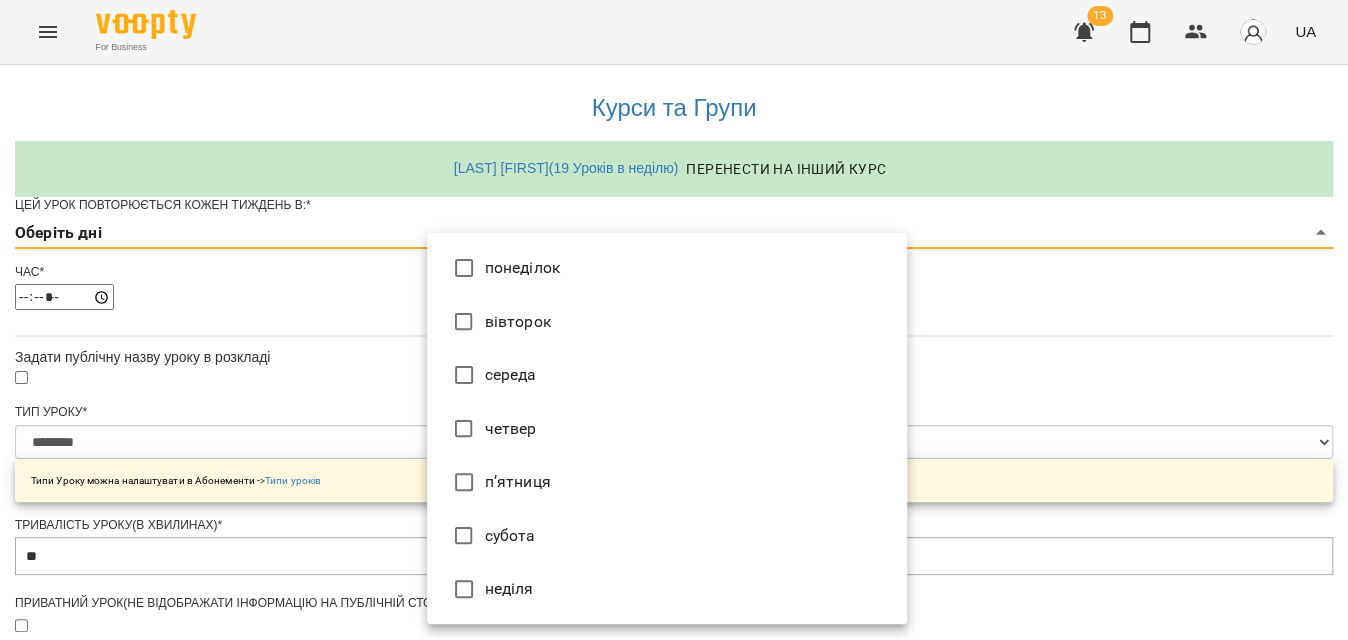 click on "**********" at bounding box center [674, 644] 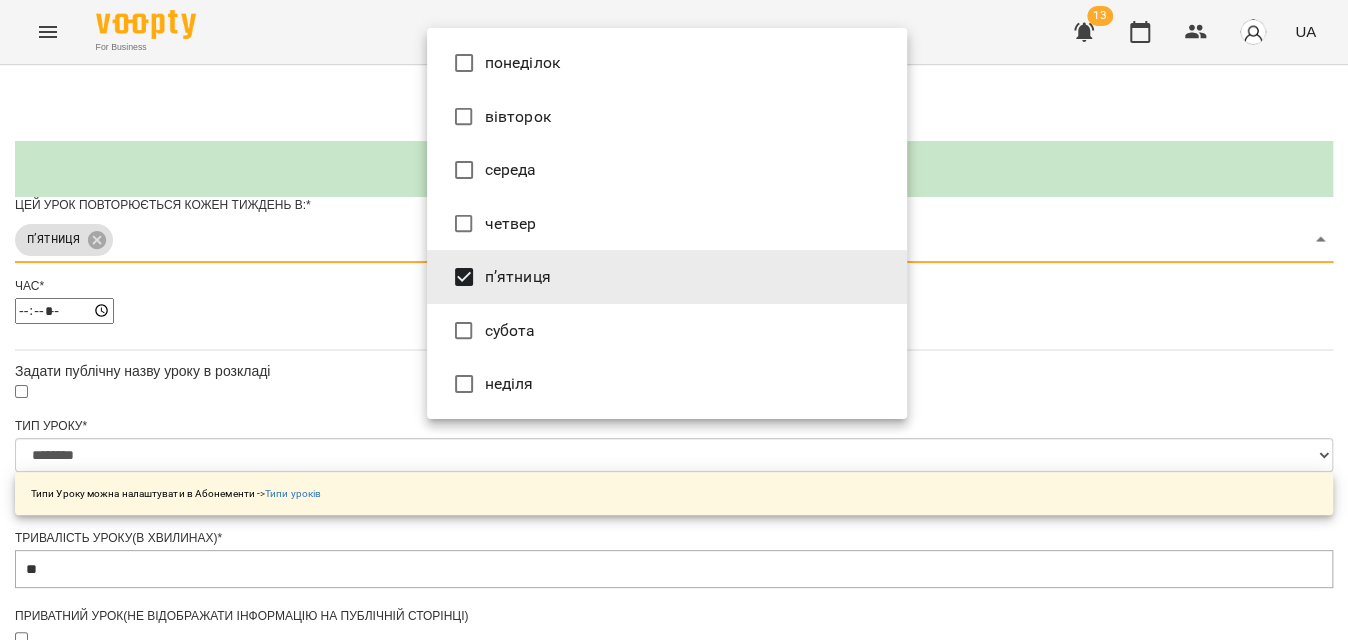 click at bounding box center [674, 320] 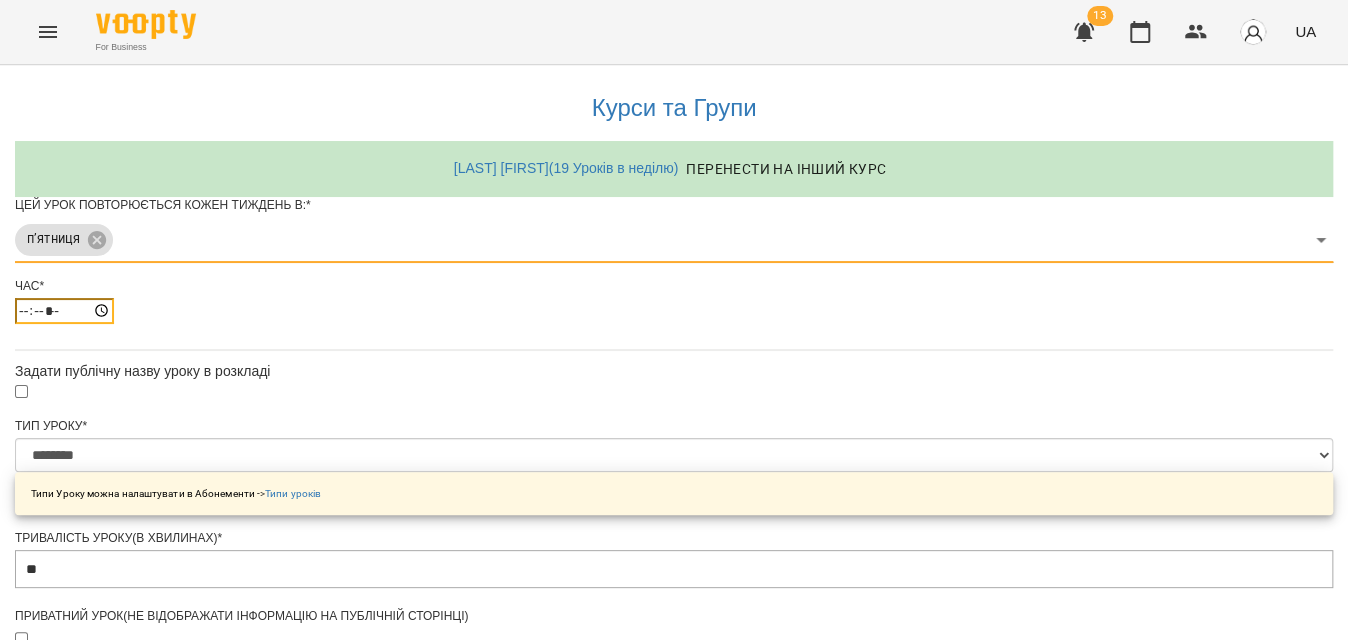 click on "*****" at bounding box center (64, 311) 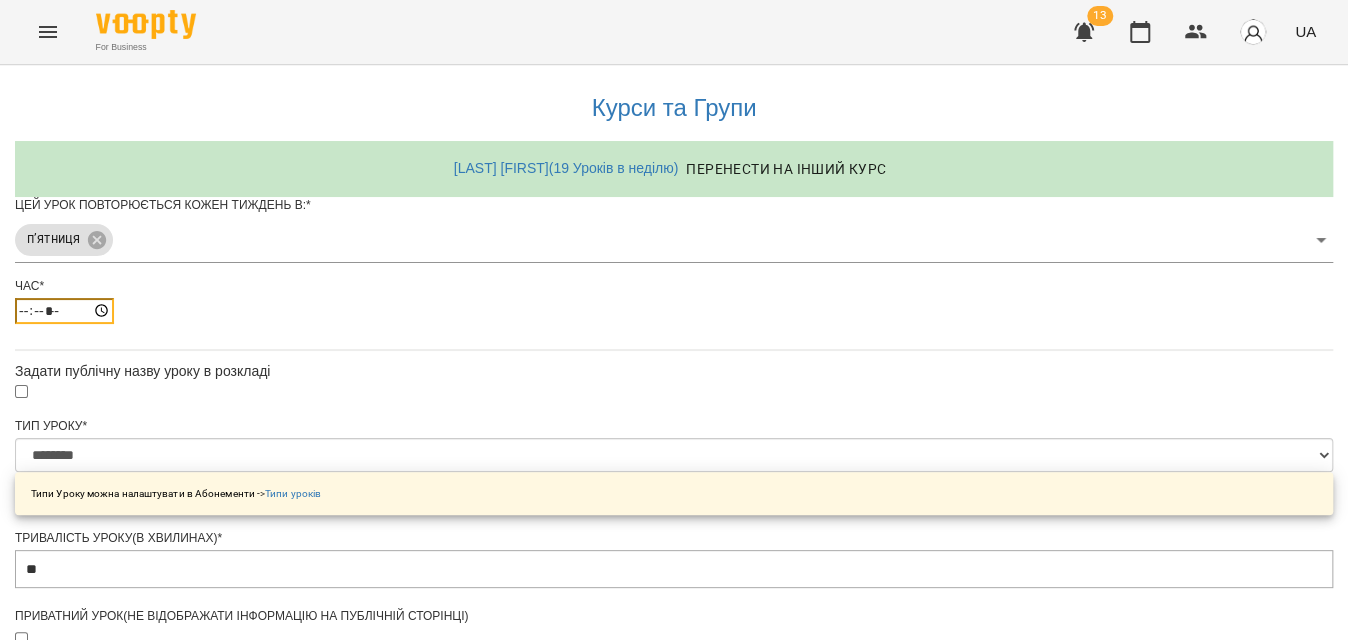 type on "*****" 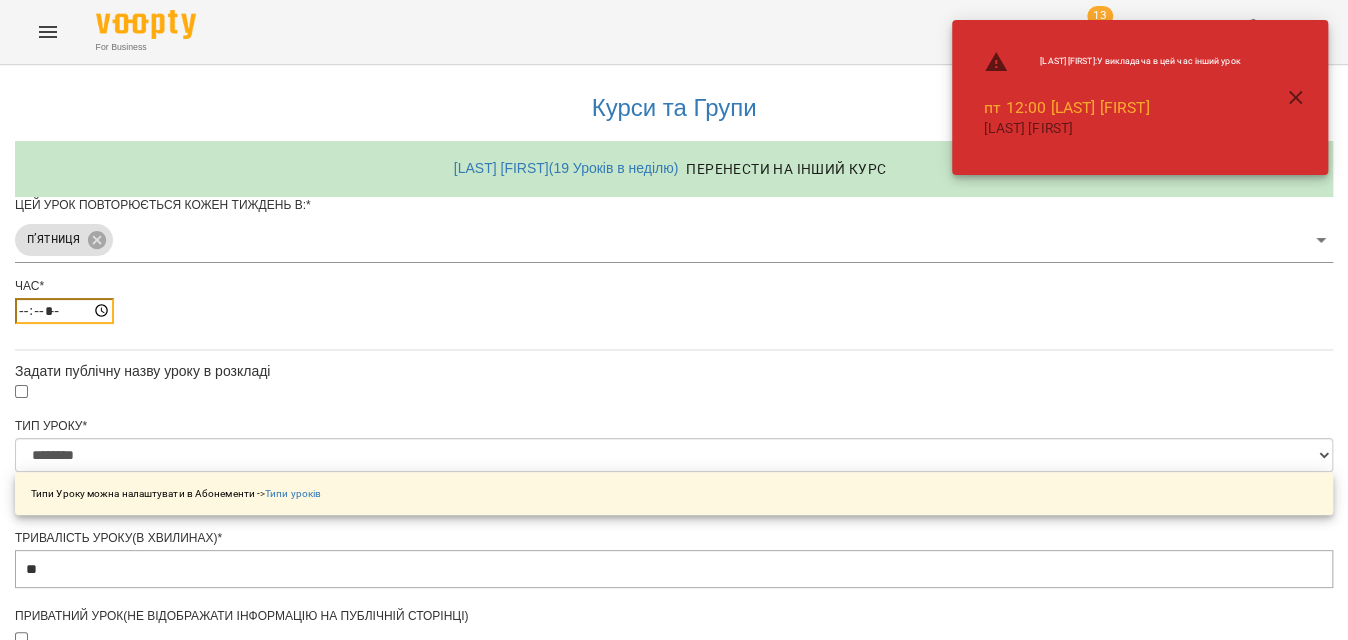 scroll, scrollTop: 90, scrollLeft: 0, axis: vertical 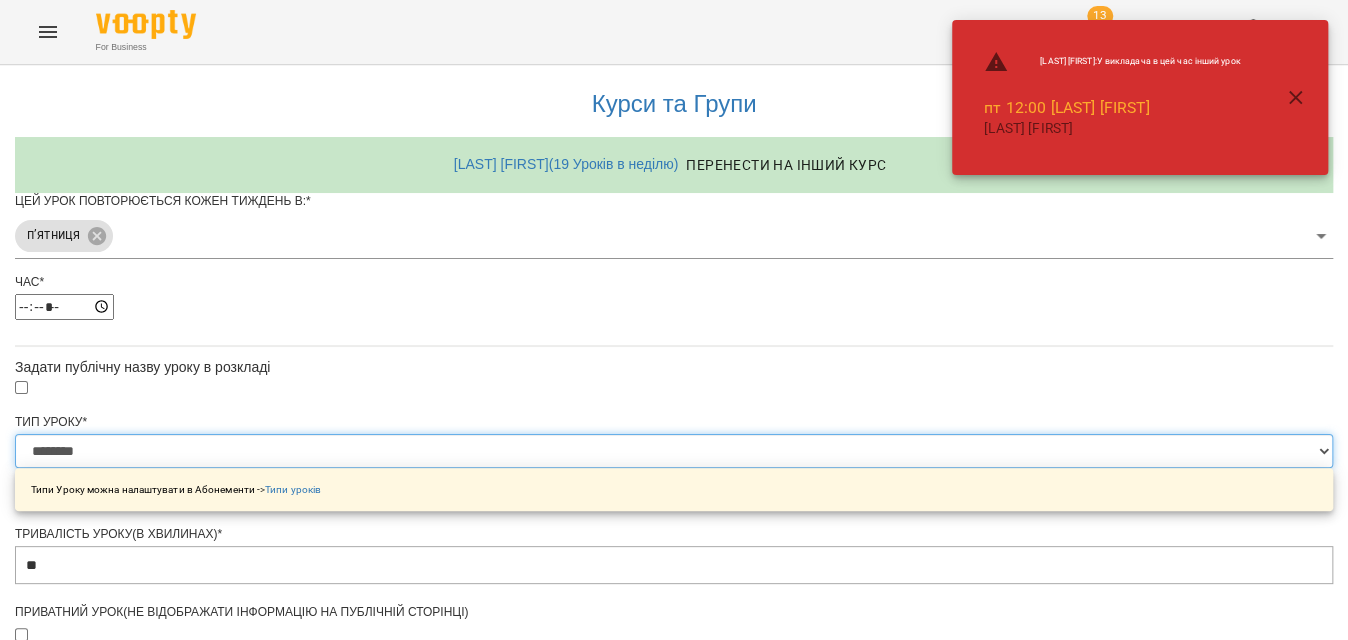 click on "**********" at bounding box center [674, 451] 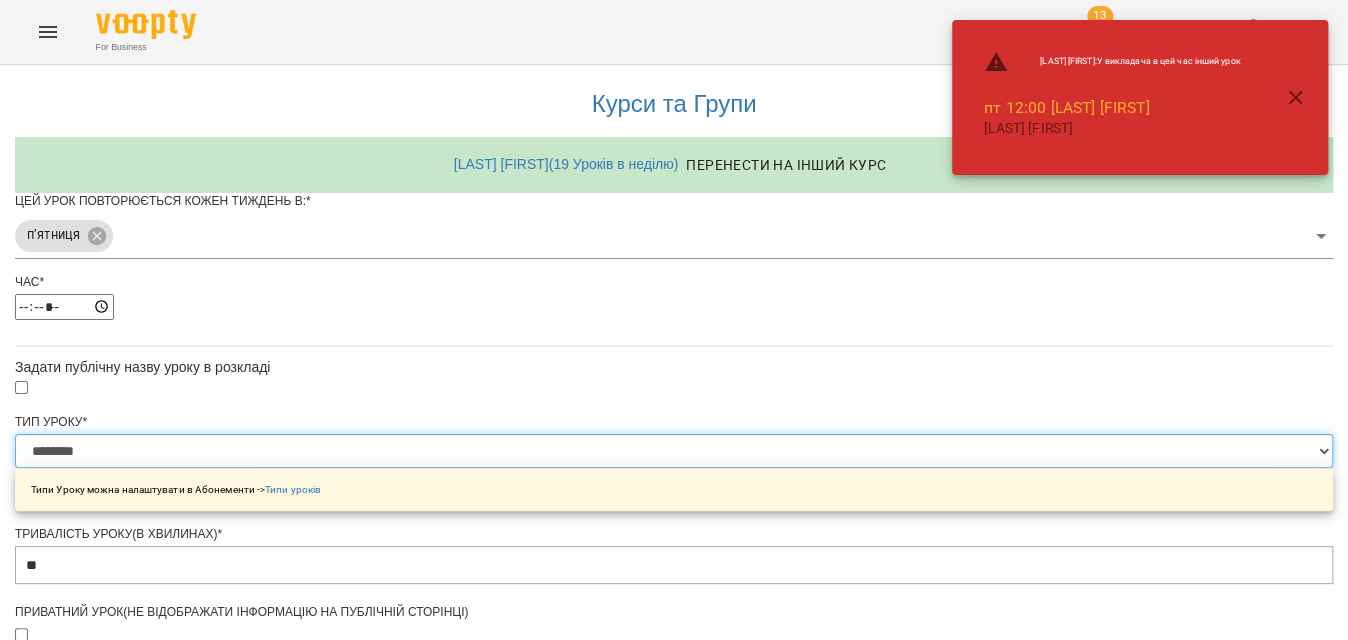 select on "**********" 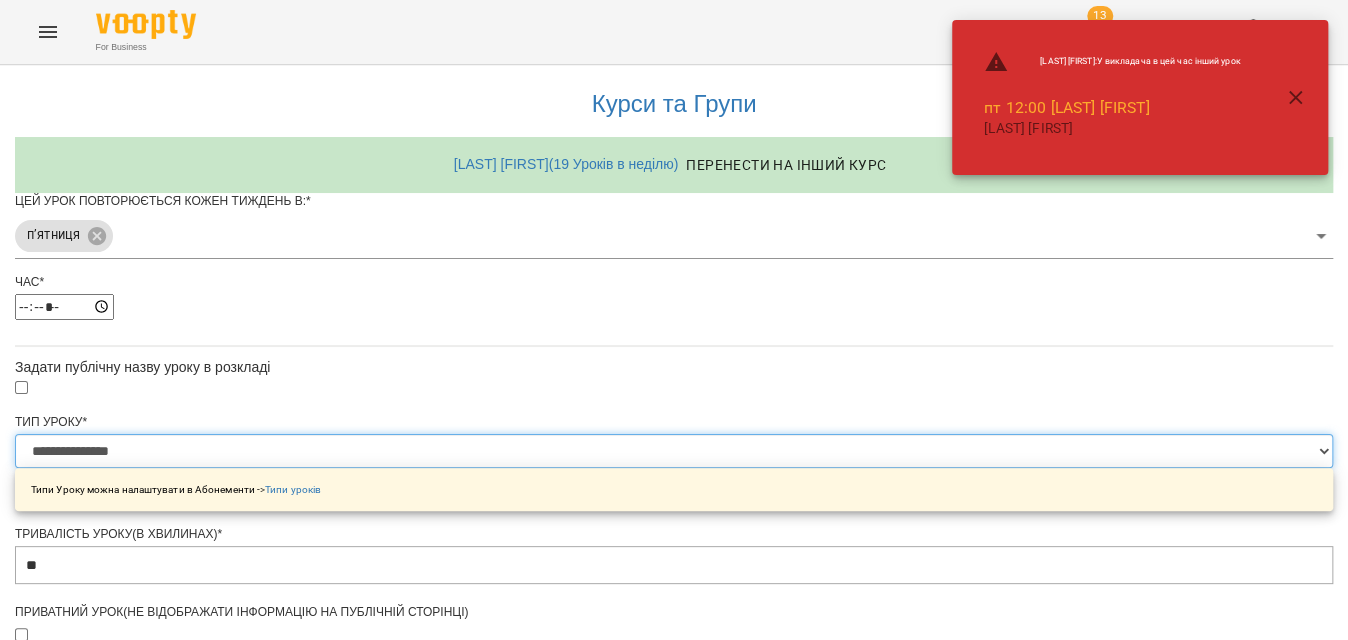 click on "**********" at bounding box center [674, 451] 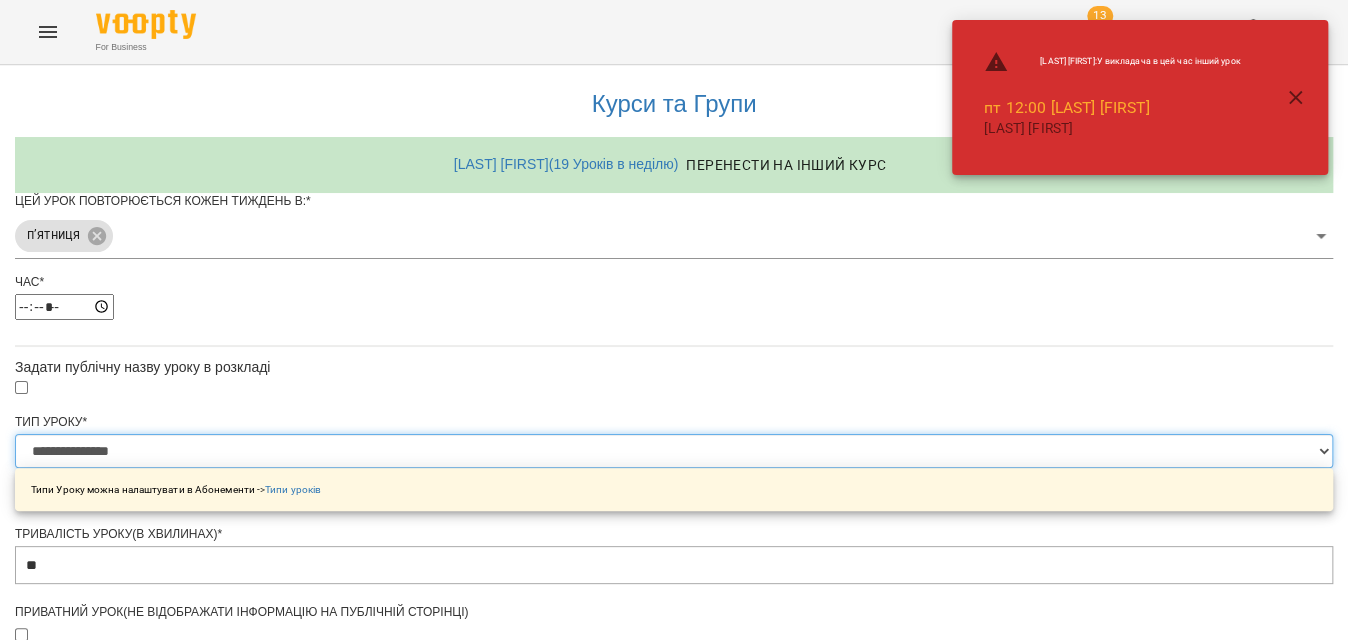 scroll, scrollTop: 800, scrollLeft: 0, axis: vertical 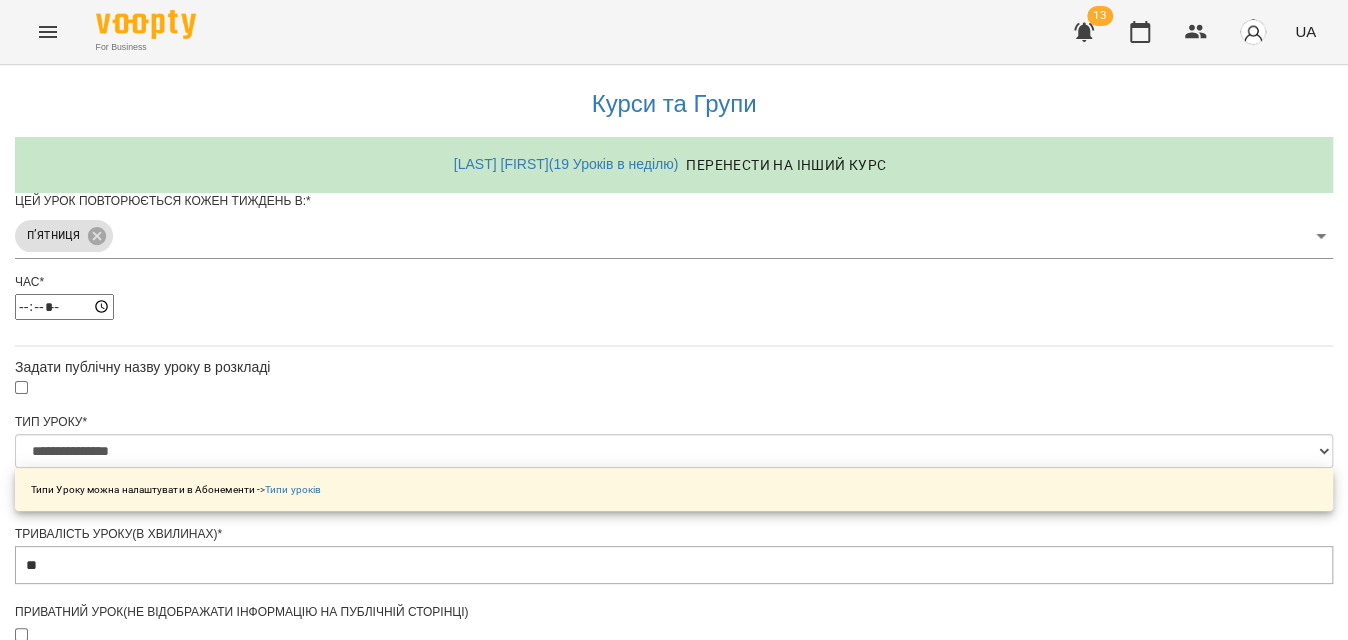 click on "**********" at bounding box center [108, 1225] 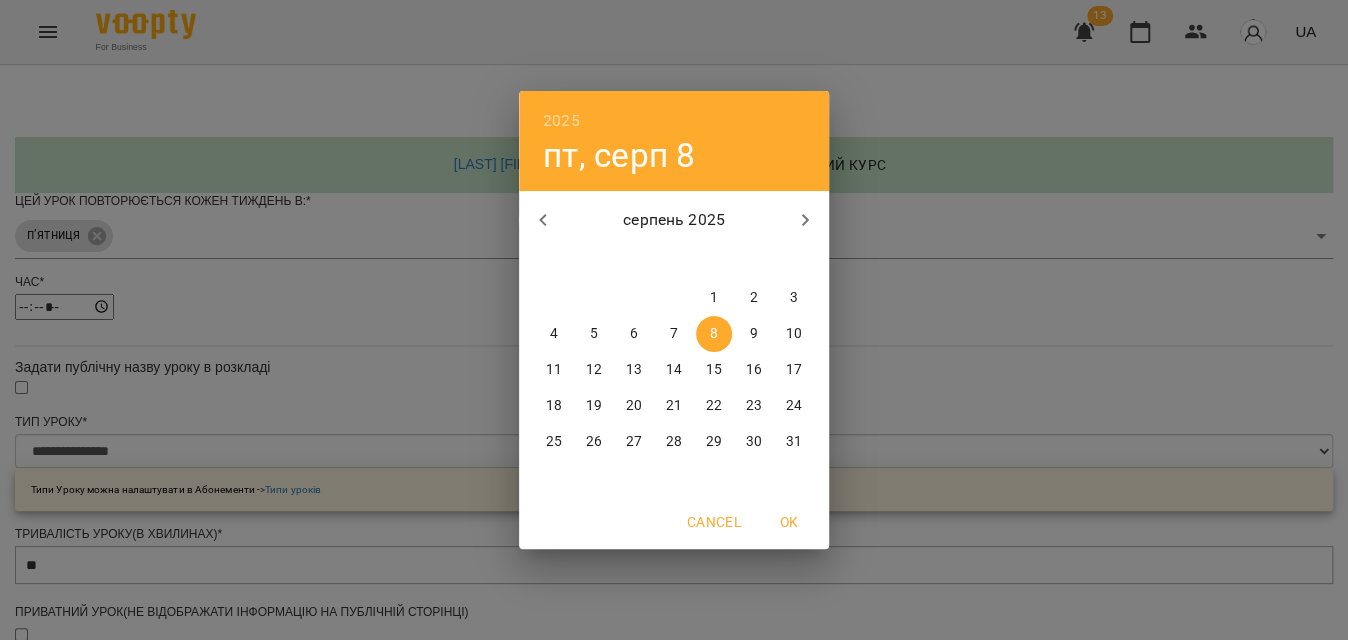 click on "11" at bounding box center [554, 370] 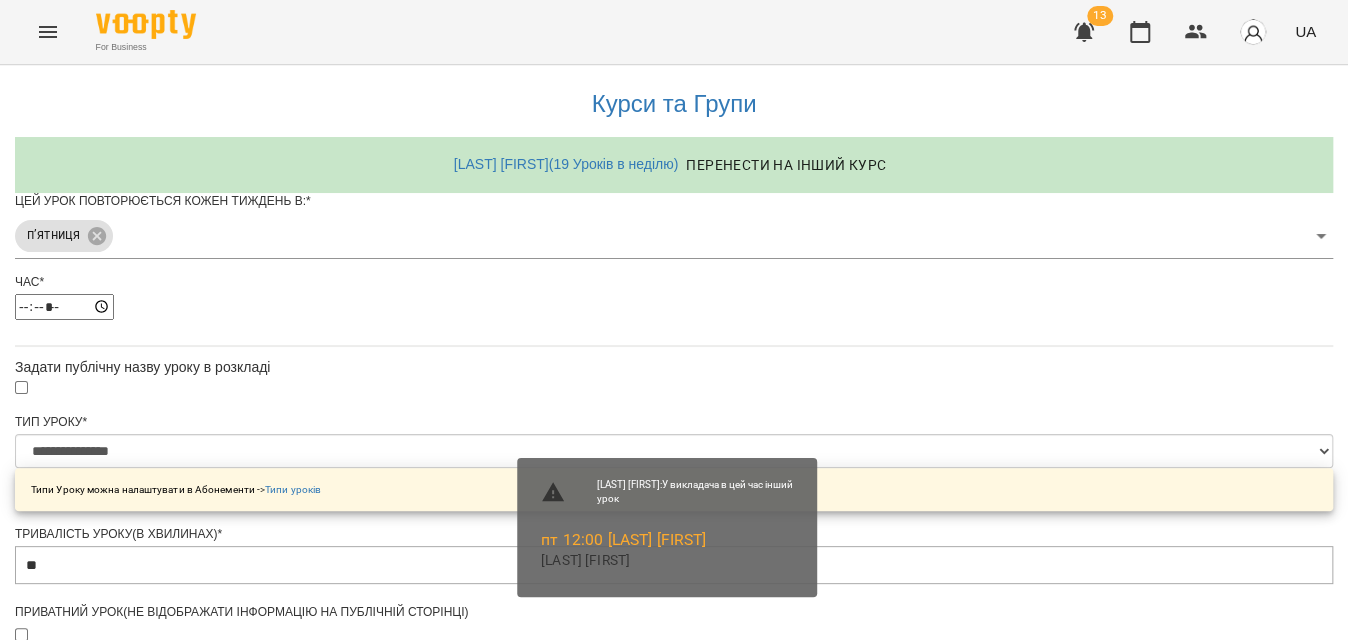 click on "Зберегти" at bounding box center (674, 1327) 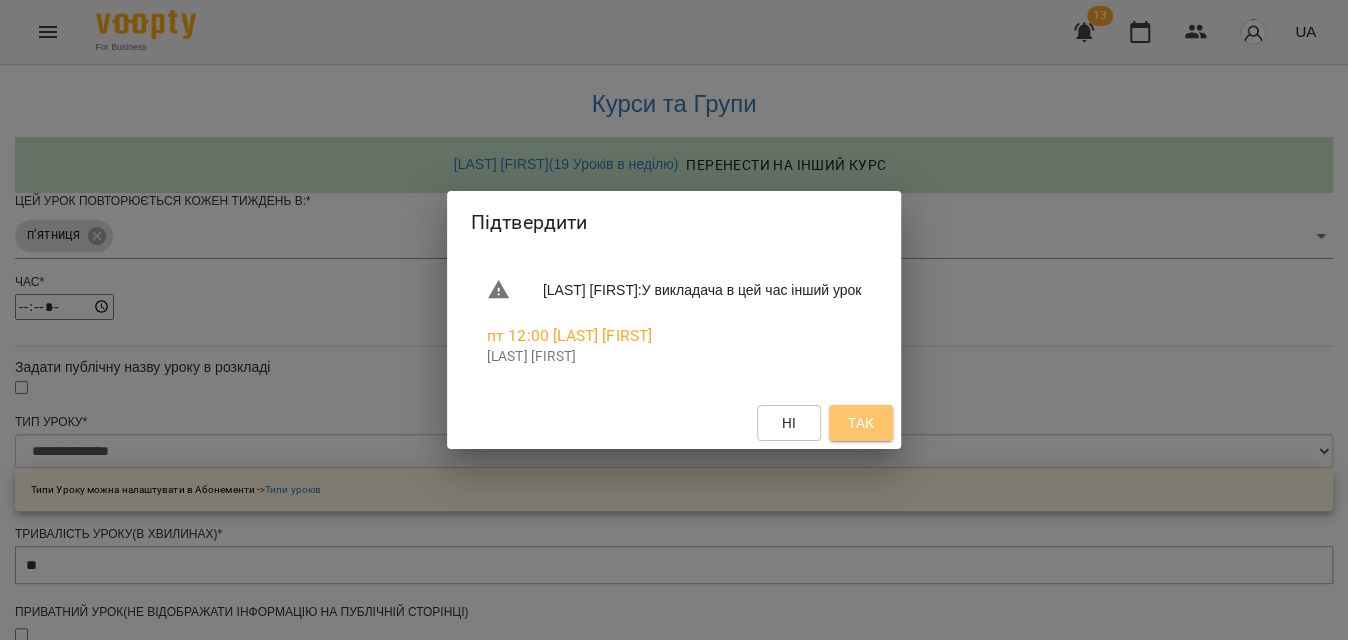 click on "Так" at bounding box center (861, 423) 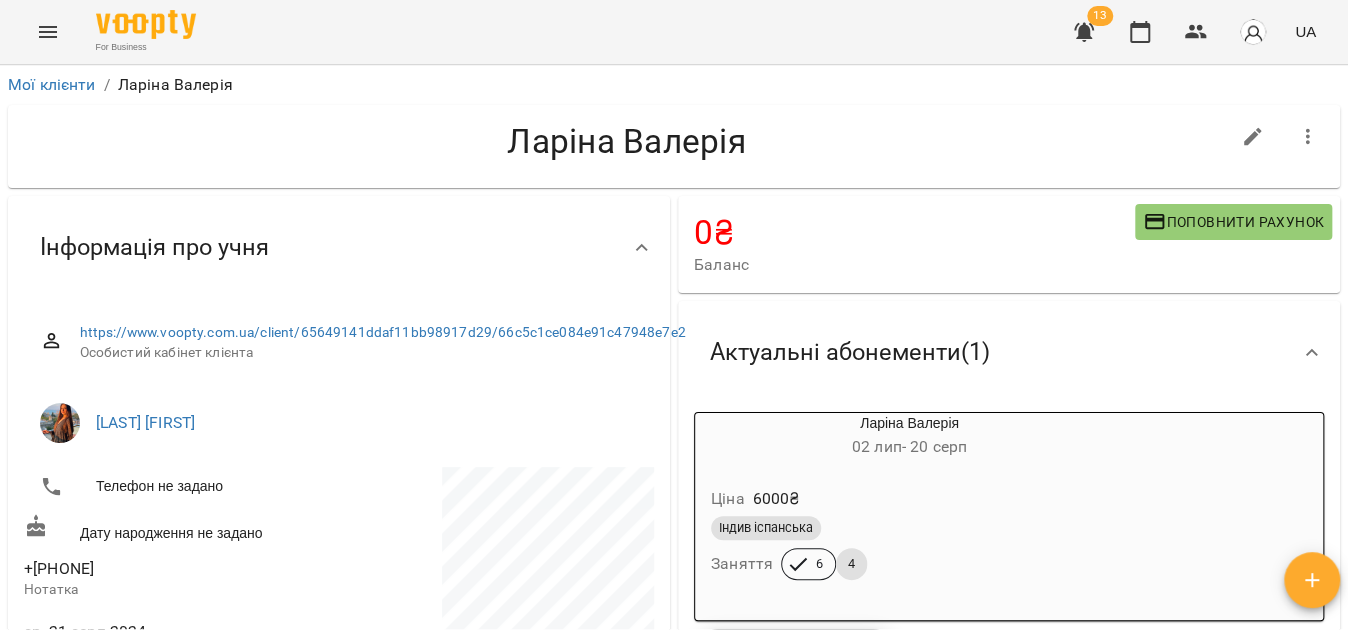 click on "13" at bounding box center (1084, 32) 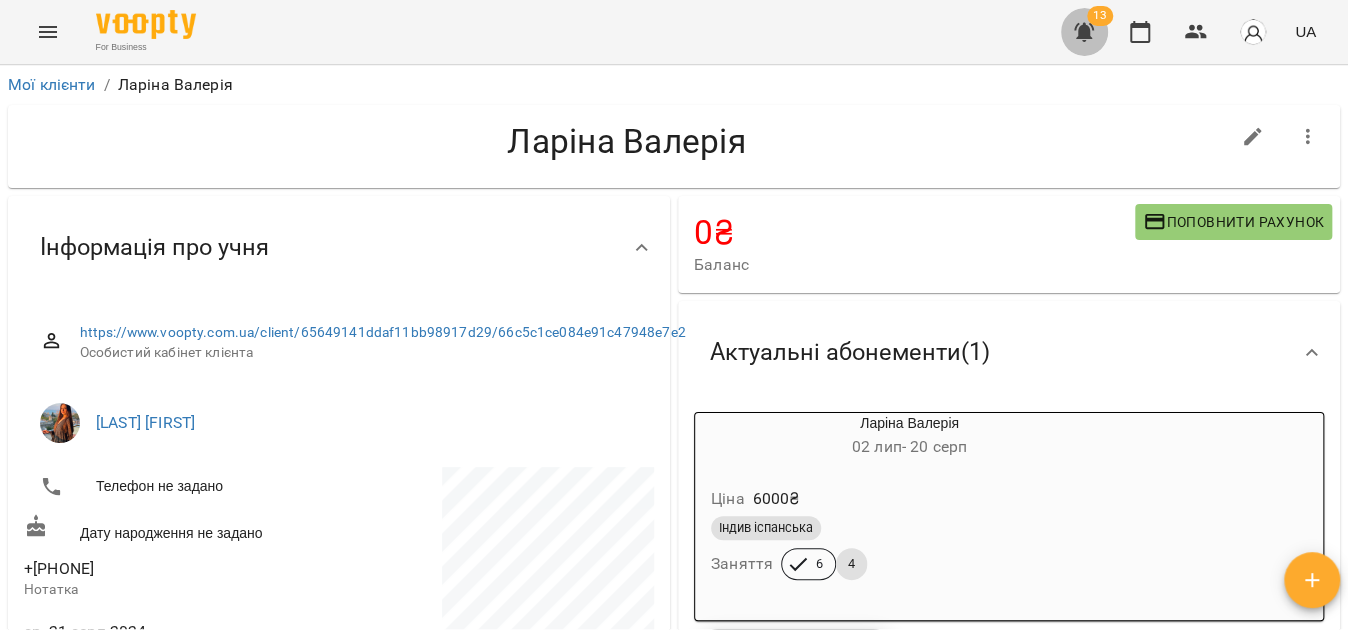 click at bounding box center [1084, 32] 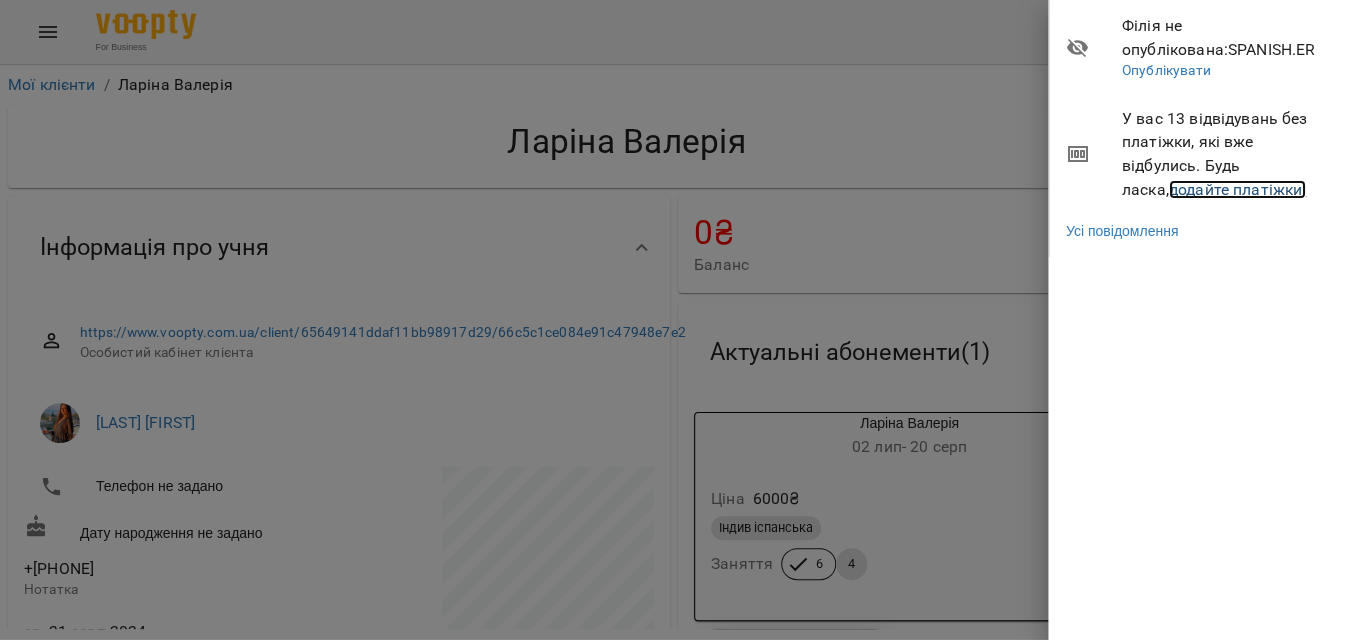 click on "додайте платіжки!" at bounding box center [1238, 189] 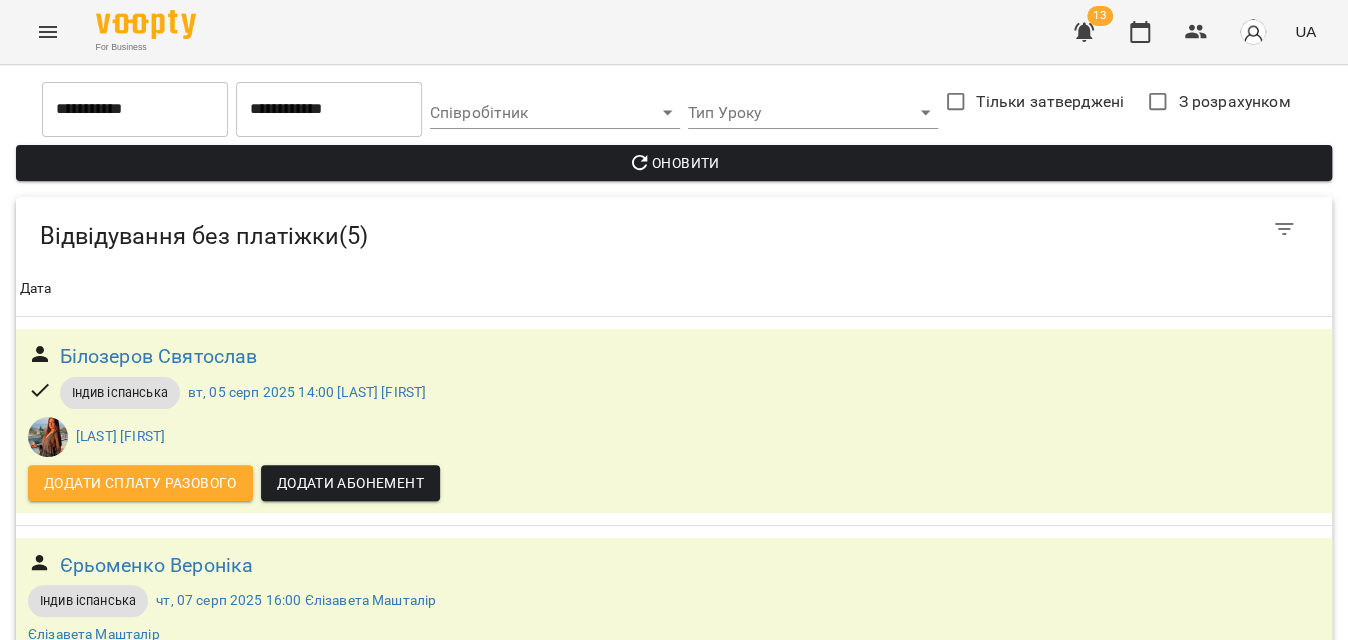 scroll, scrollTop: 0, scrollLeft: 0, axis: both 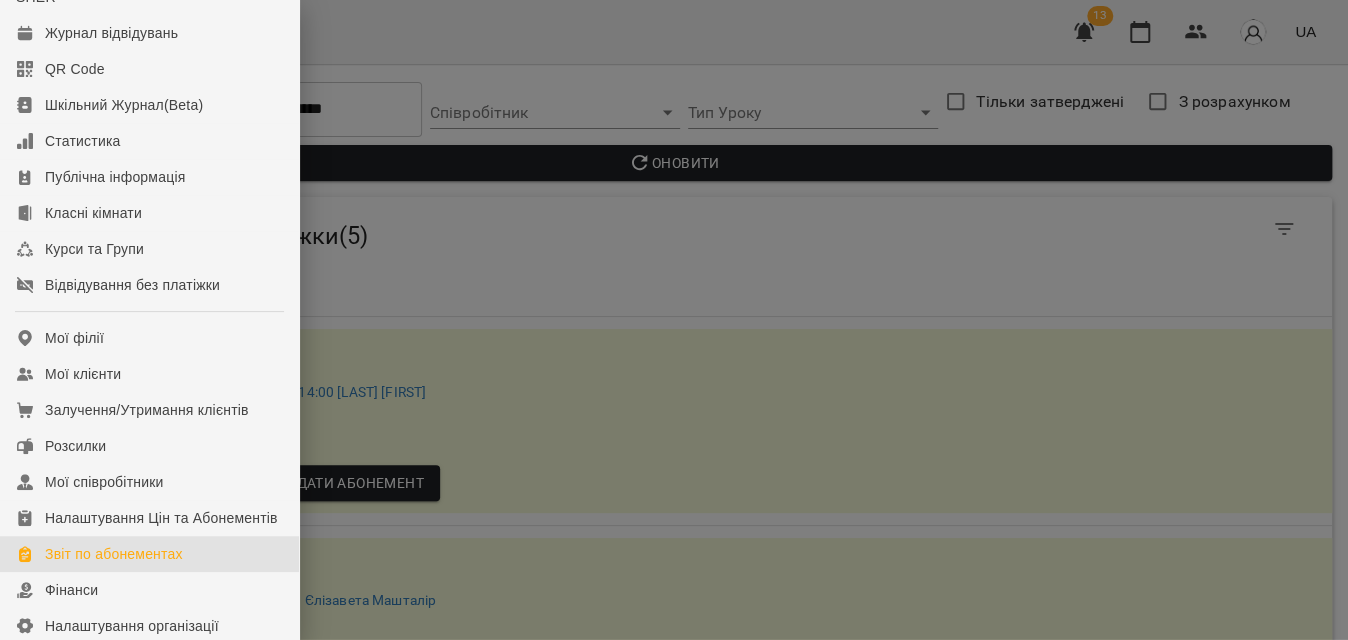 click on "Звіт по абонементах" at bounding box center (114, 554) 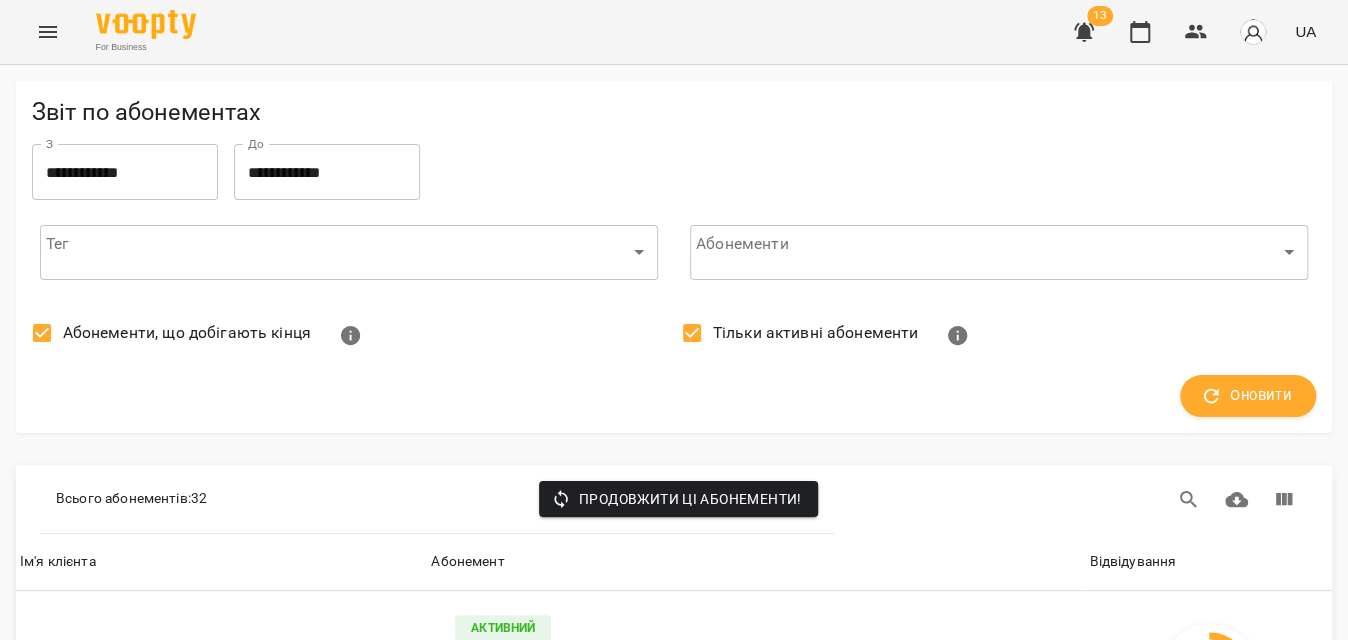 click on "Абонементи, що добігають кінця" at bounding box center [187, 333] 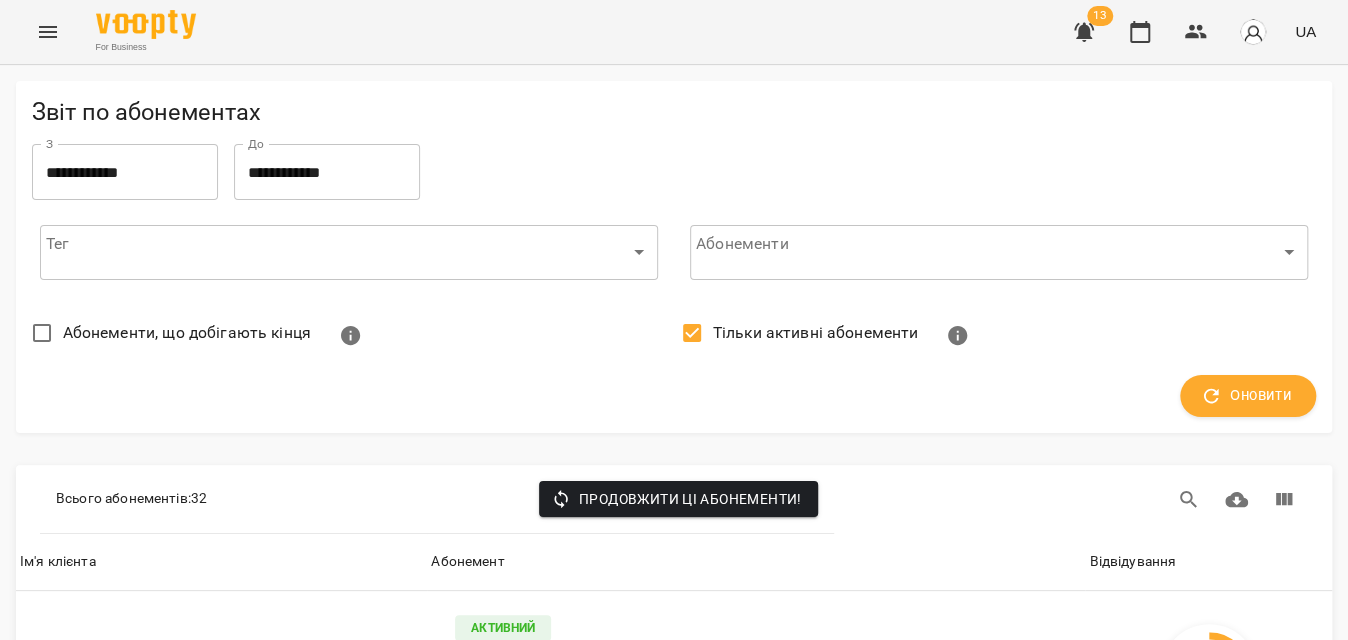 click on "Тільки активні абонементи" at bounding box center (816, 333) 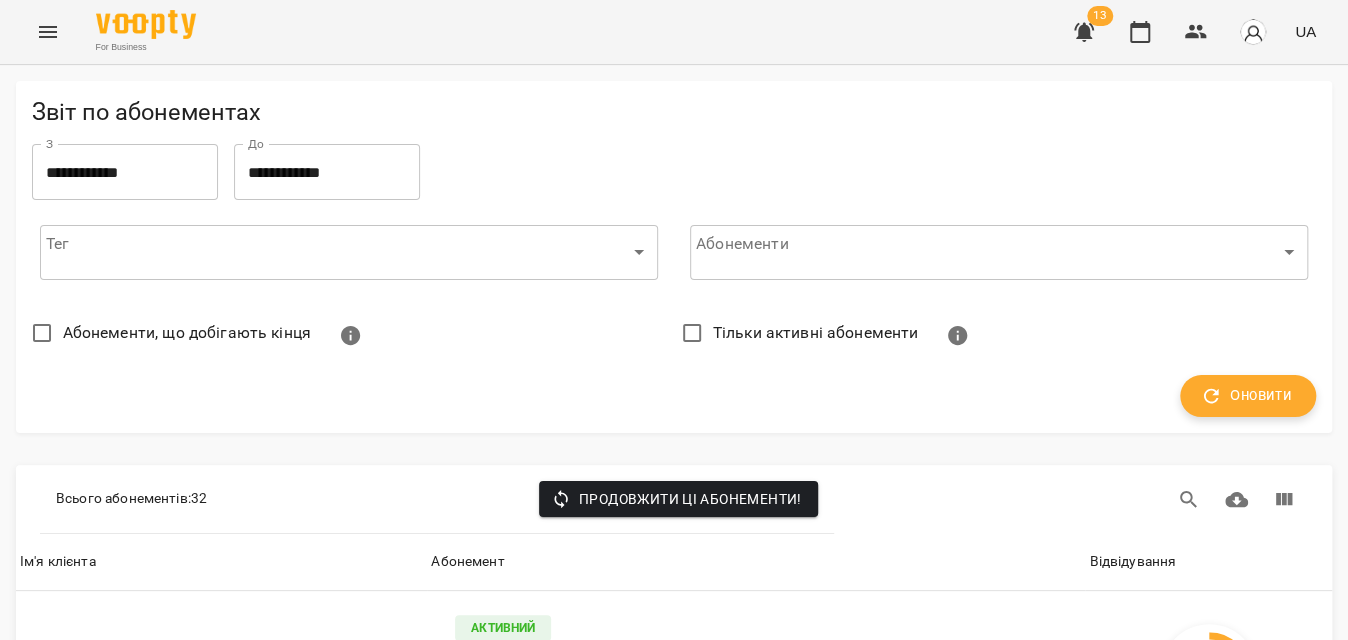 click on "Оновити" at bounding box center [1248, 396] 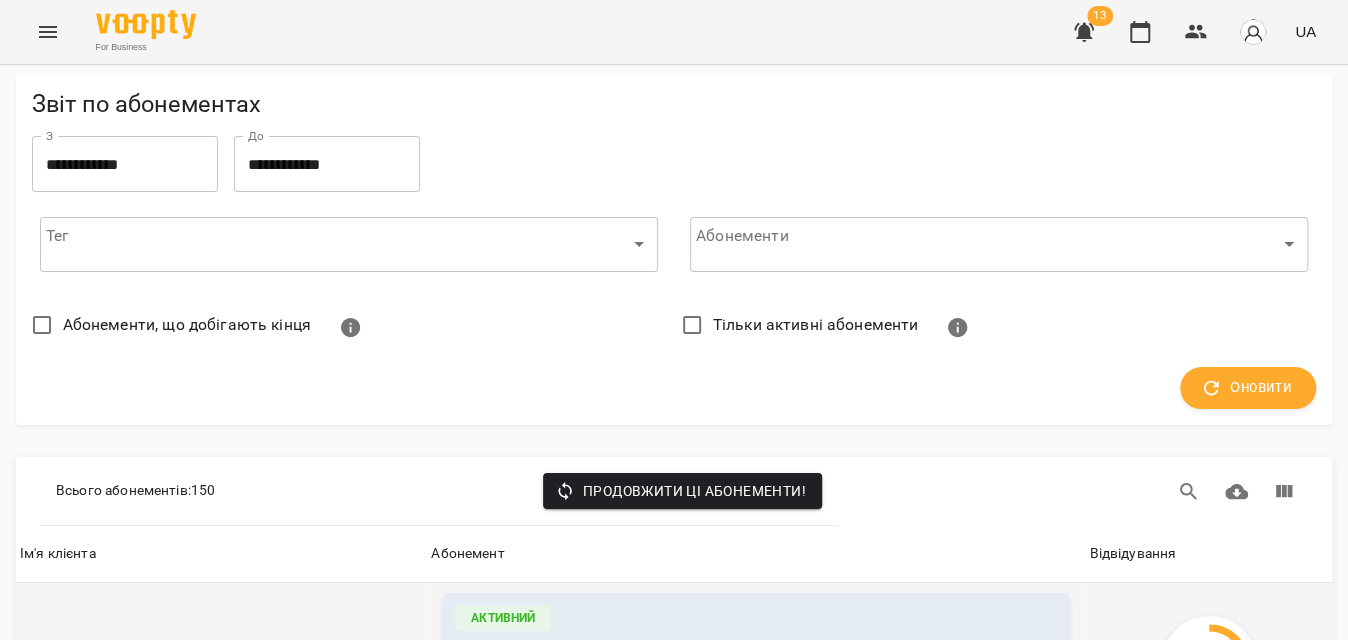 scroll, scrollTop: 181, scrollLeft: 0, axis: vertical 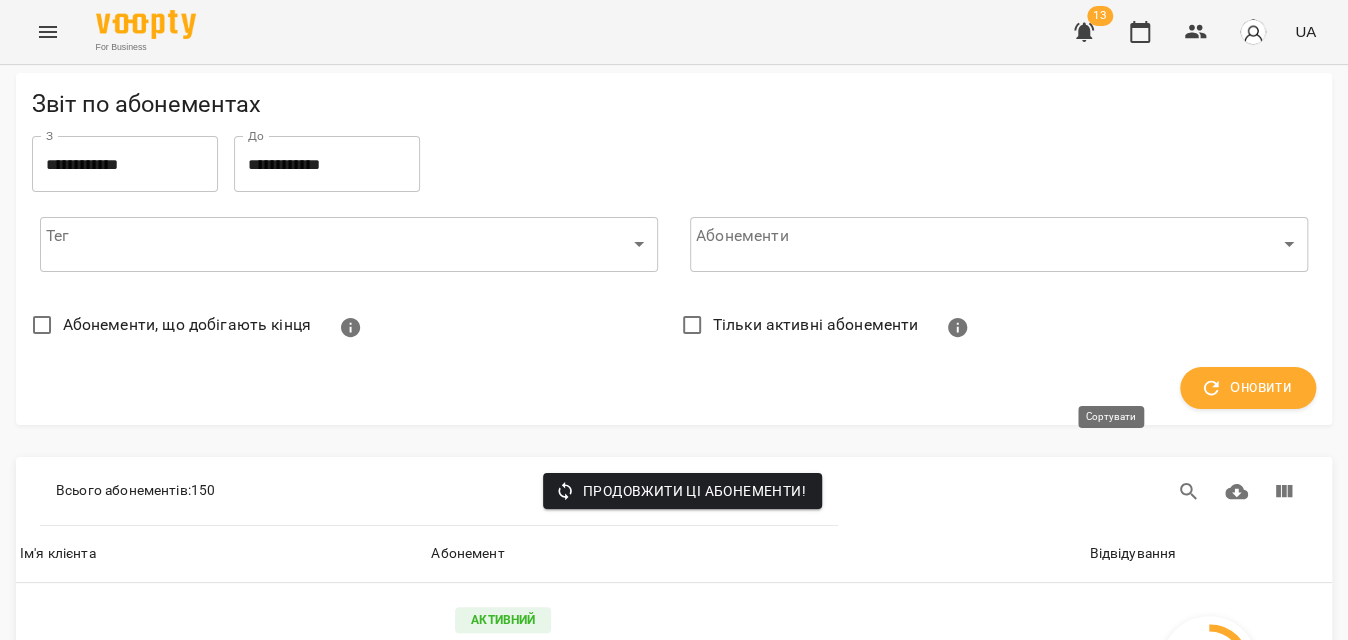 click on "Відвідування" at bounding box center [1132, 554] 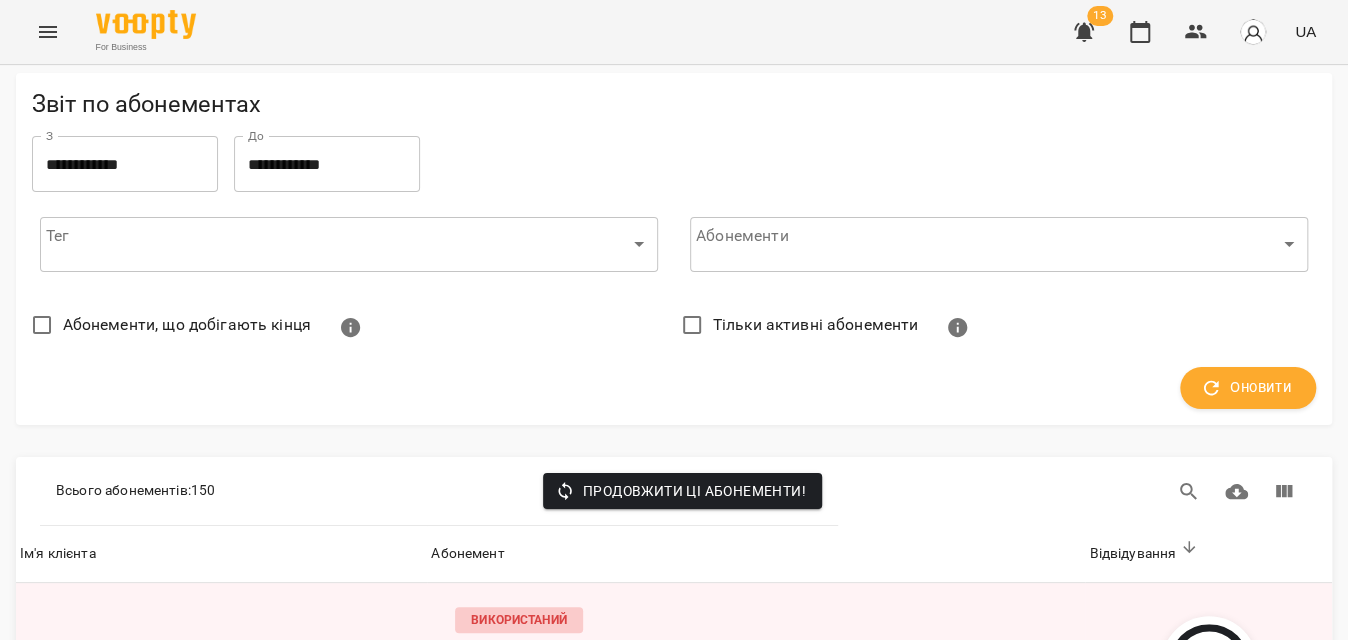 scroll, scrollTop: 636, scrollLeft: 0, axis: vertical 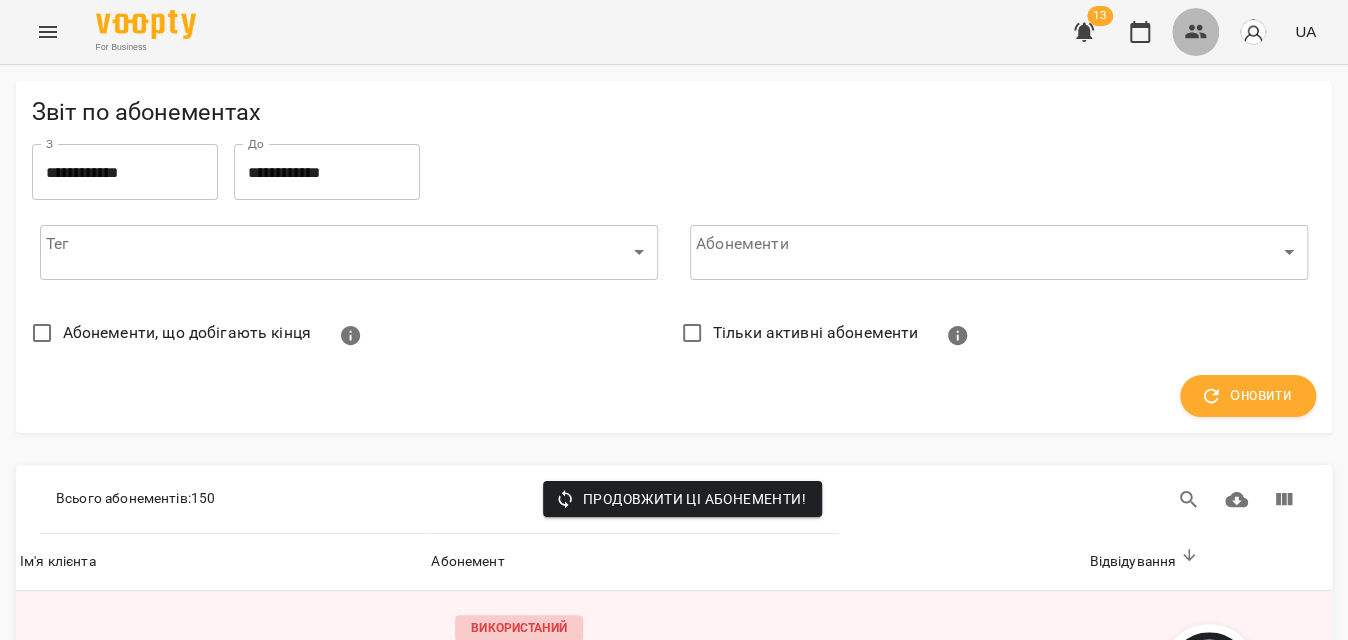 click 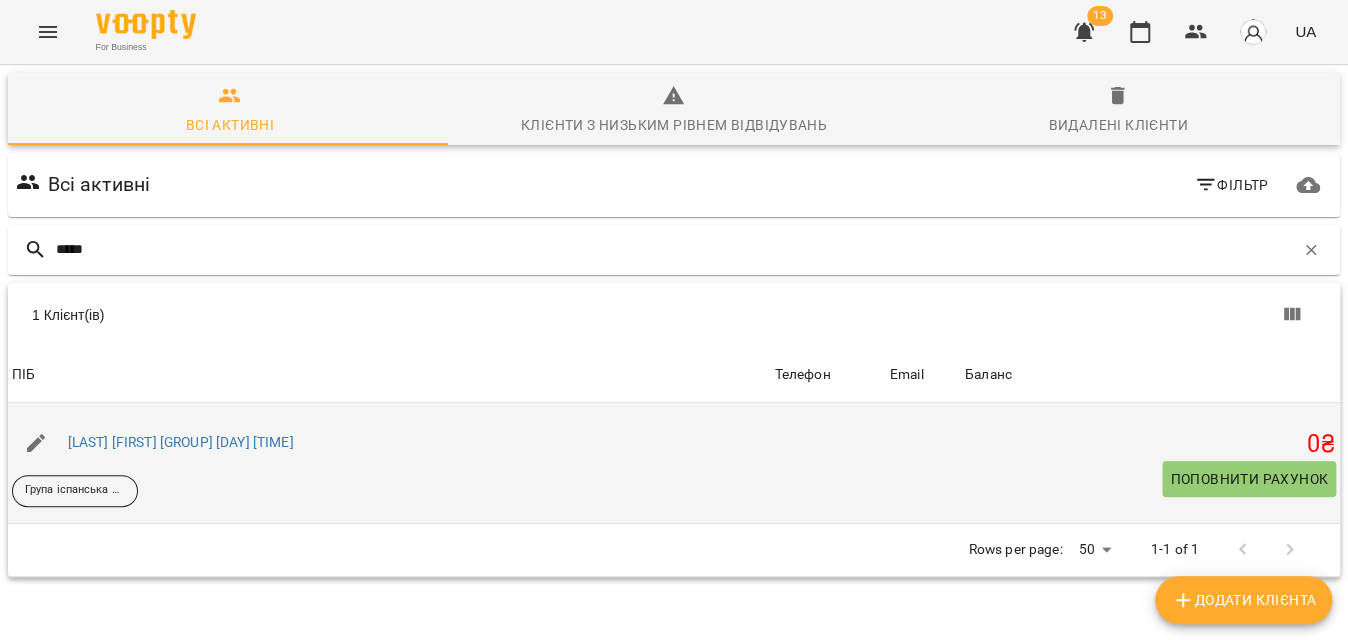 type on "*****" 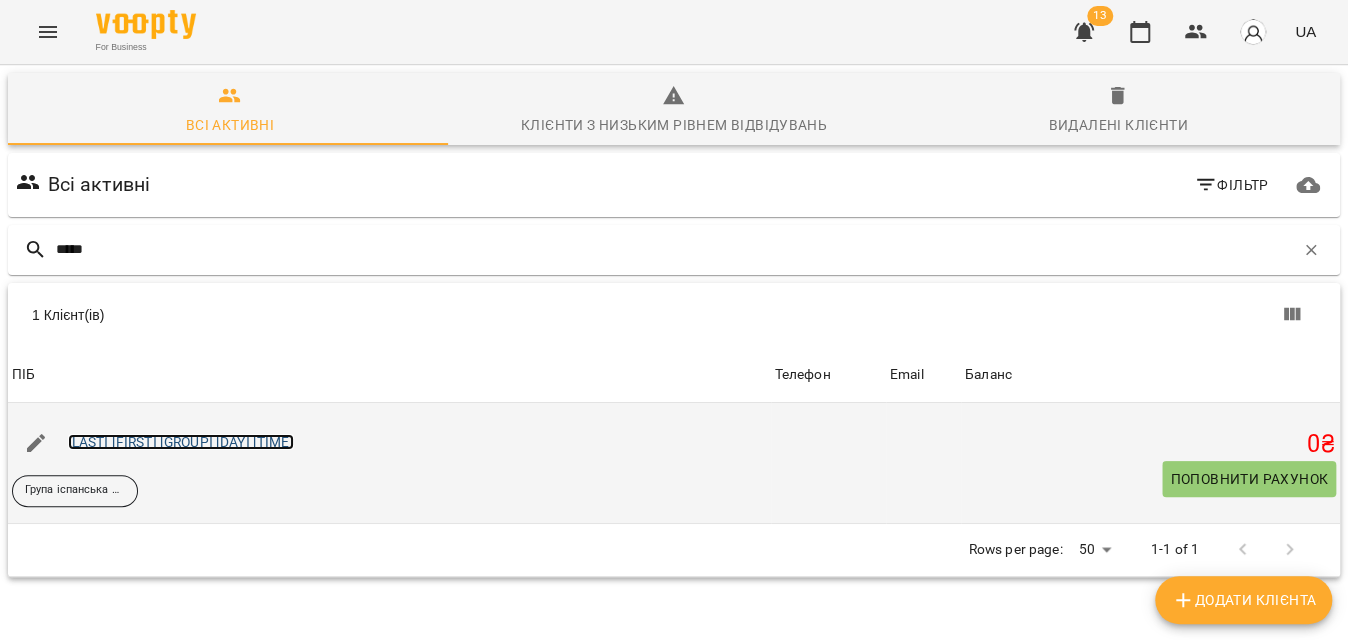 click on "Терещенко Анна А1.1 Пн./Ср. 19:00" at bounding box center (181, 442) 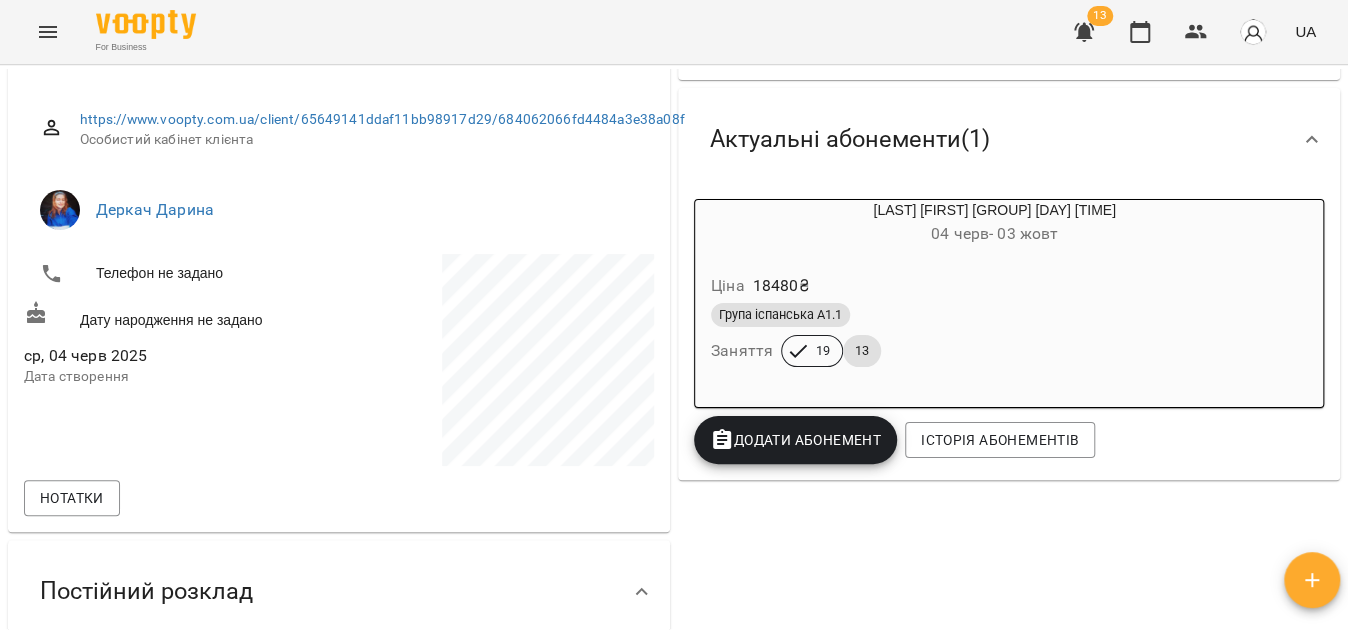 scroll, scrollTop: 454, scrollLeft: 0, axis: vertical 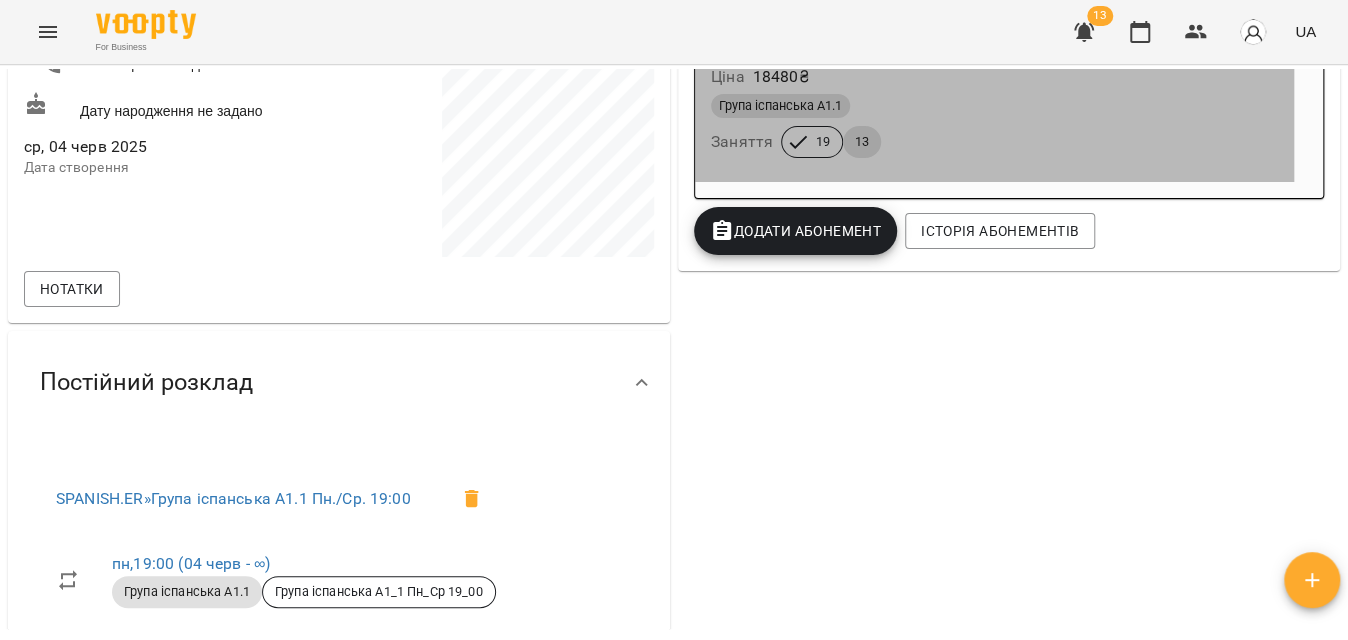 click on "Група іспанська А1.1" at bounding box center [994, 106] 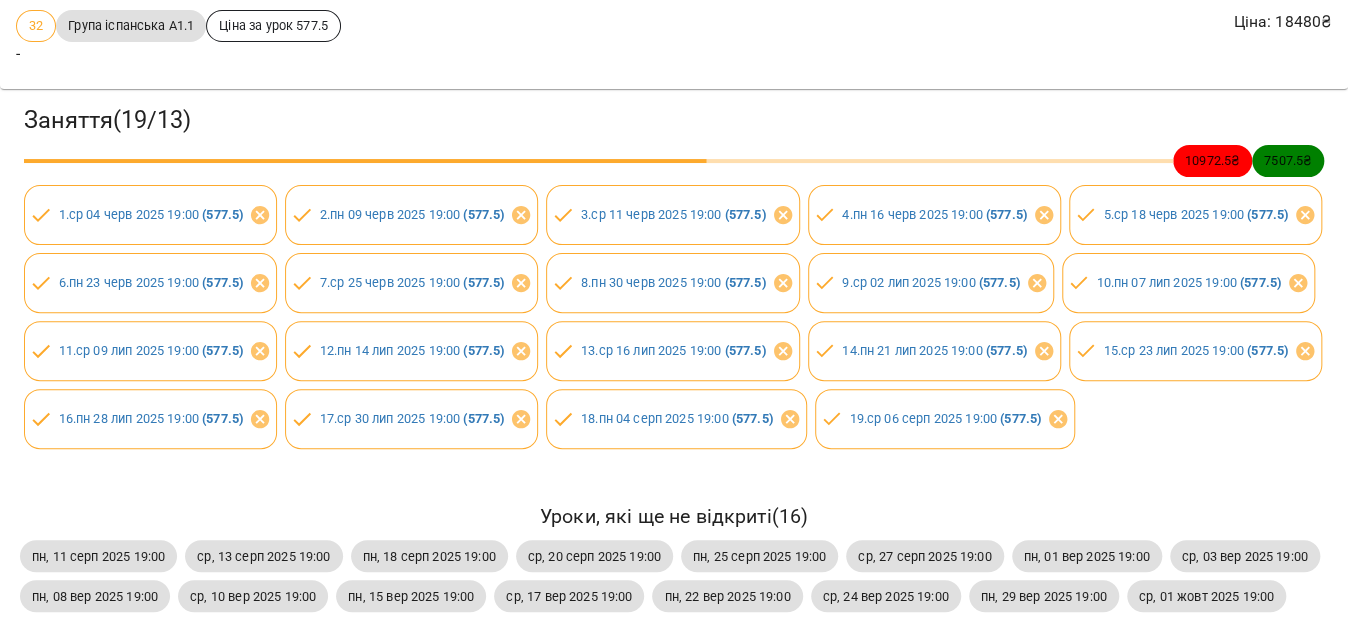 scroll, scrollTop: 272, scrollLeft: 0, axis: vertical 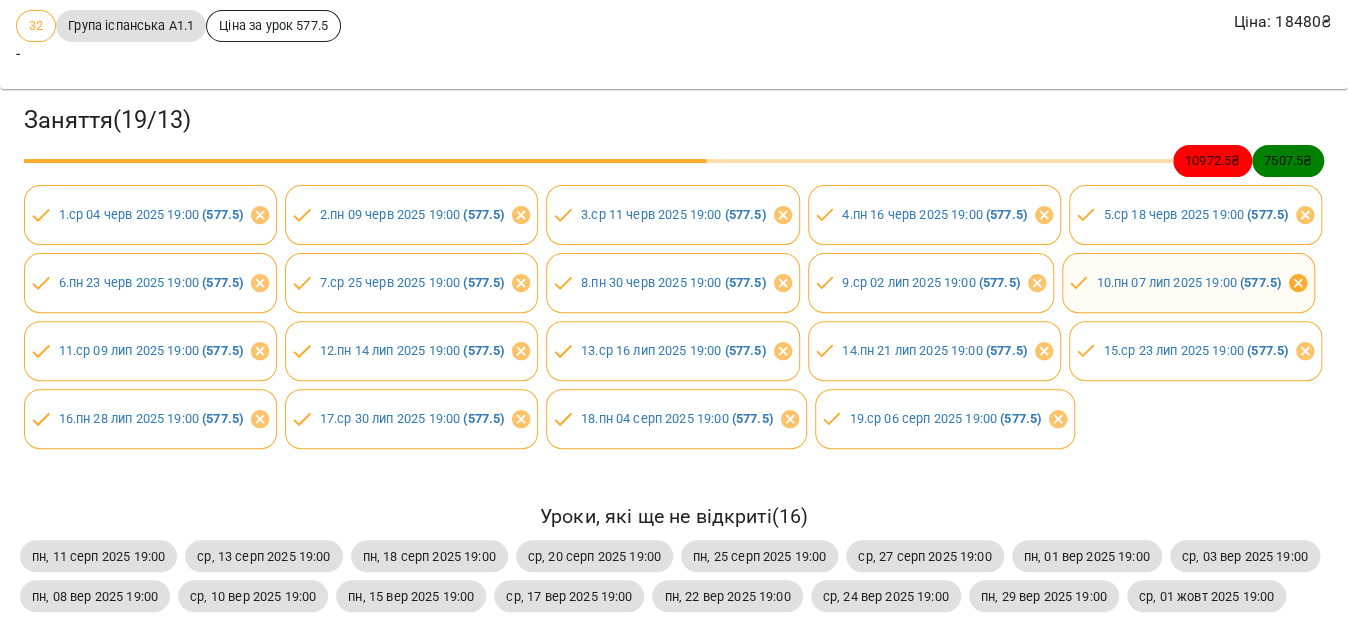 click 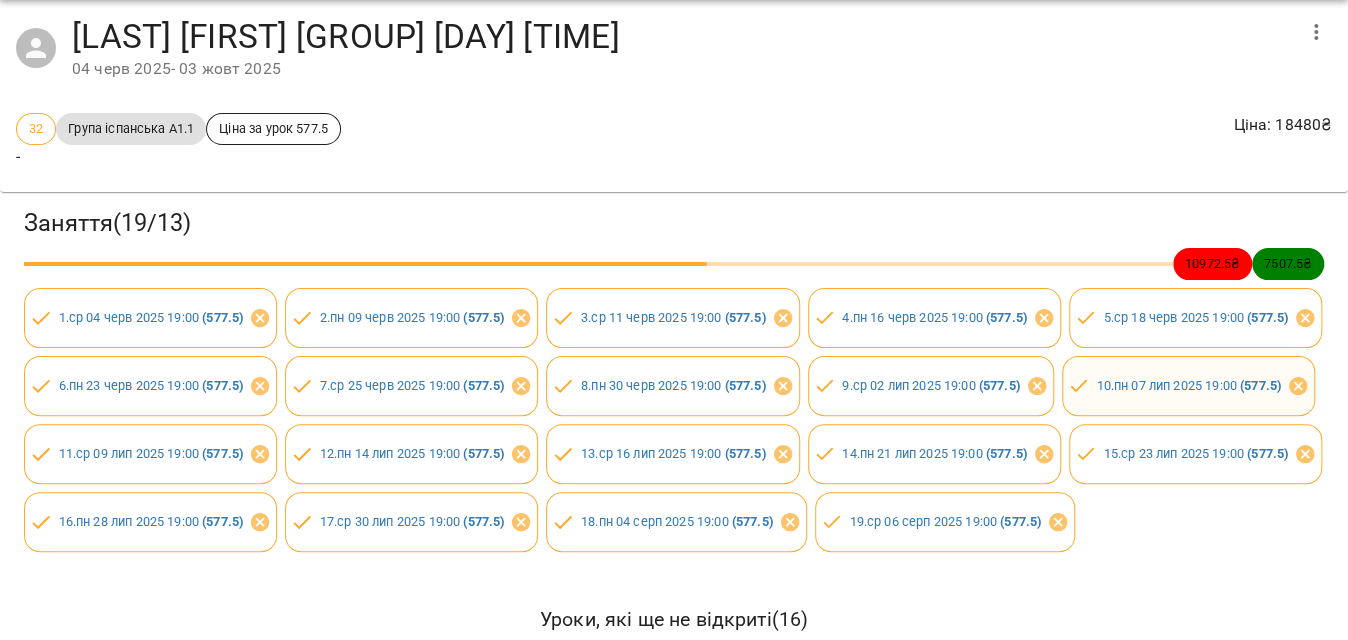 scroll, scrollTop: 0, scrollLeft: 0, axis: both 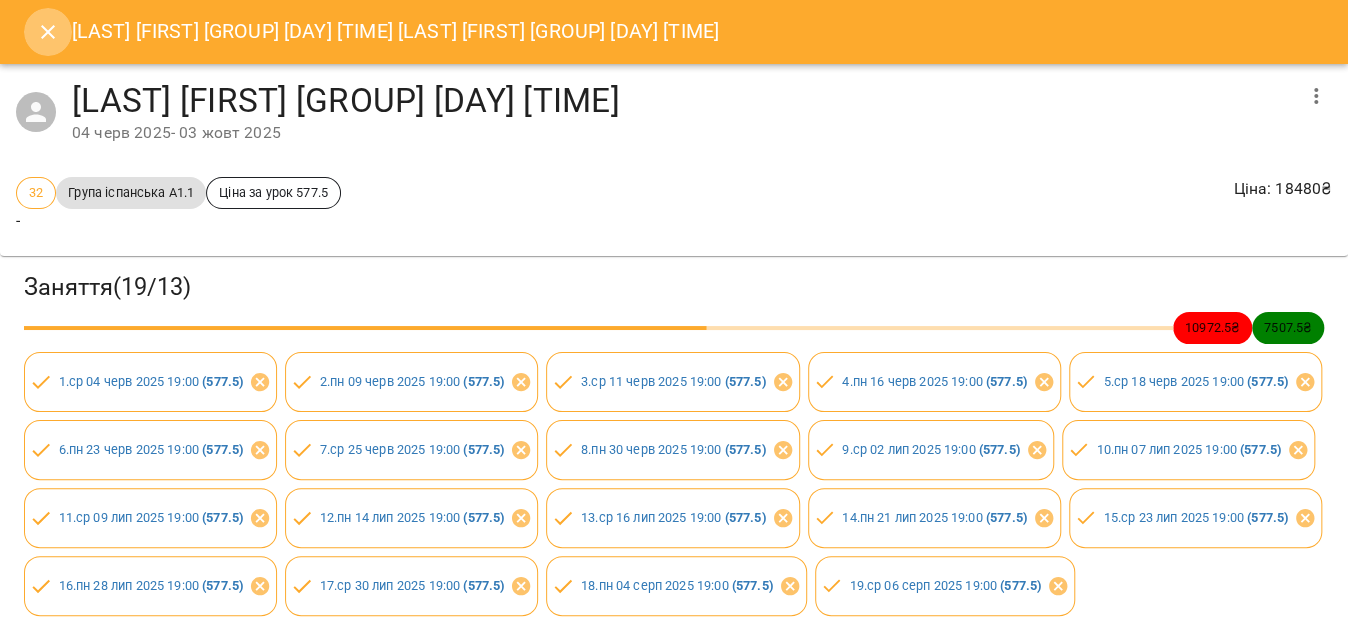 click 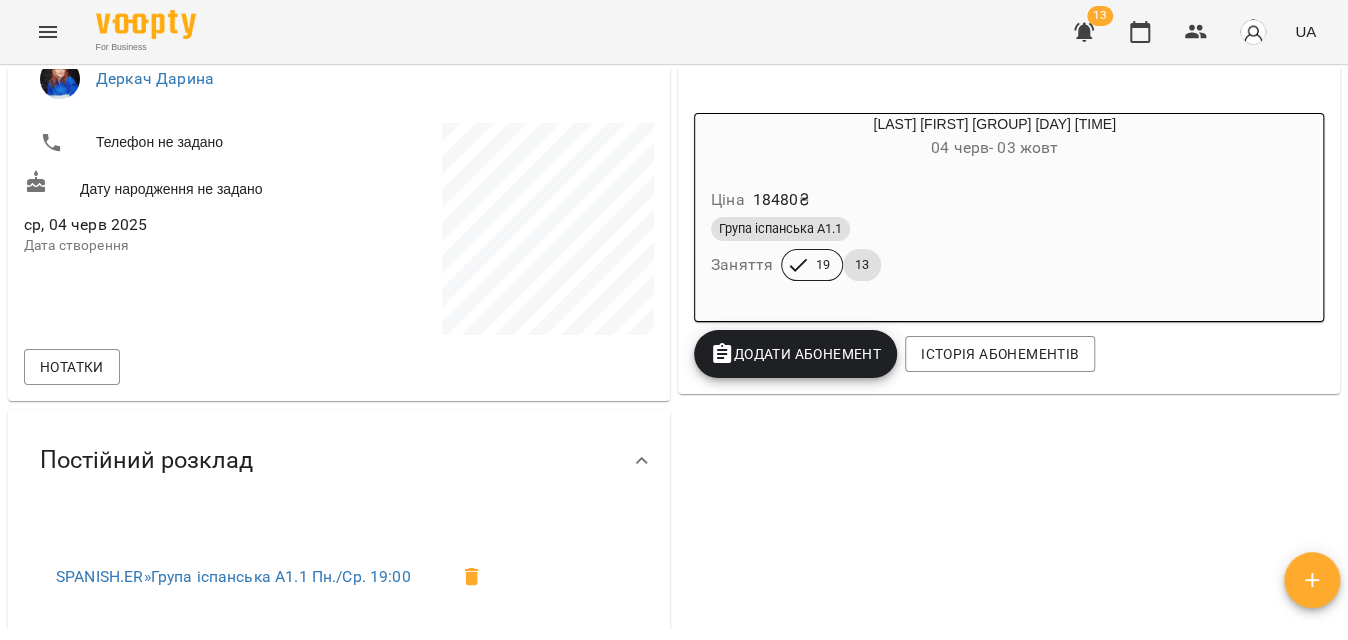 click 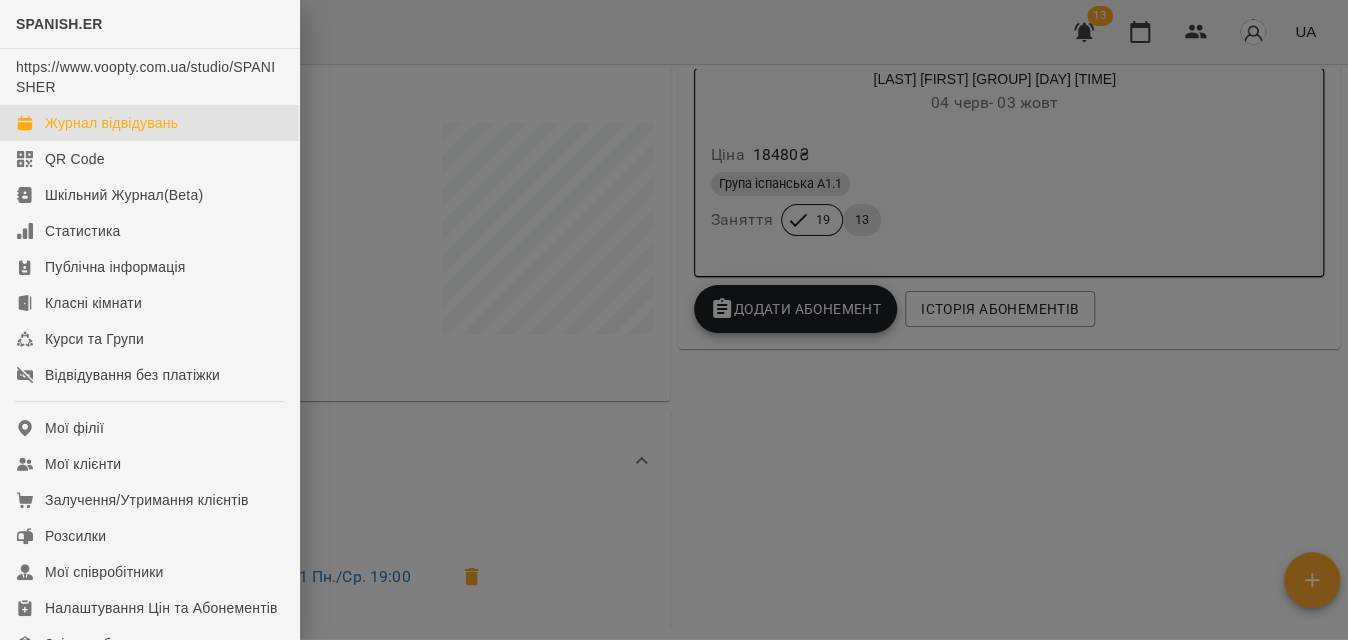 click on "Журнал відвідувань" at bounding box center (111, 123) 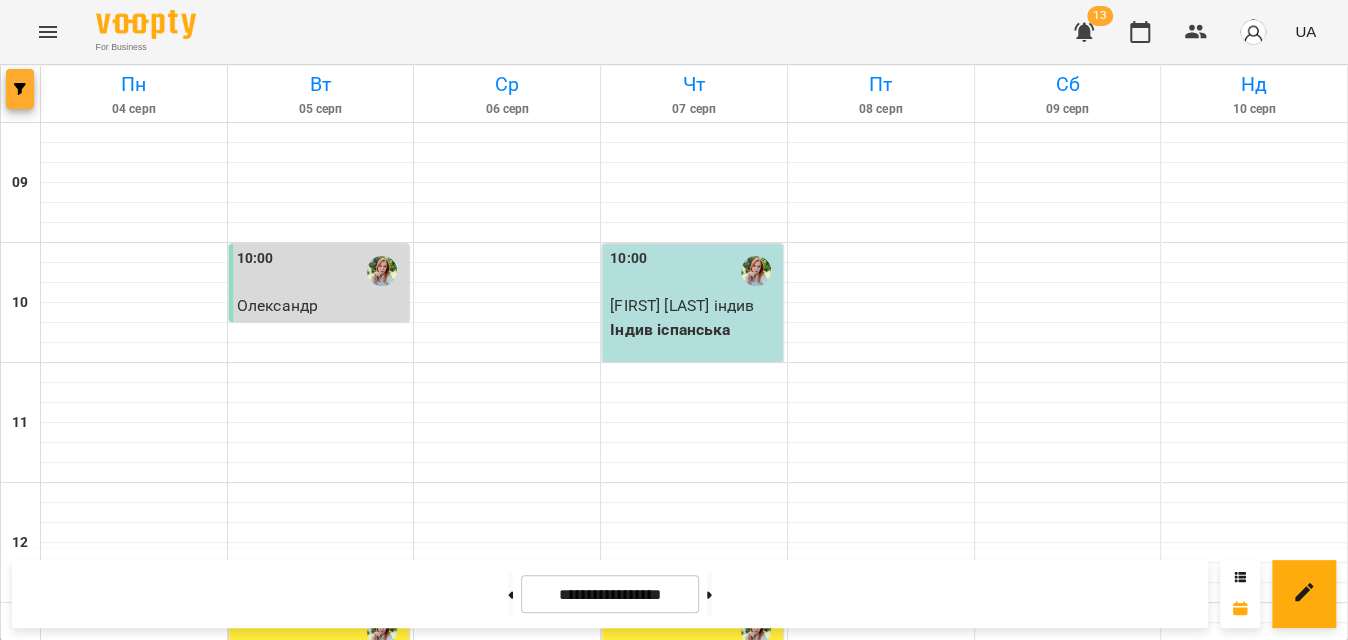 click at bounding box center (20, 89) 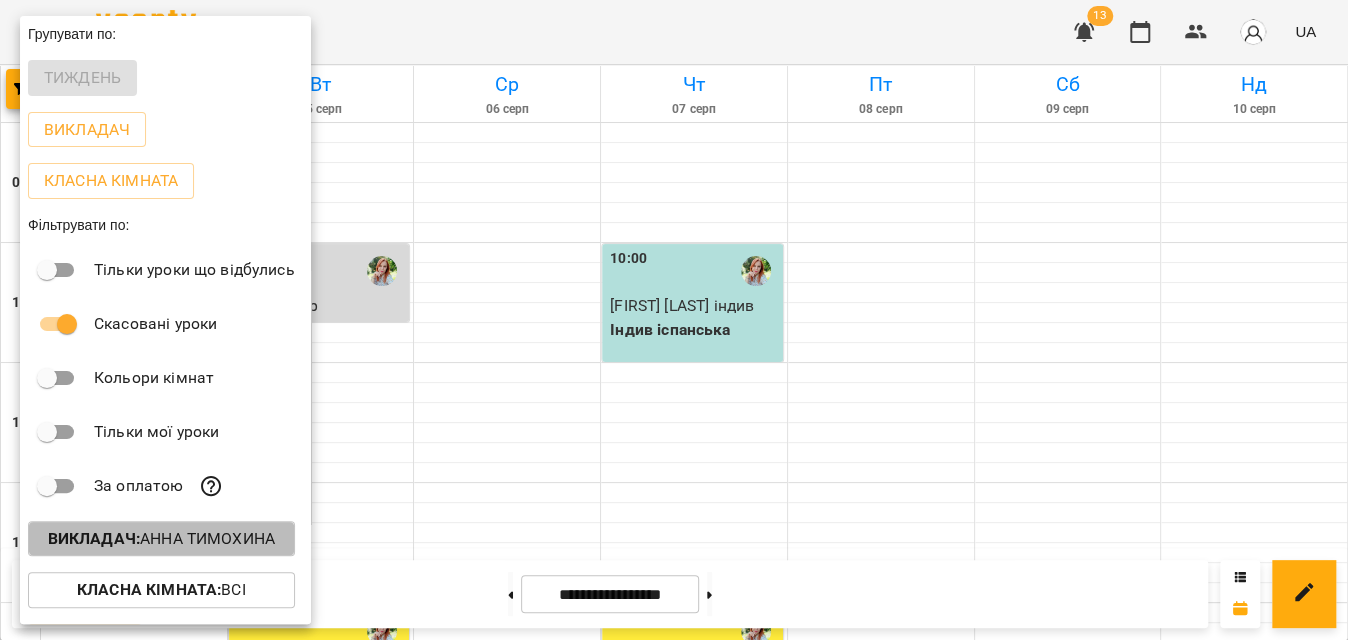 click on "Викладач :  Анна Тимохина" at bounding box center [161, 539] 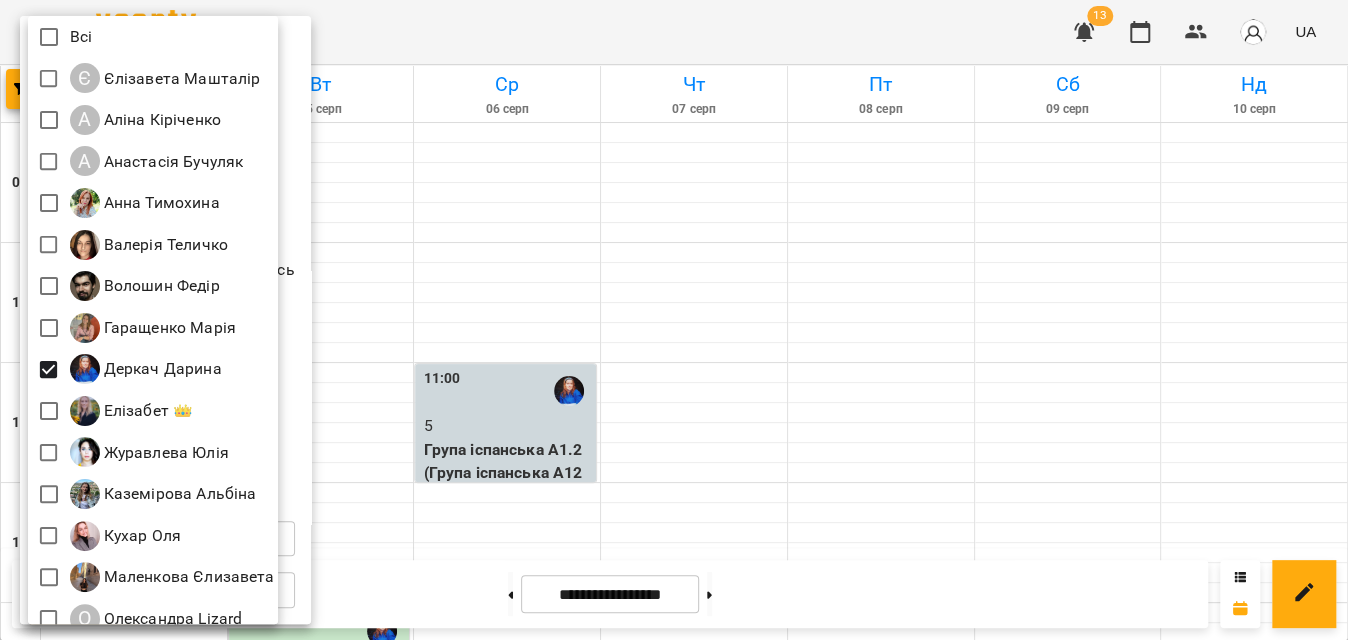 click at bounding box center [674, 320] 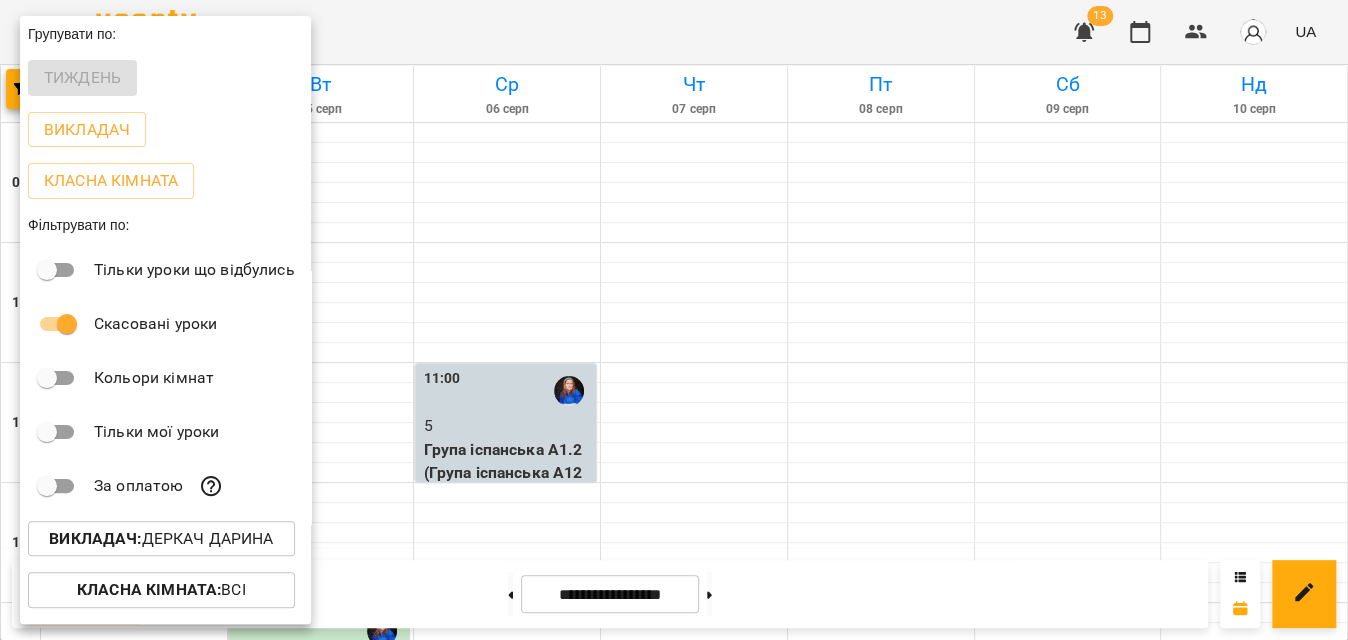 click at bounding box center [674, 320] 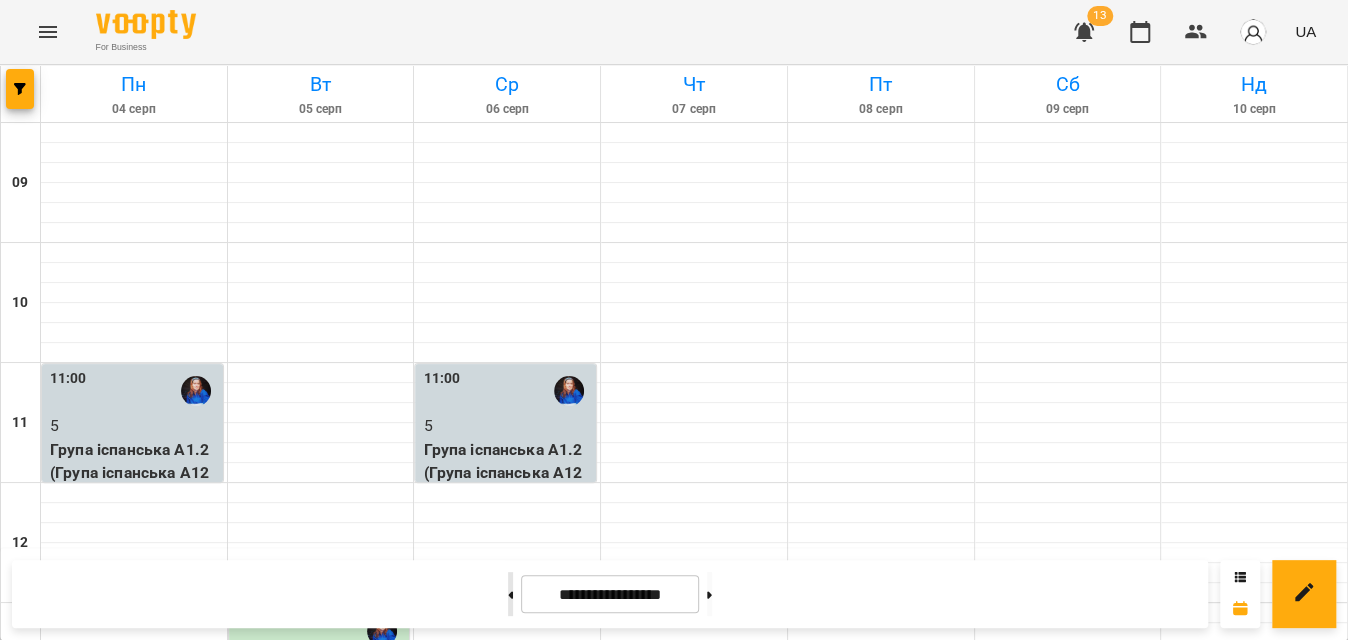 click at bounding box center [510, 594] 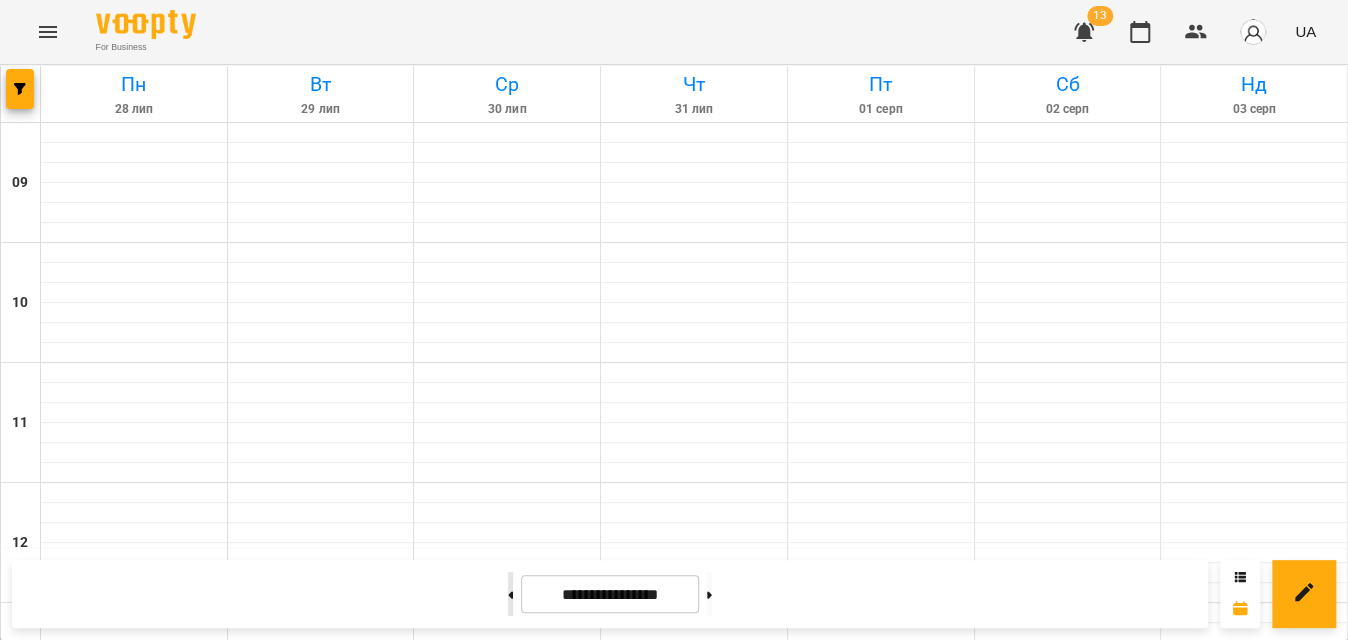 click at bounding box center (510, 594) 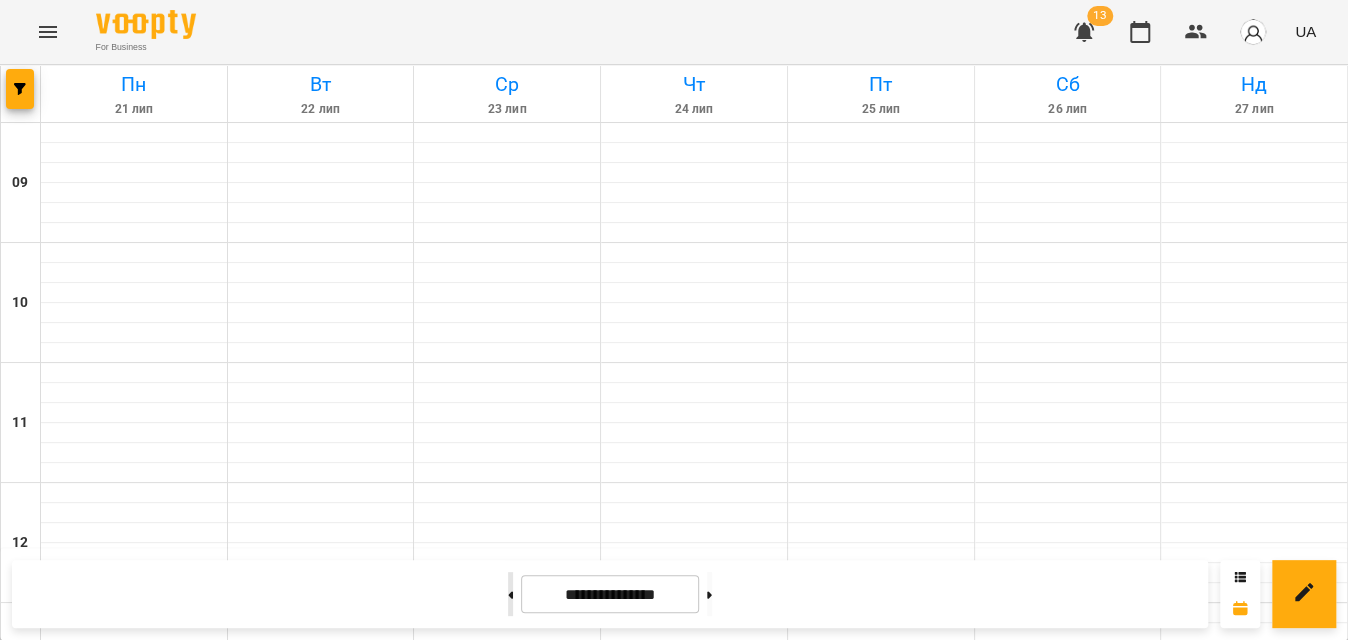 click at bounding box center (510, 594) 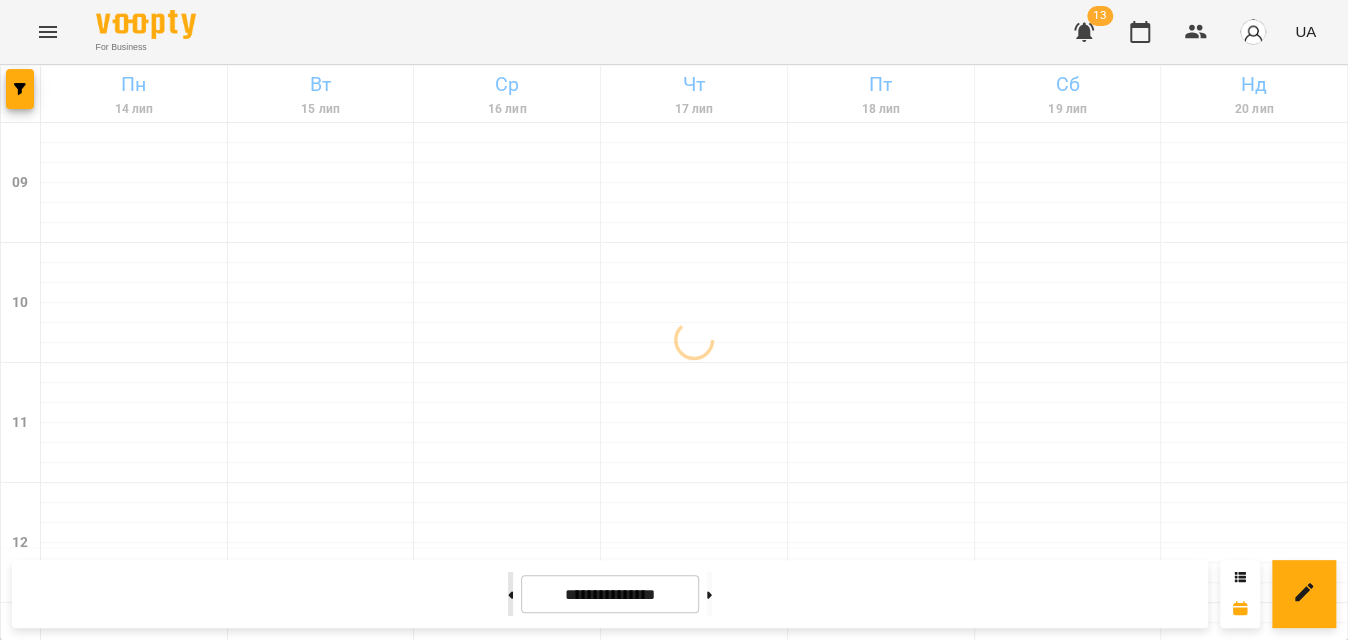 click 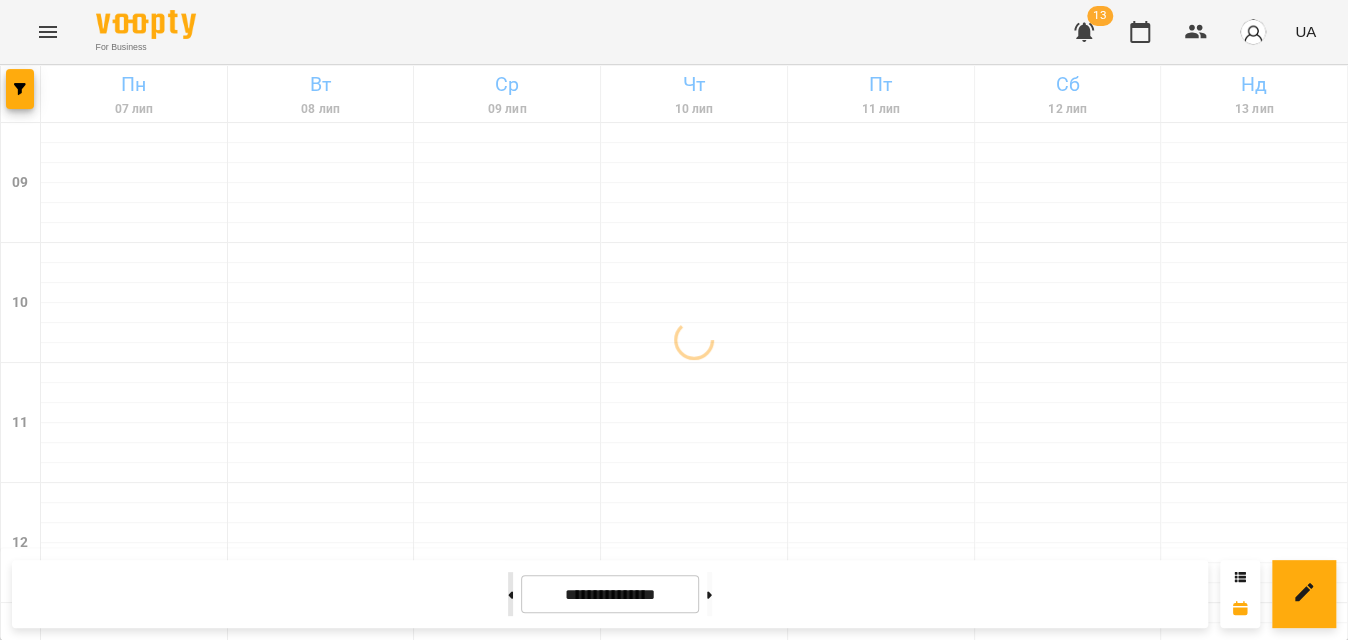 click 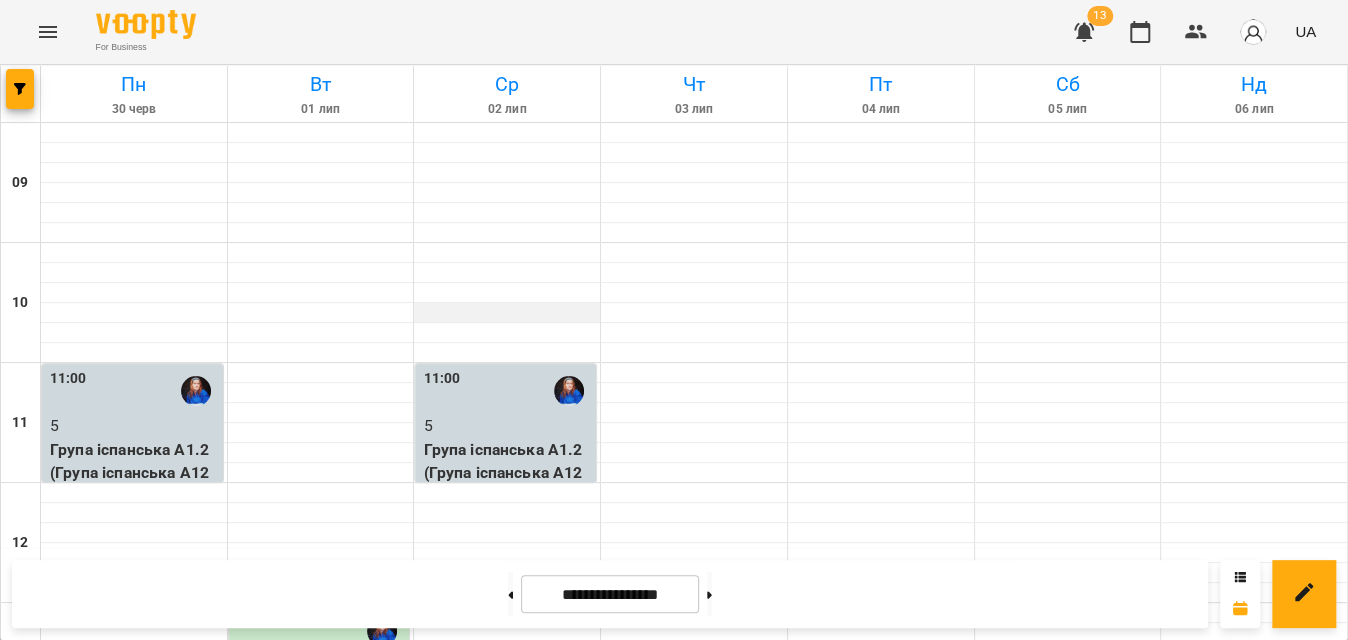 scroll, scrollTop: 90, scrollLeft: 0, axis: vertical 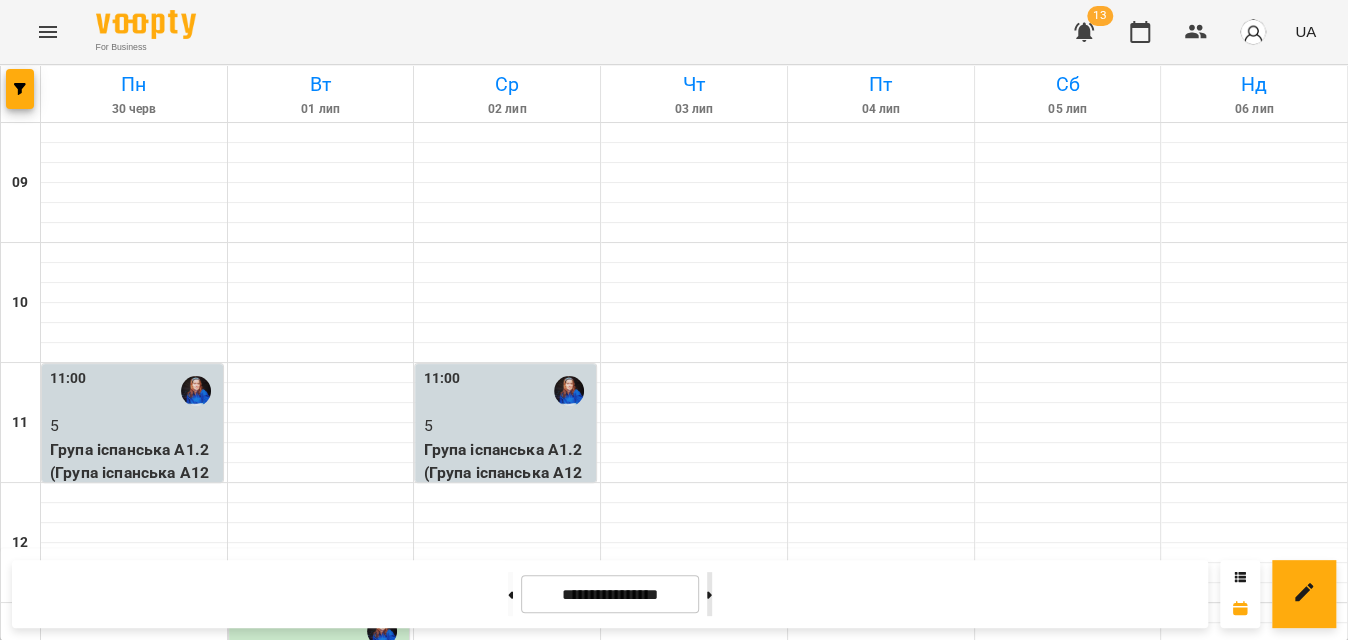 click at bounding box center (709, 594) 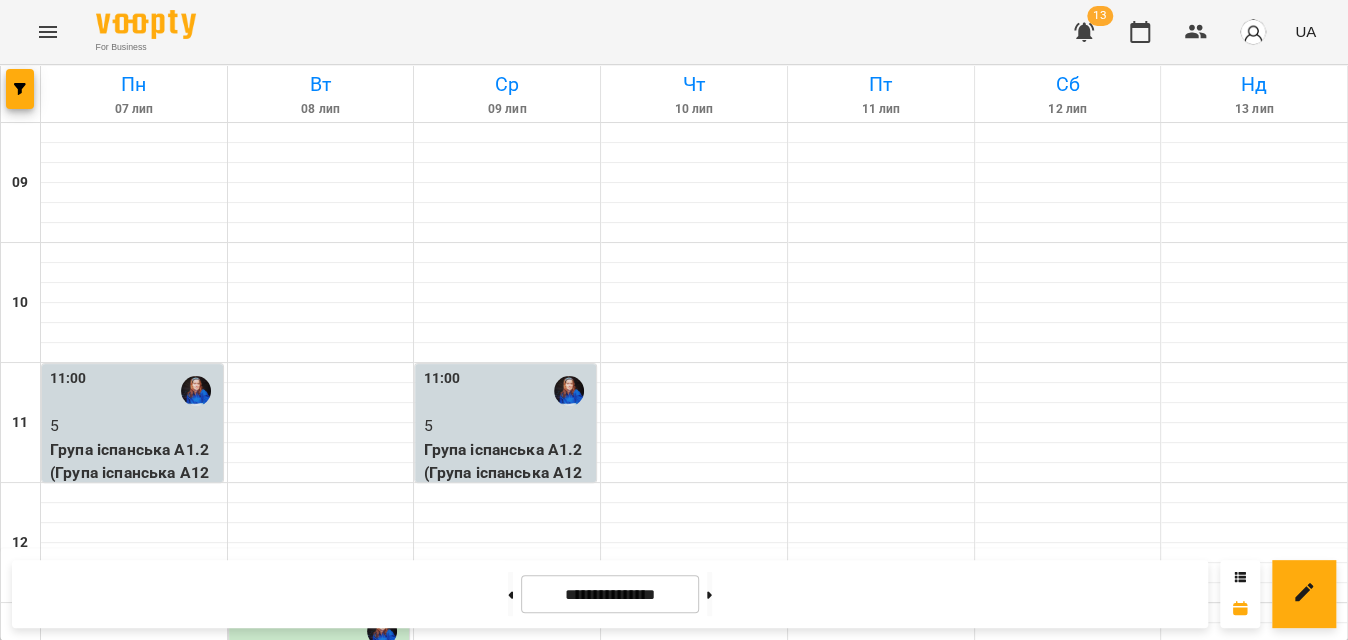 scroll, scrollTop: 1132, scrollLeft: 0, axis: vertical 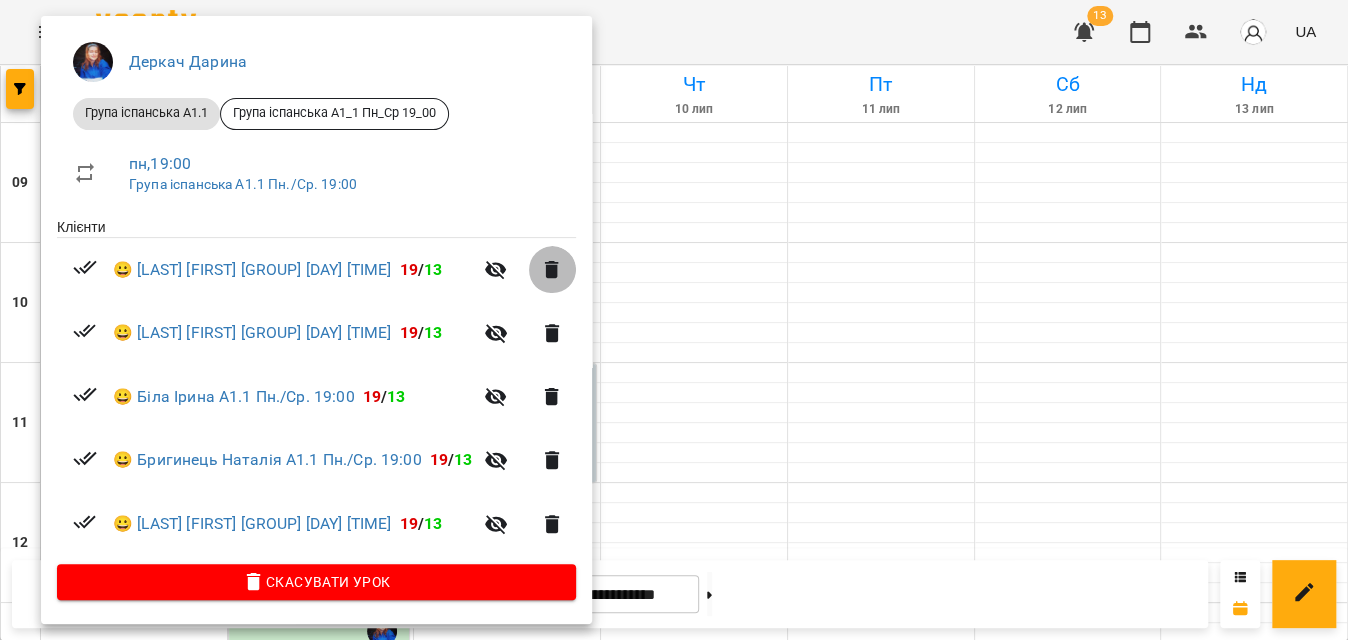 click 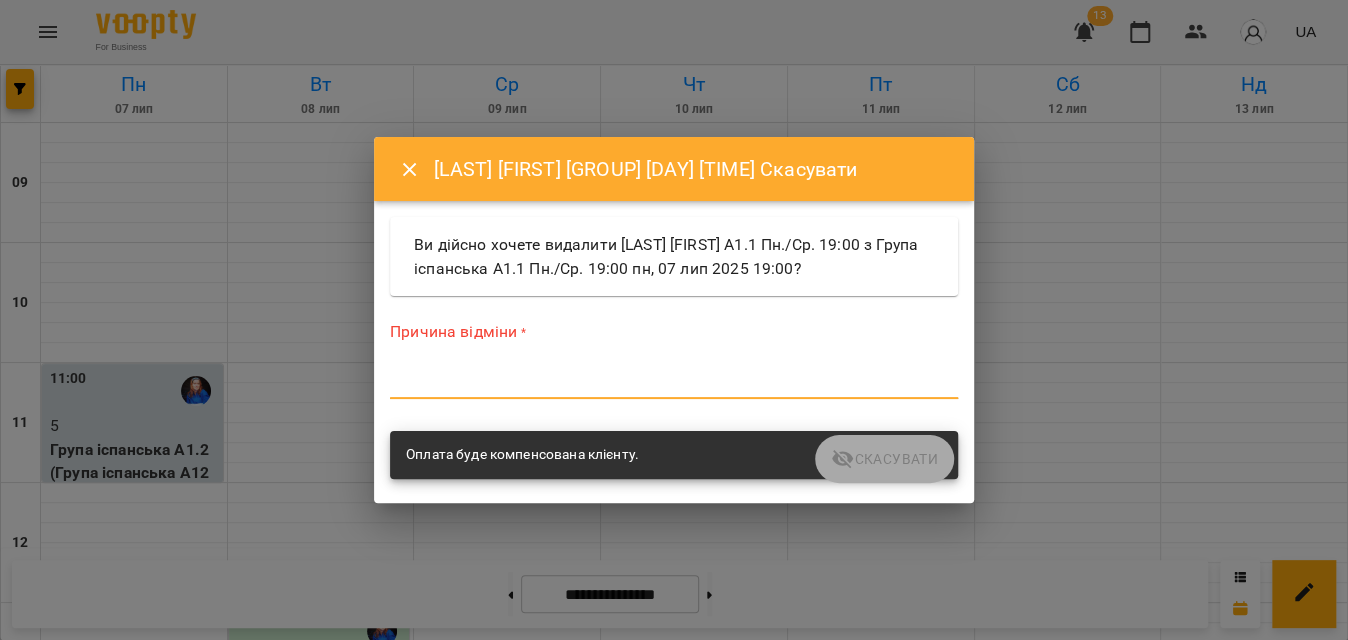 click at bounding box center (674, 382) 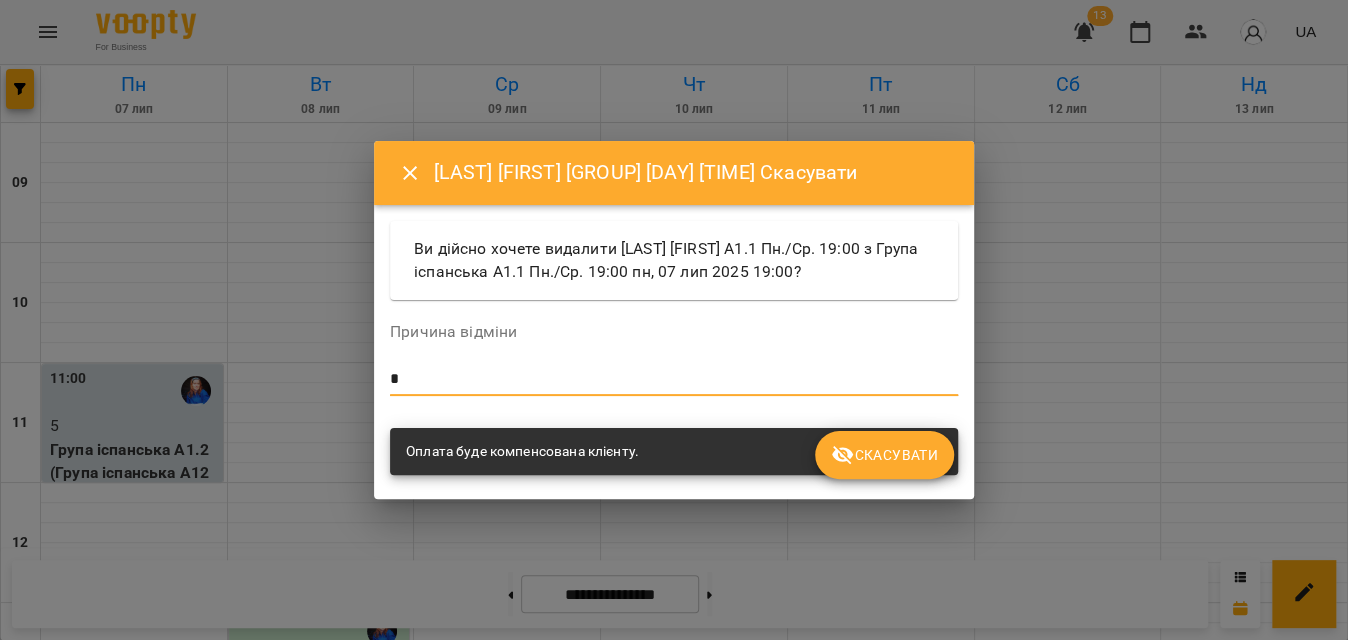 type on "*" 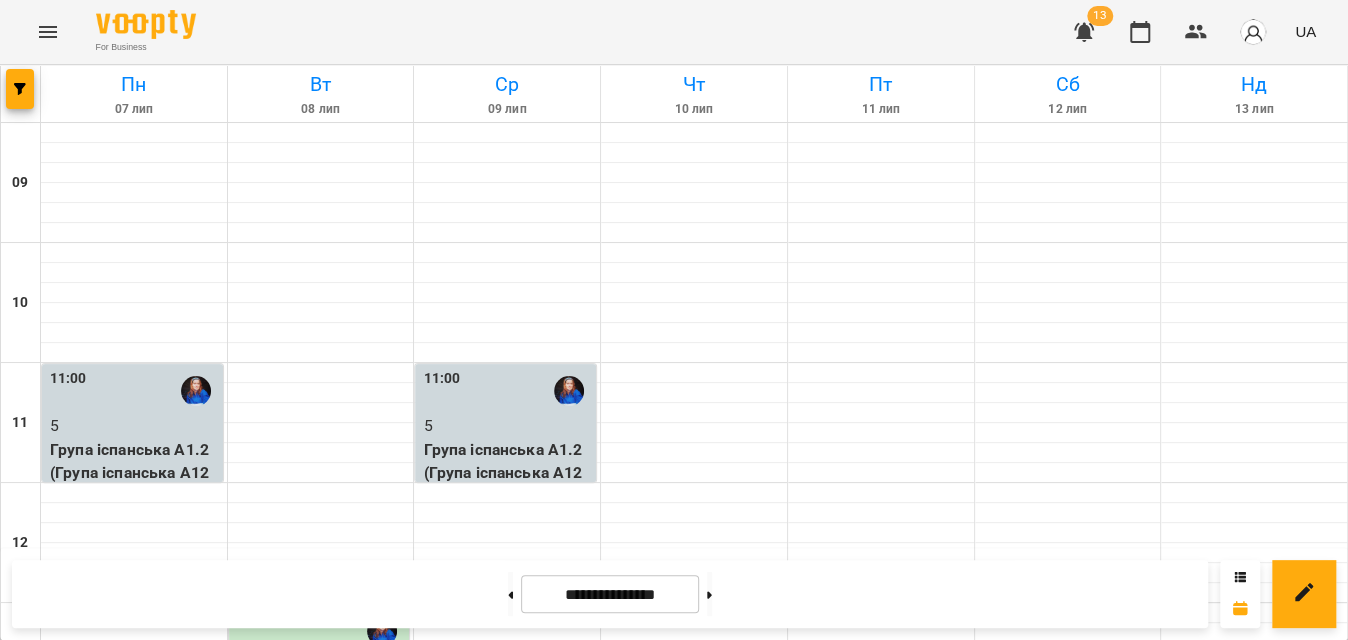 click on "5" at bounding box center (507, 1386) 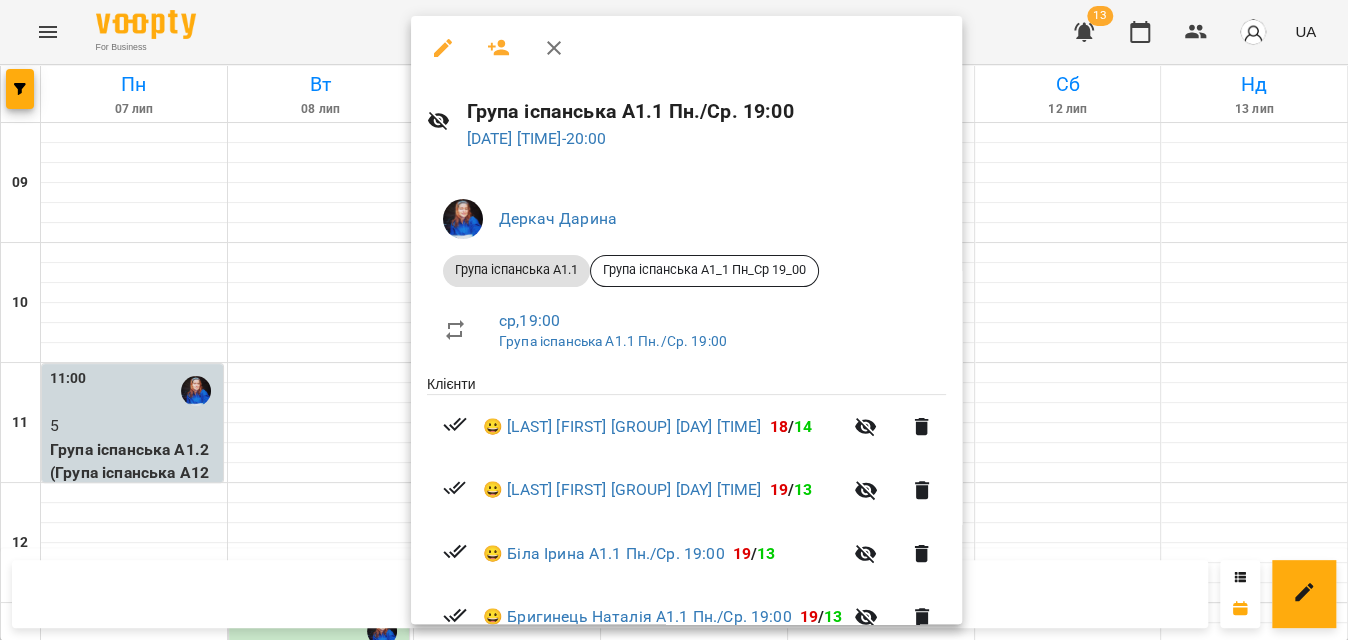 click 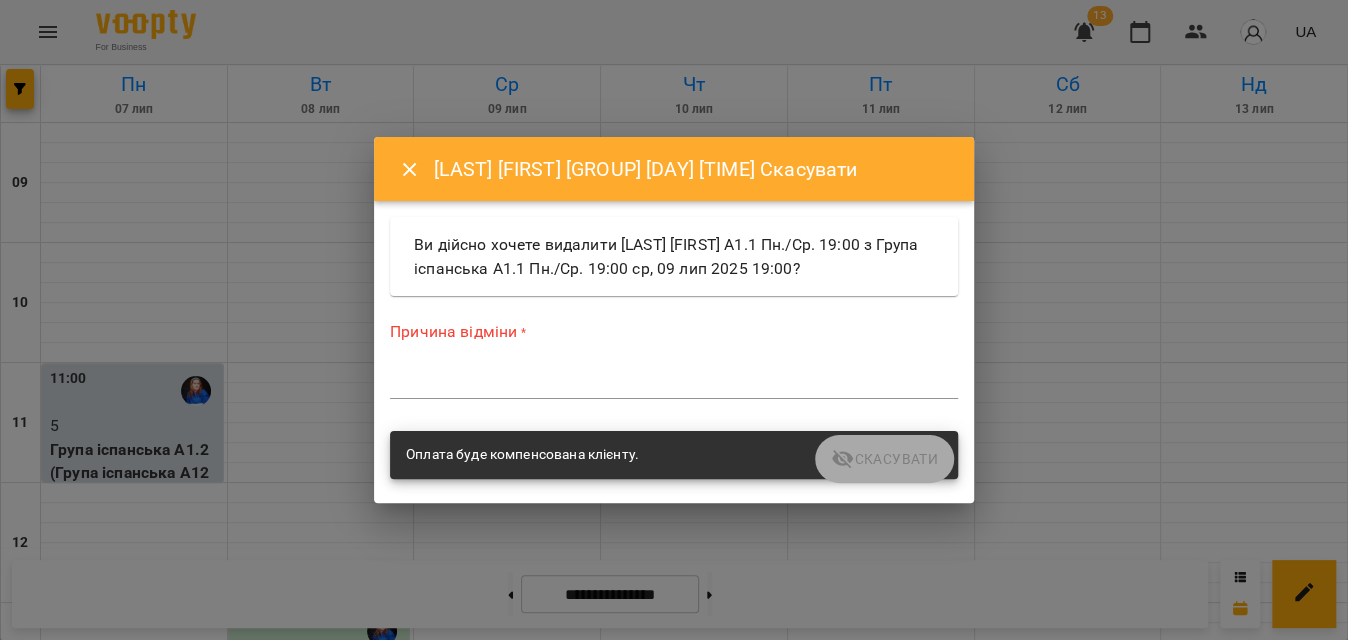 click on "*" at bounding box center (674, 383) 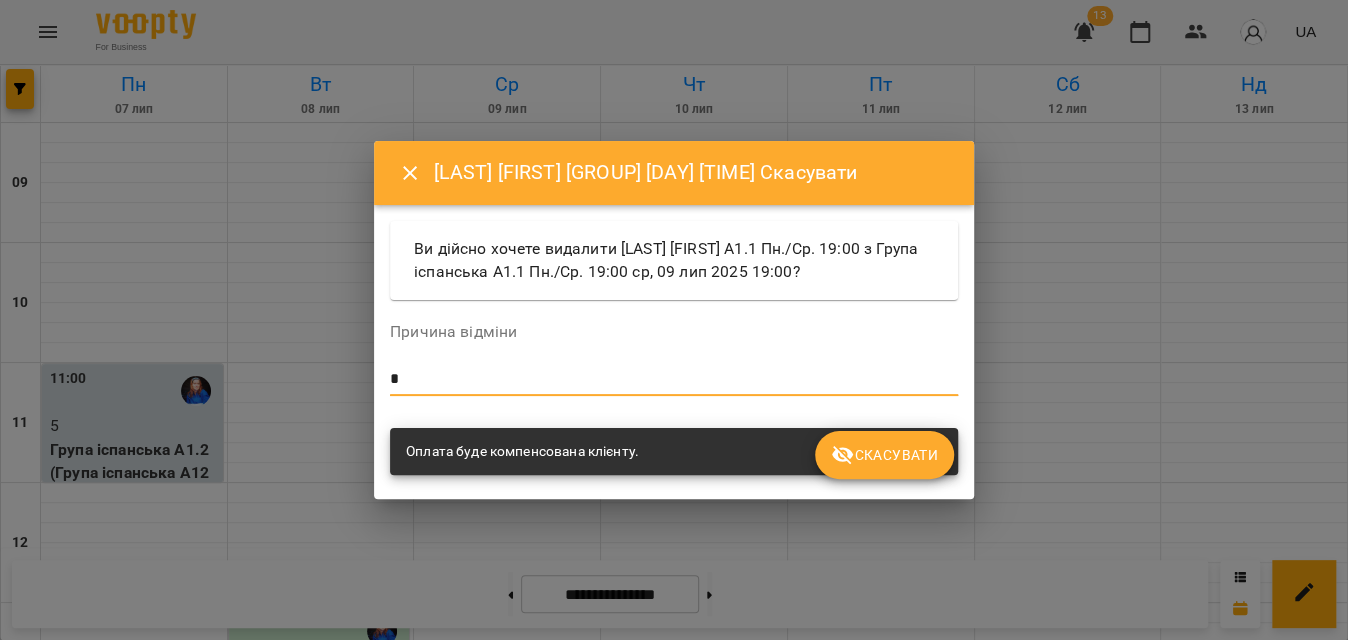 type on "*" 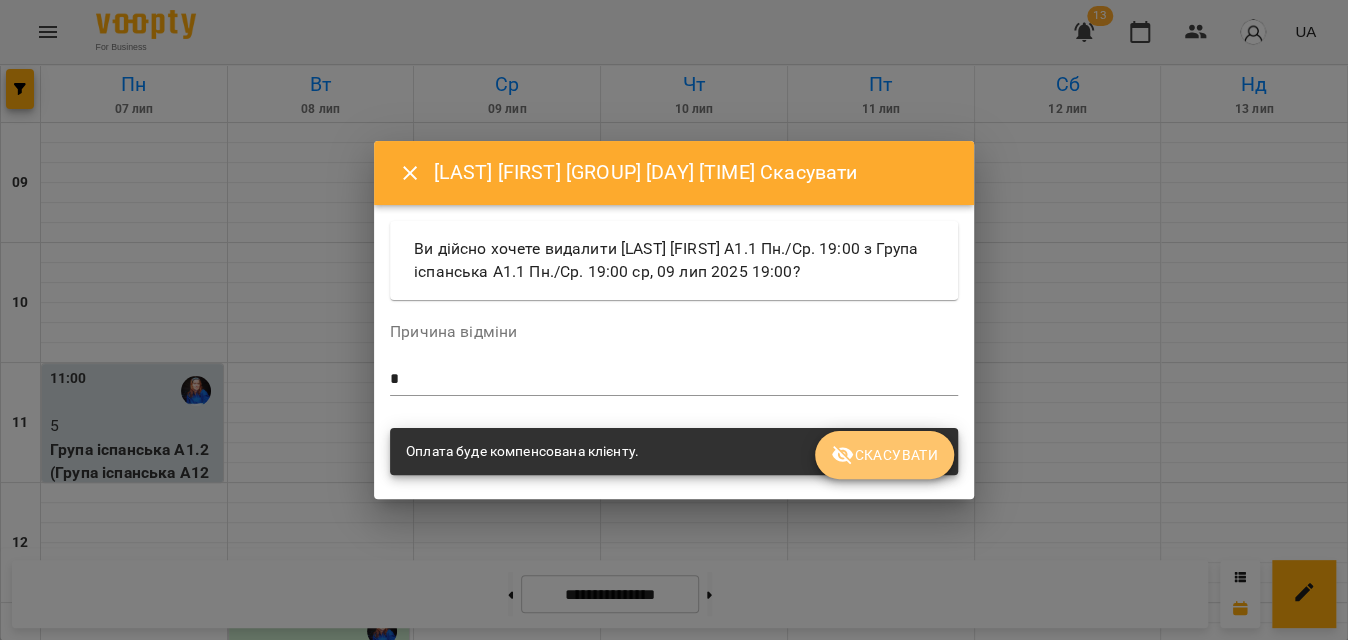 click on "Скасувати" at bounding box center (884, 455) 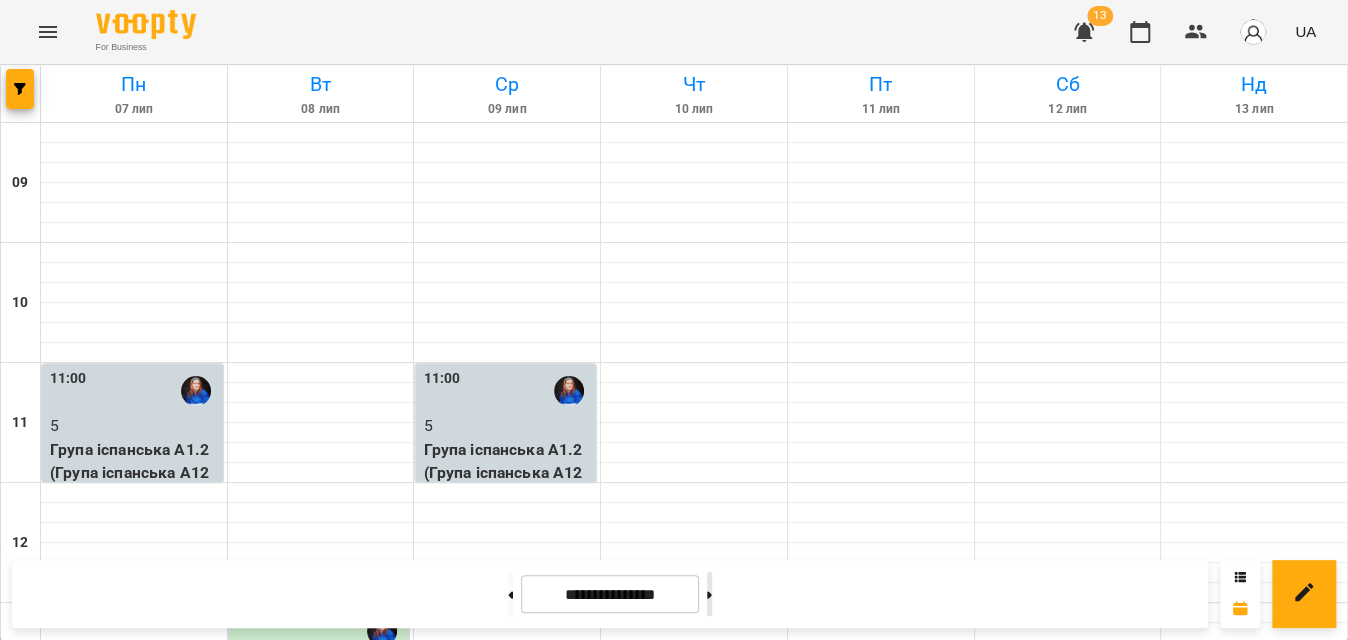 click at bounding box center [709, 594] 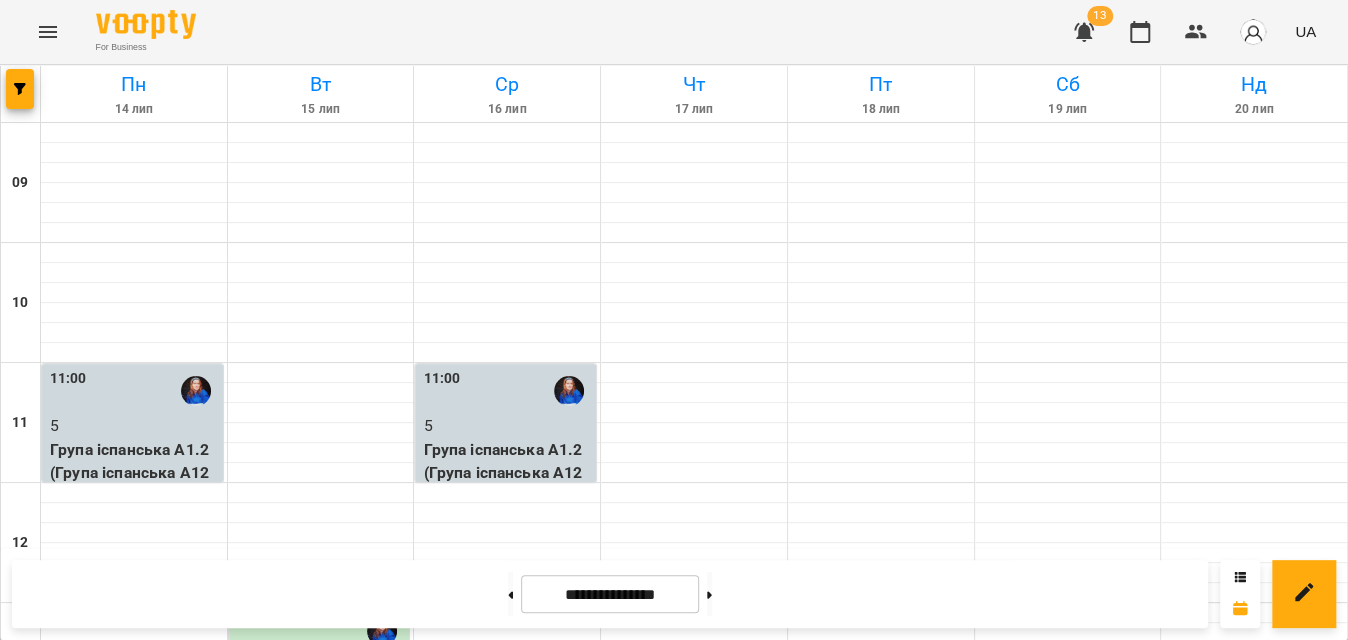 click on "5" at bounding box center [134, 1386] 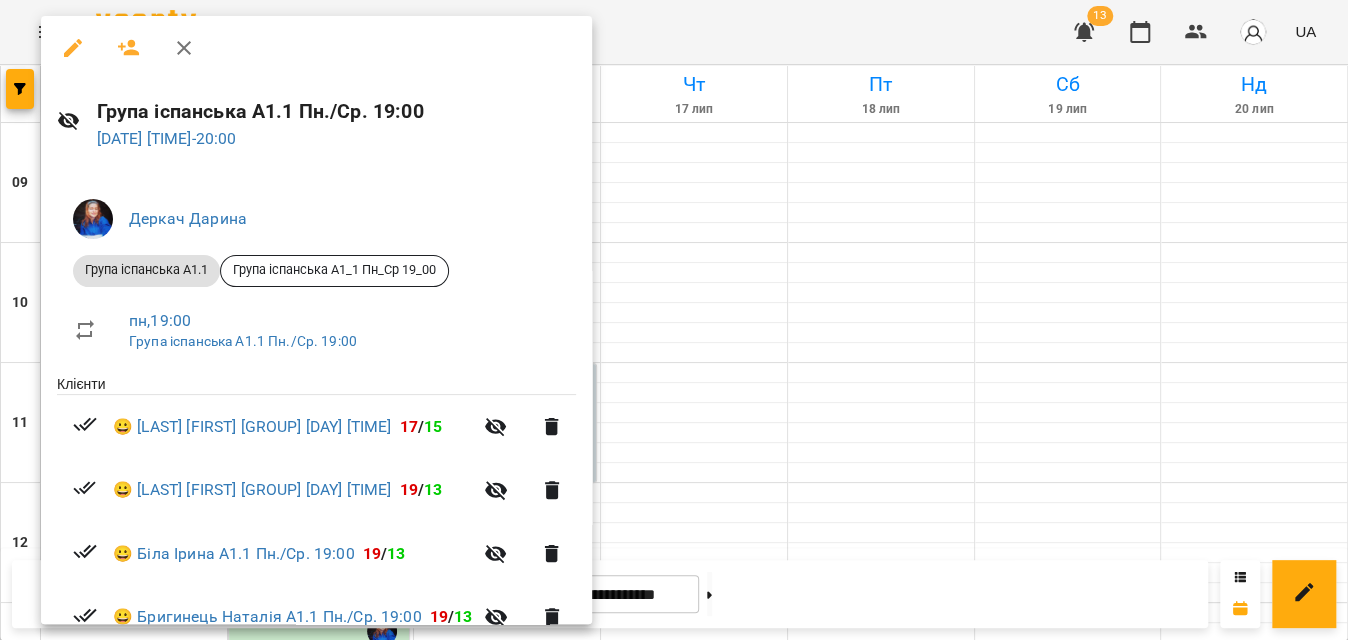 click 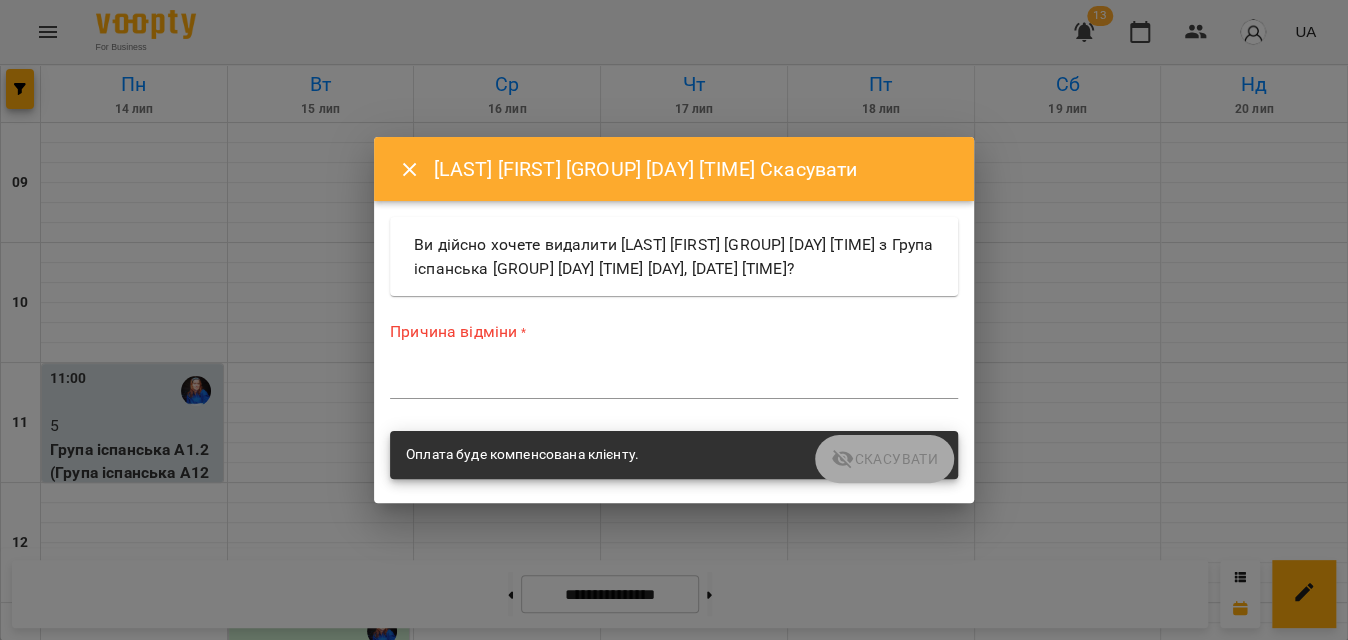 click at bounding box center (674, 382) 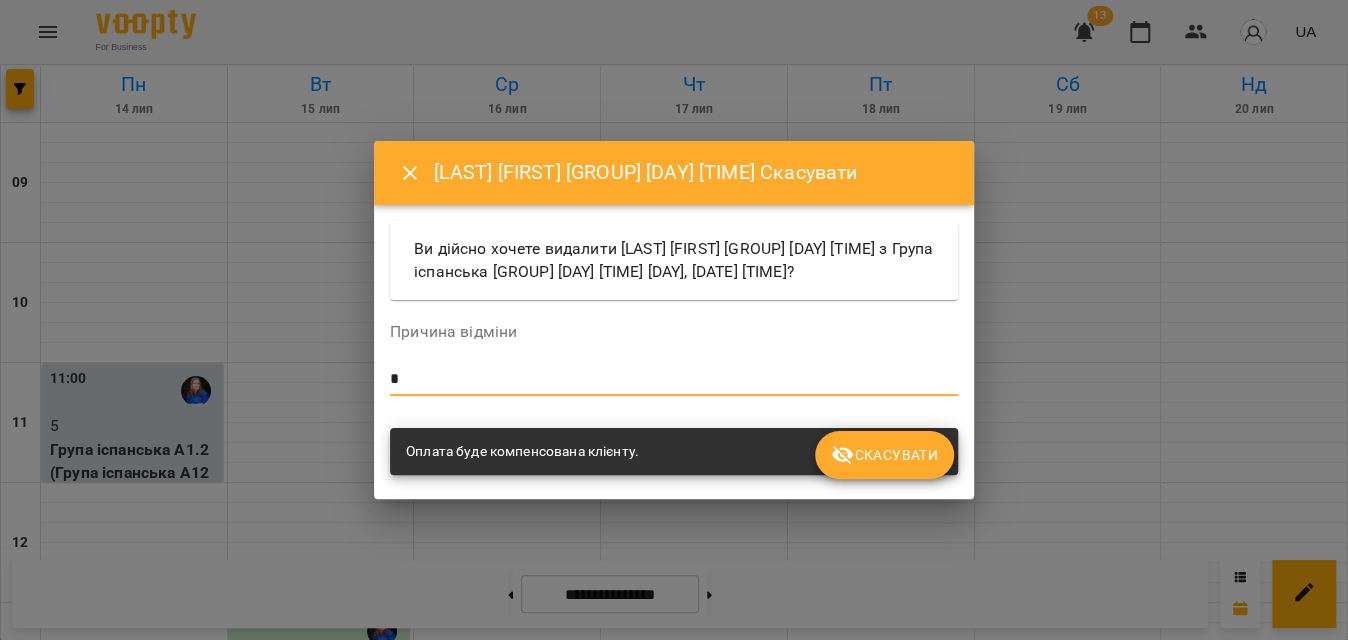type on "*" 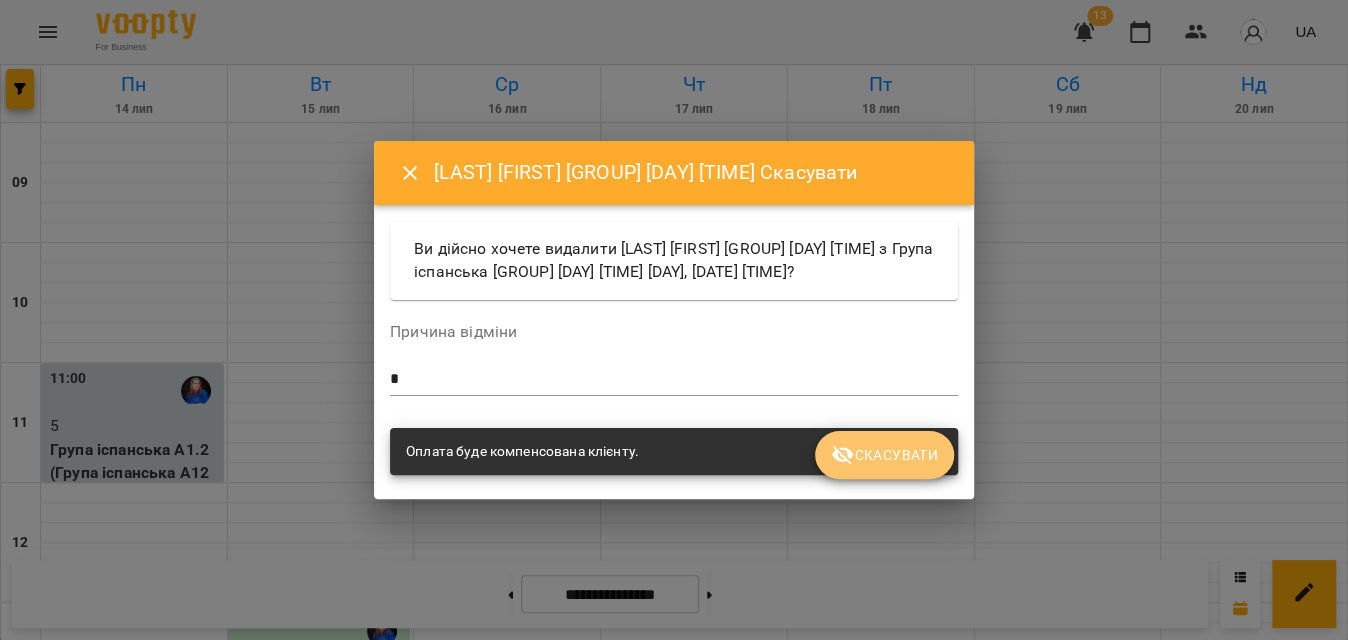 click on "Скасувати" at bounding box center [884, 455] 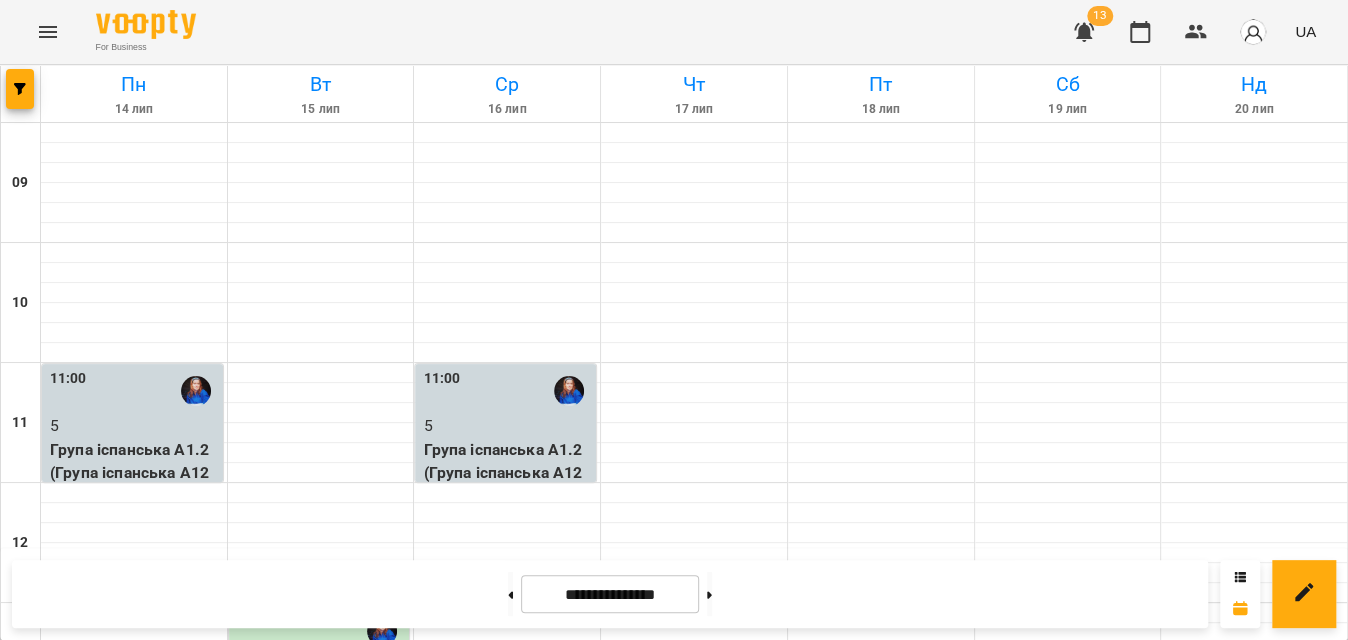 click on "5" at bounding box center (507, 1386) 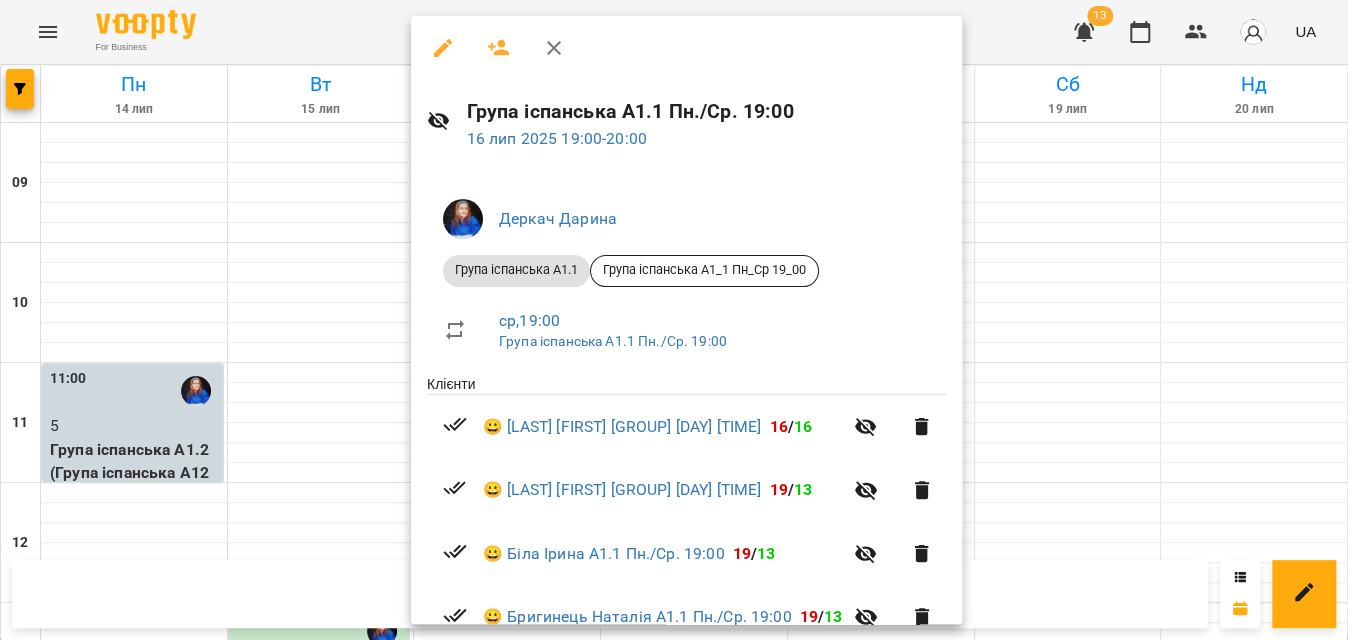 click 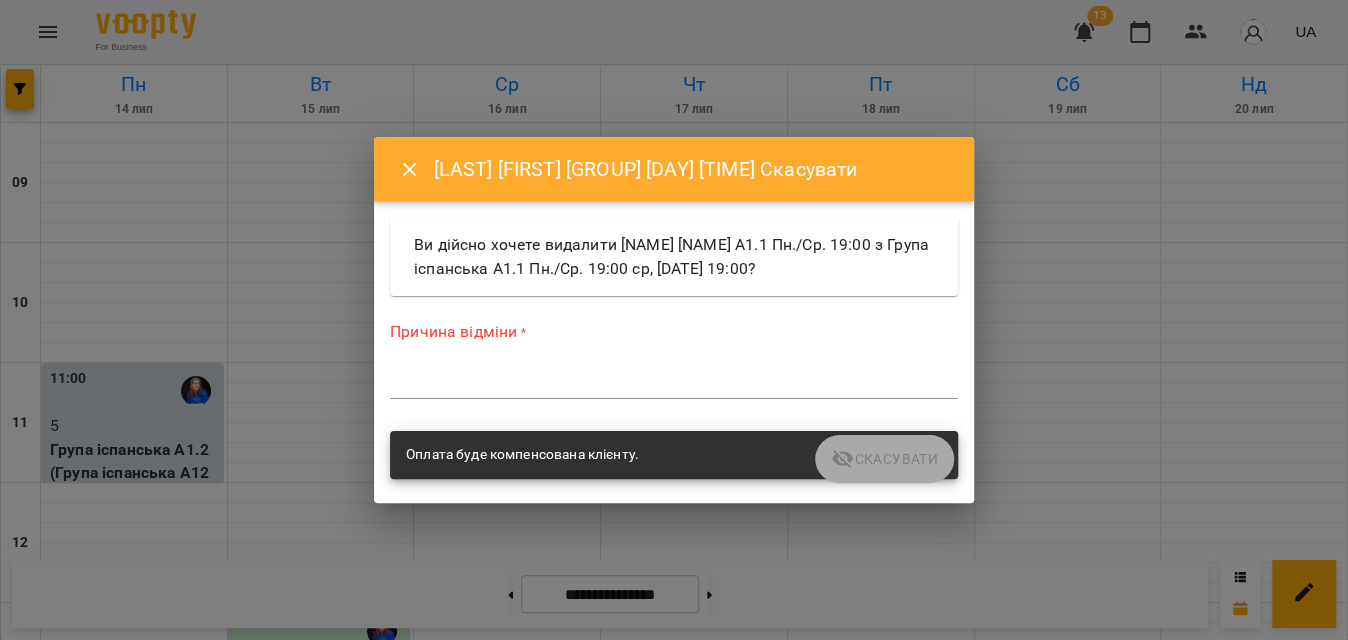 click on "*" at bounding box center [674, 383] 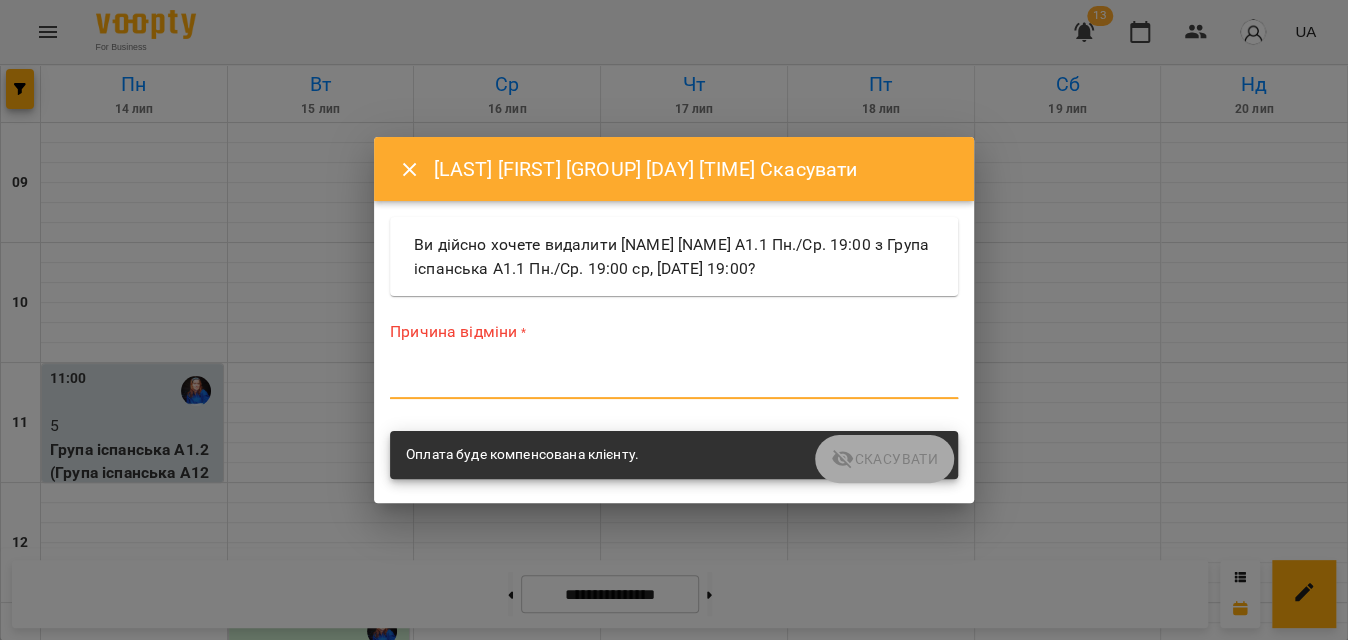 type on "*" 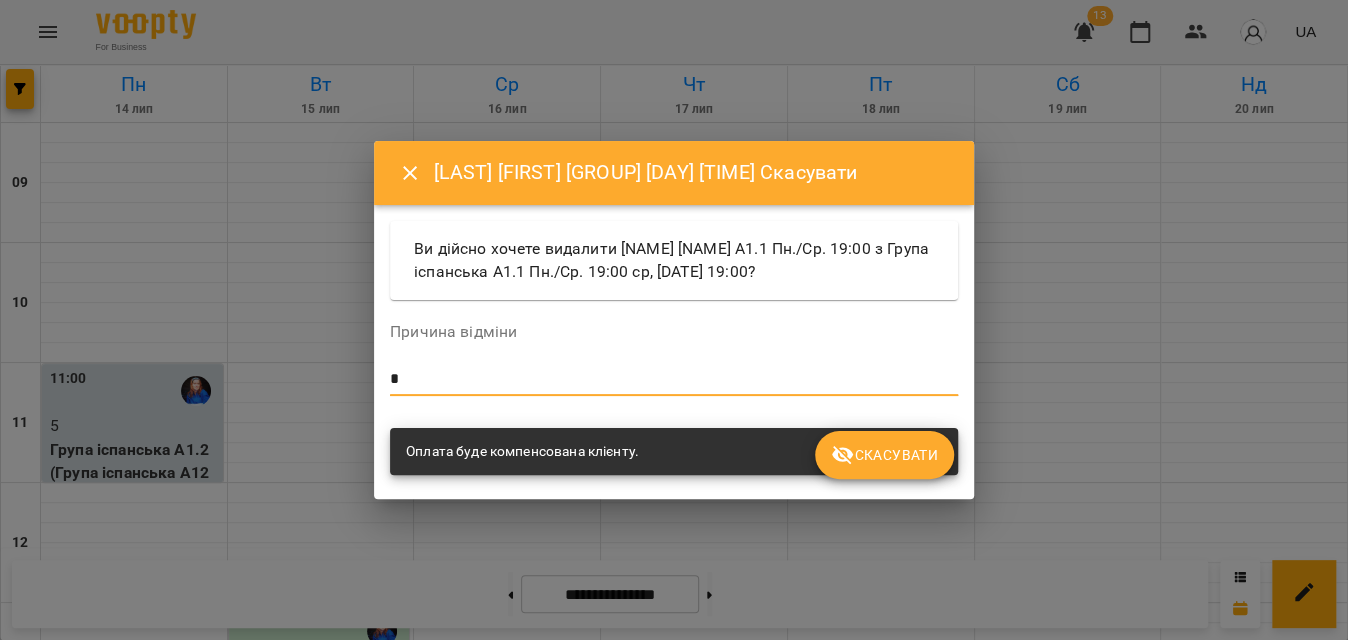 type on "*" 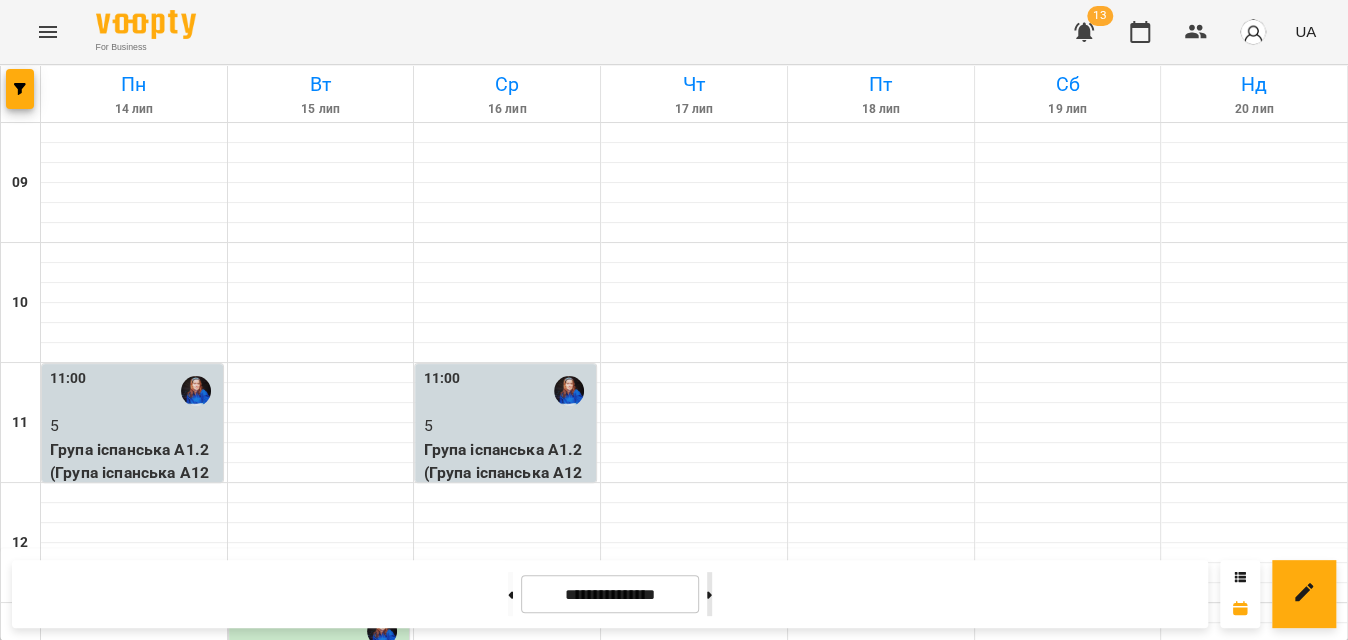 click at bounding box center (709, 594) 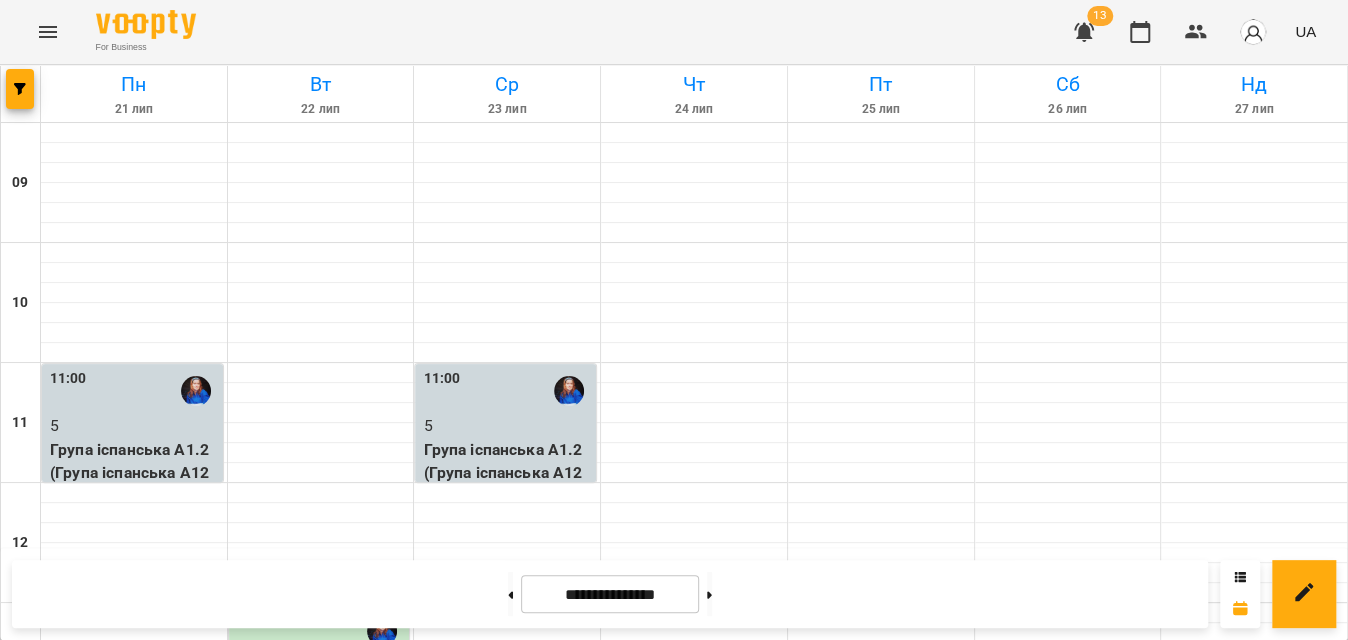 click on "5" at bounding box center [134, 1386] 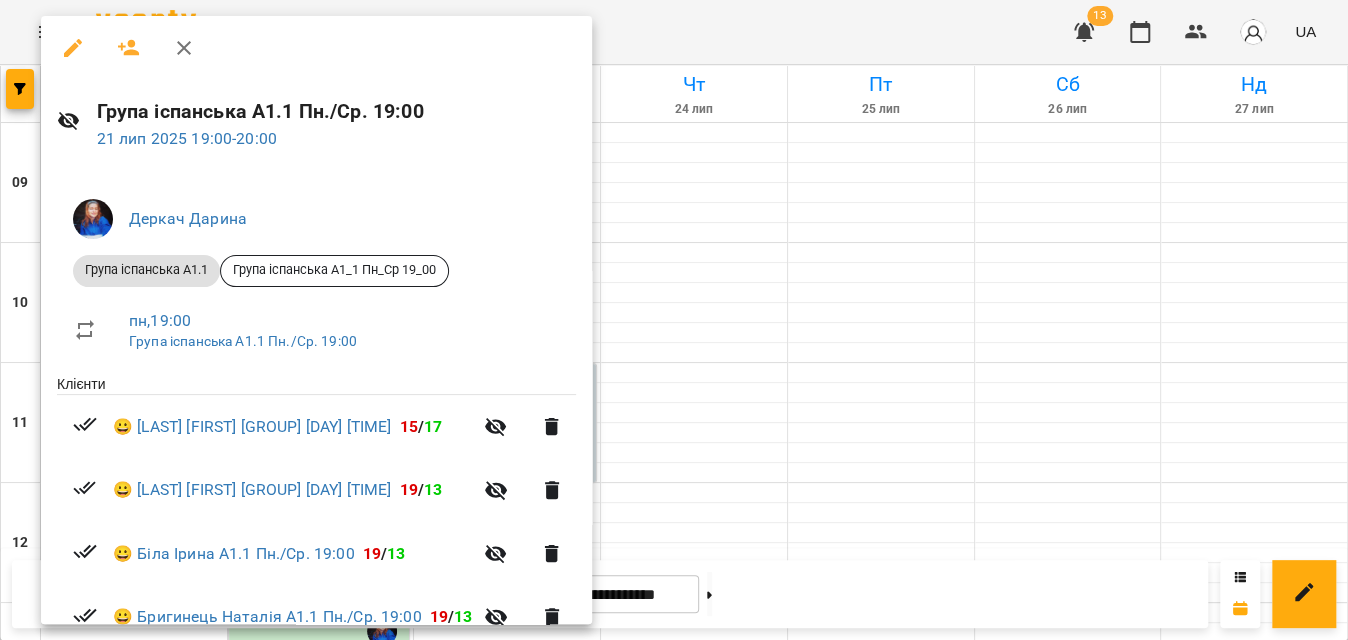 click 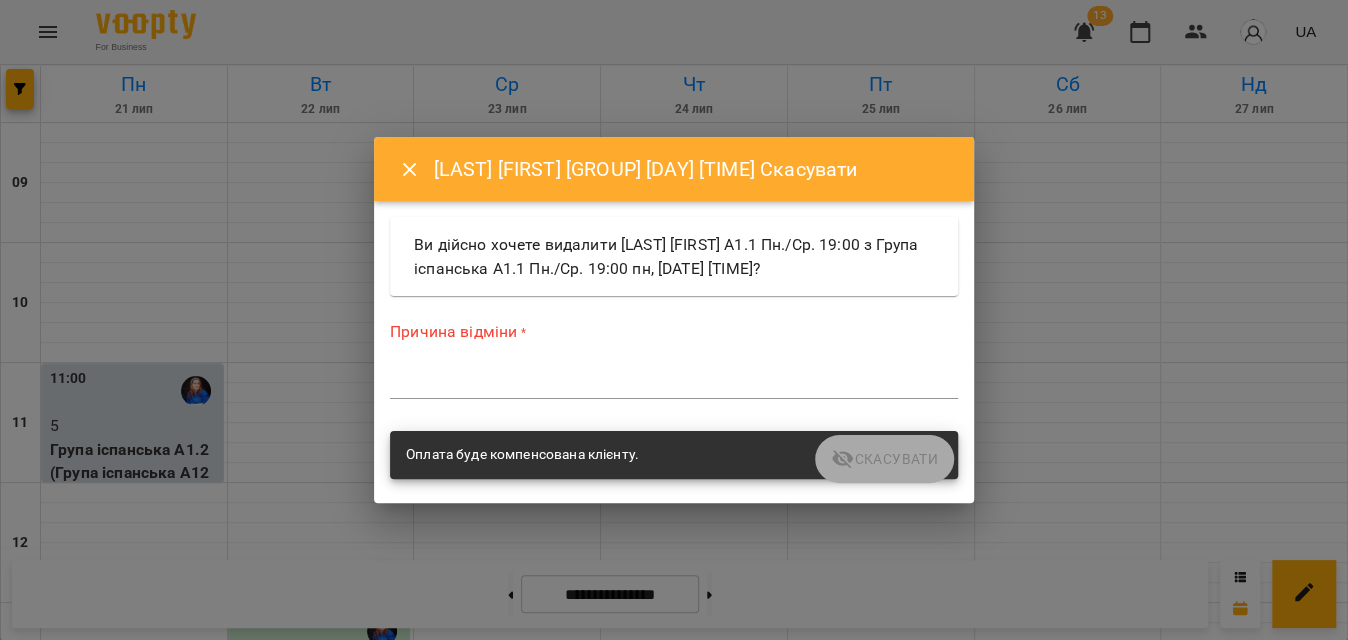 click on "*" at bounding box center (674, 383) 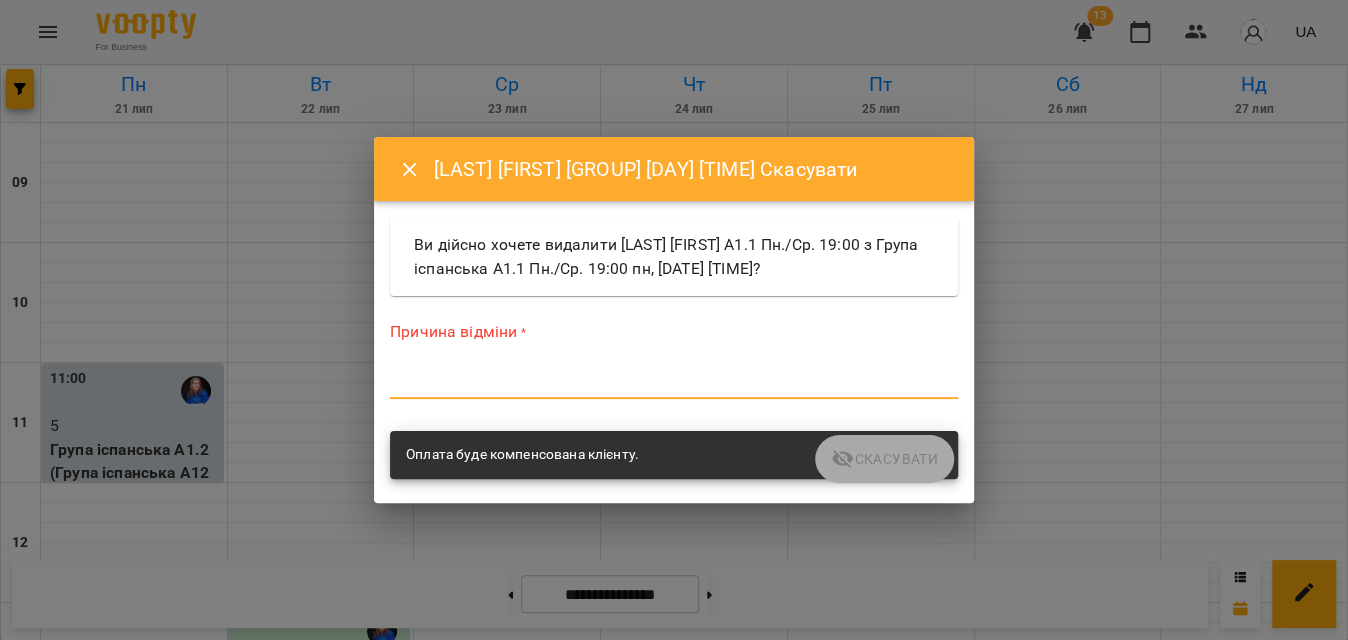 type on "*" 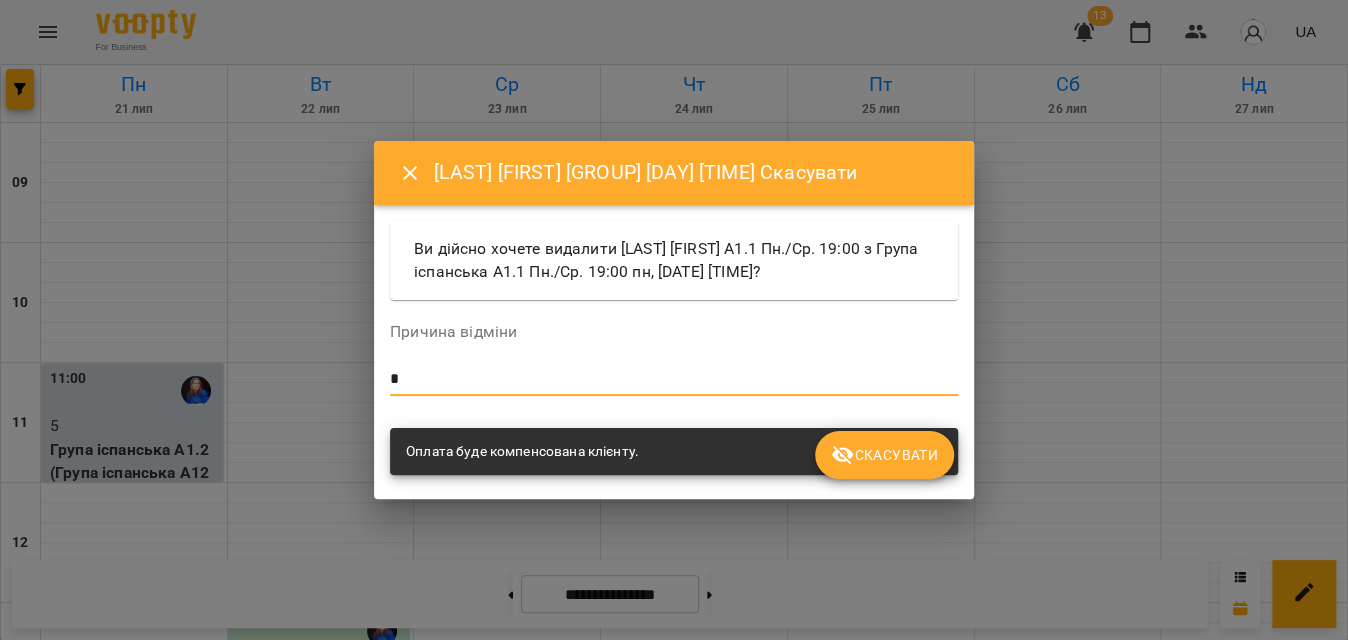type on "*" 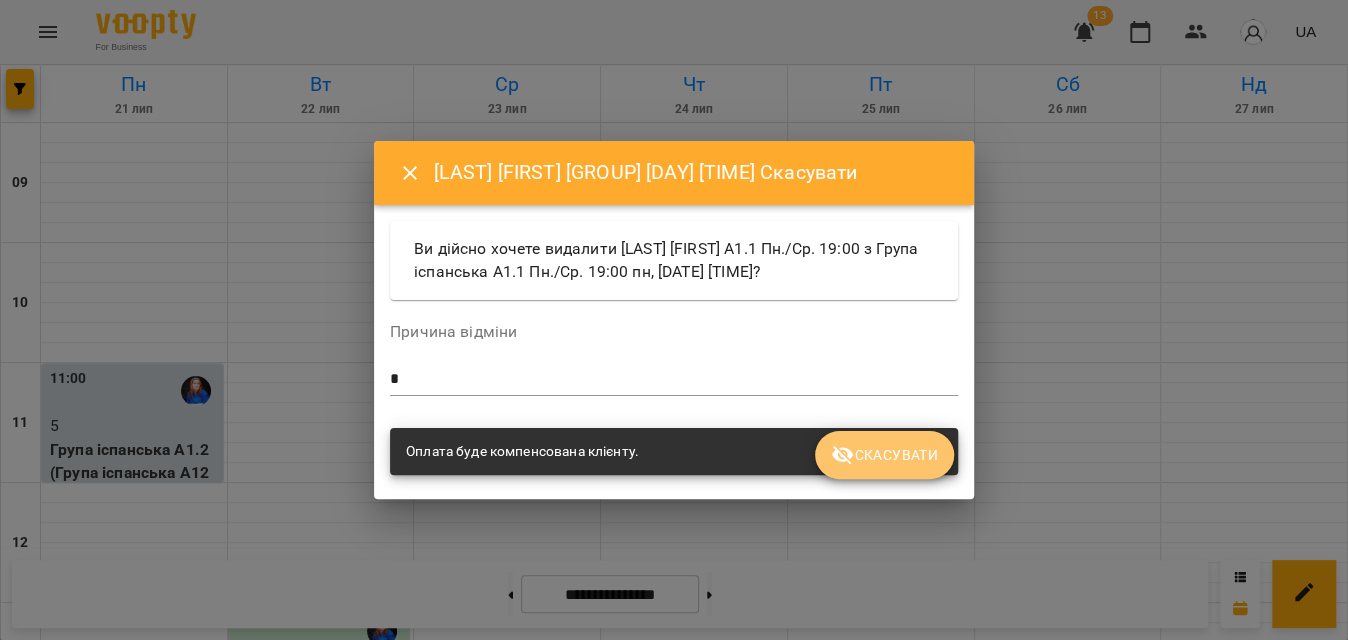 click 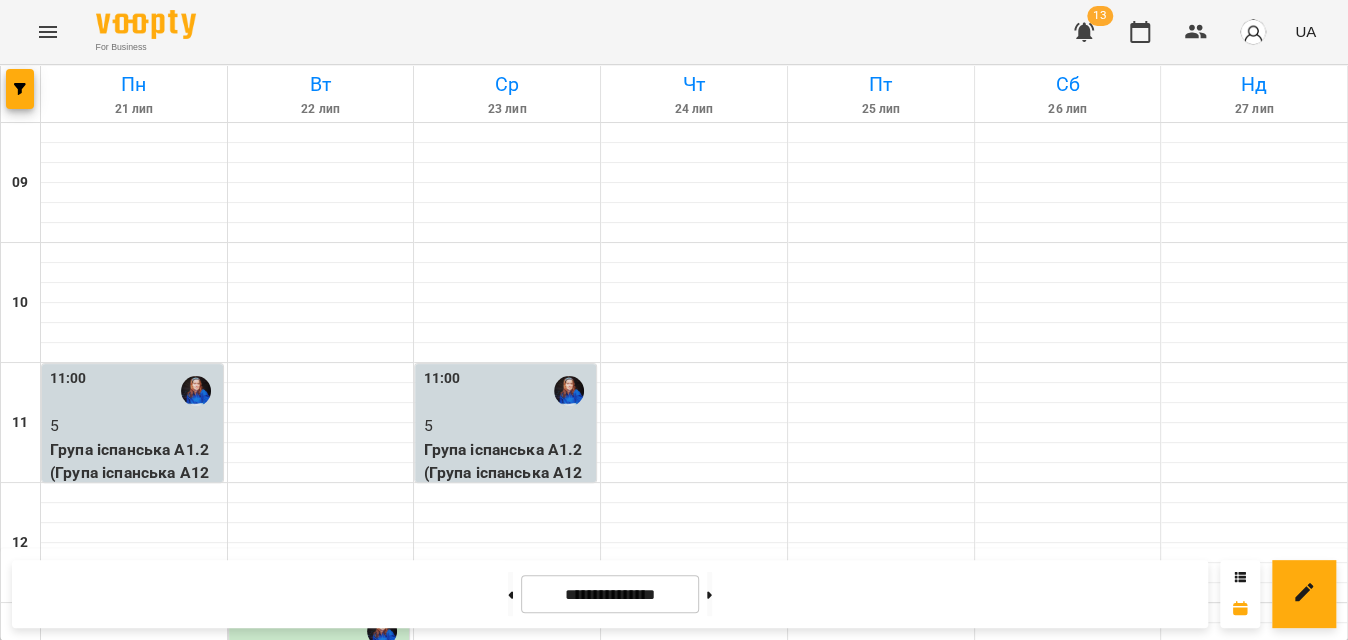 click on "19:00" at bounding box center (507, 1351) 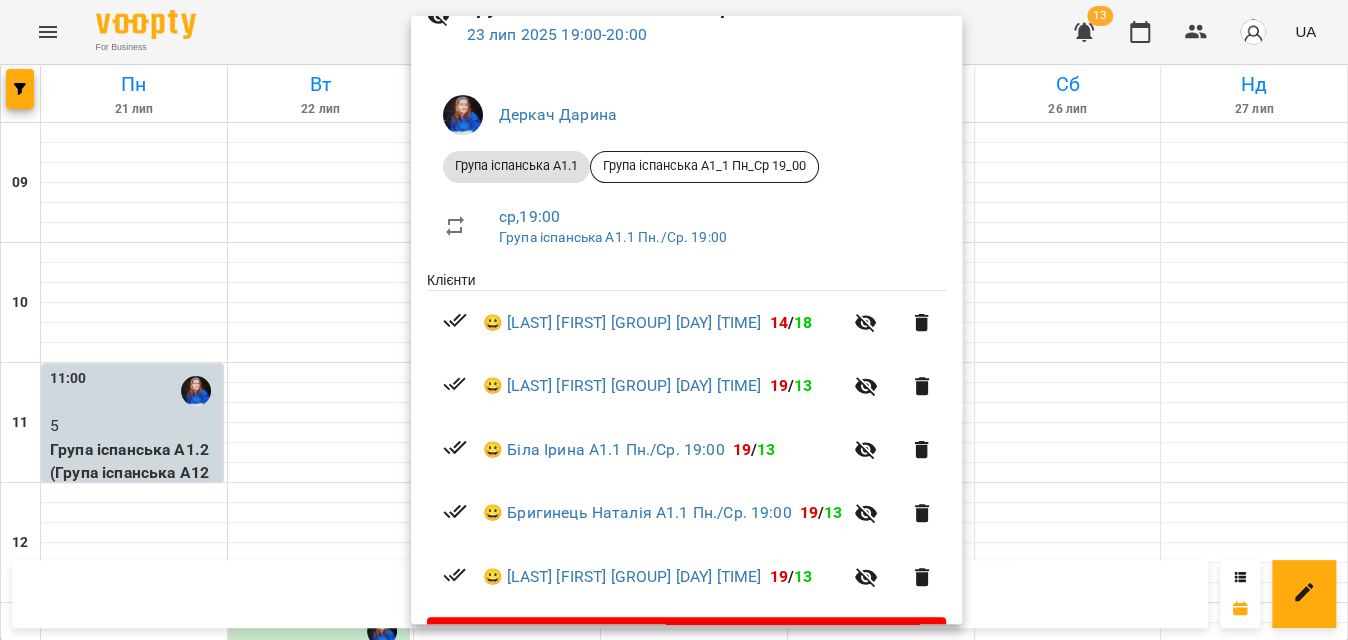 scroll, scrollTop: 159, scrollLeft: 0, axis: vertical 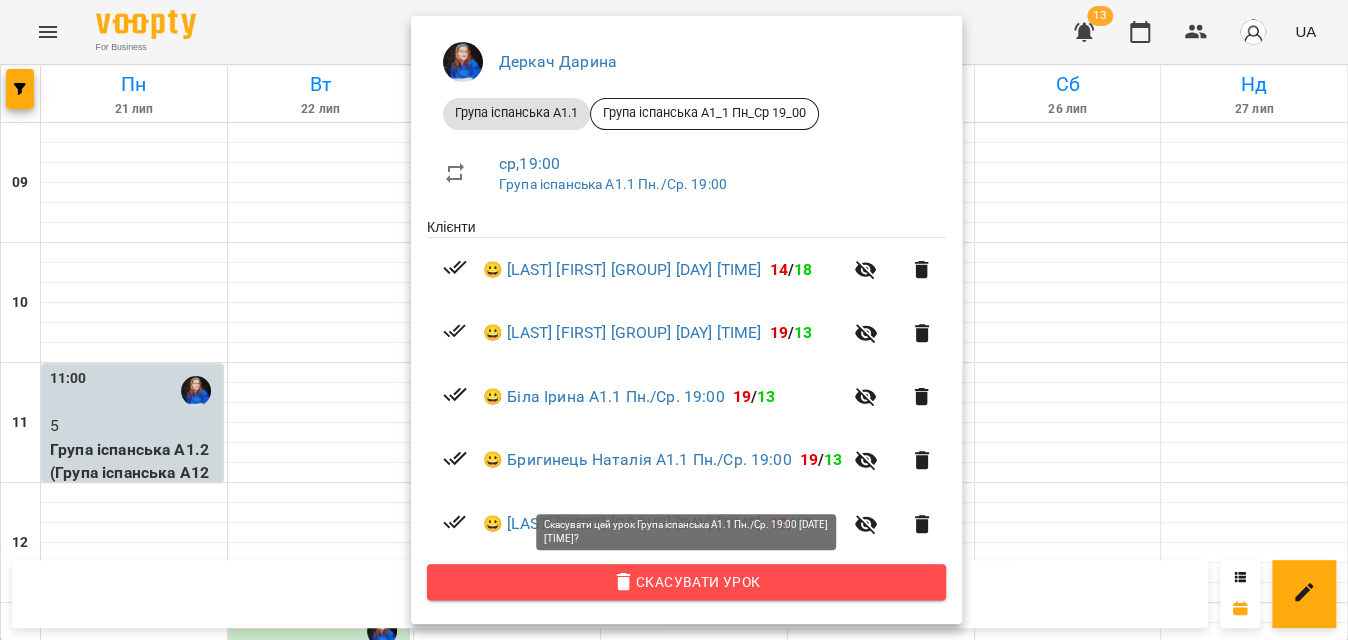 click on "Скасувати Урок" at bounding box center (686, 582) 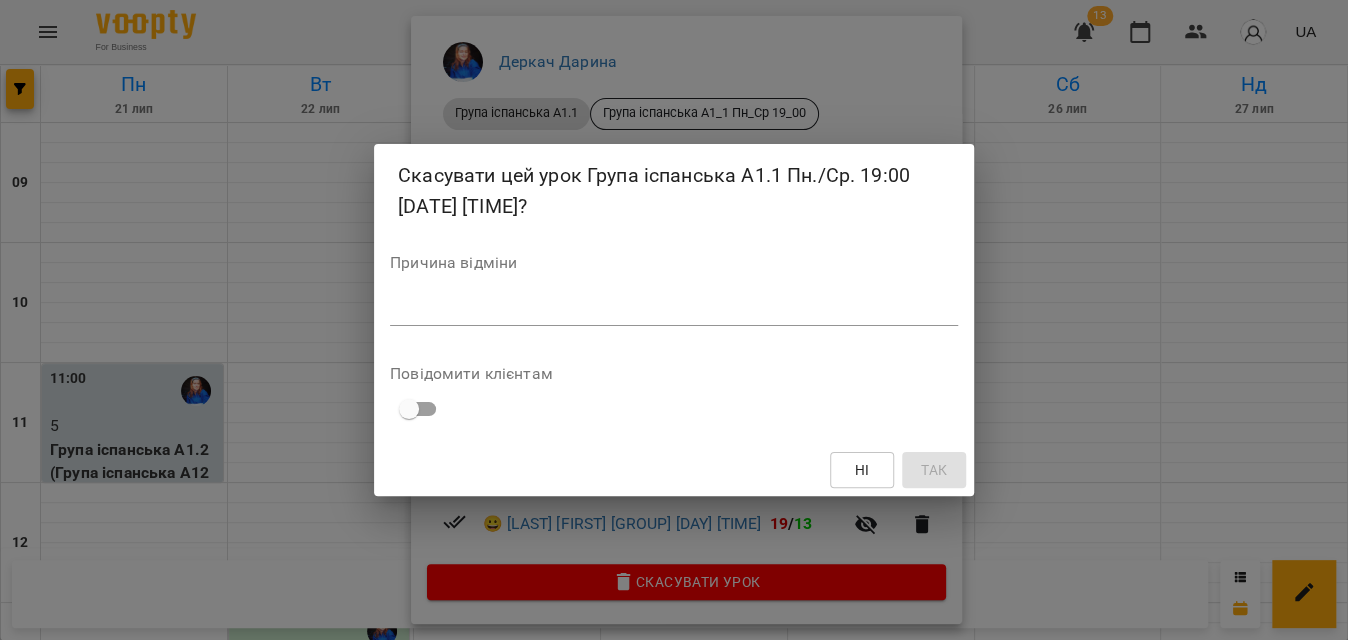 click at bounding box center [674, 309] 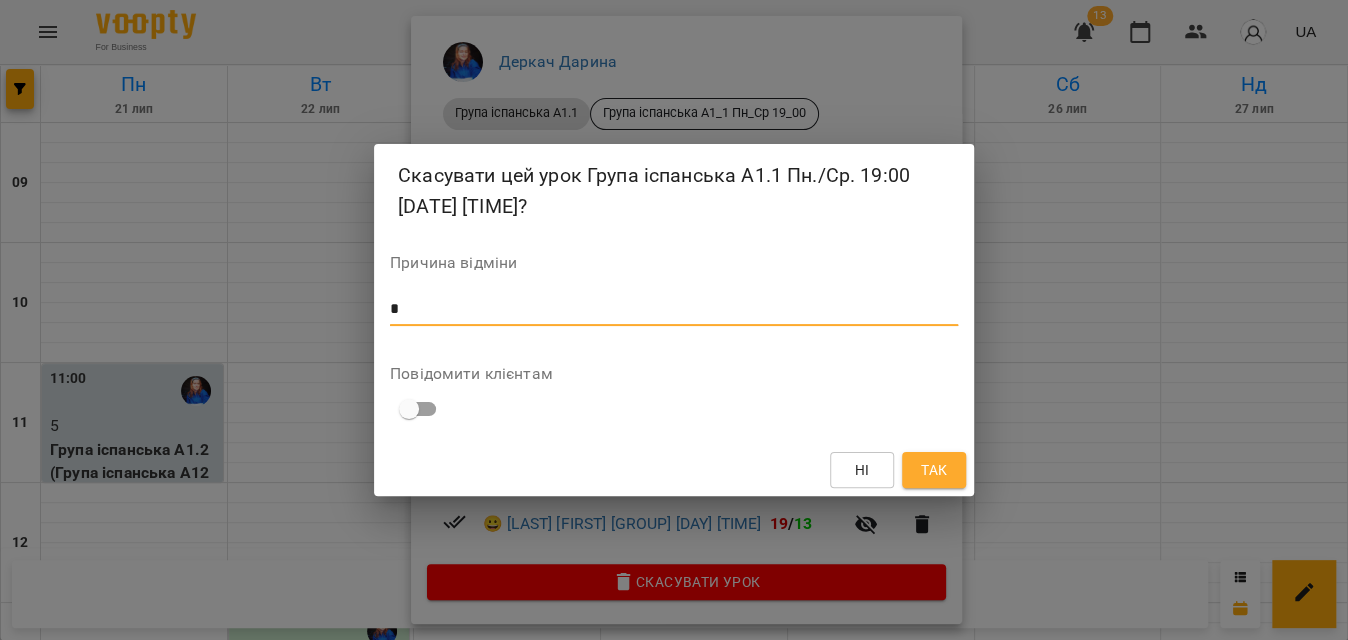 type on "*" 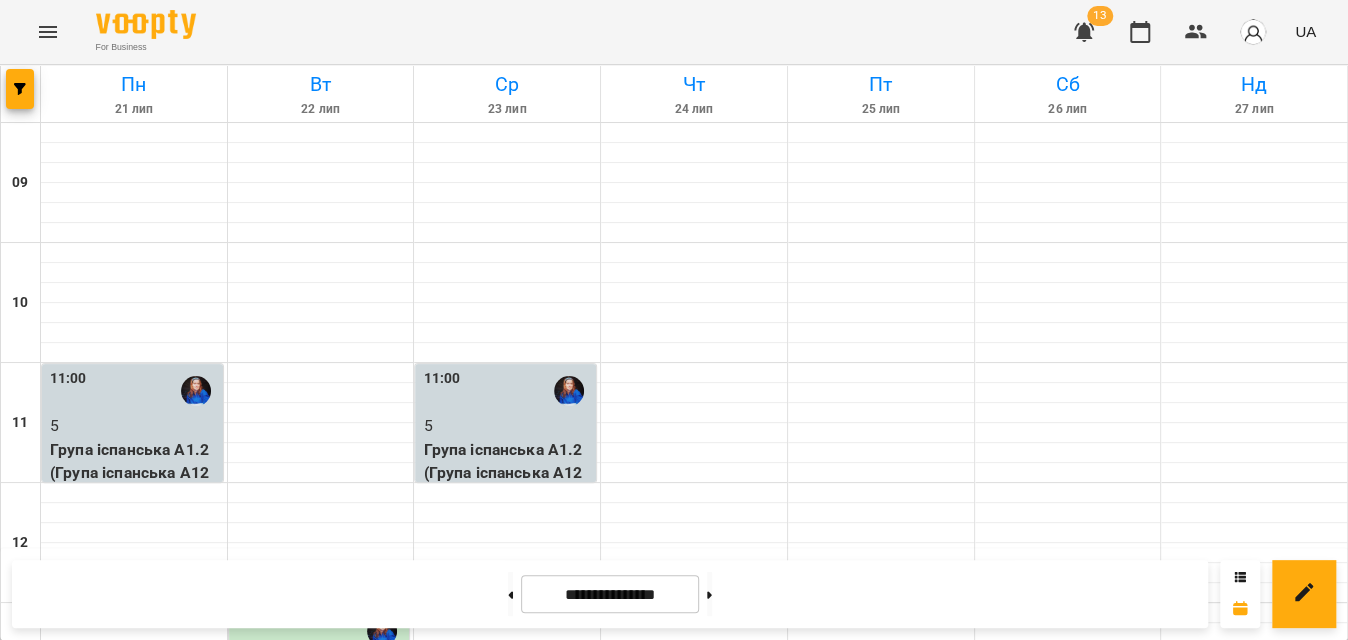 click on "Група іспанська А1.1 (Група іспанська А1_1 Пн_Ср 19_00)" at bounding box center [507, 1433] 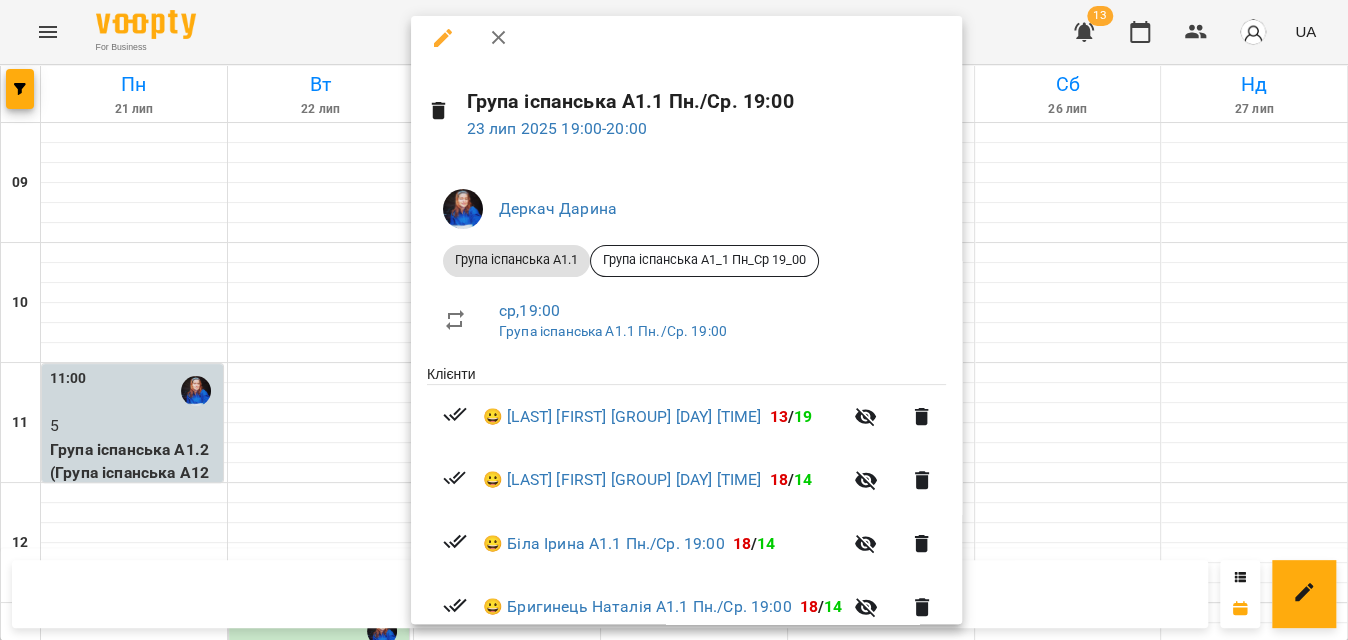 scroll, scrollTop: 0, scrollLeft: 0, axis: both 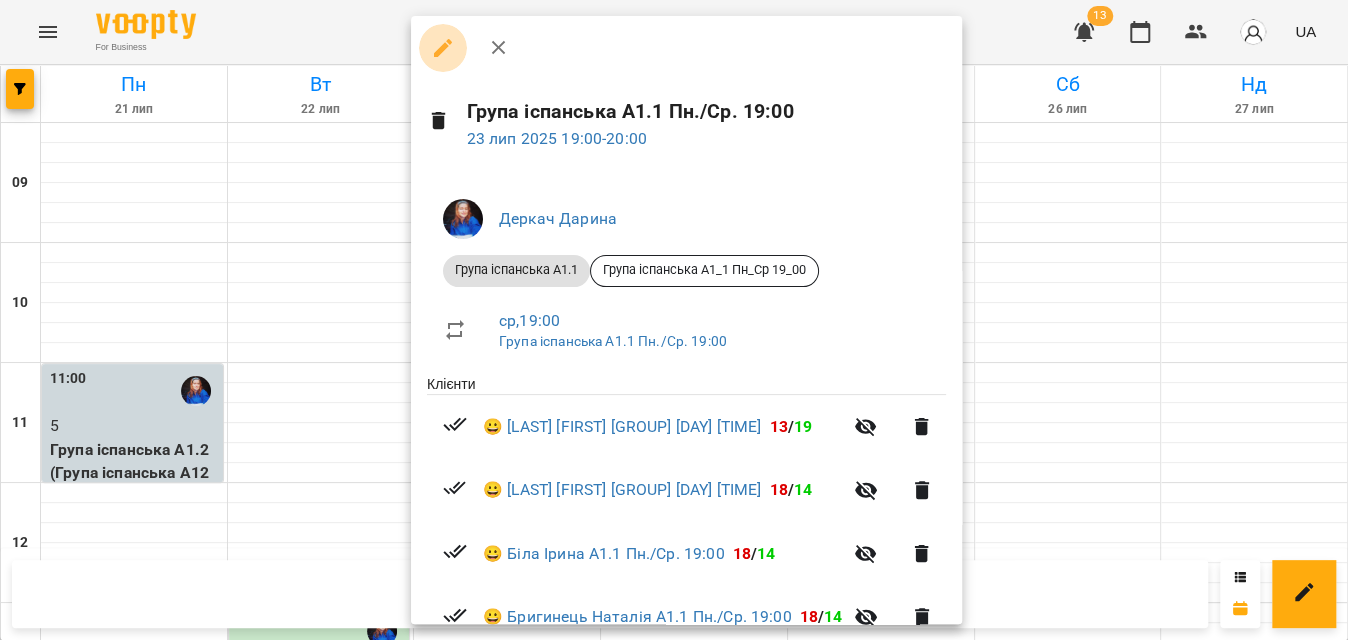 click 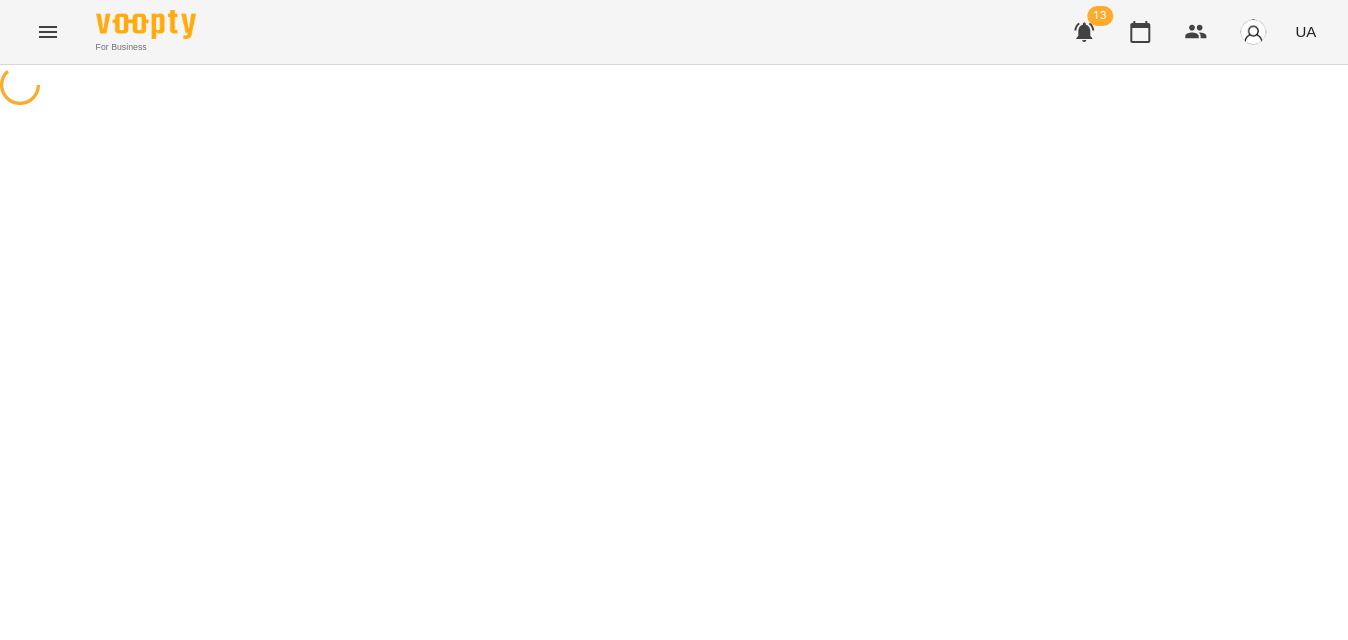 select on "**********" 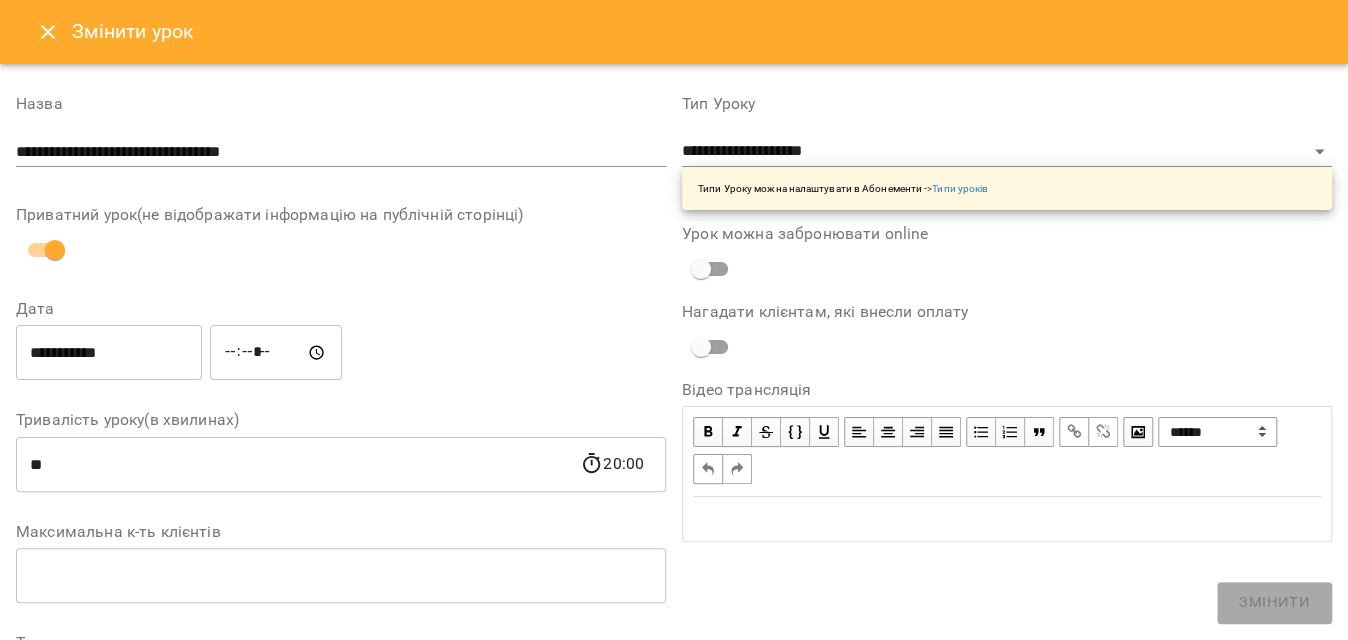 click 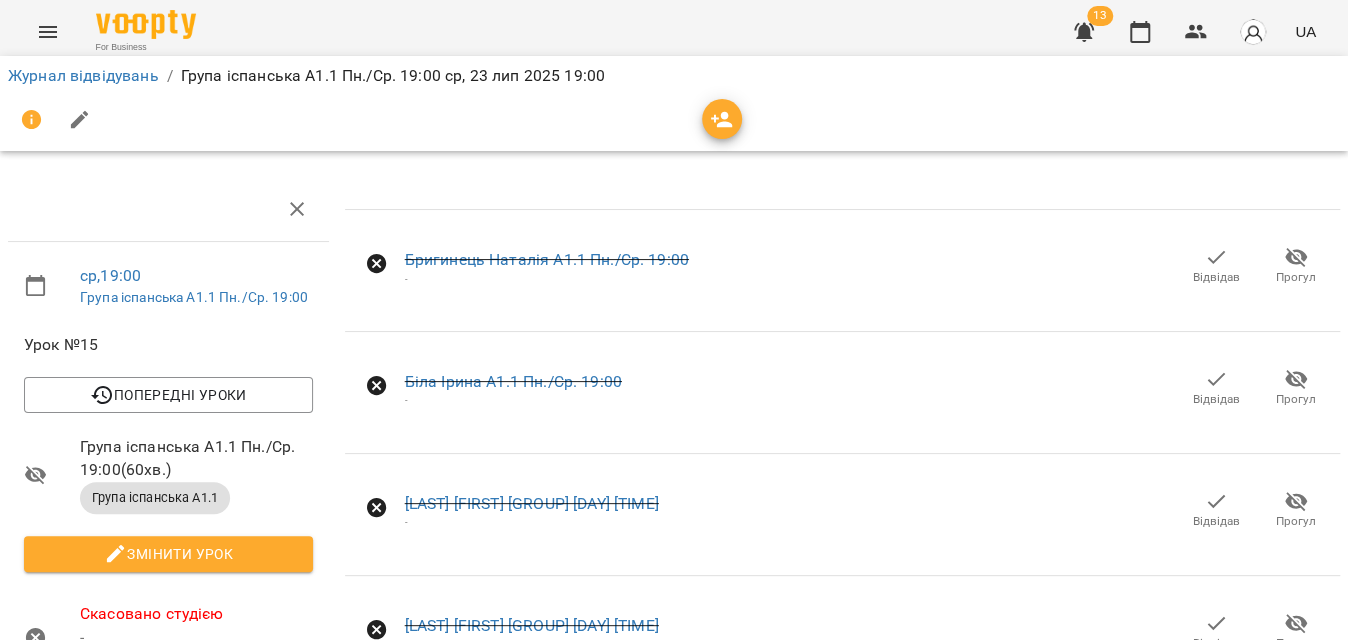 click 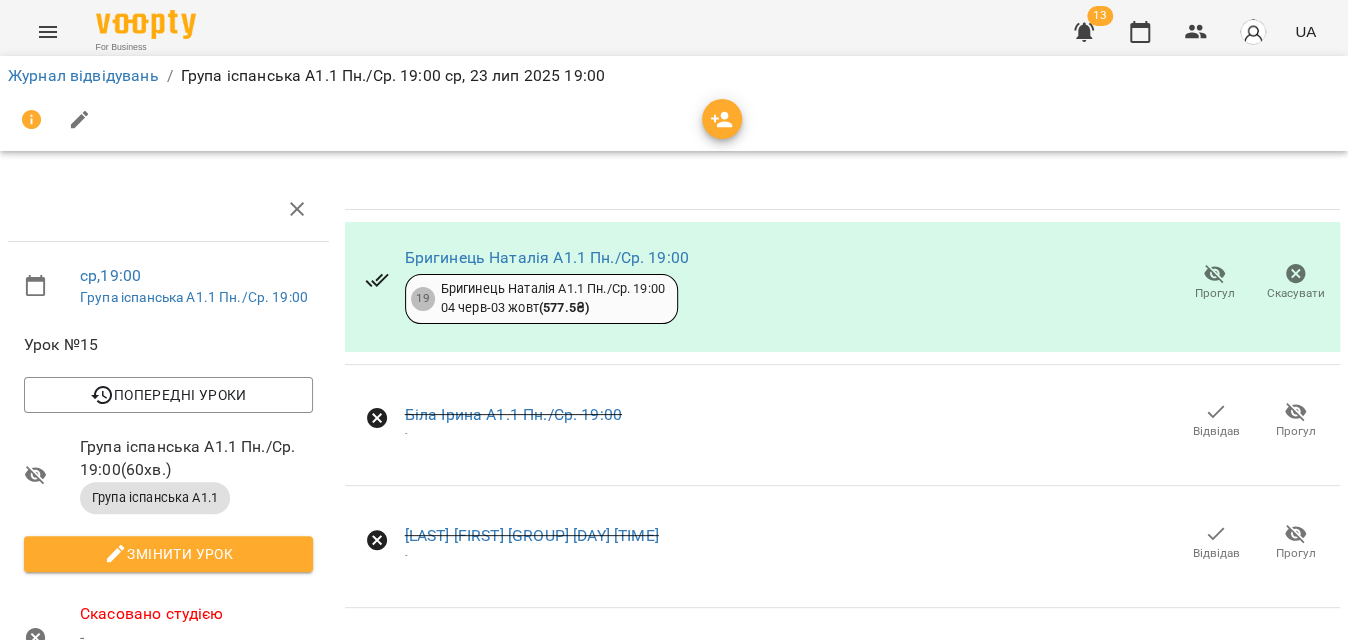 click on "Відвідав" at bounding box center [1216, 420] 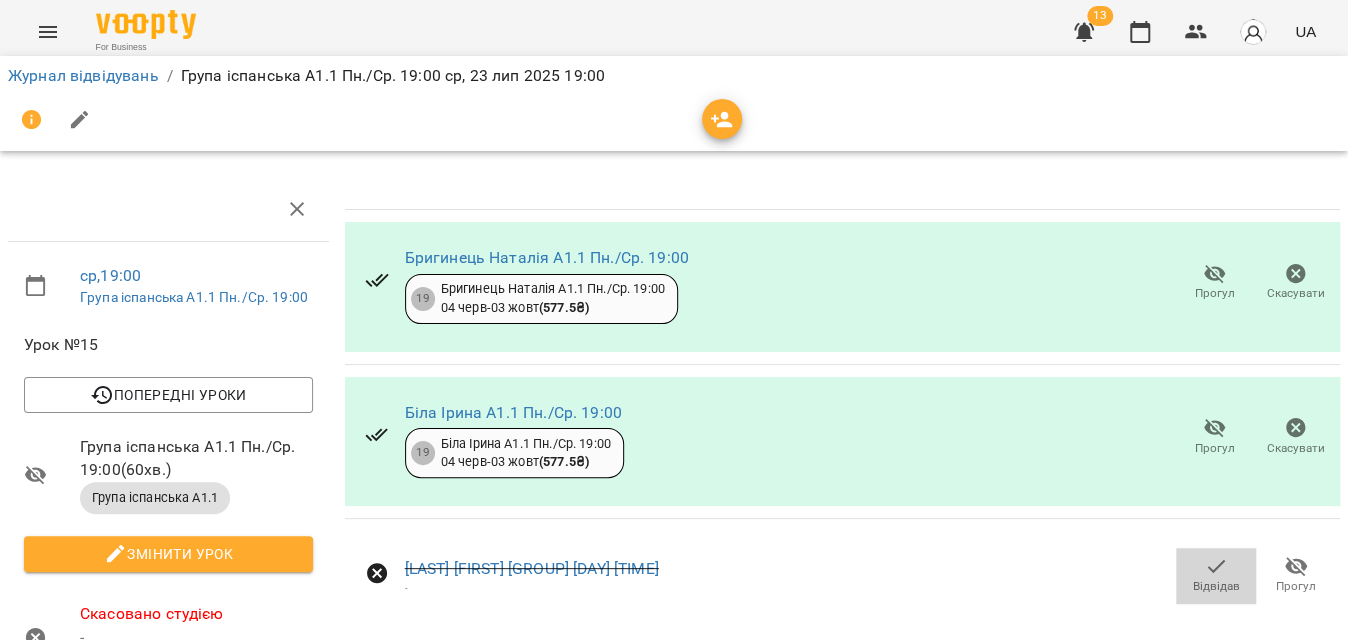 click 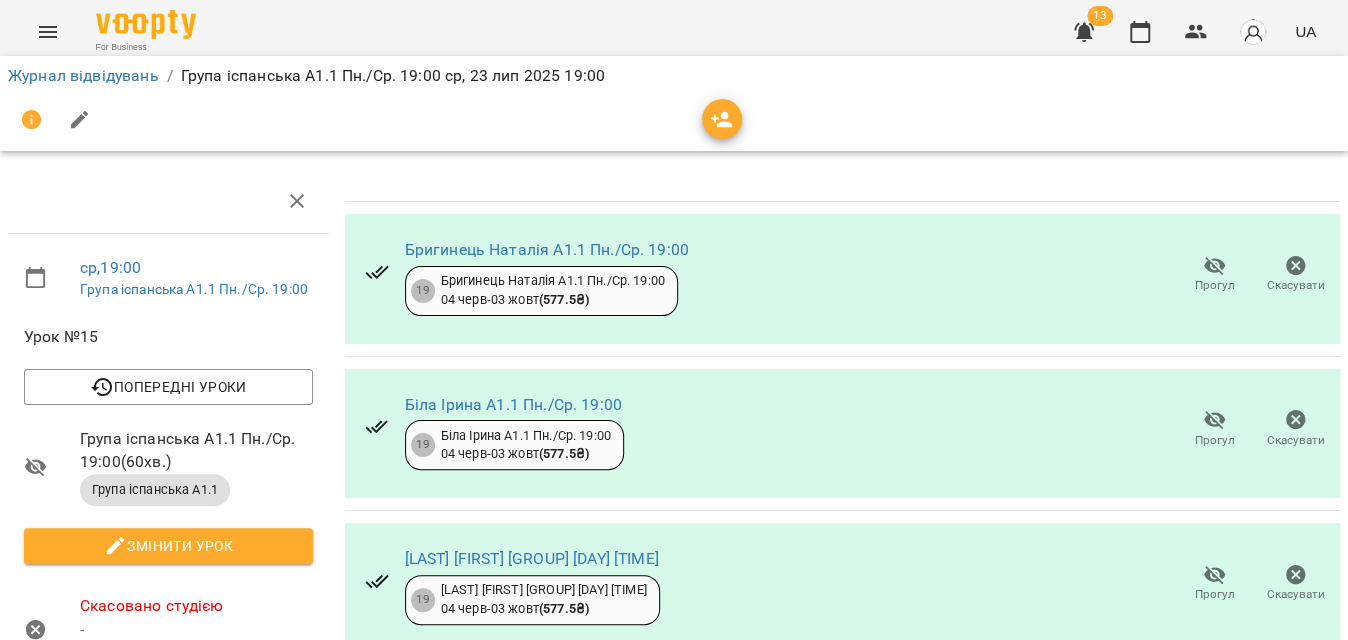 scroll, scrollTop: 358, scrollLeft: 0, axis: vertical 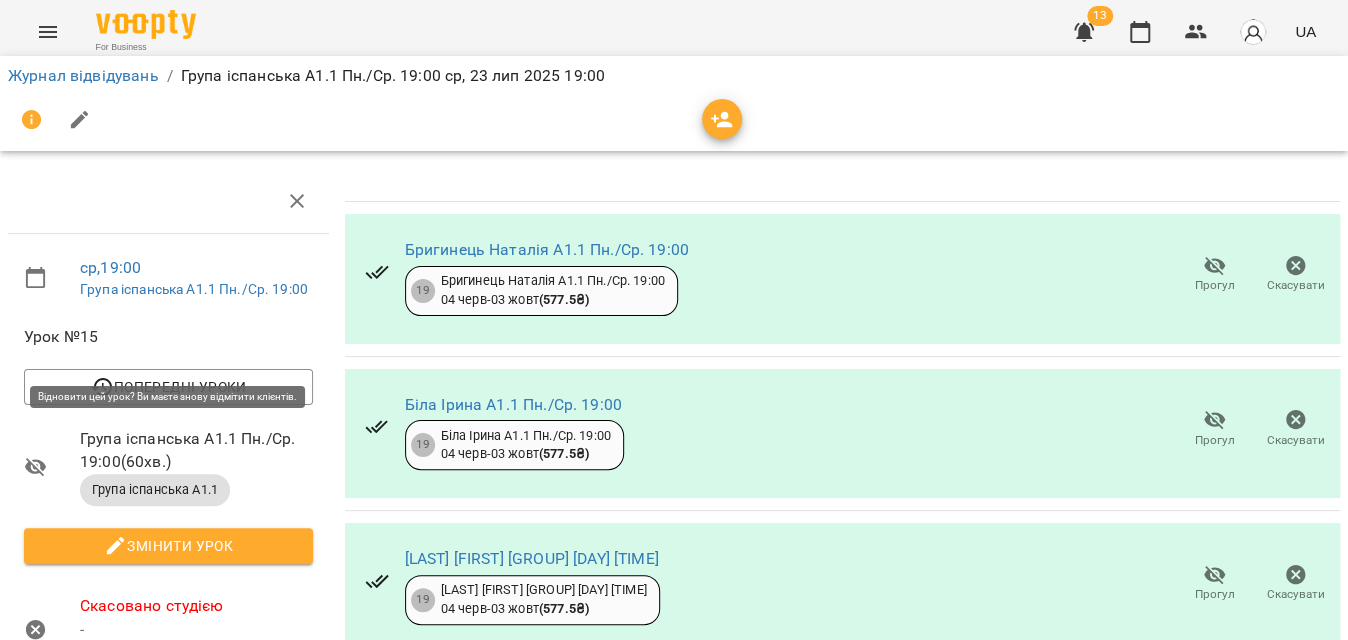click on "Відновити урок" at bounding box center (168, 705) 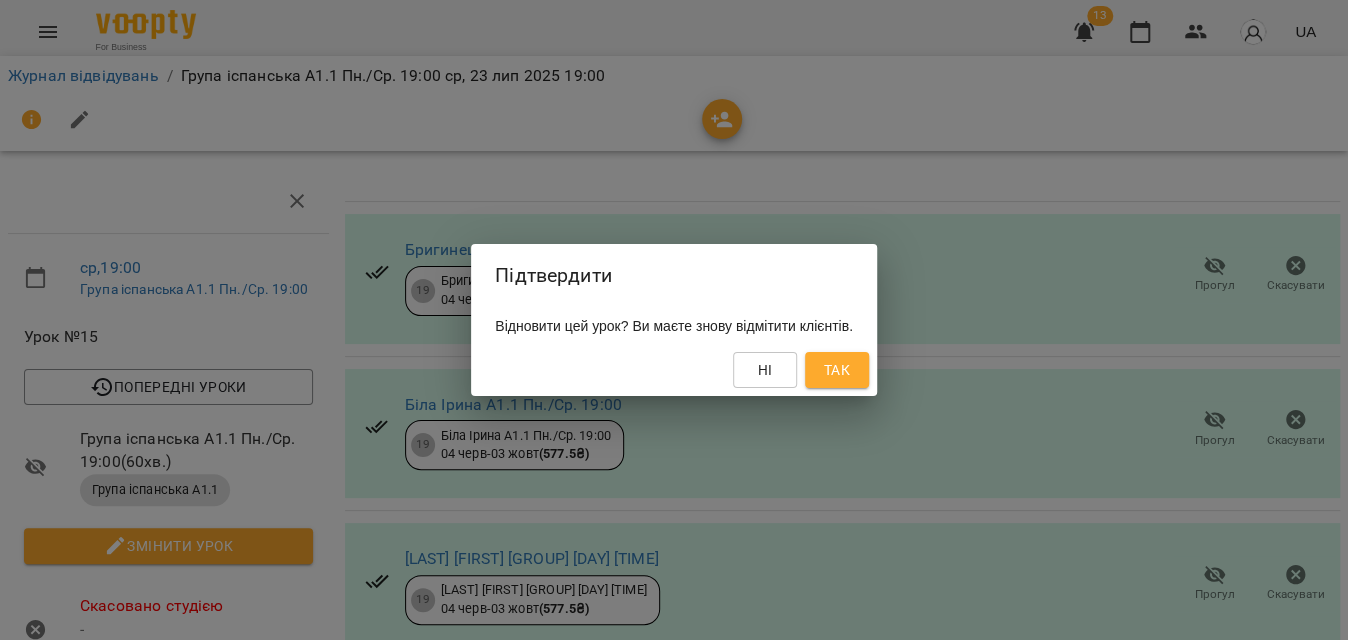 click on "Так" at bounding box center (837, 370) 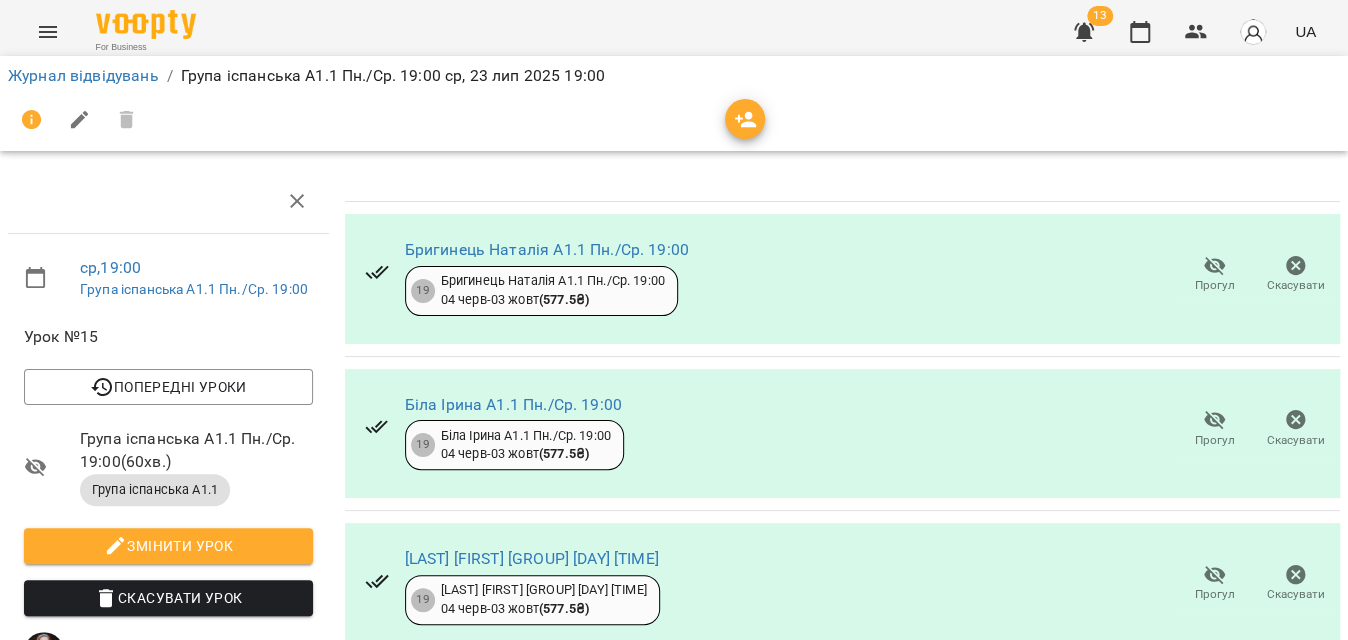 scroll, scrollTop: 337, scrollLeft: 0, axis: vertical 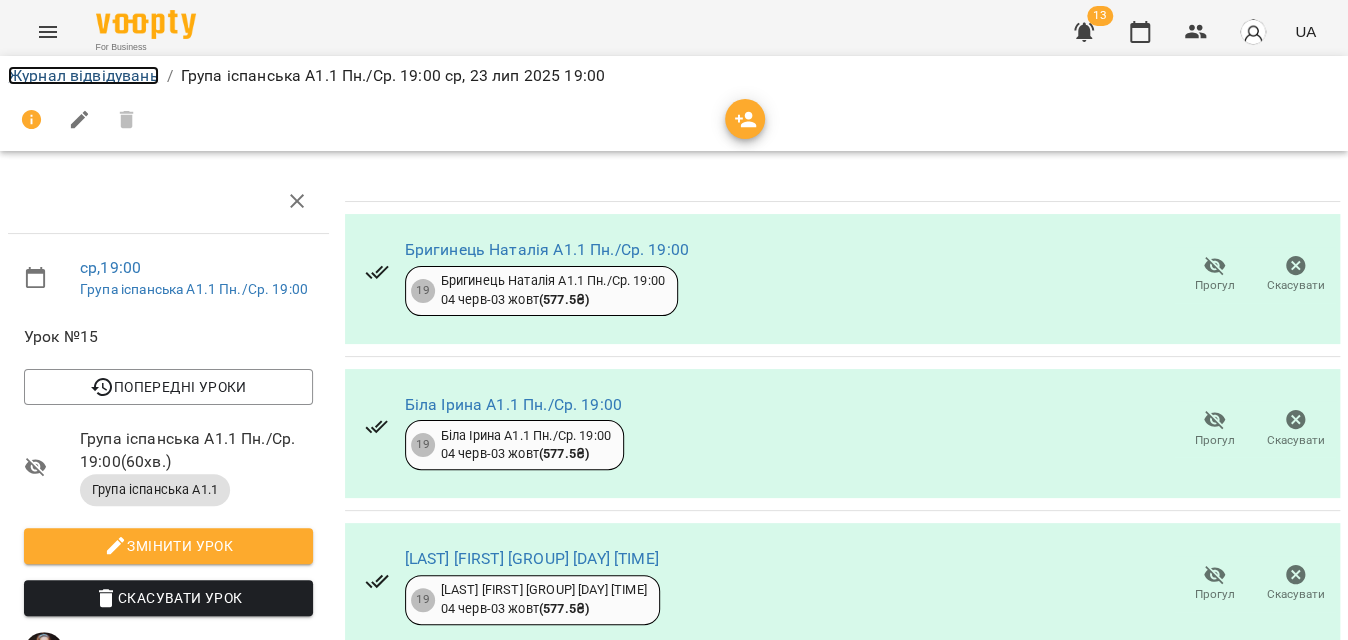 click on "Журнал відвідувань" at bounding box center (83, 75) 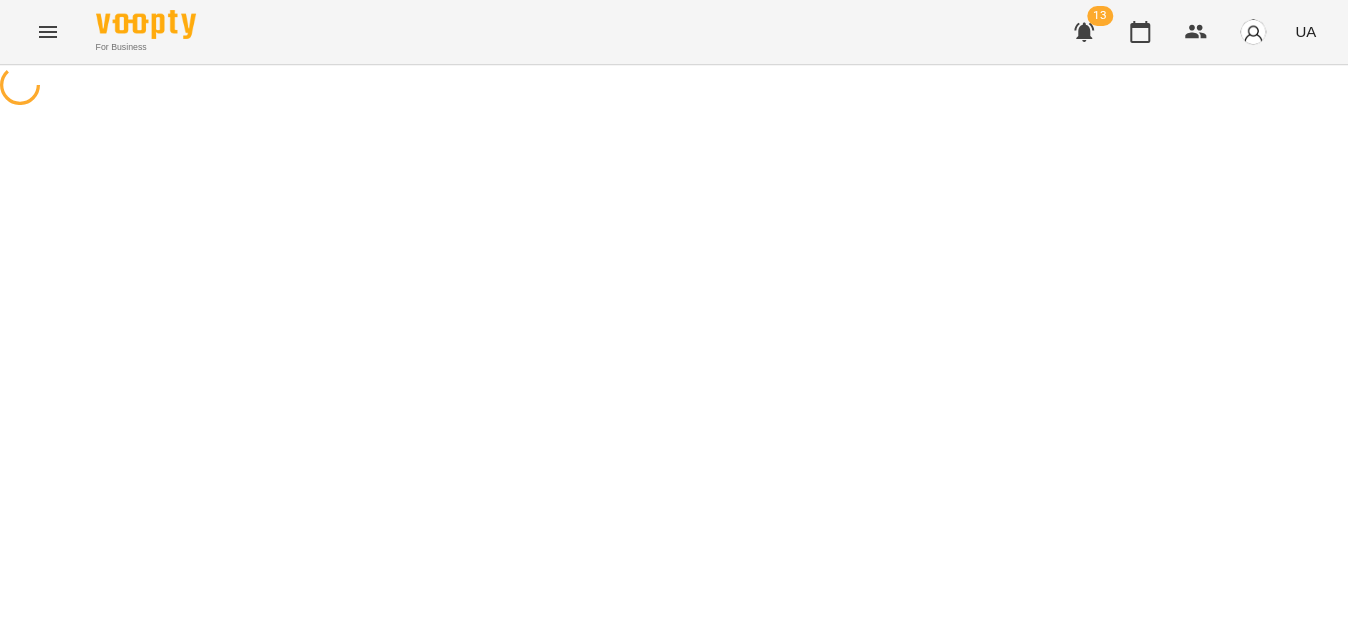 scroll, scrollTop: 0, scrollLeft: 0, axis: both 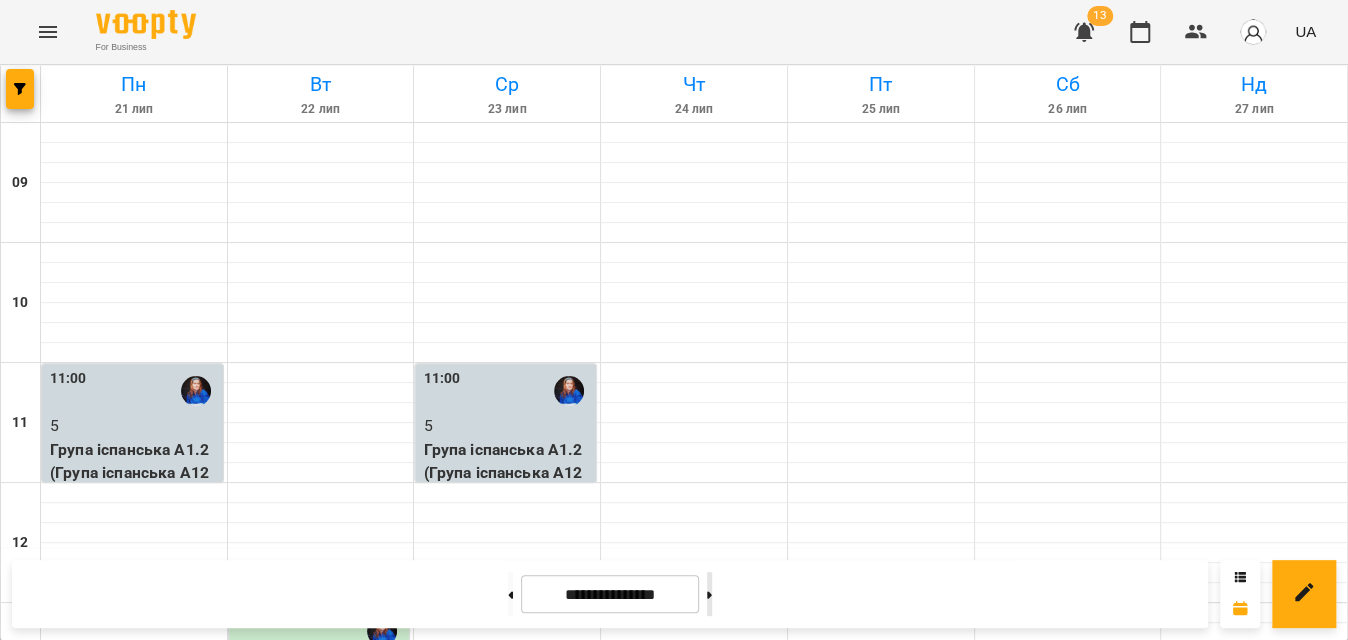 click at bounding box center [709, 594] 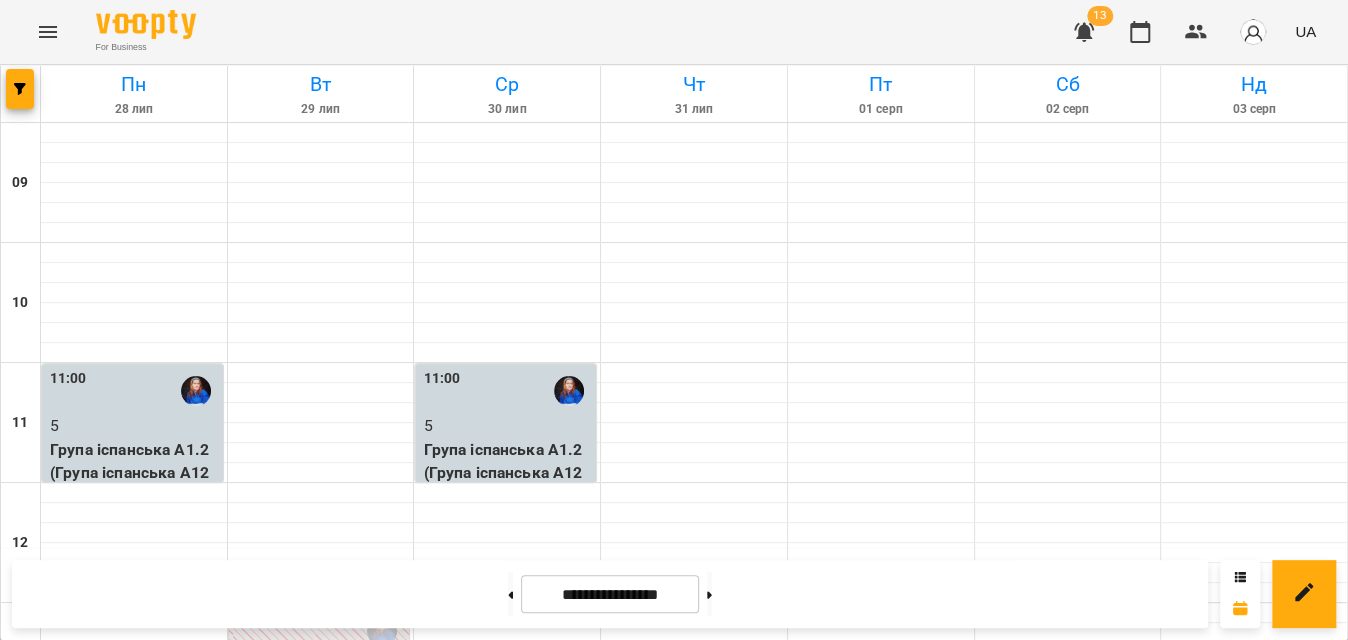click on "Група іспанська А1.1 (Група іспанська А1_1 Пн_Ср 19_00)" at bounding box center (134, 1433) 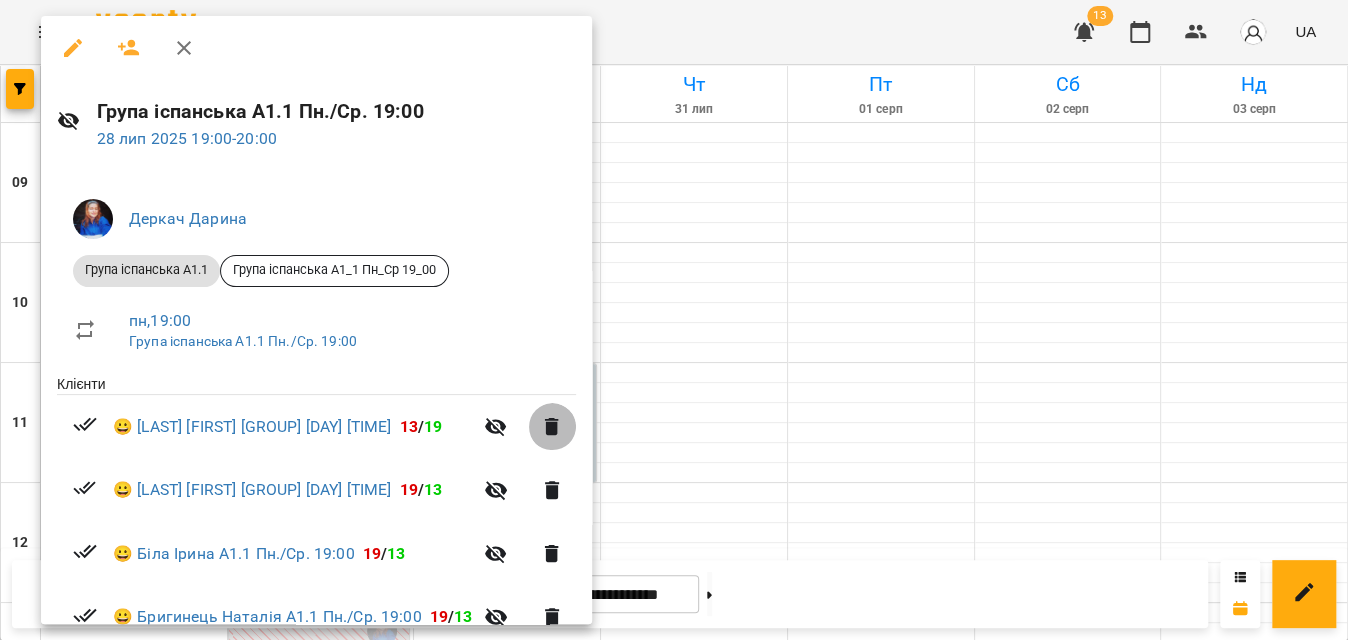 click 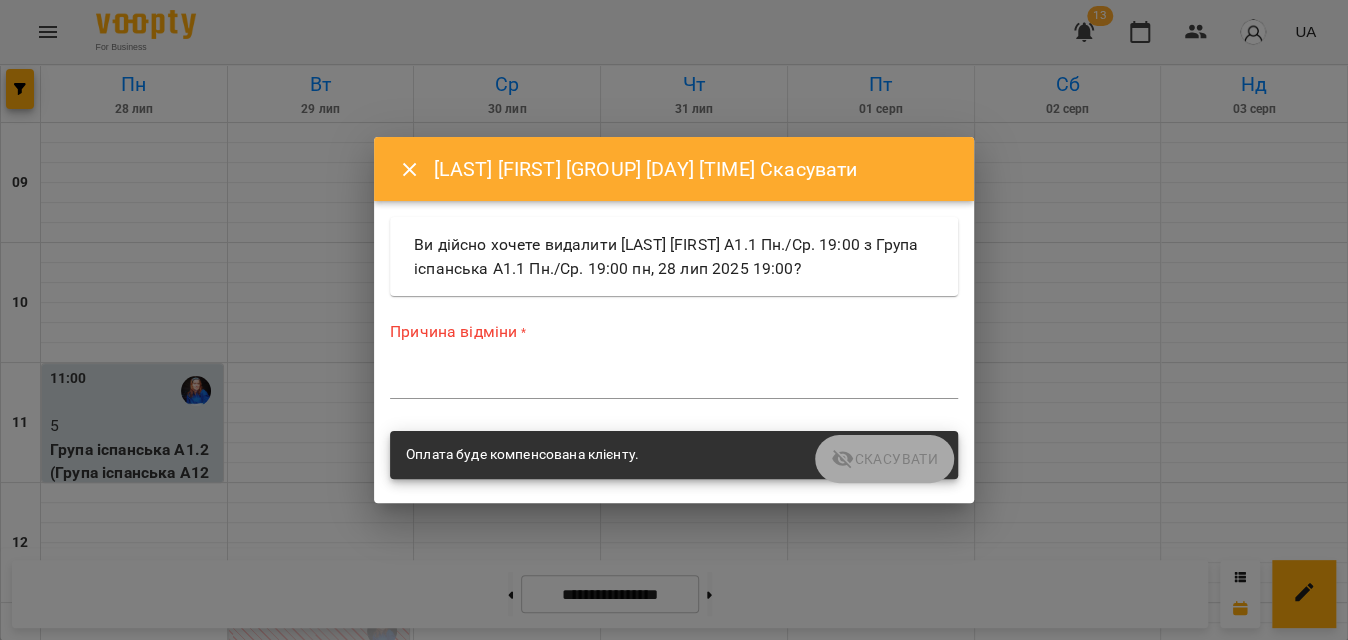 click on "*" at bounding box center [674, 383] 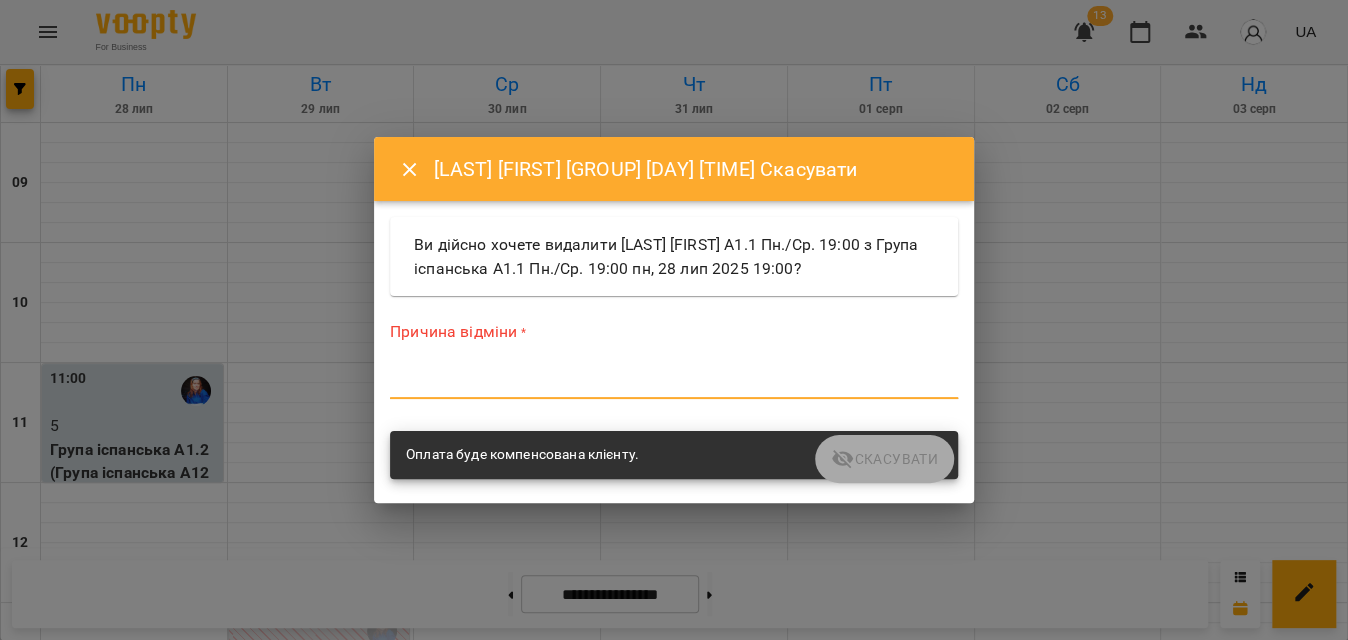 type on "*" 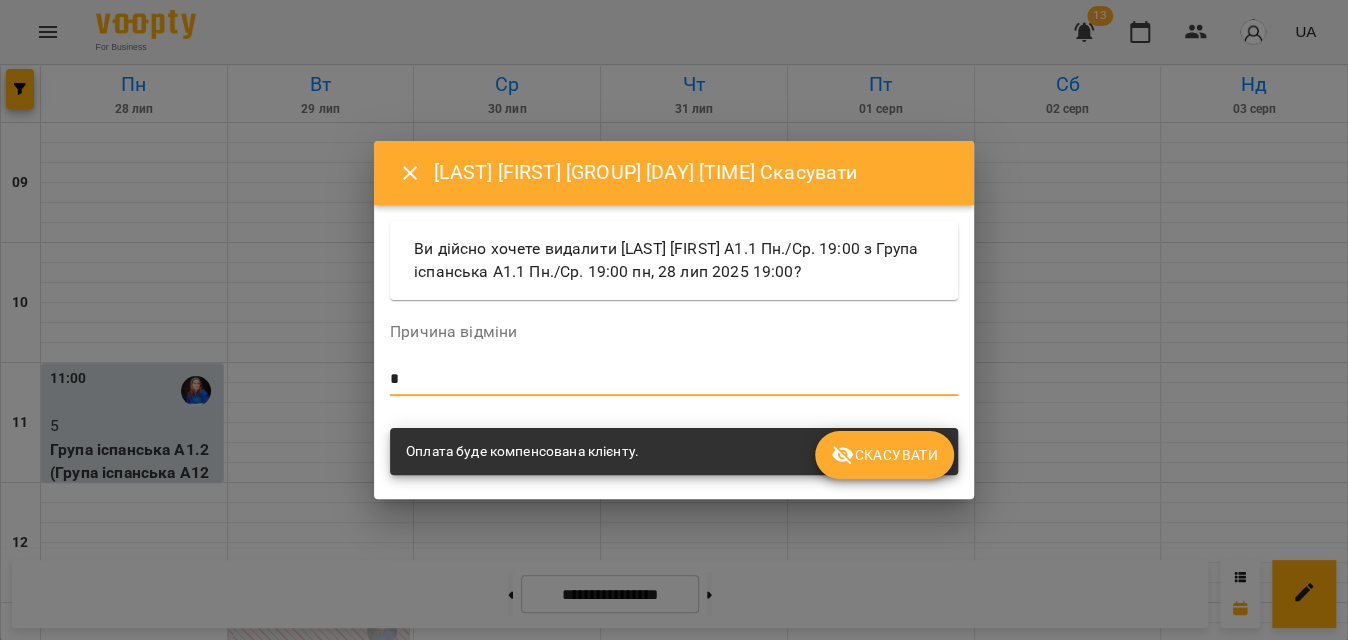 type on "*" 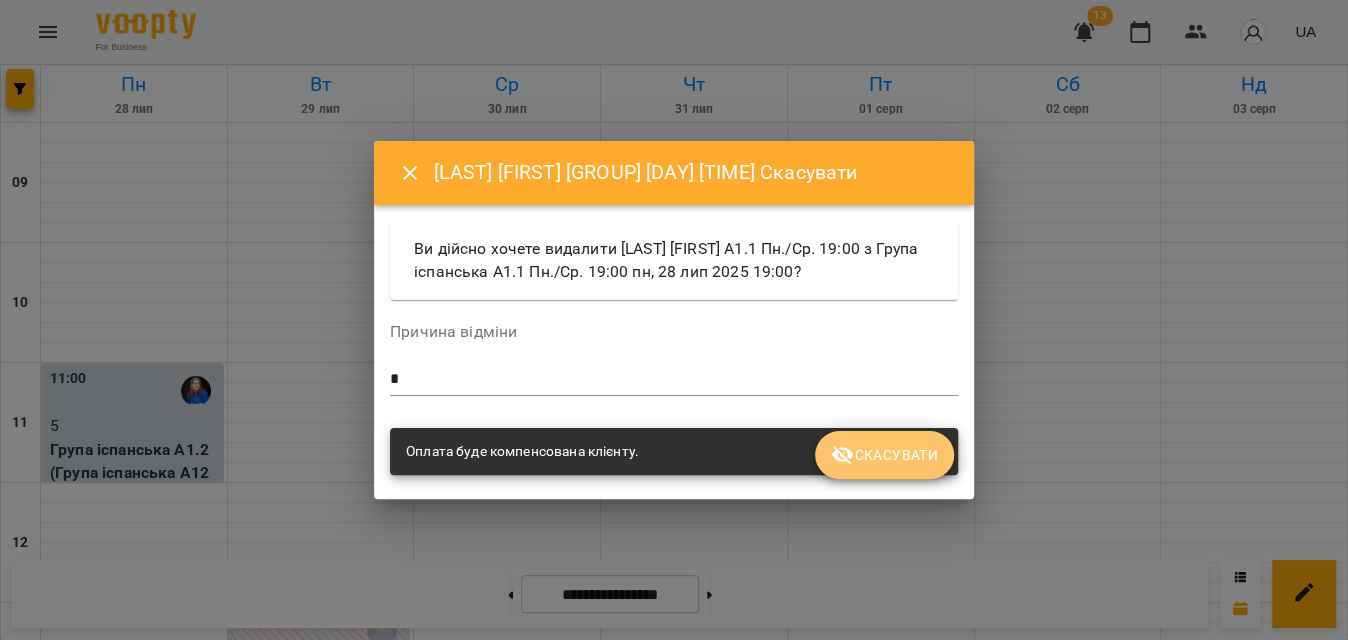 click on "Скасувати" at bounding box center [884, 455] 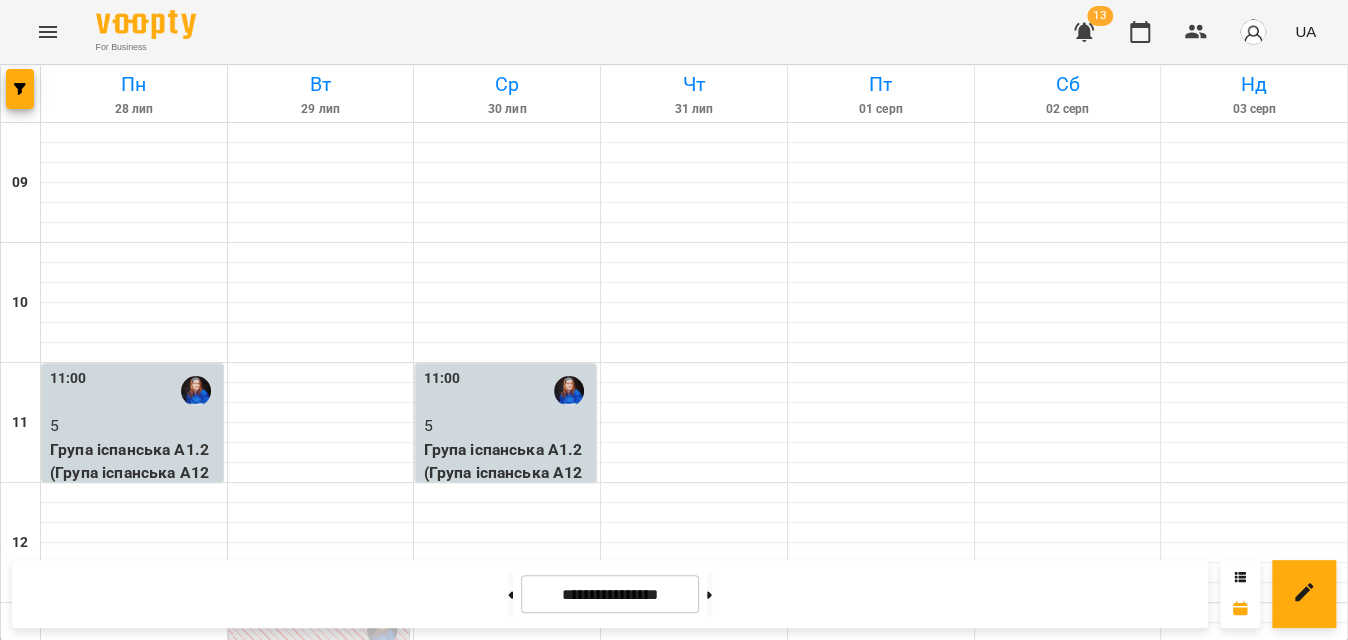 click on "19:00" at bounding box center [507, 1351] 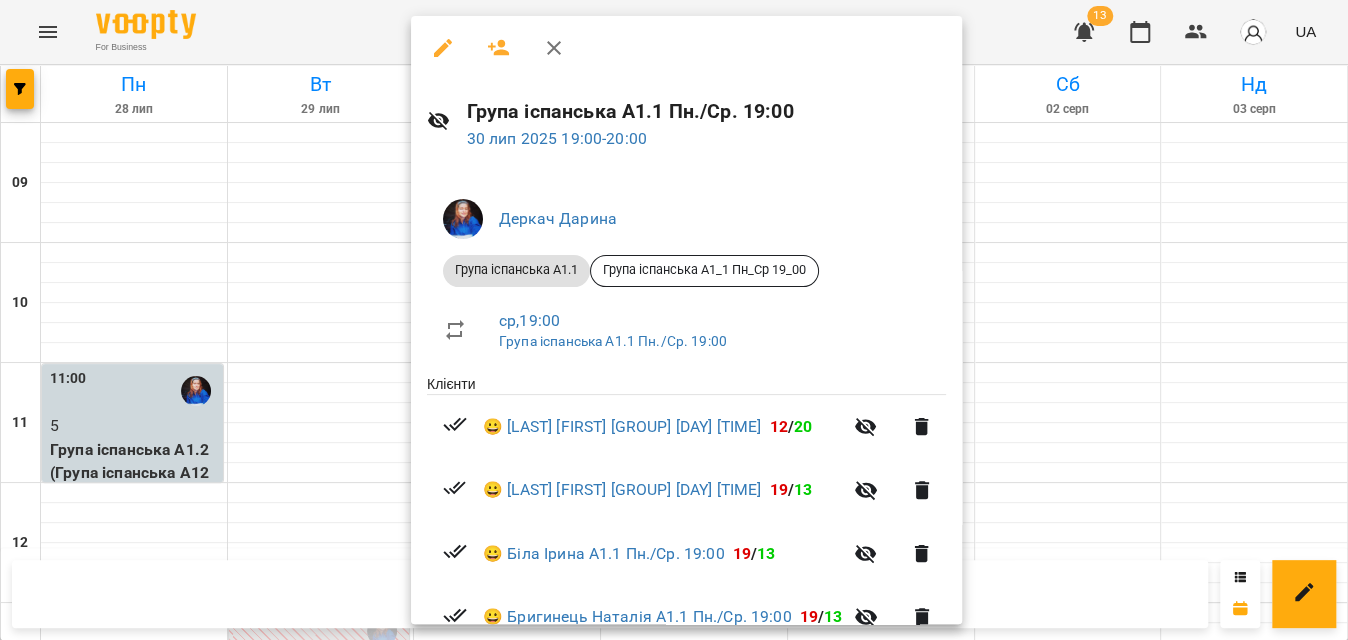 scroll, scrollTop: 159, scrollLeft: 0, axis: vertical 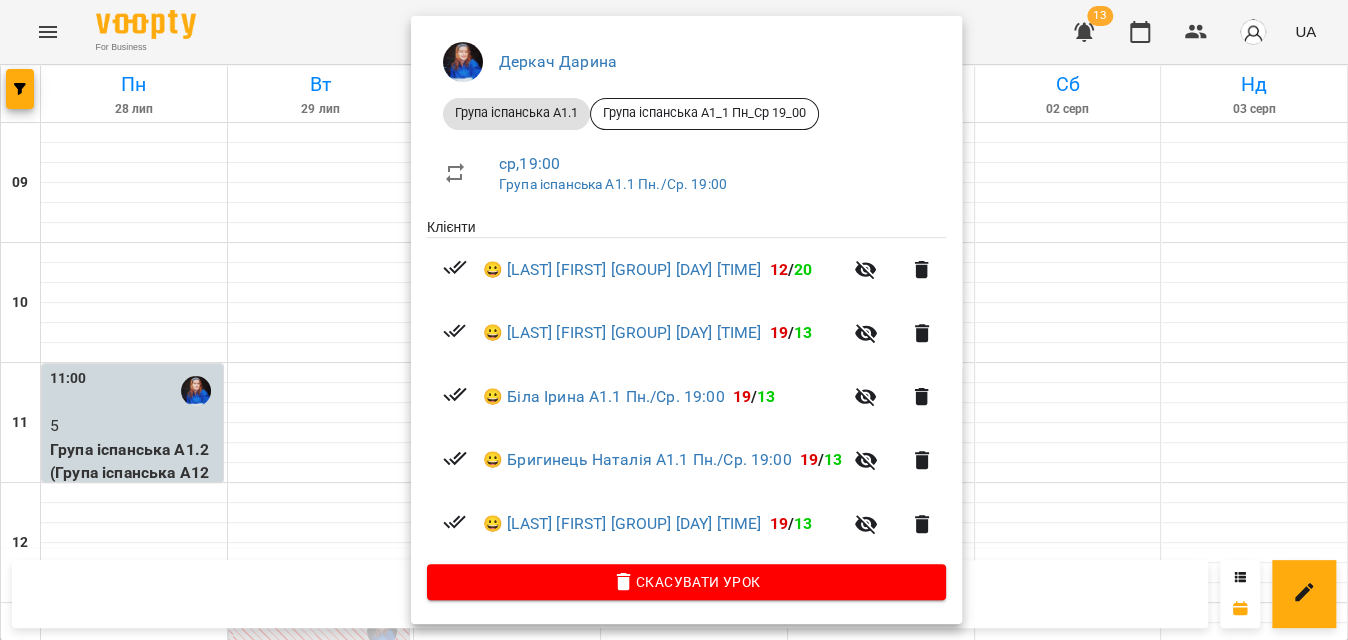 click 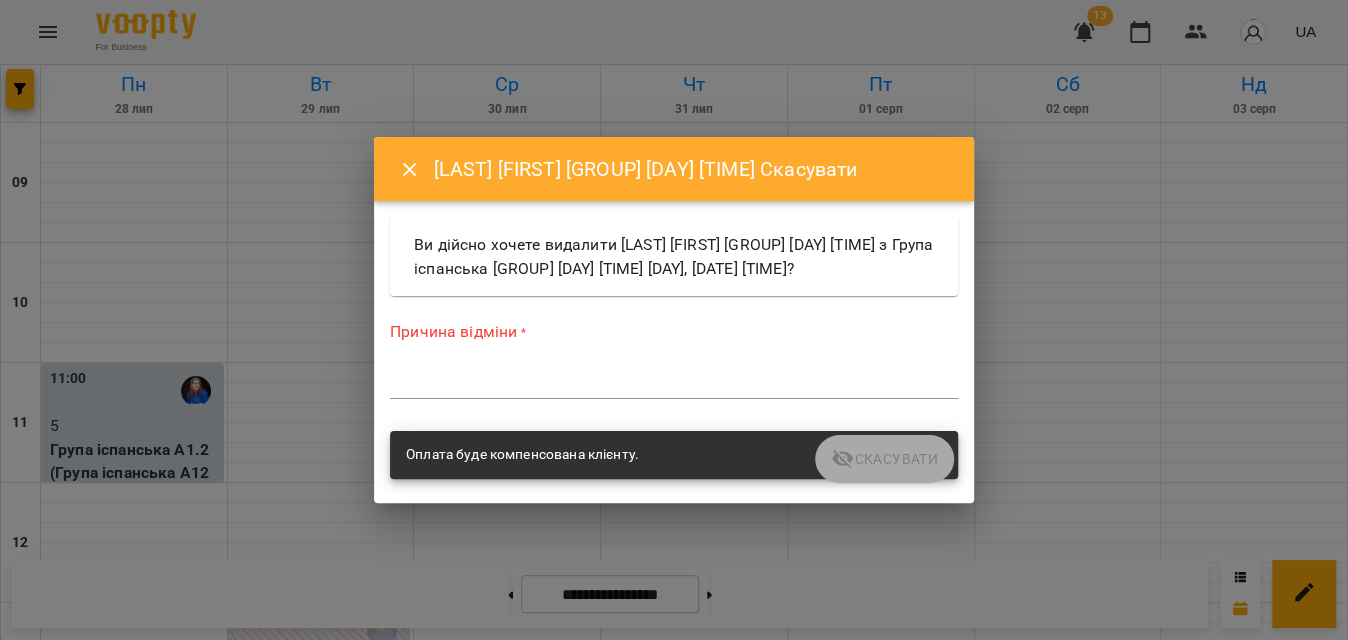 click at bounding box center (674, 382) 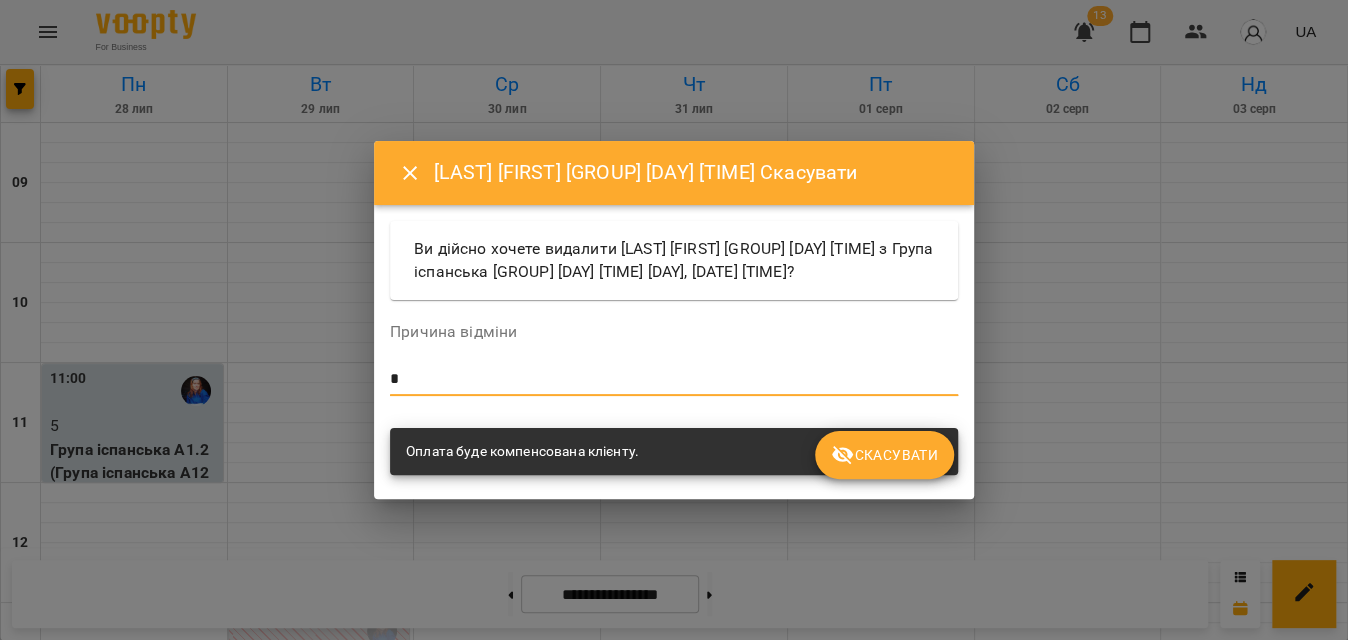 type on "*" 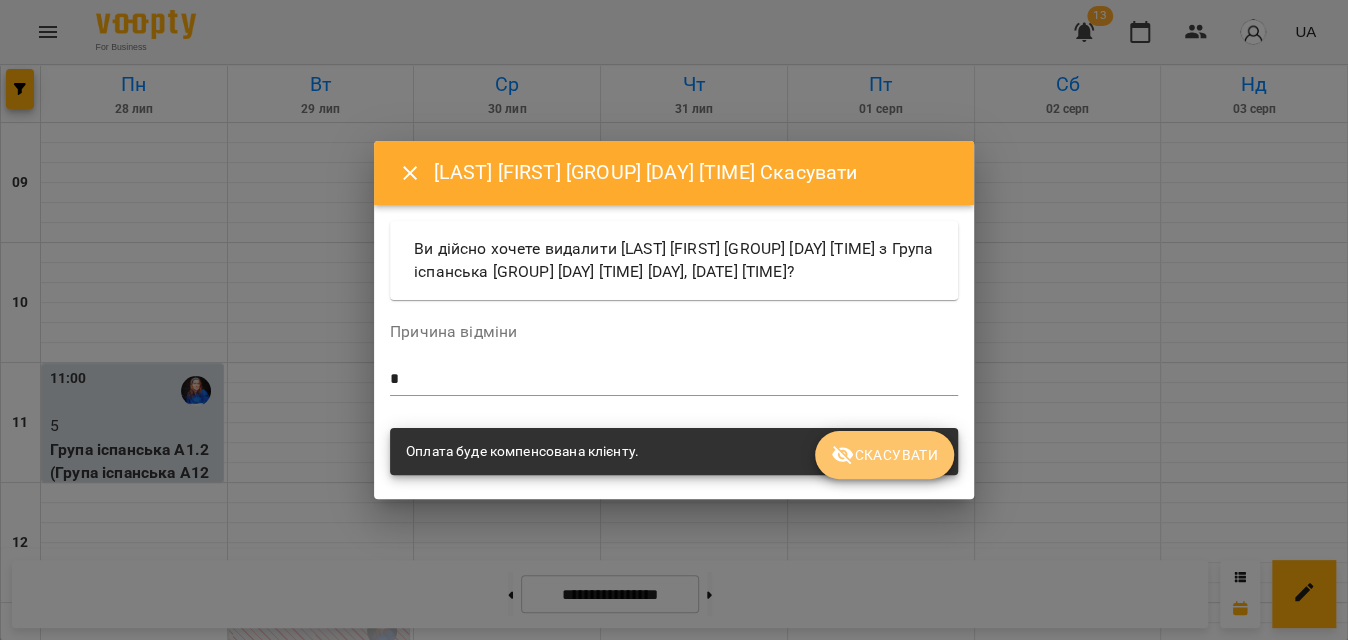 click on "Скасувати" at bounding box center (884, 455) 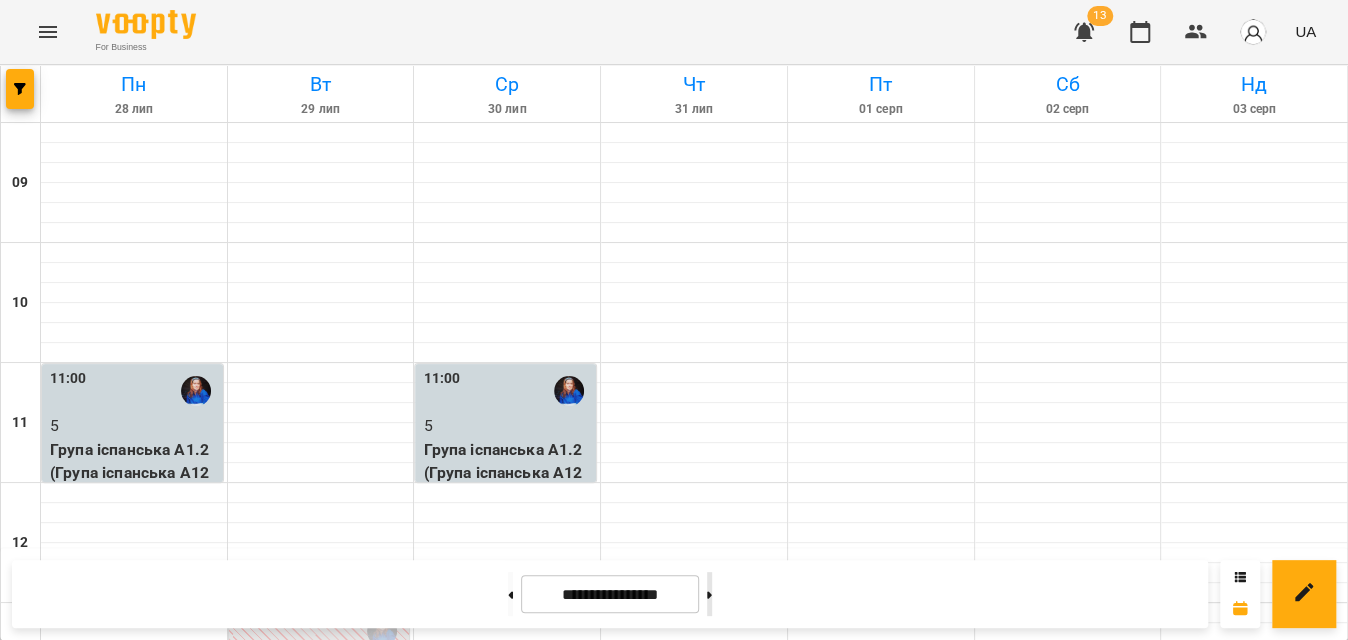click at bounding box center (709, 594) 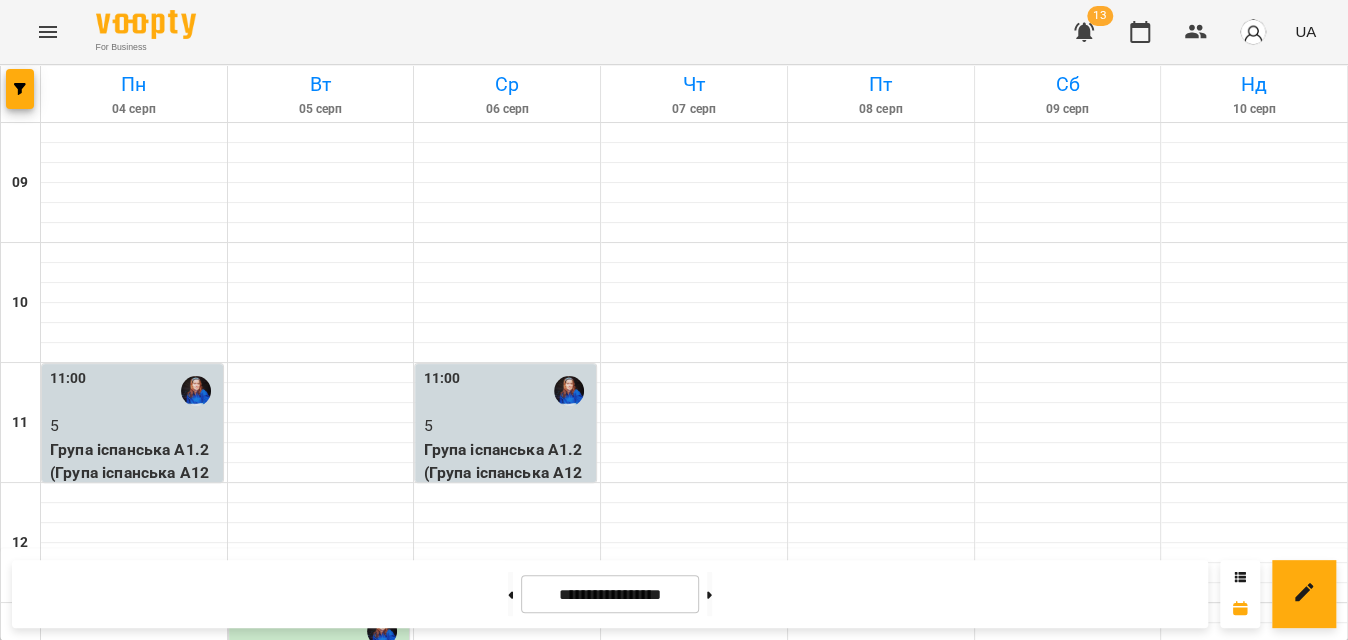 click on "5" at bounding box center (134, 1386) 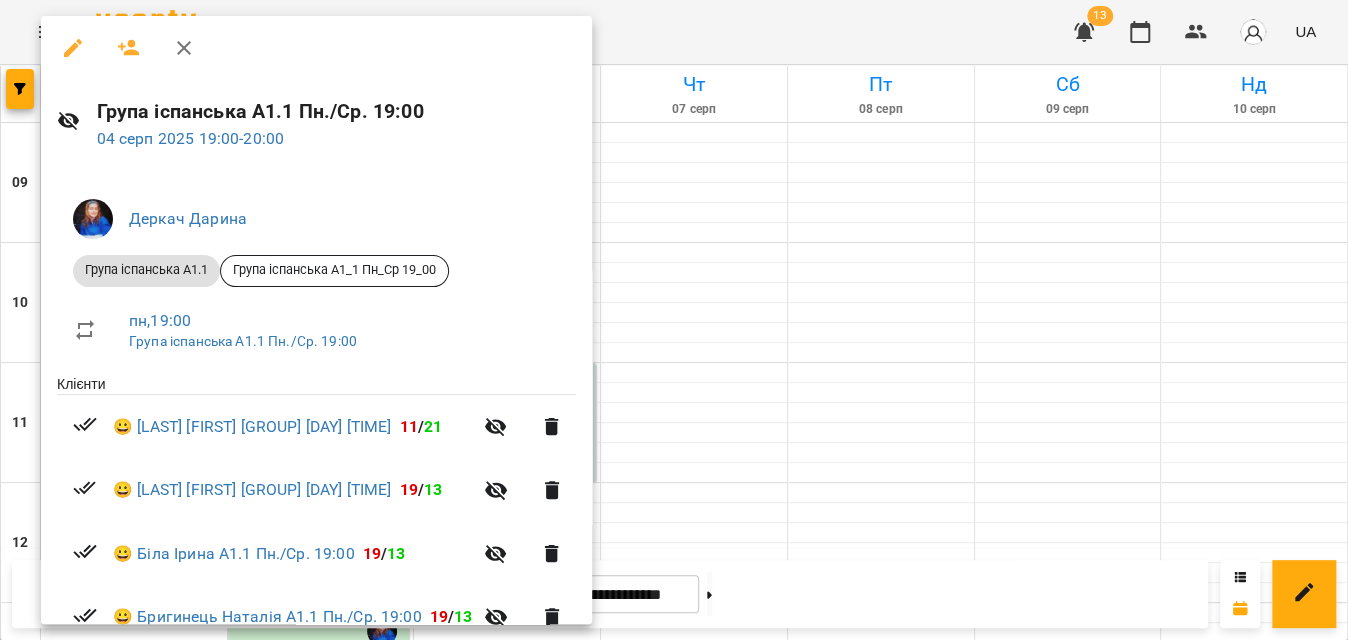 click 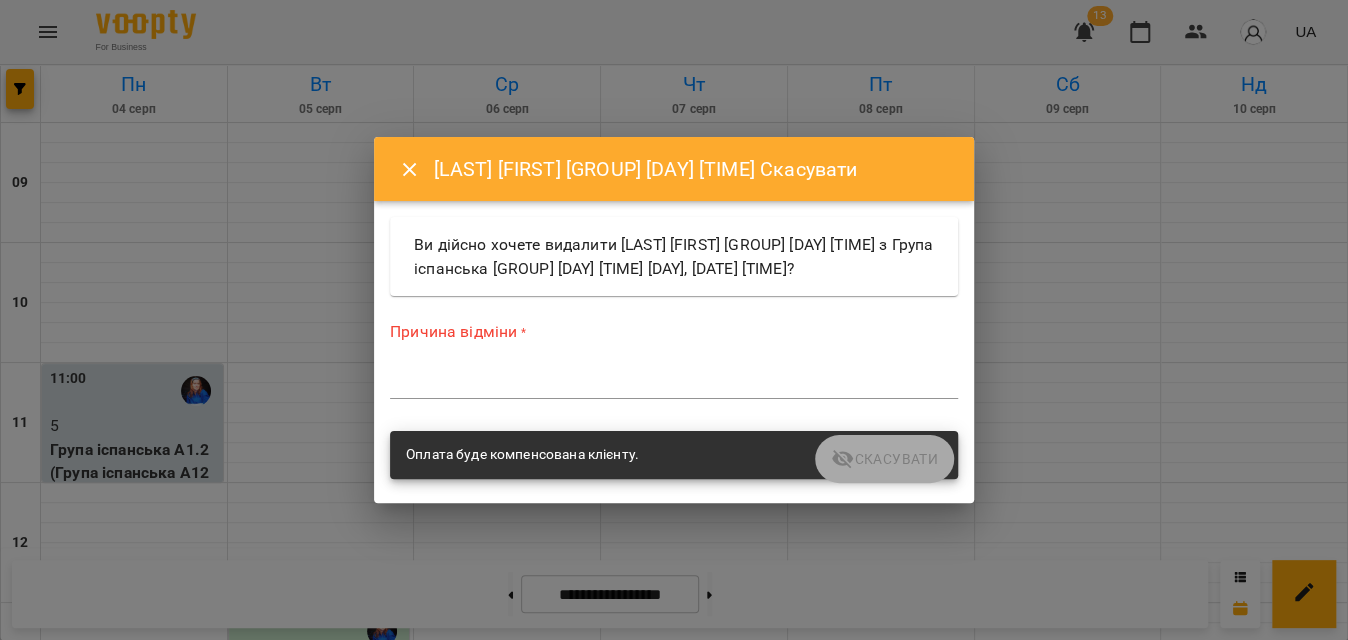 click on "*" at bounding box center [674, 383] 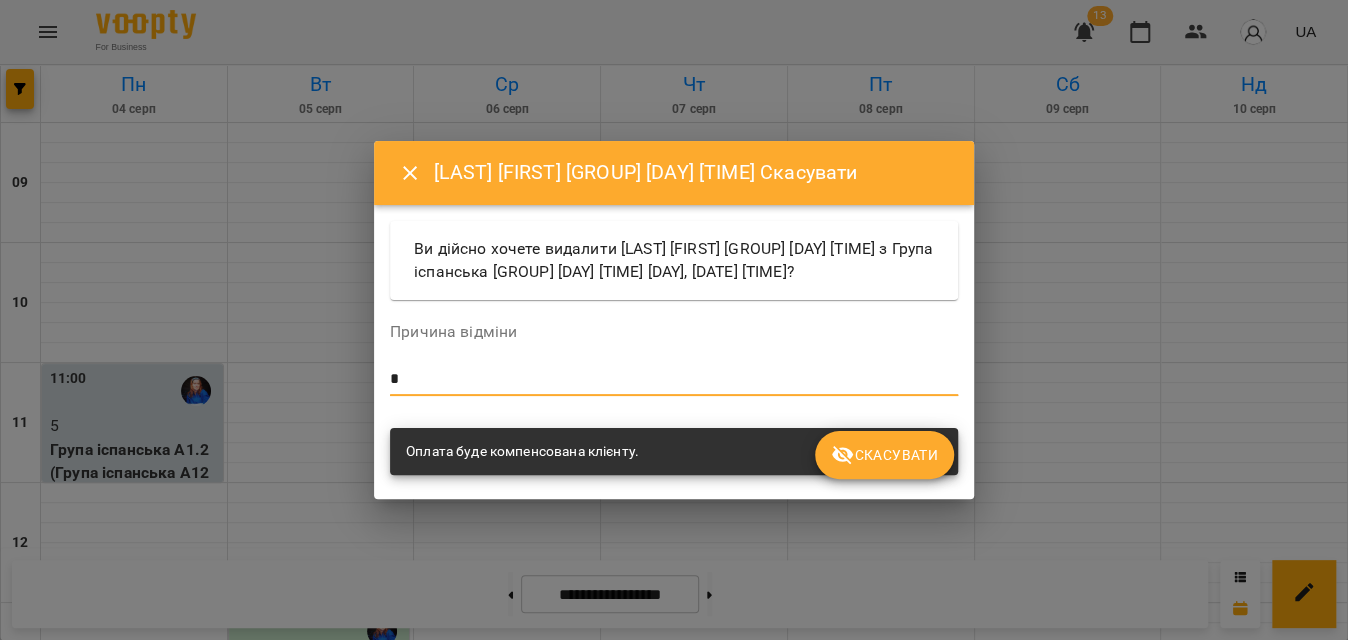 type on "*" 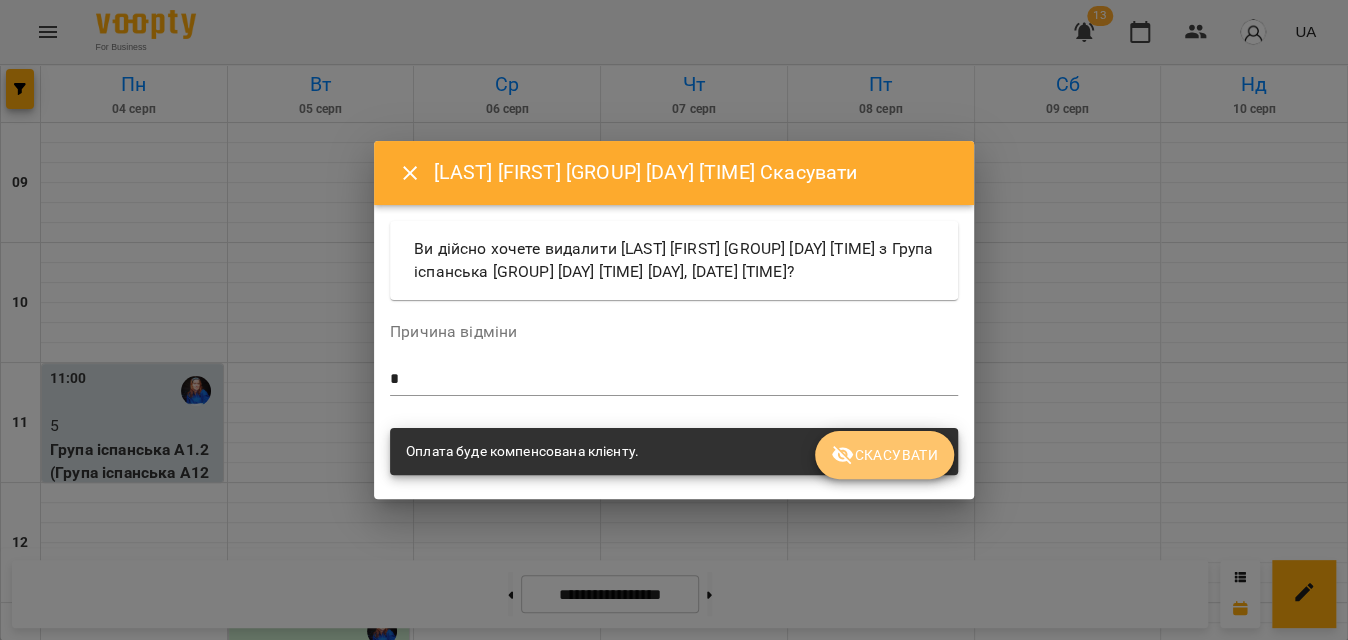 click on "Скасувати" at bounding box center (884, 455) 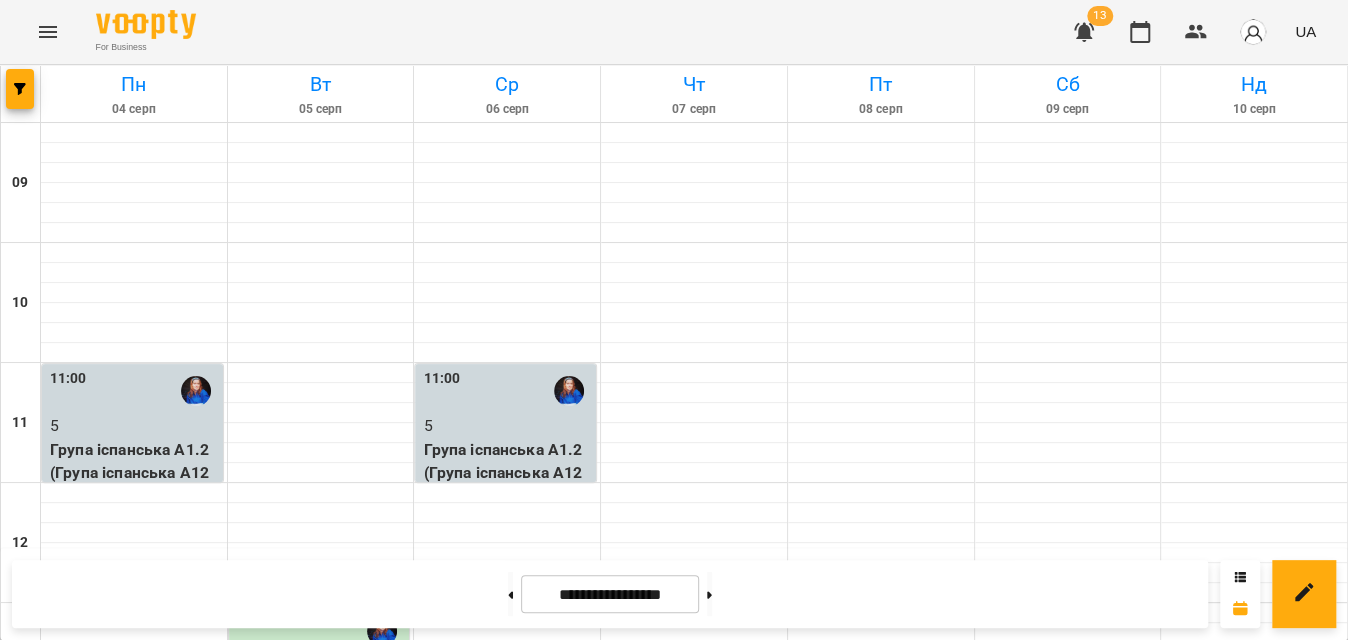 click on "19:00" at bounding box center (507, 1351) 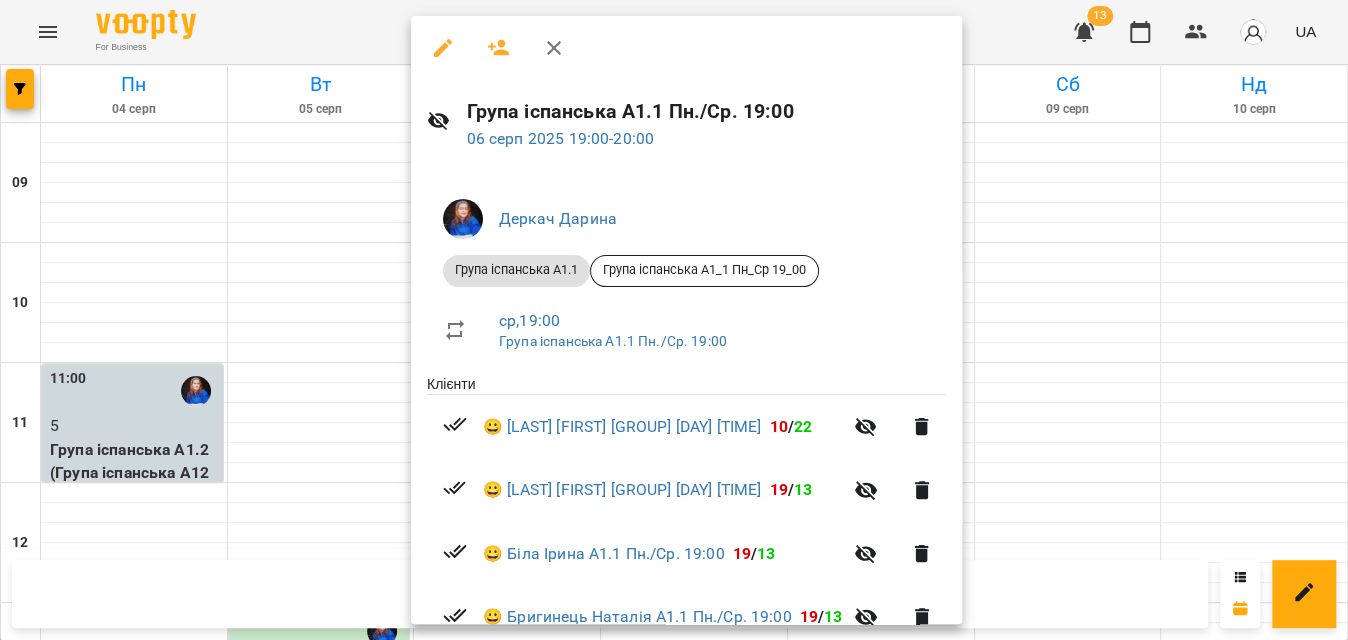 click 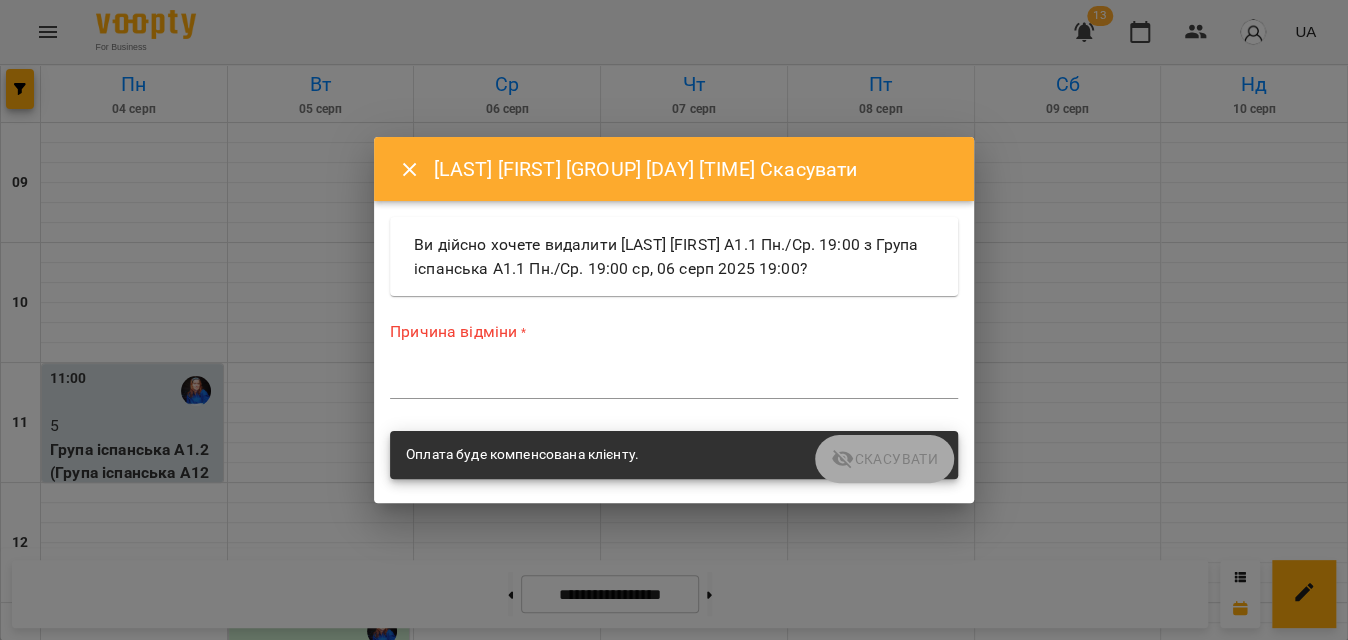 drag, startPoint x: 620, startPoint y: 390, endPoint x: 606, endPoint y: 369, distance: 25.23886 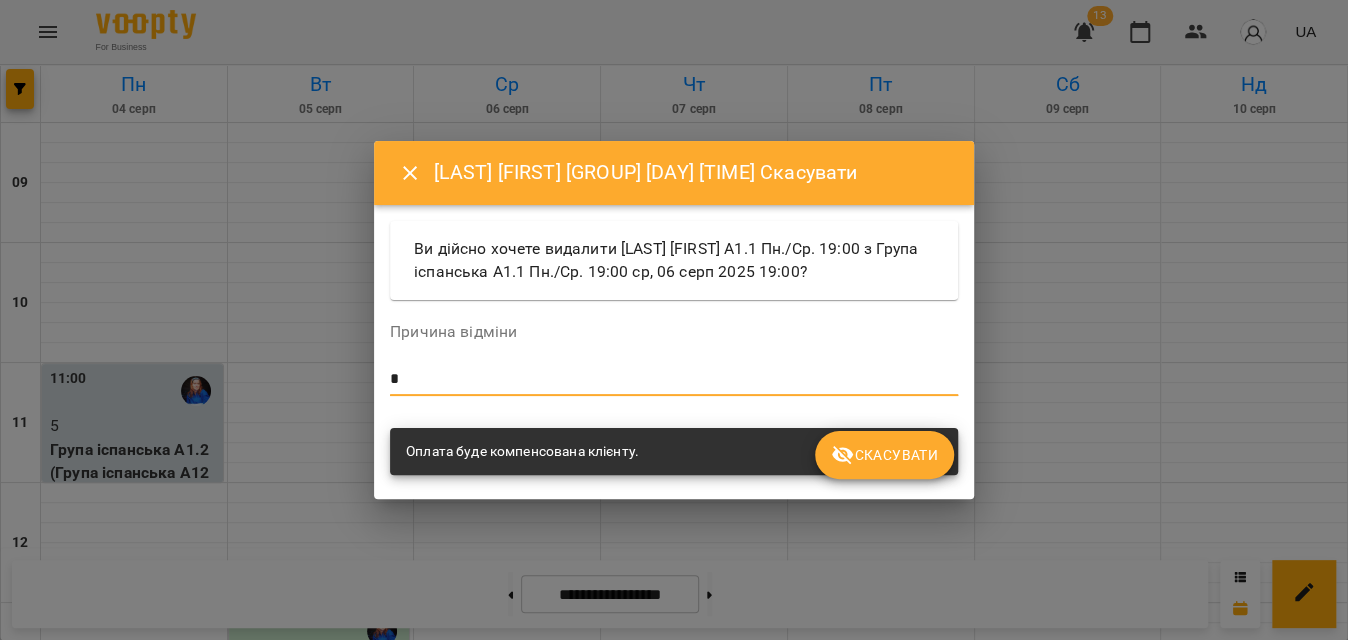type on "*" 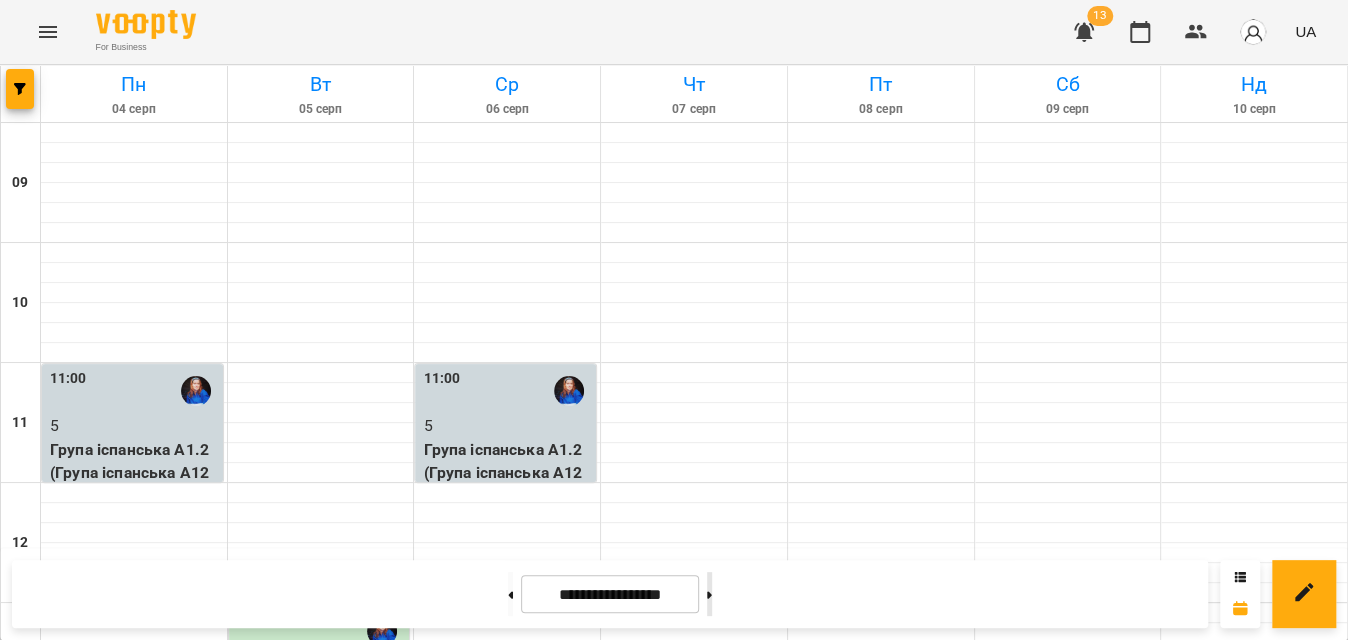 click at bounding box center [709, 594] 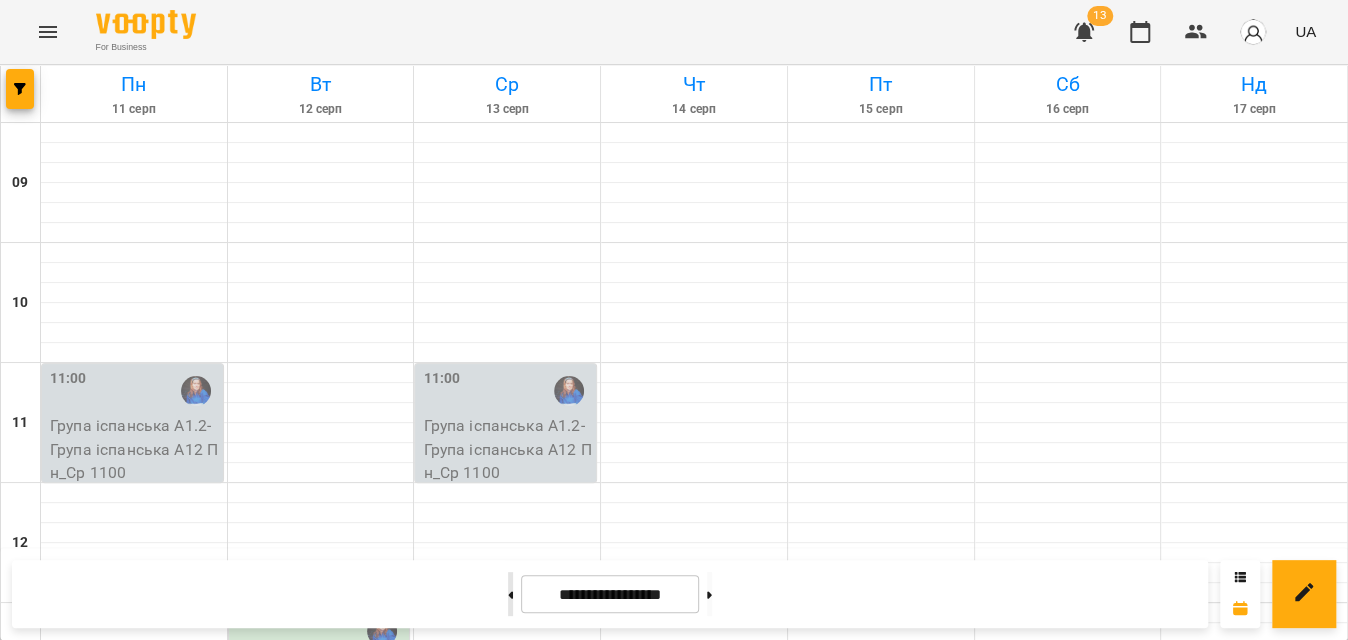 click at bounding box center [510, 594] 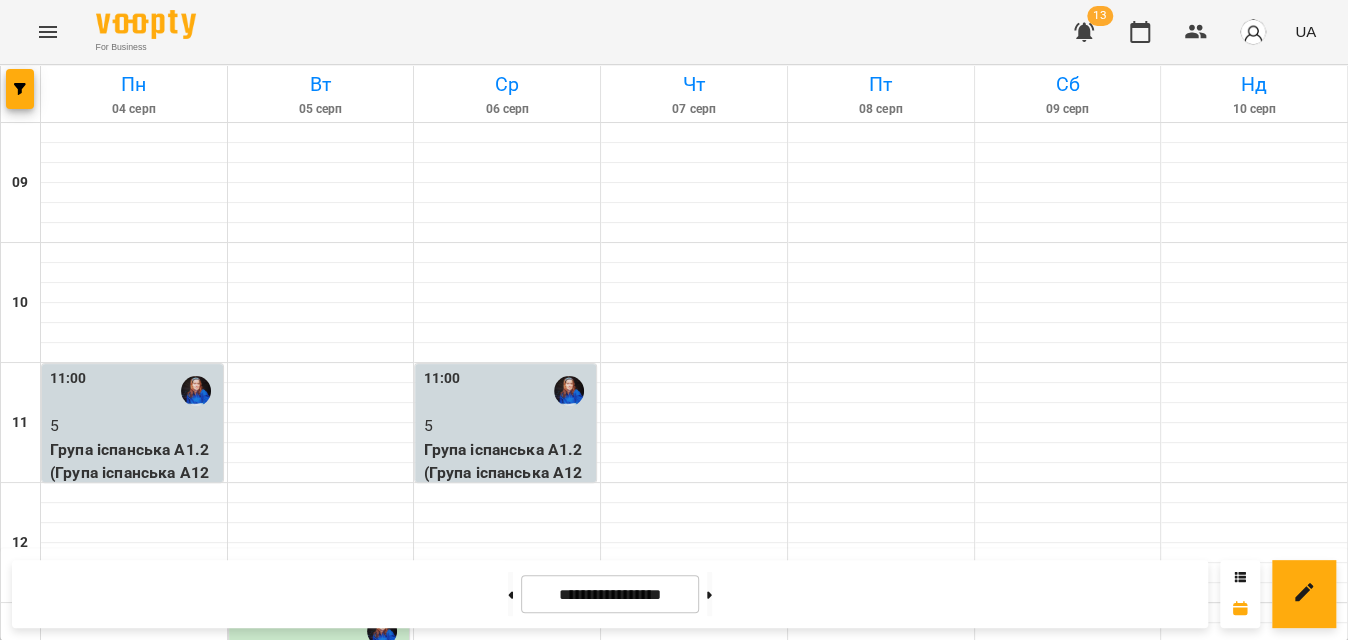 click 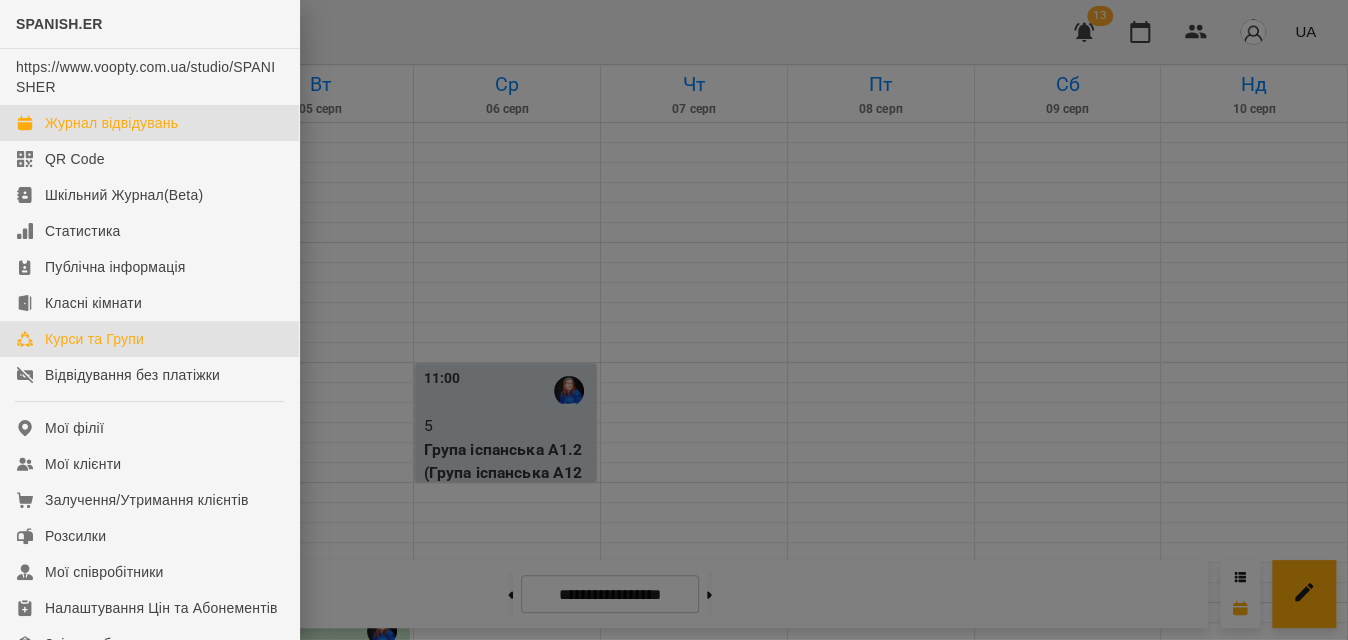 click on "Курси та Групи" at bounding box center [94, 339] 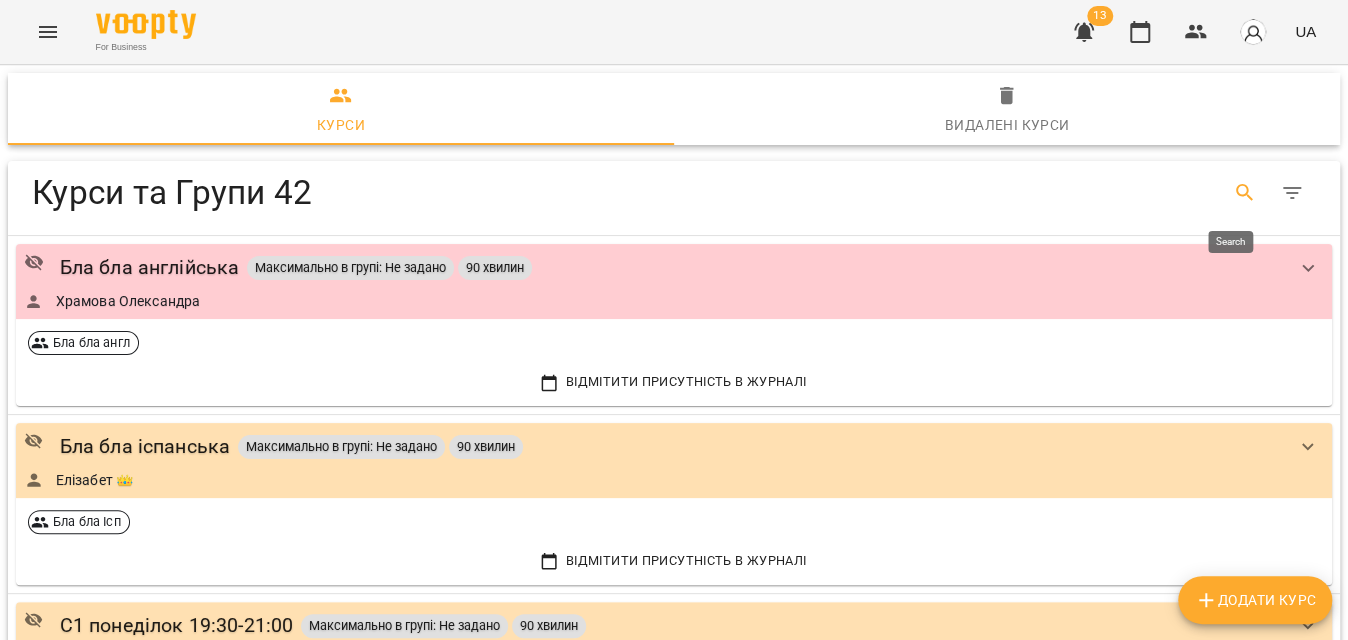click 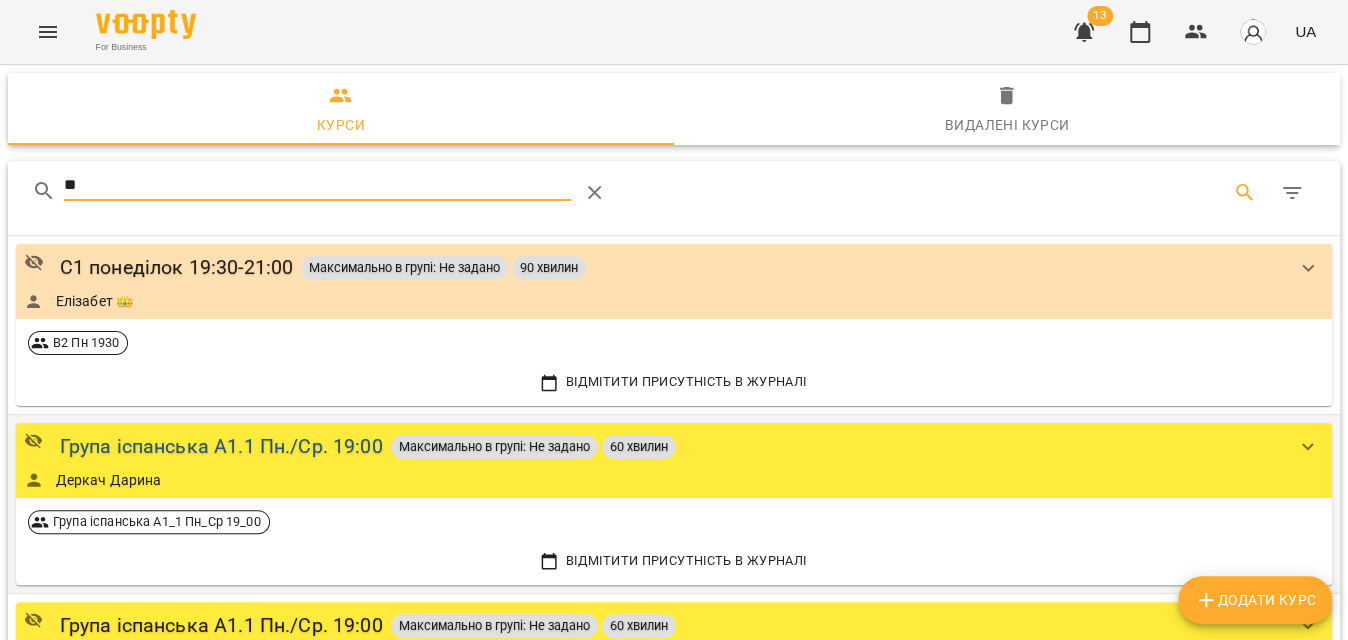 type on "**" 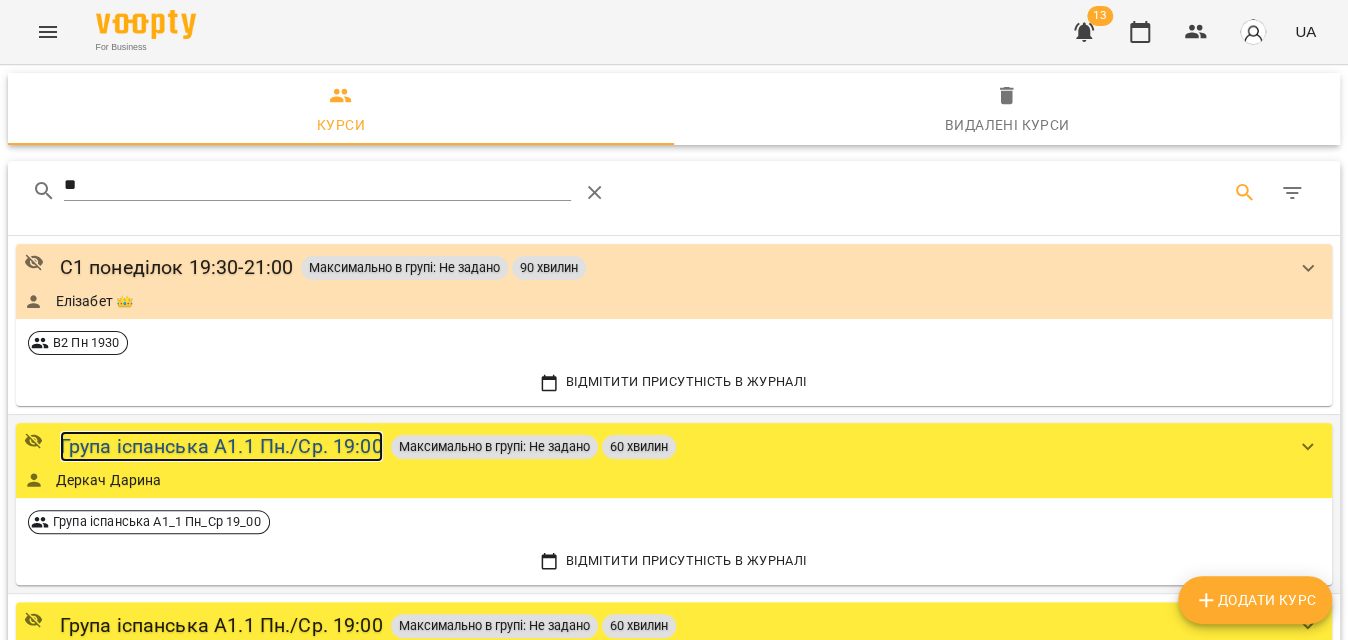 click on "Група іспанська А1.1 Пн./Ср. 19:00" at bounding box center (221, 446) 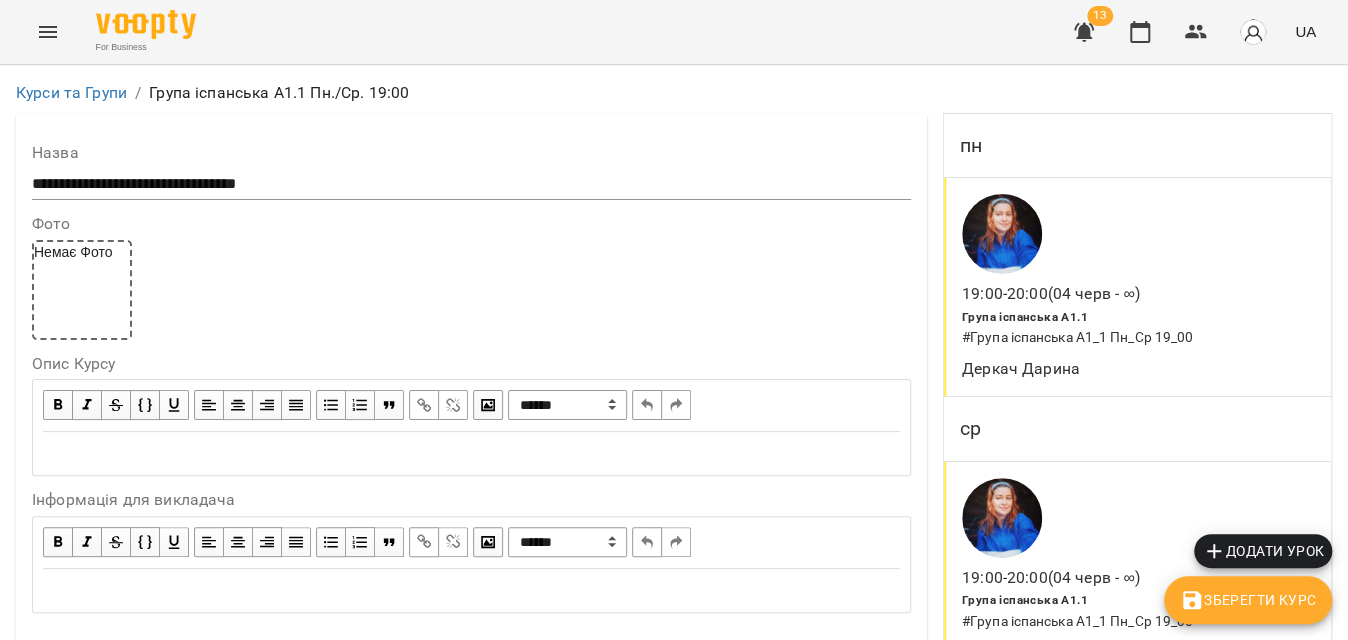 scroll, scrollTop: 1636, scrollLeft: 0, axis: vertical 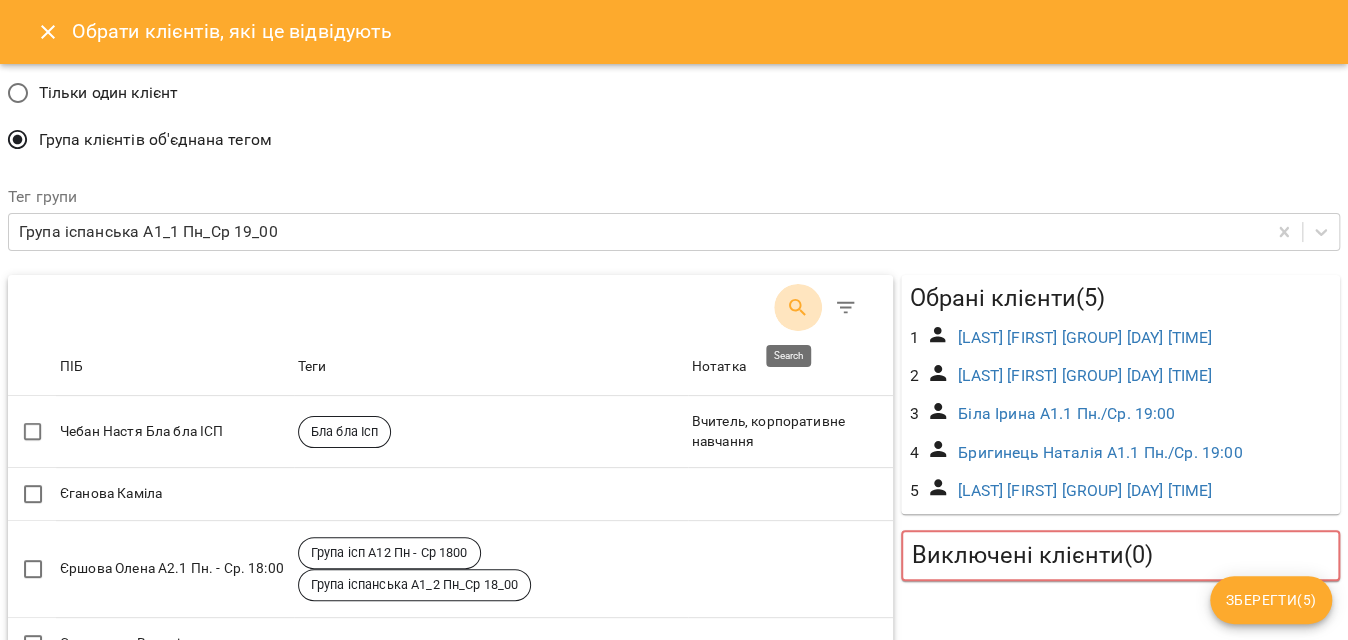 click 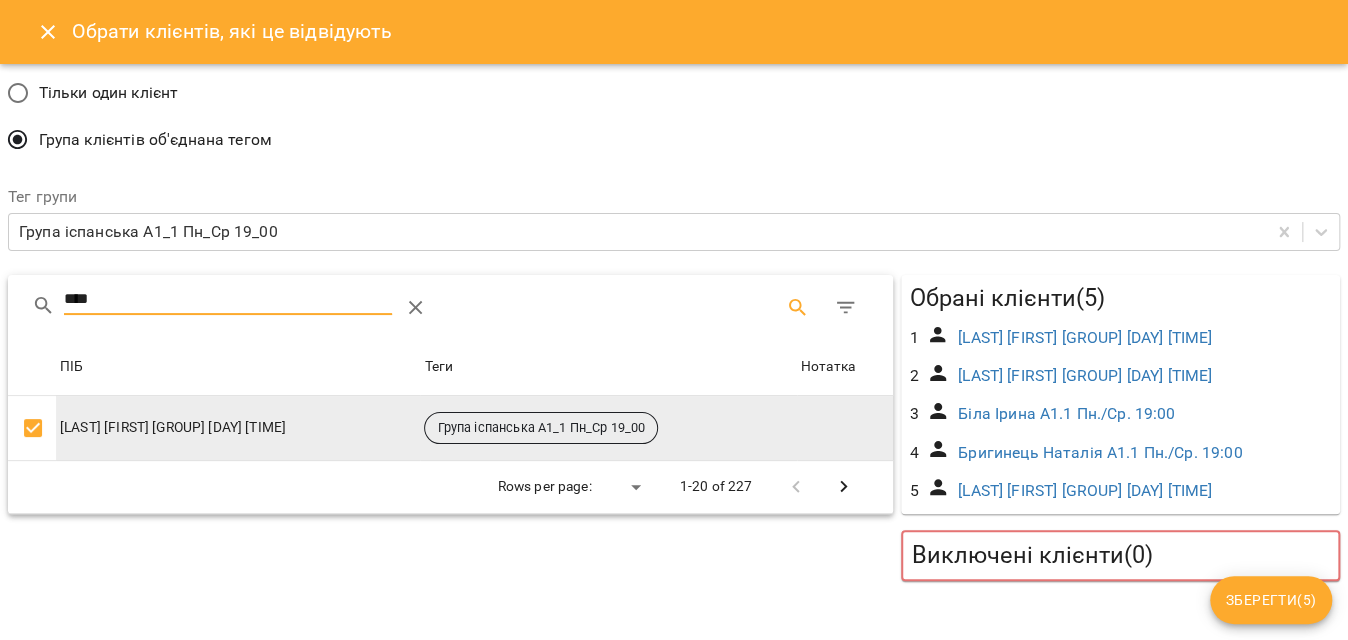 type on "****" 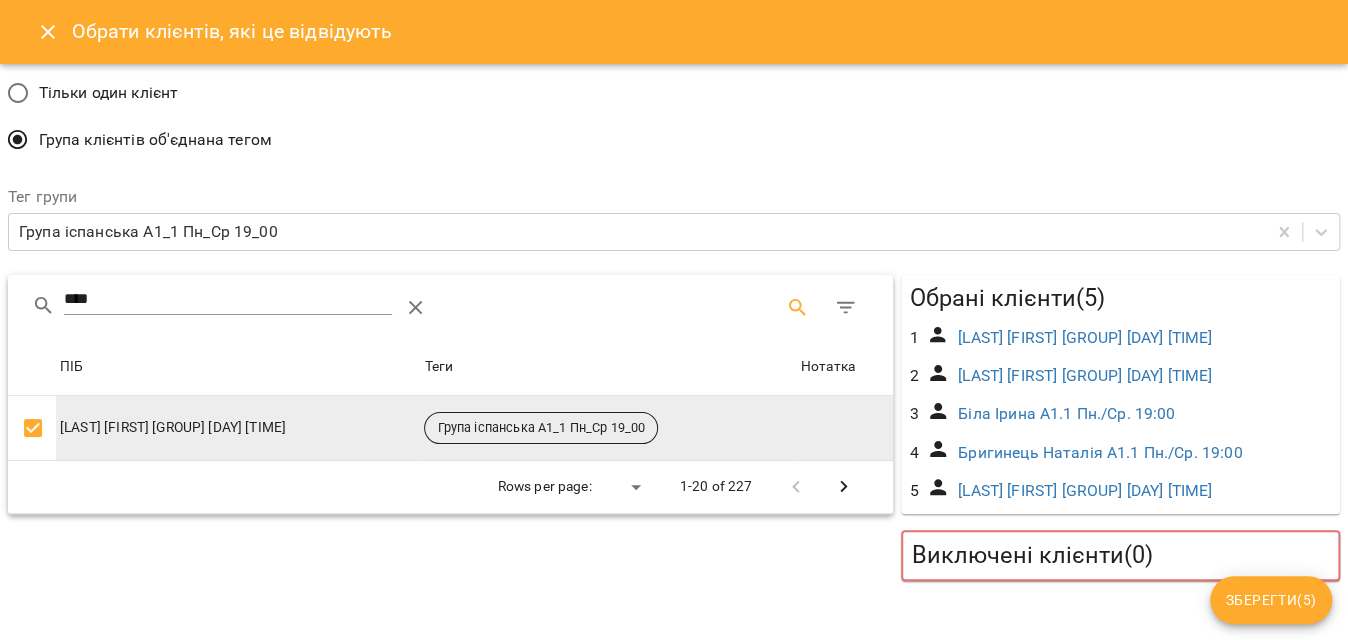click on "Терещенко Анна А1.1 Пн./Ср. 19:00" at bounding box center (238, 428) 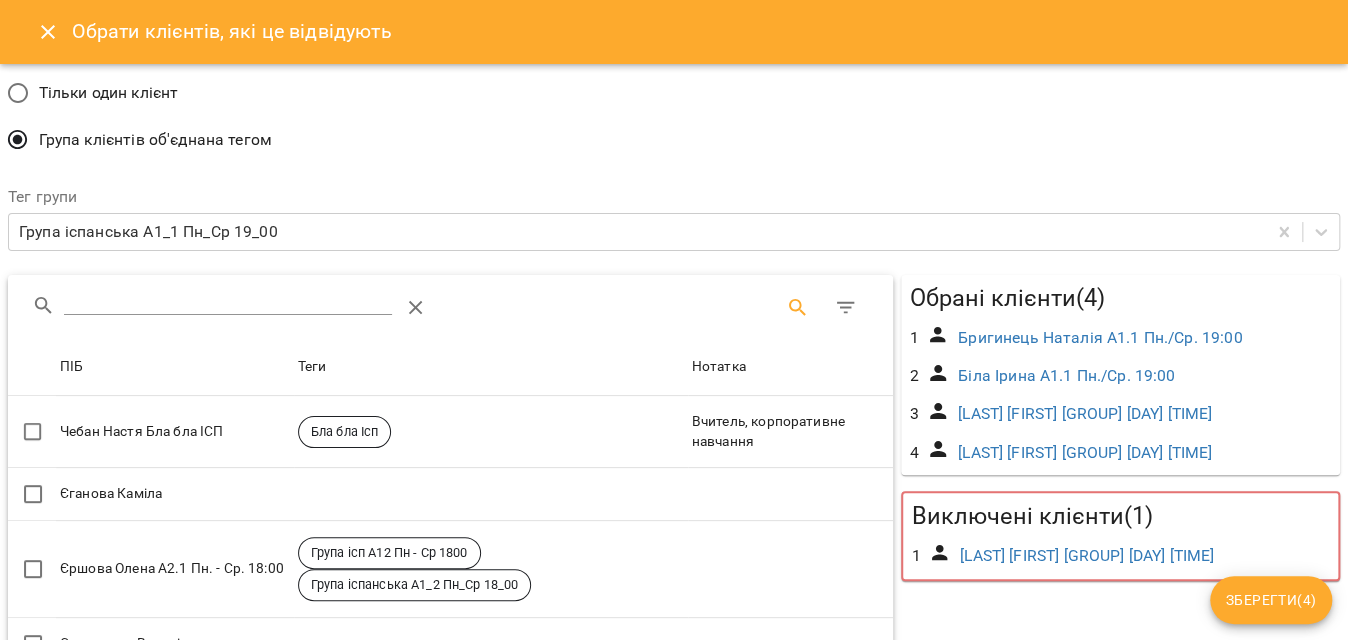 click on "Зберегти ( 4 )" at bounding box center (1271, 600) 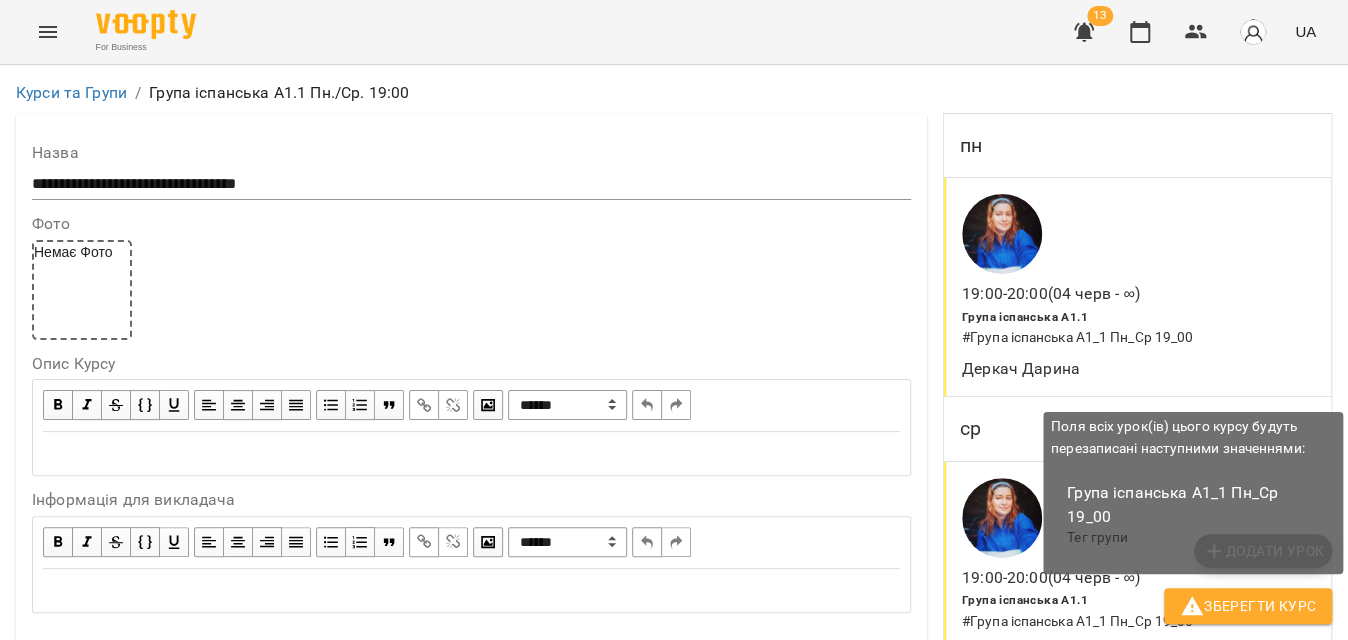 click on "Зберегти Курс" at bounding box center [1248, 606] 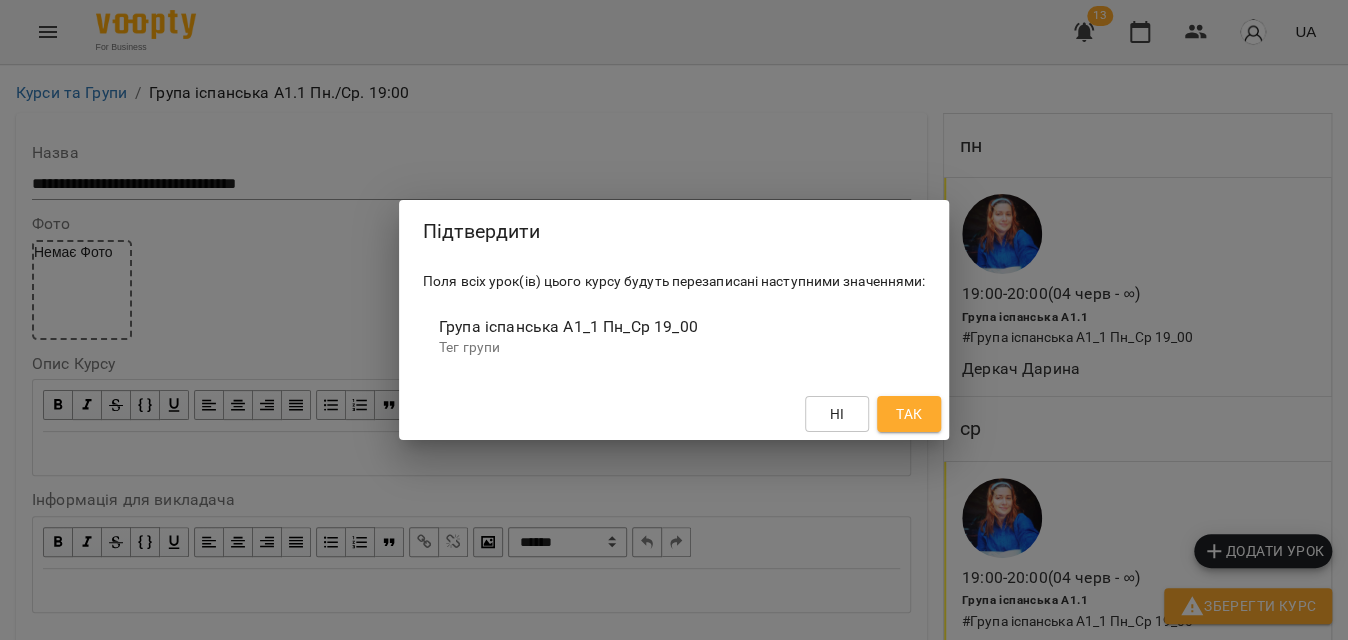 click on "Так" at bounding box center [909, 414] 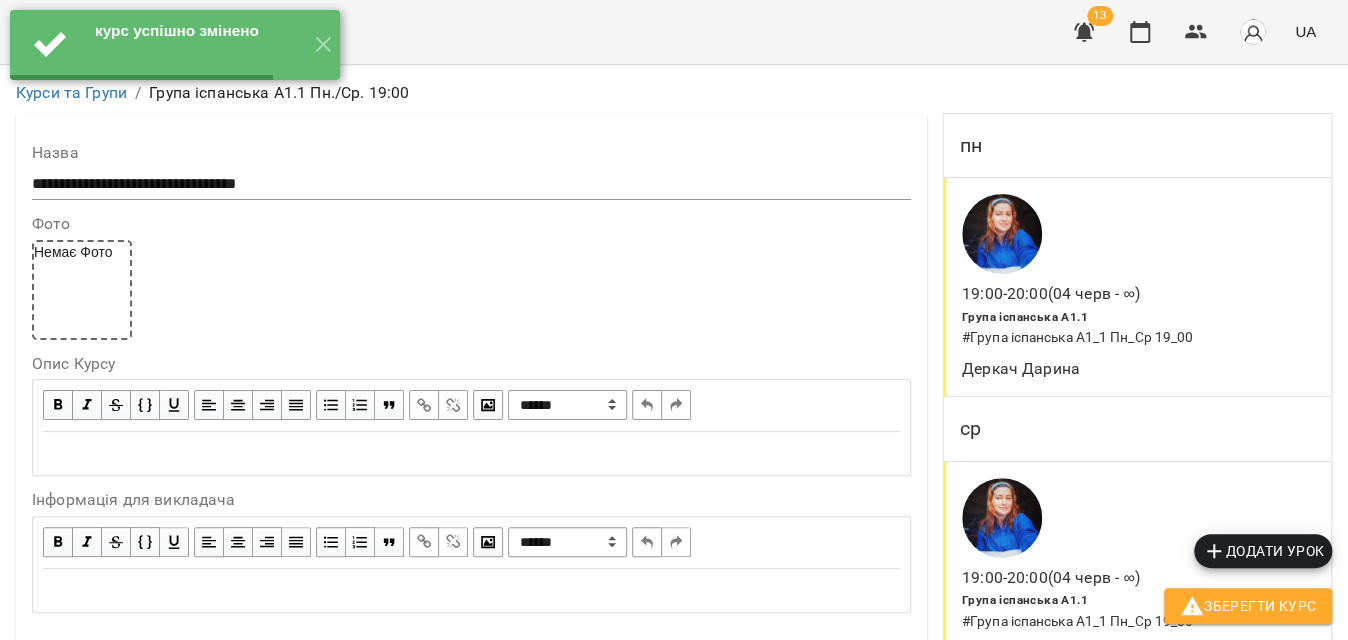 scroll, scrollTop: 0, scrollLeft: 0, axis: both 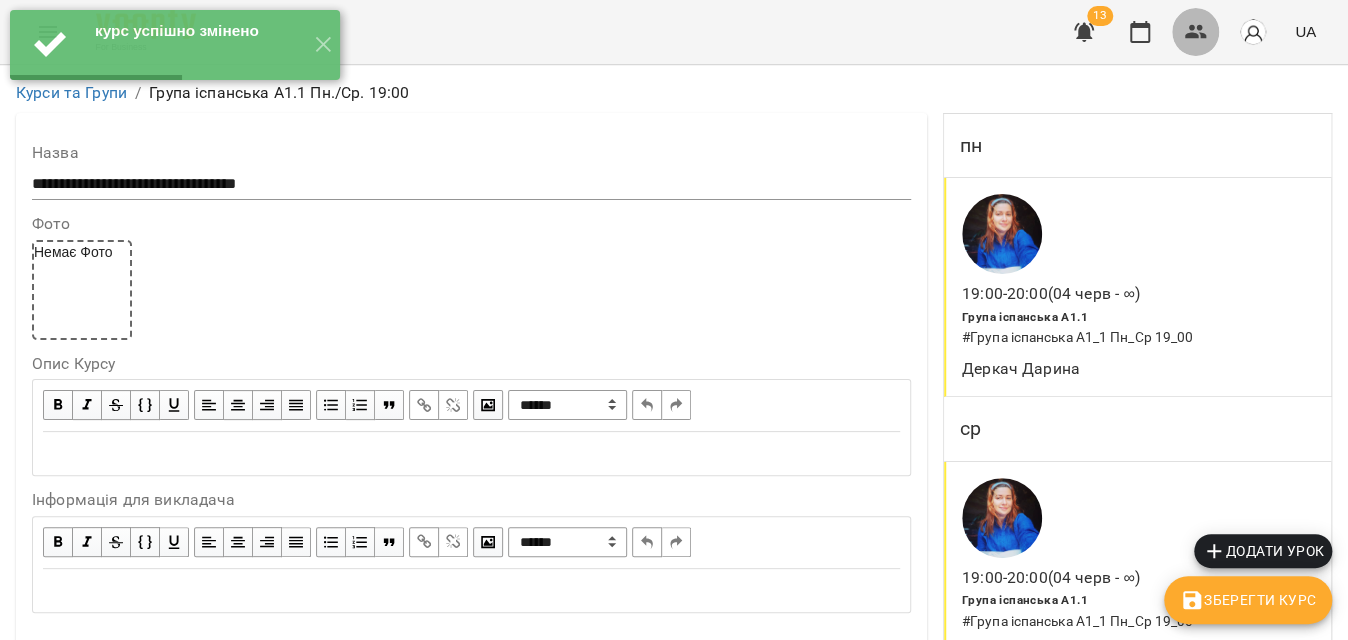 click 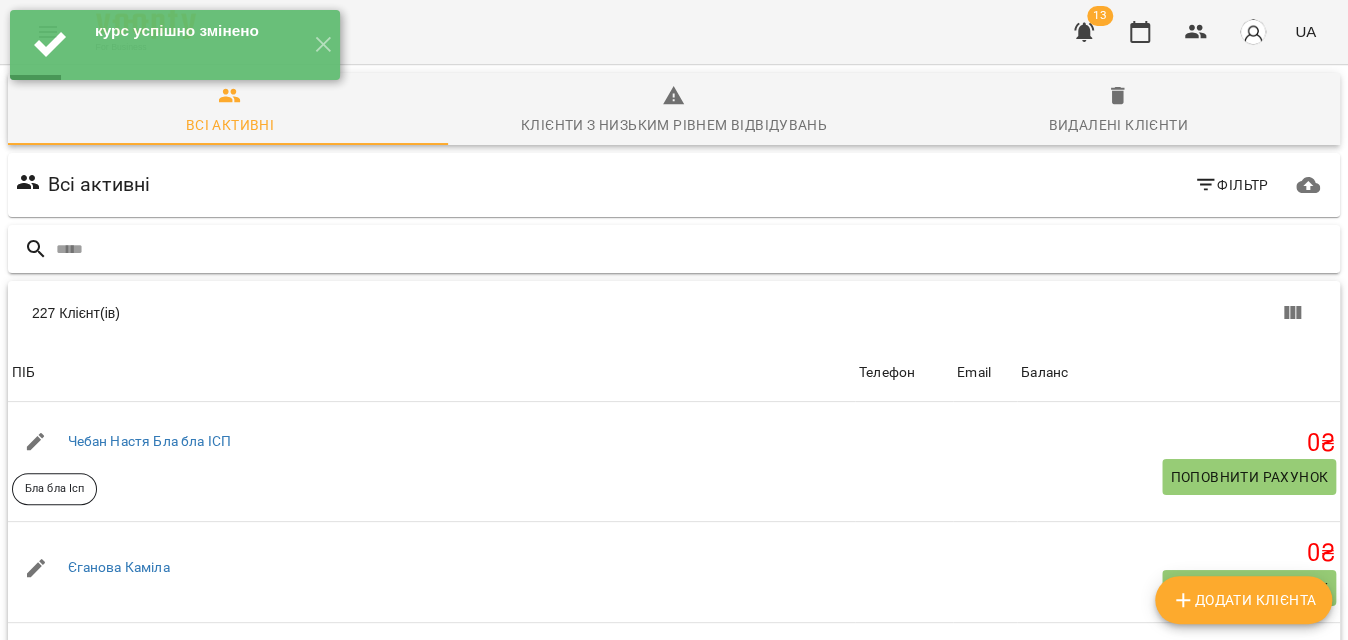 click at bounding box center [694, 249] 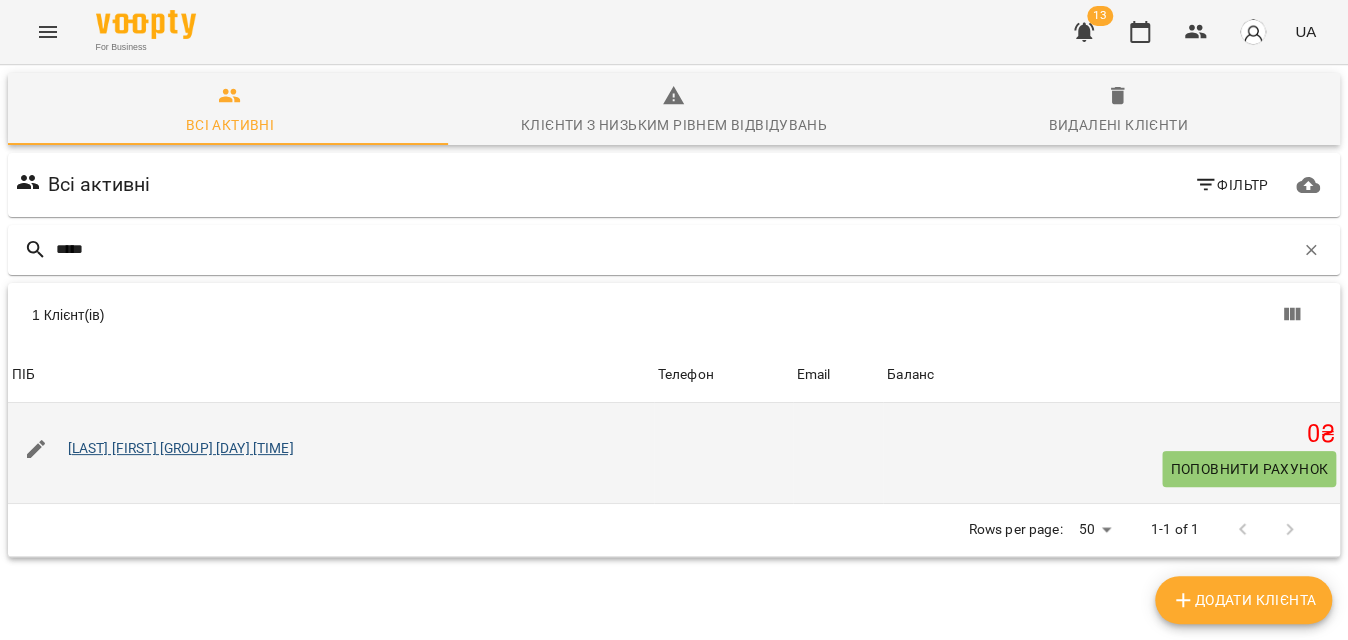 type on "*****" 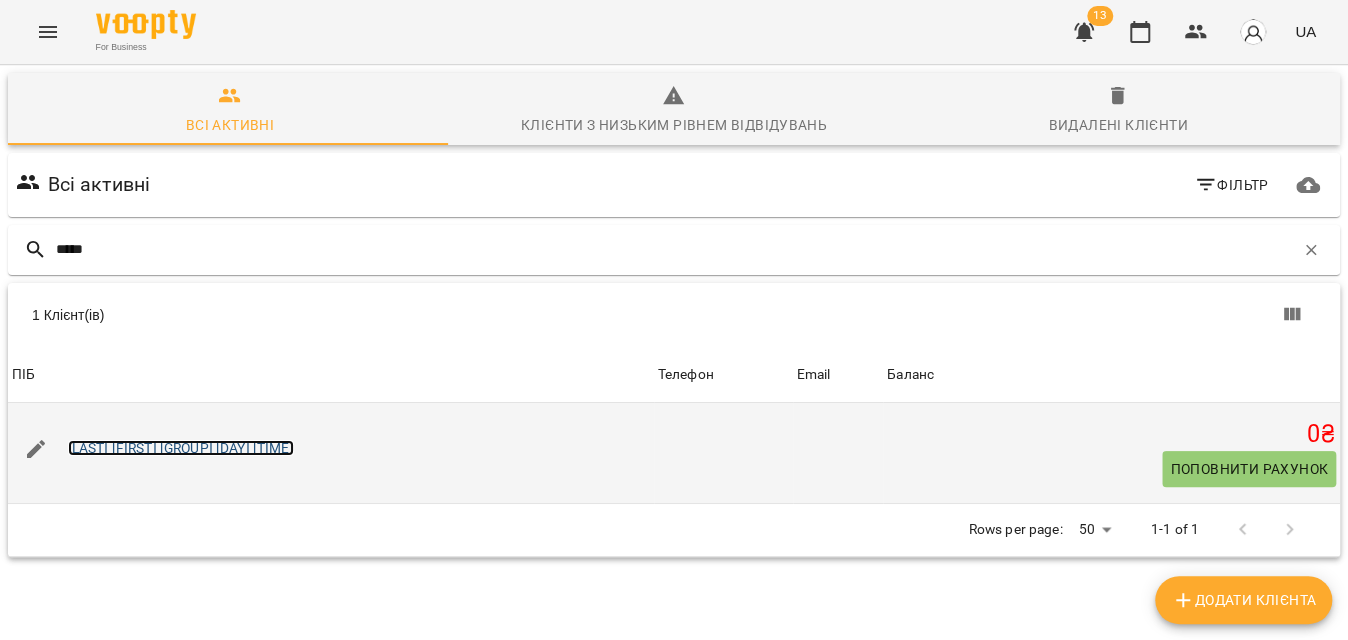click on "Терещенко Анна А1.1 Пн./Ср. 19:00" at bounding box center [181, 448] 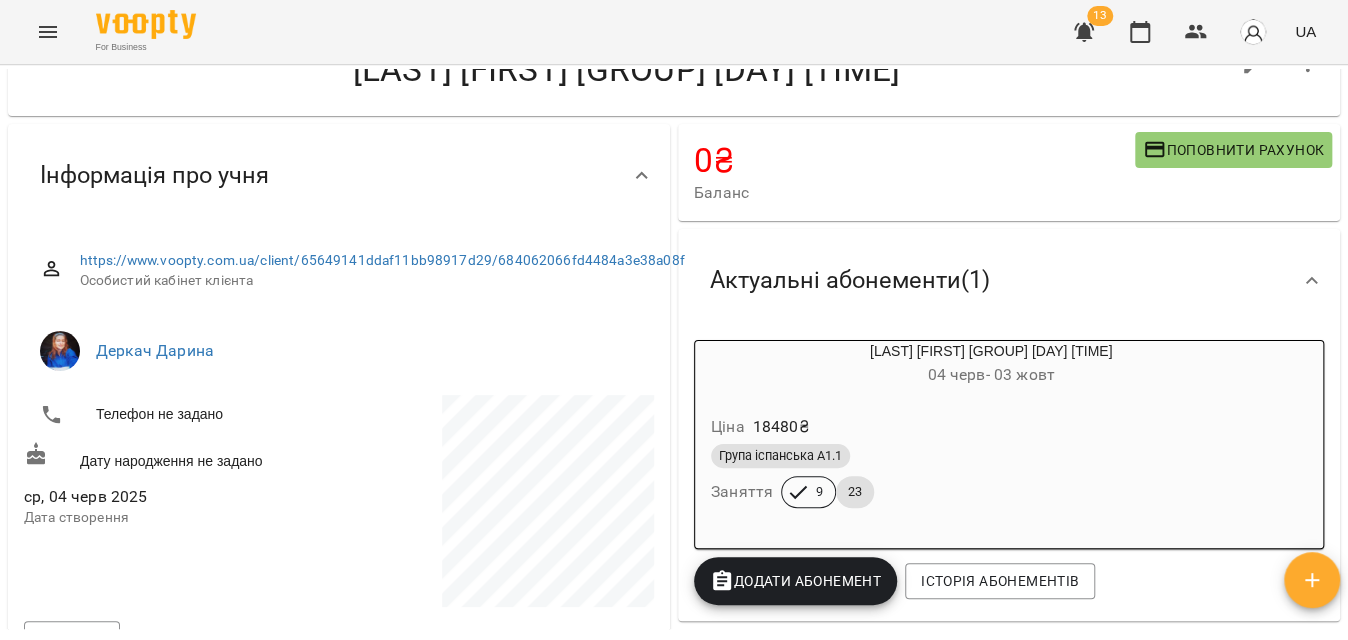 scroll, scrollTop: 181, scrollLeft: 0, axis: vertical 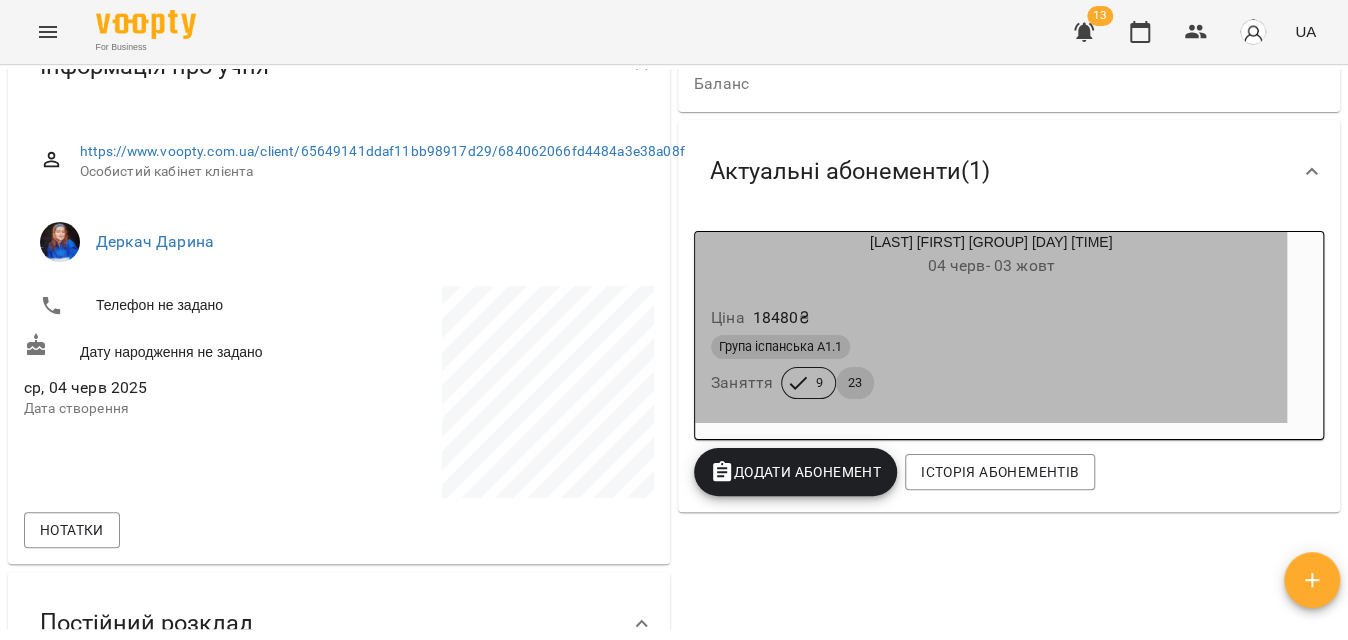 click on "Група іспанська А1.1" at bounding box center (991, 347) 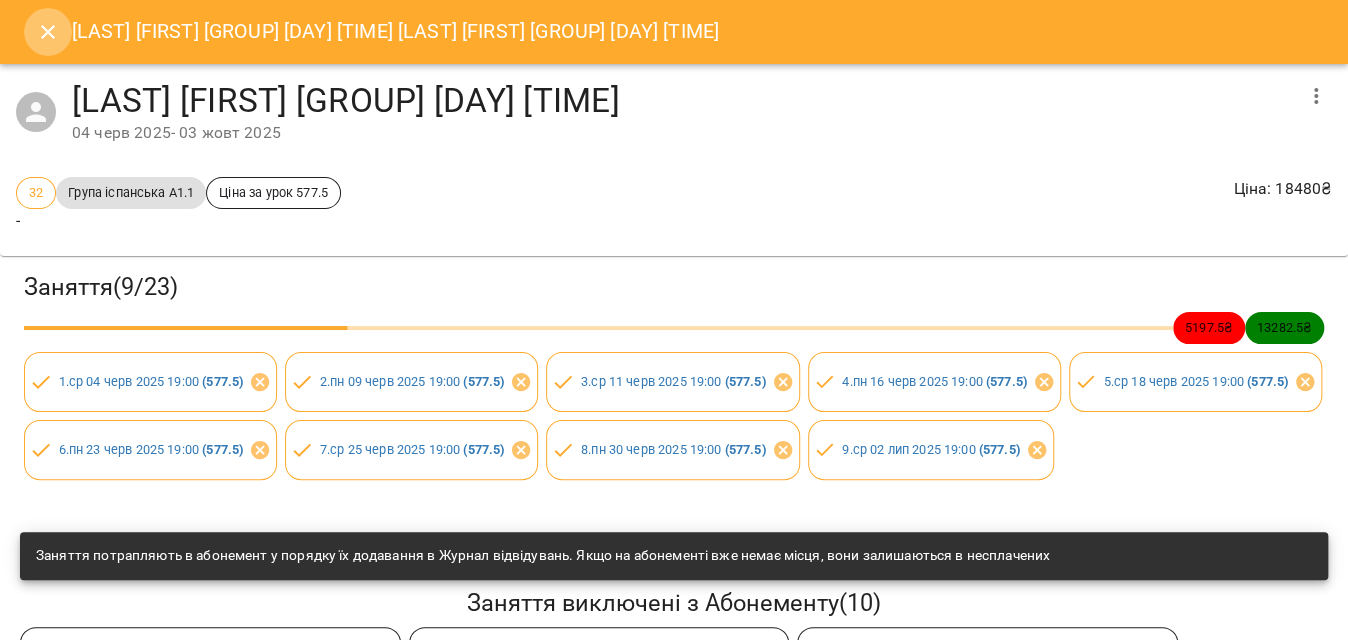 click 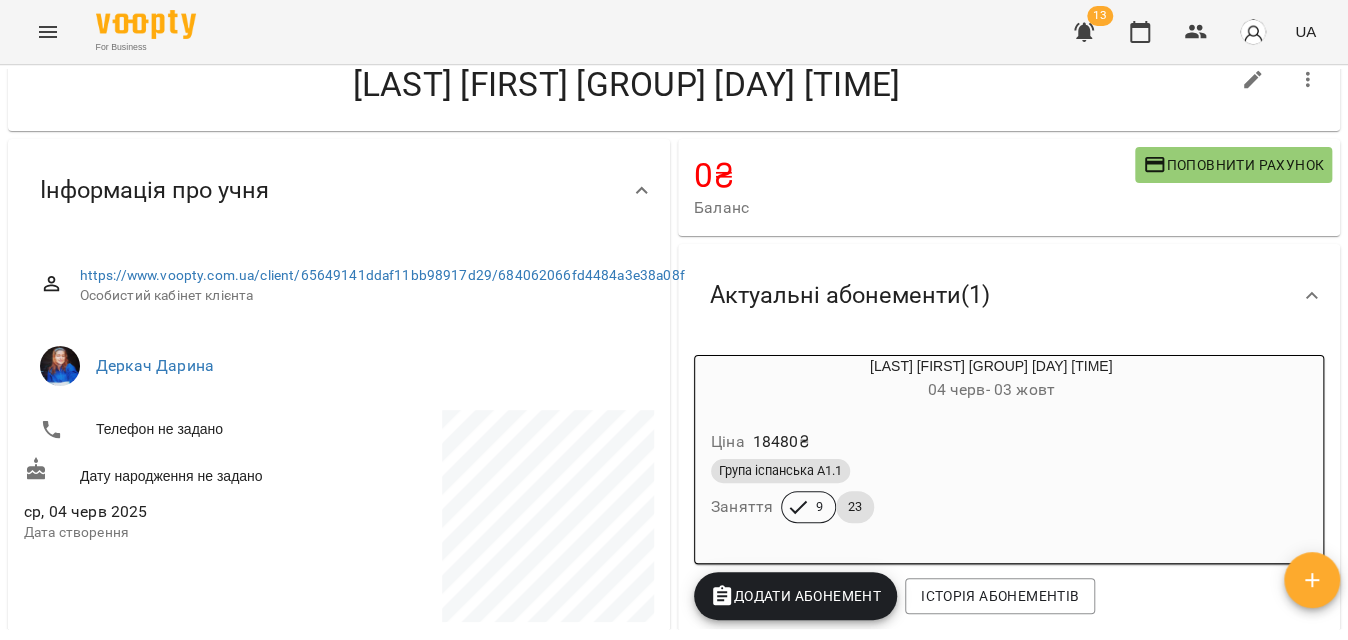 scroll, scrollTop: 0, scrollLeft: 0, axis: both 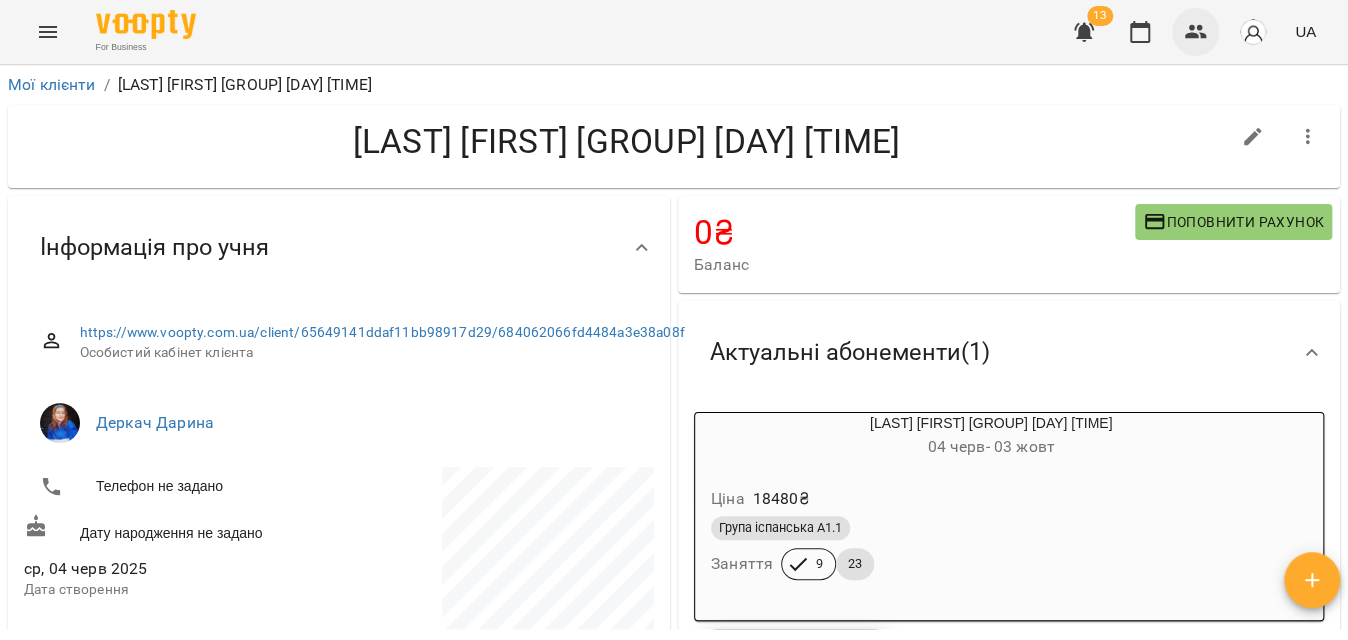 click 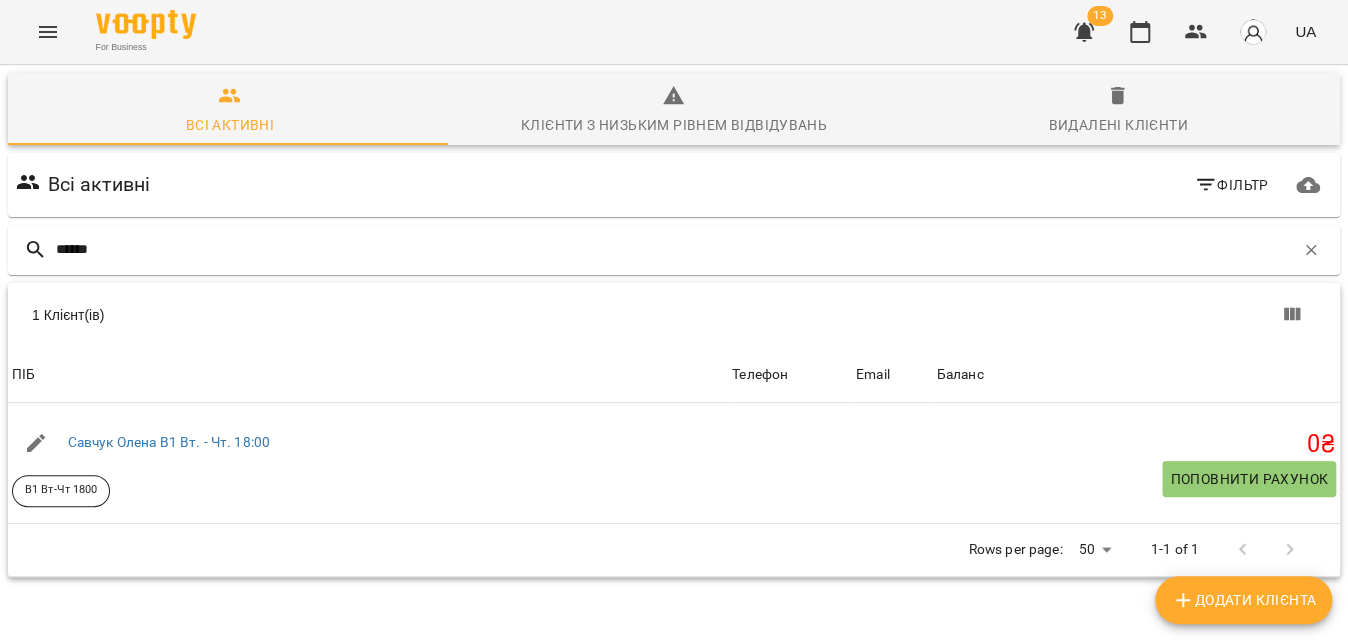 type on "******" 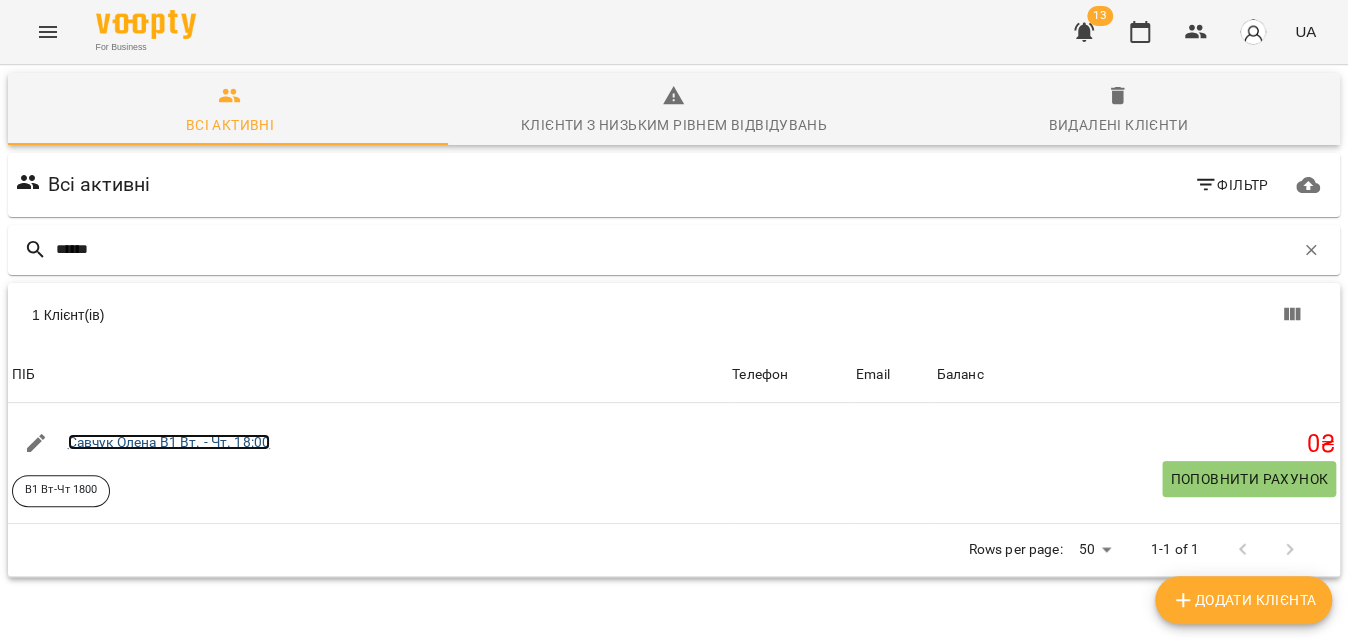 click on "Савчук Олена В1 Вт. - Чт. 18:00" at bounding box center (169, 442) 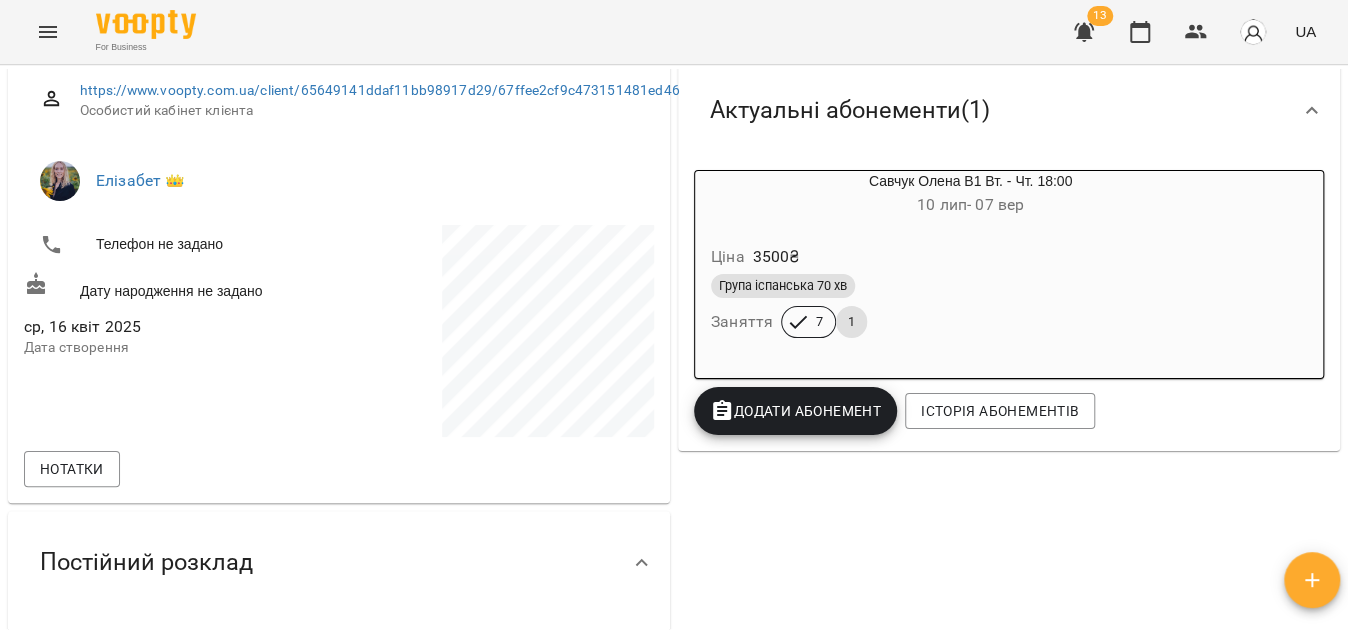 scroll, scrollTop: 272, scrollLeft: 0, axis: vertical 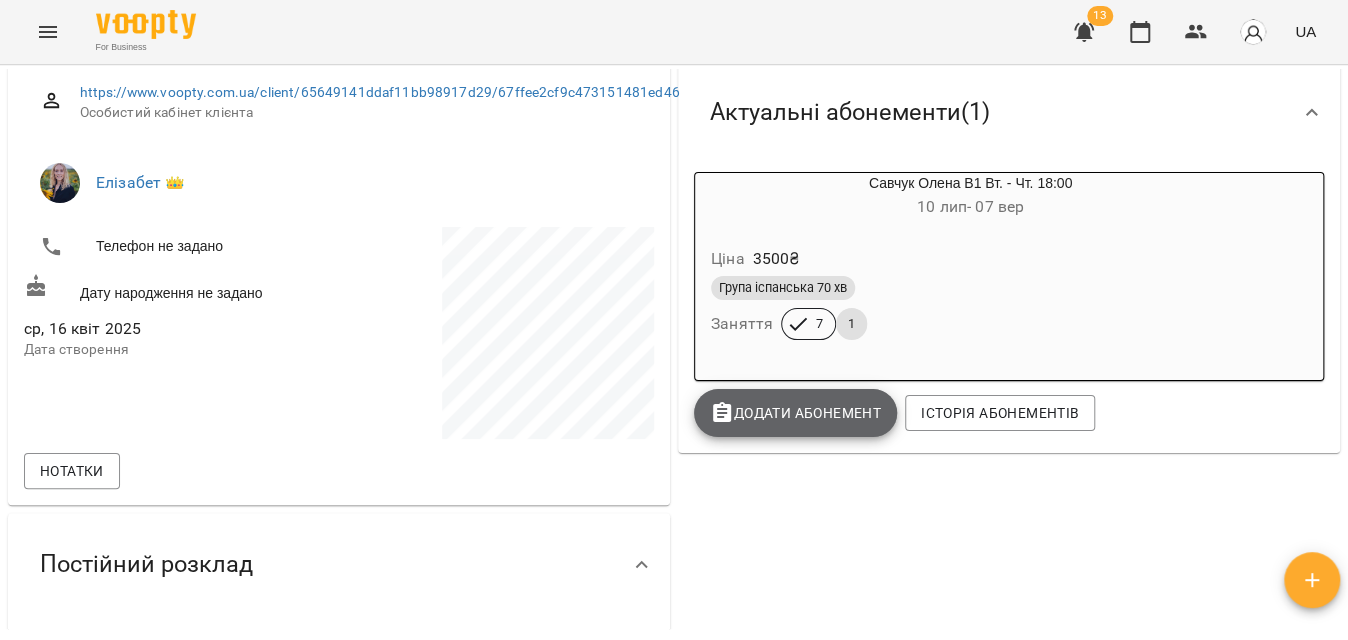 click 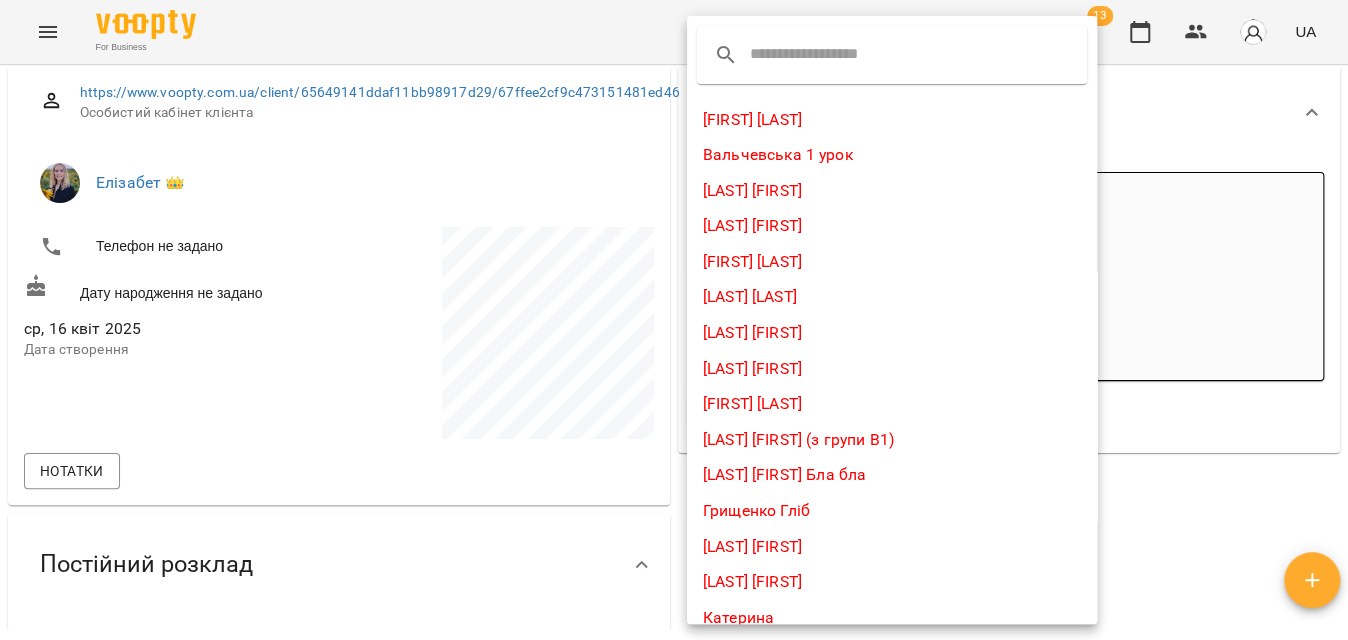 click at bounding box center [829, 55] 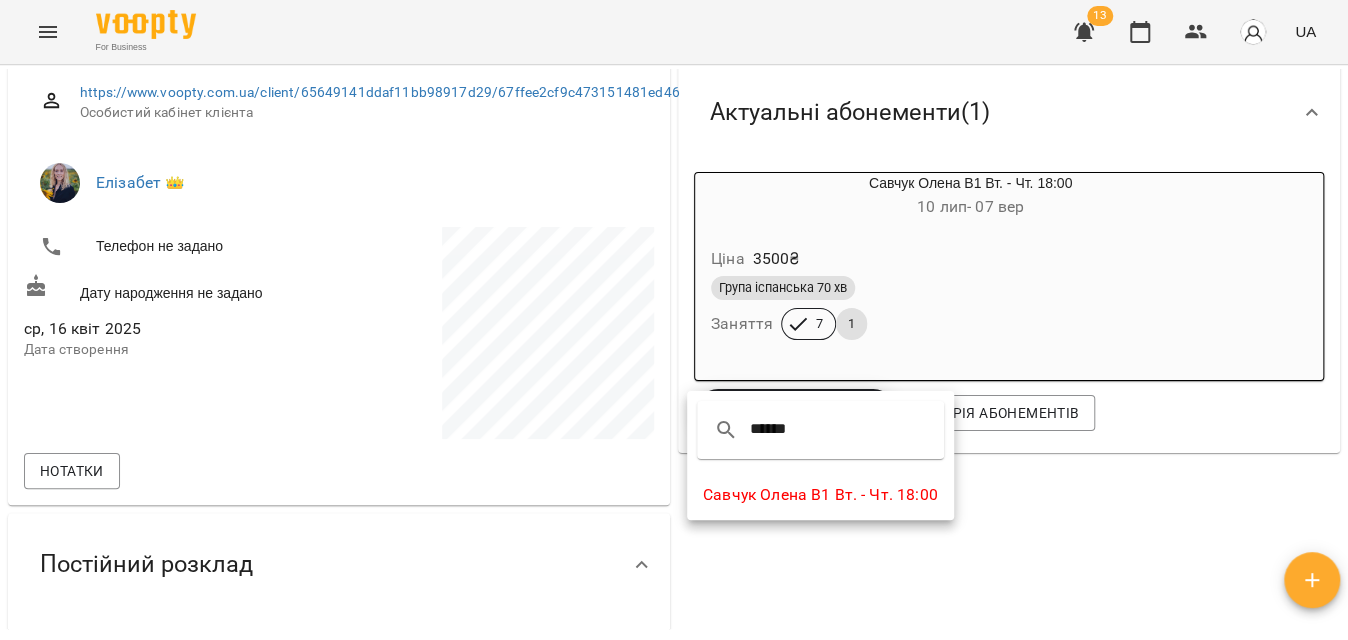 type on "******" 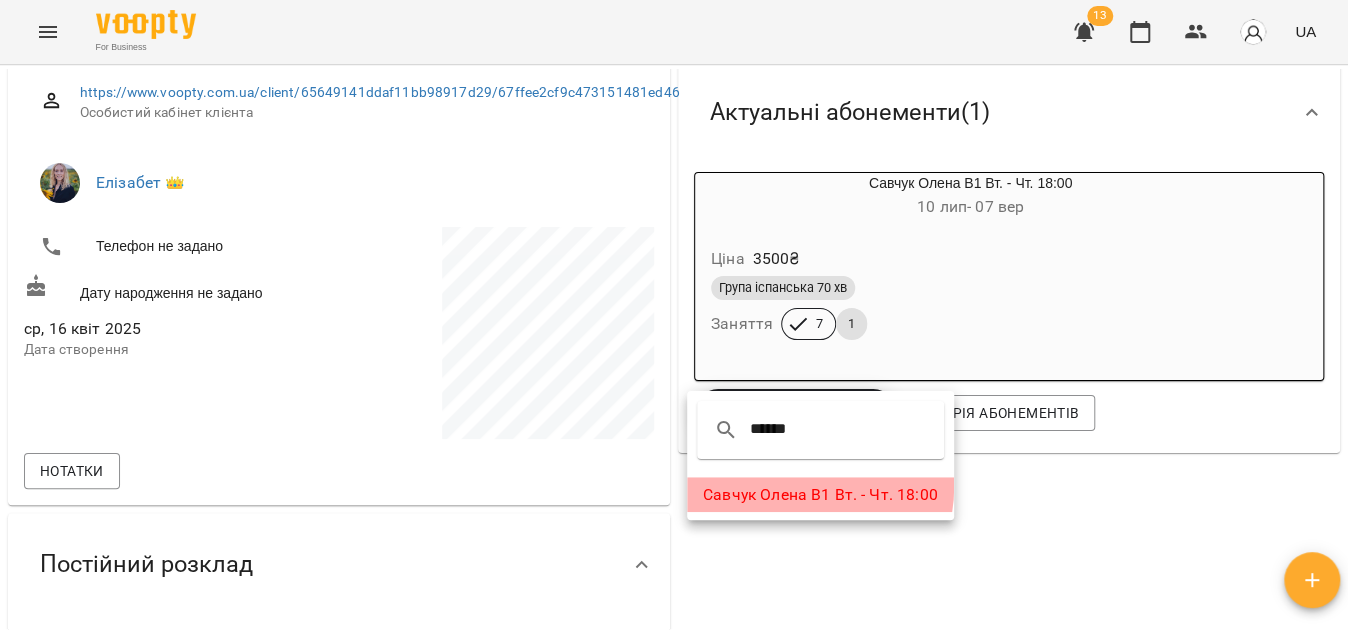 click on "Савчук Олена В1 Вт. - Чт. 18:00" at bounding box center (820, 495) 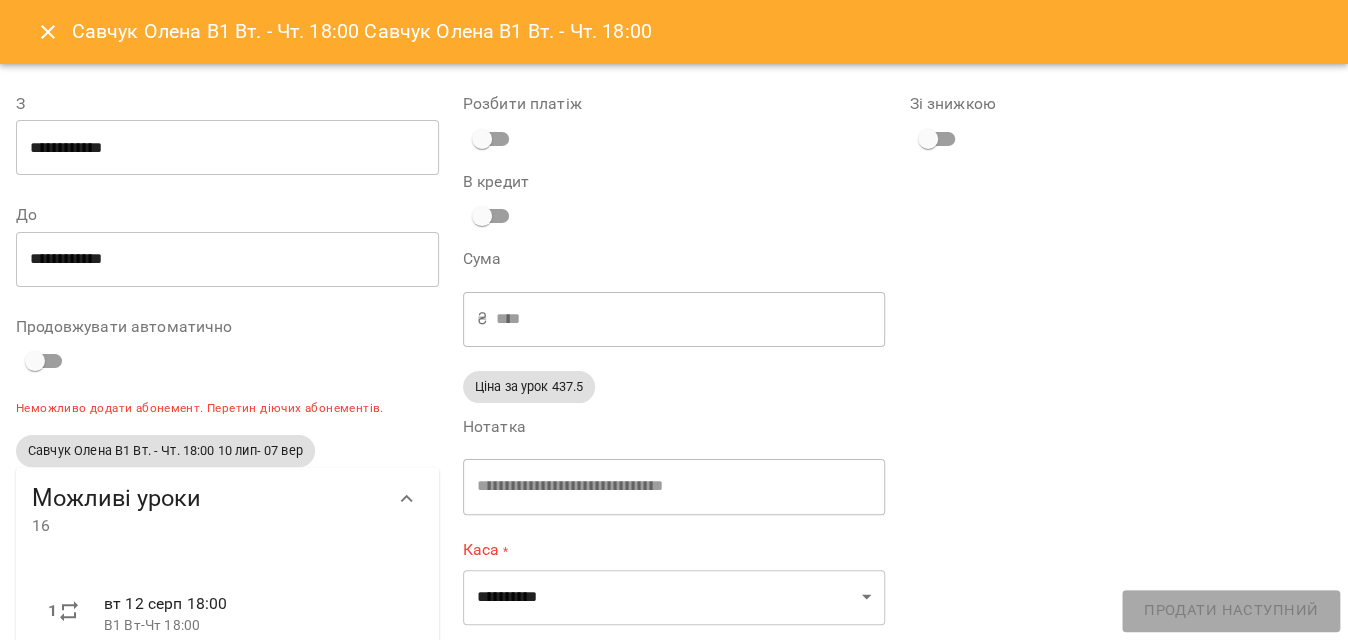 click on "**********" at bounding box center [227, 148] 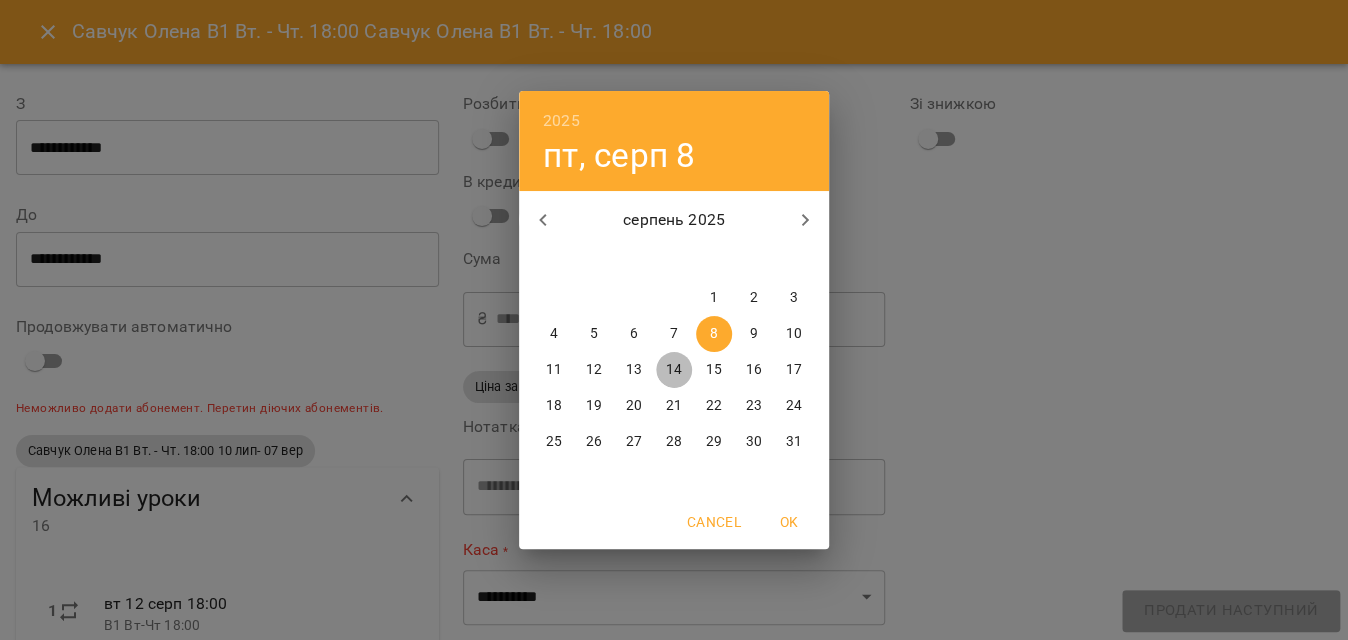 click on "14" at bounding box center [674, 370] 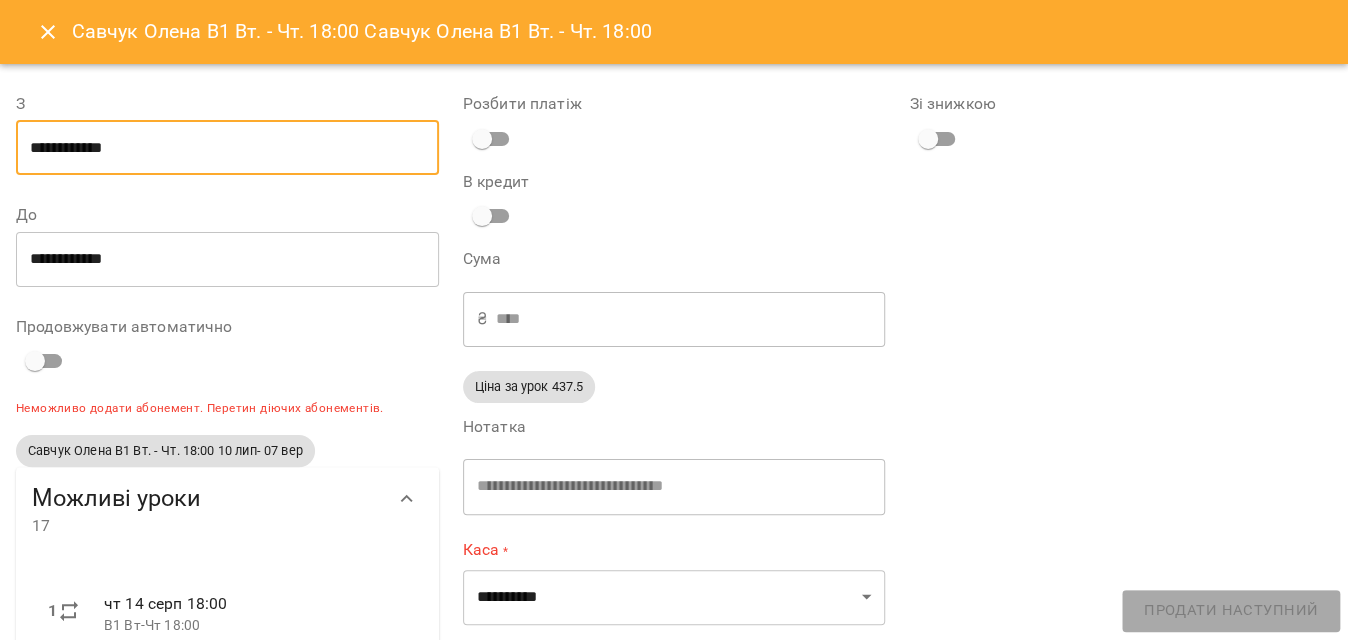 click at bounding box center (48, 32) 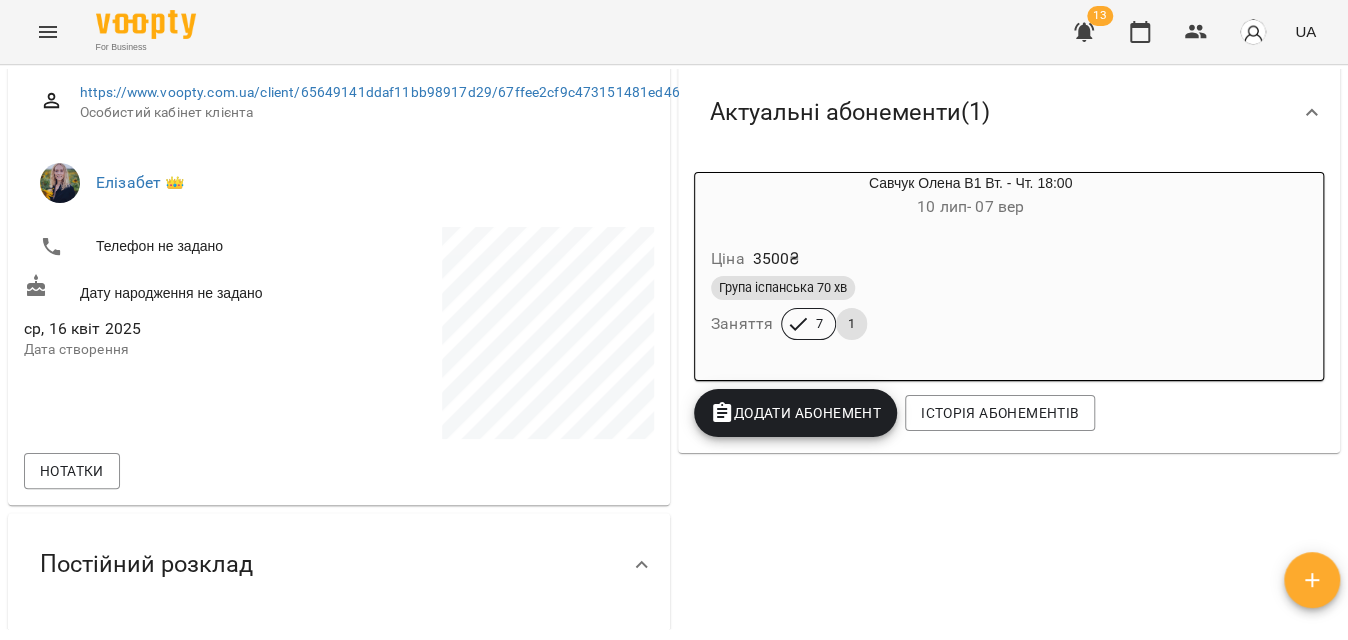 click on "Група іспанська 70 хв" at bounding box center (970, 288) 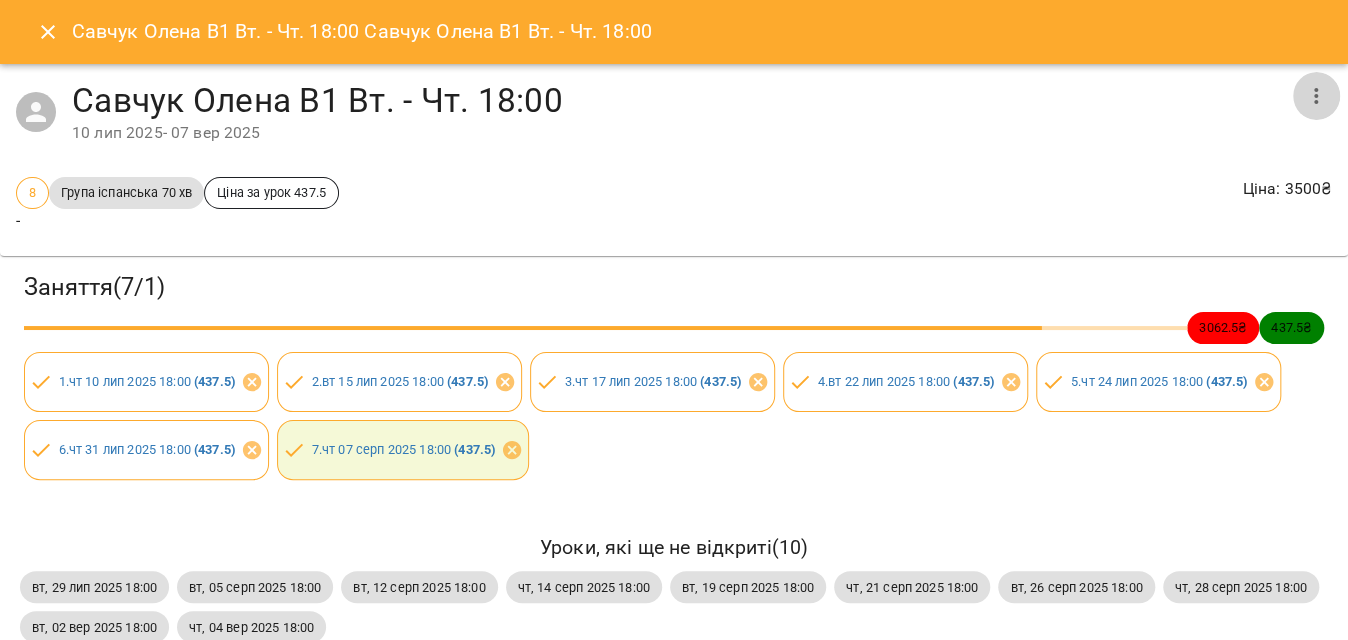 click 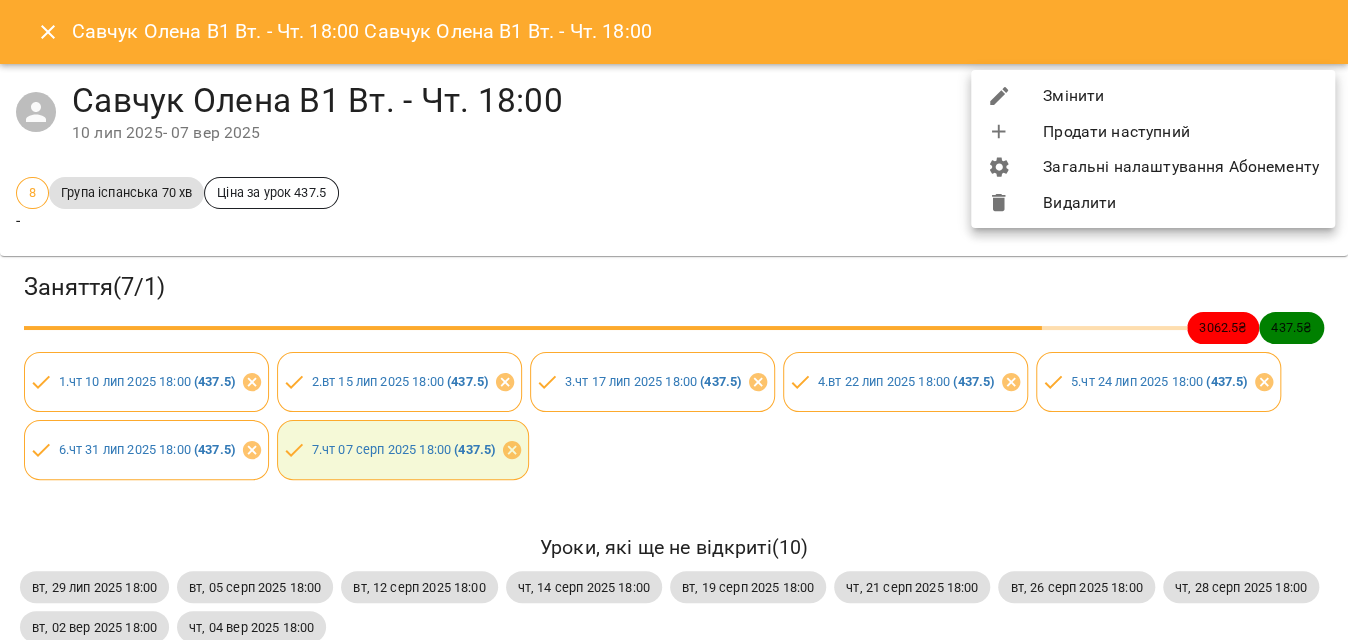 click on "Змінити" at bounding box center (1153, 96) 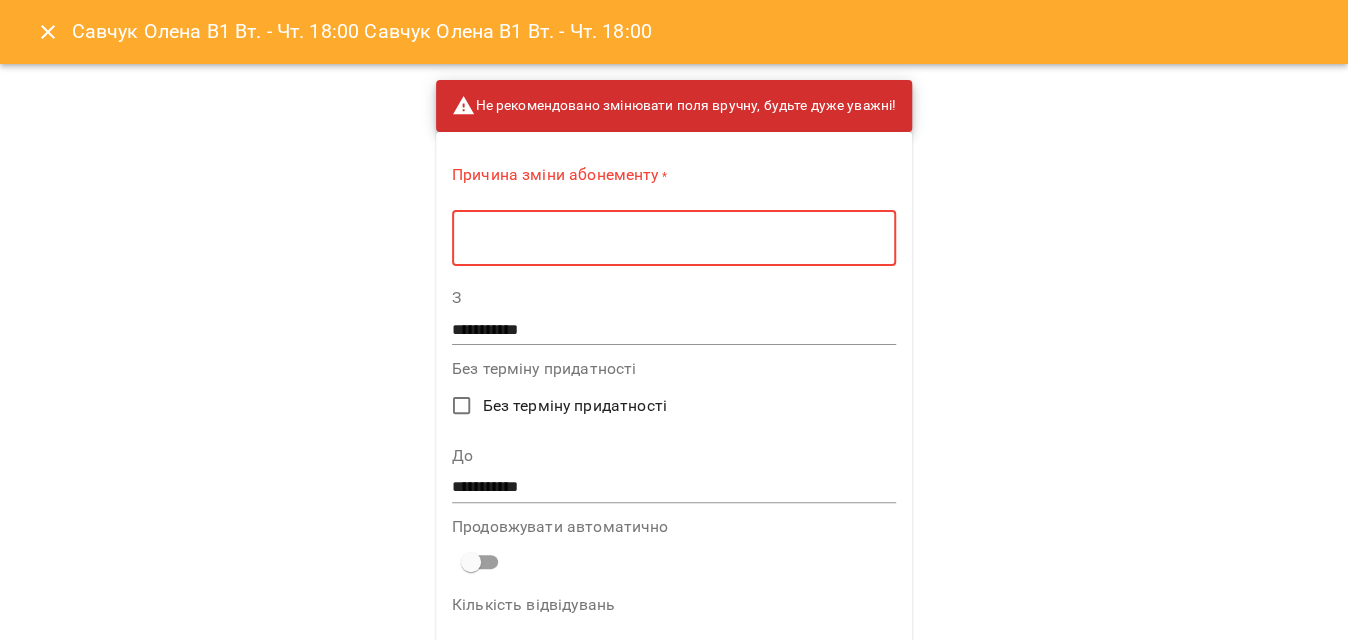 click at bounding box center [674, 238] 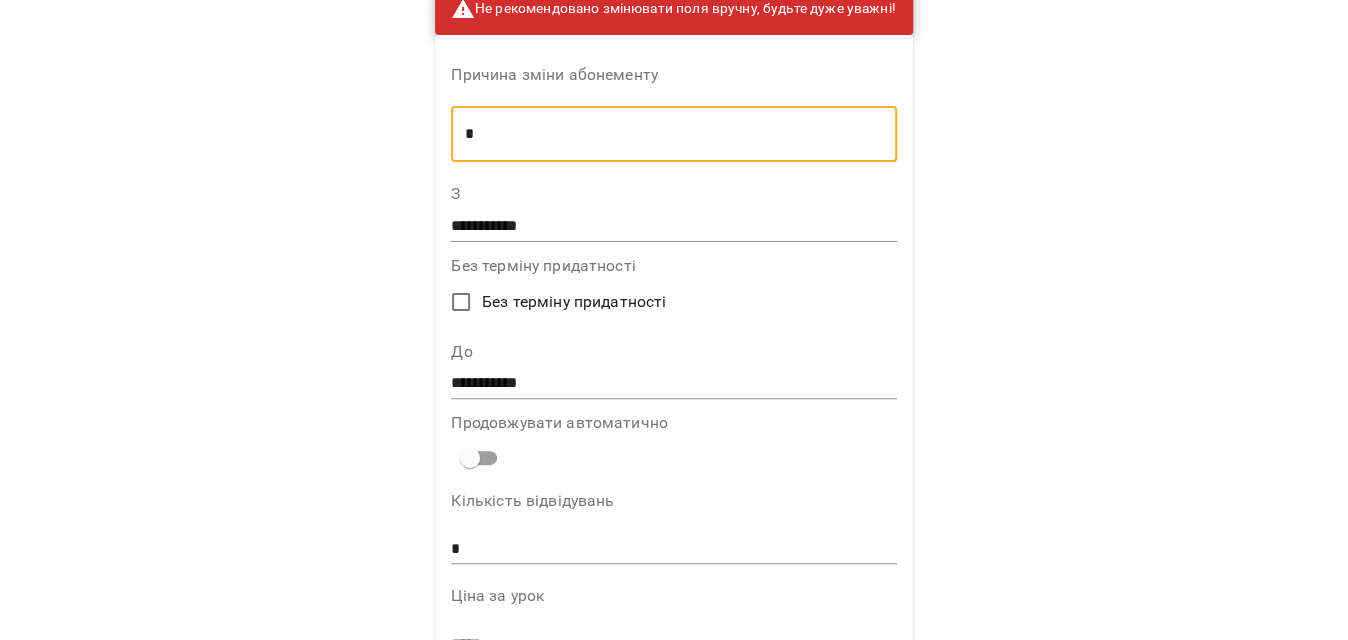 scroll, scrollTop: 181, scrollLeft: 0, axis: vertical 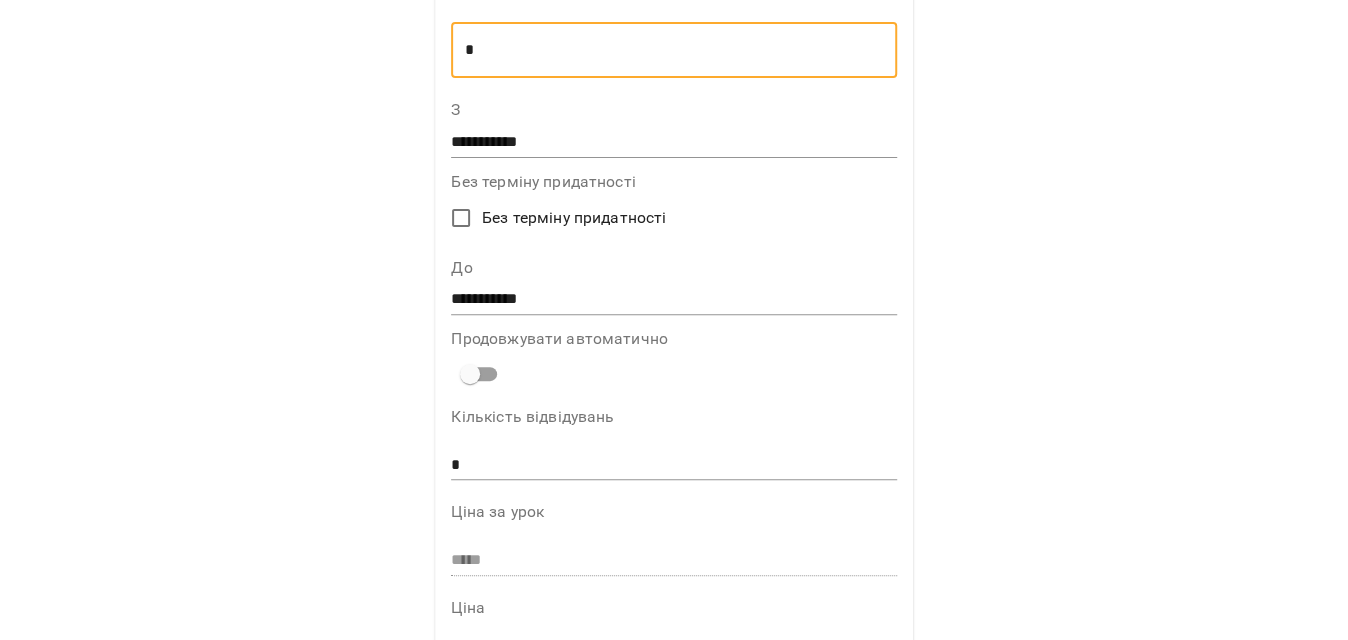 type on "*" 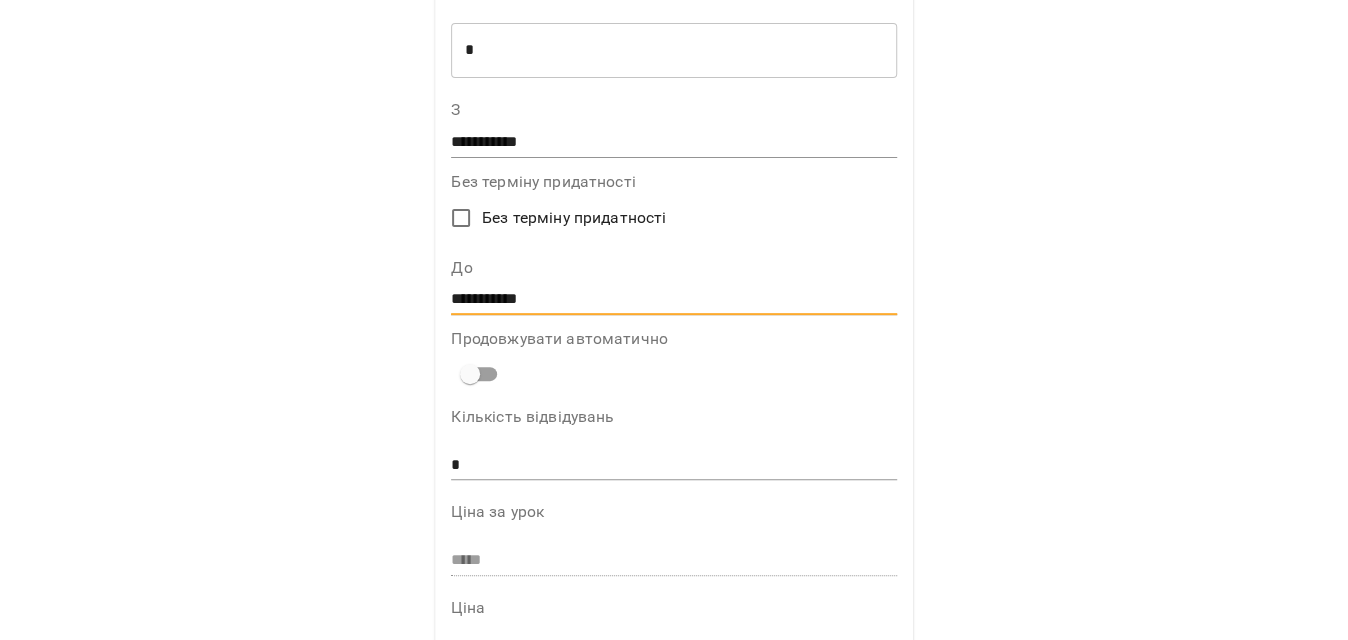 click on "**********" at bounding box center (673, 300) 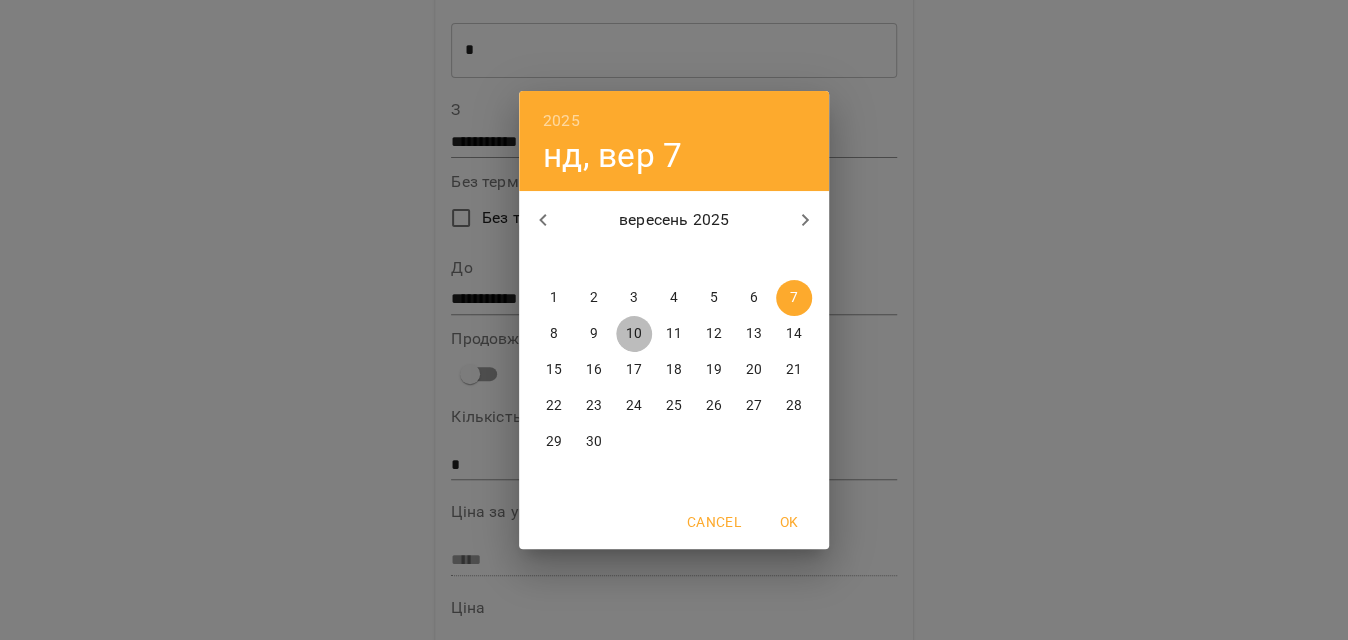 click on "10" at bounding box center (634, 334) 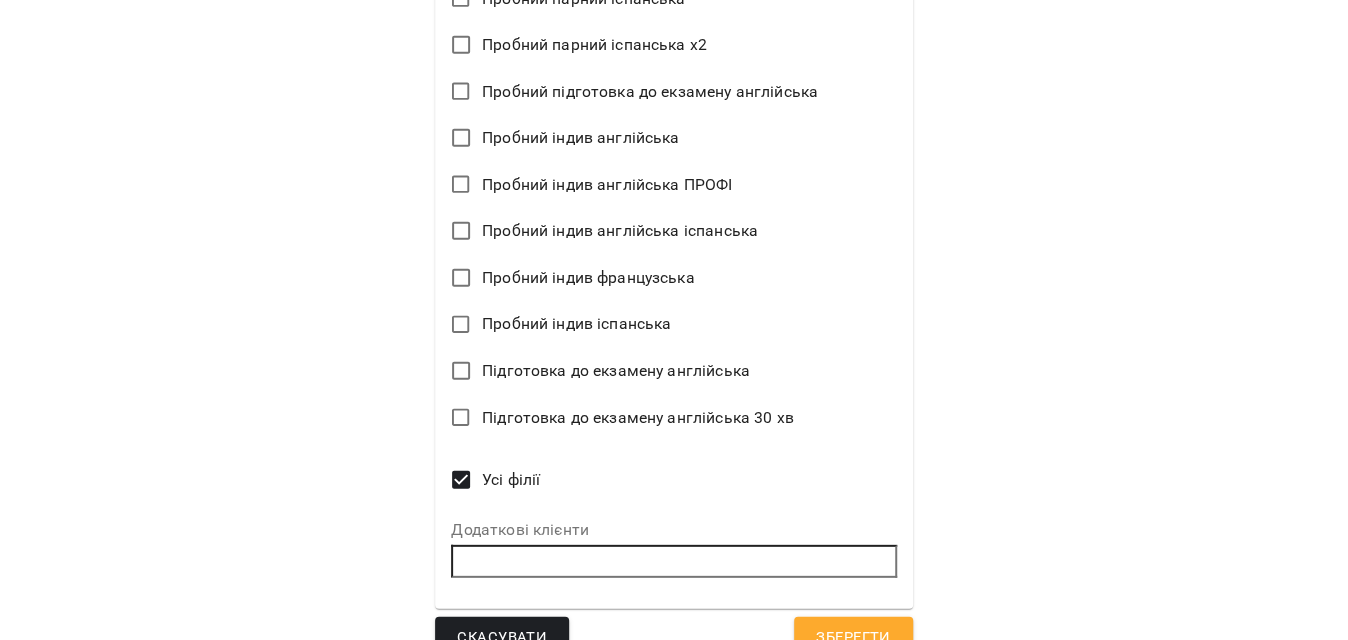 scroll, scrollTop: 2587, scrollLeft: 0, axis: vertical 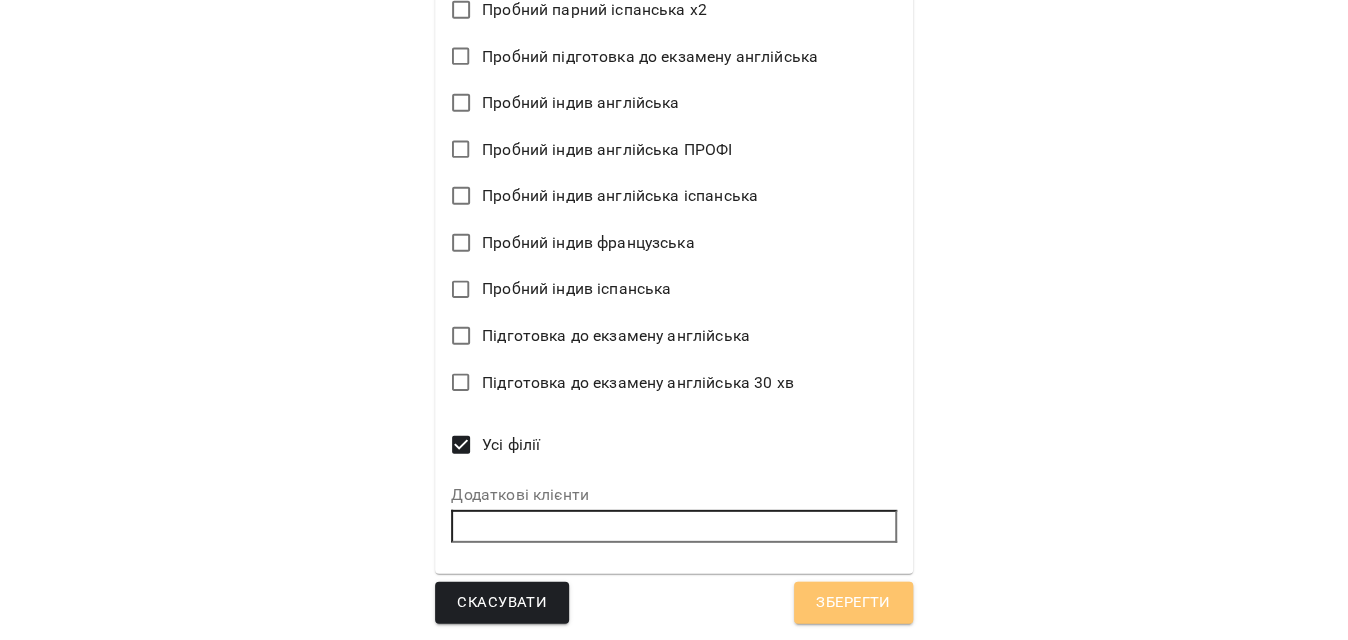 click on "Зберегти" at bounding box center (853, 603) 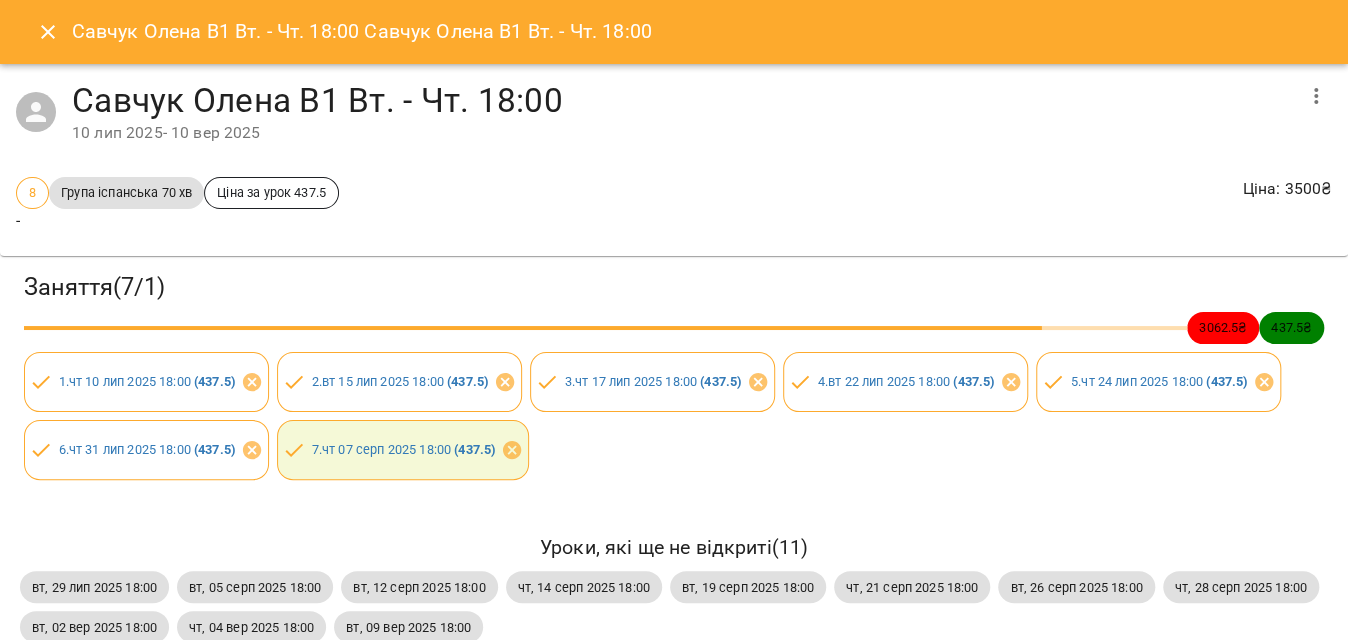 click 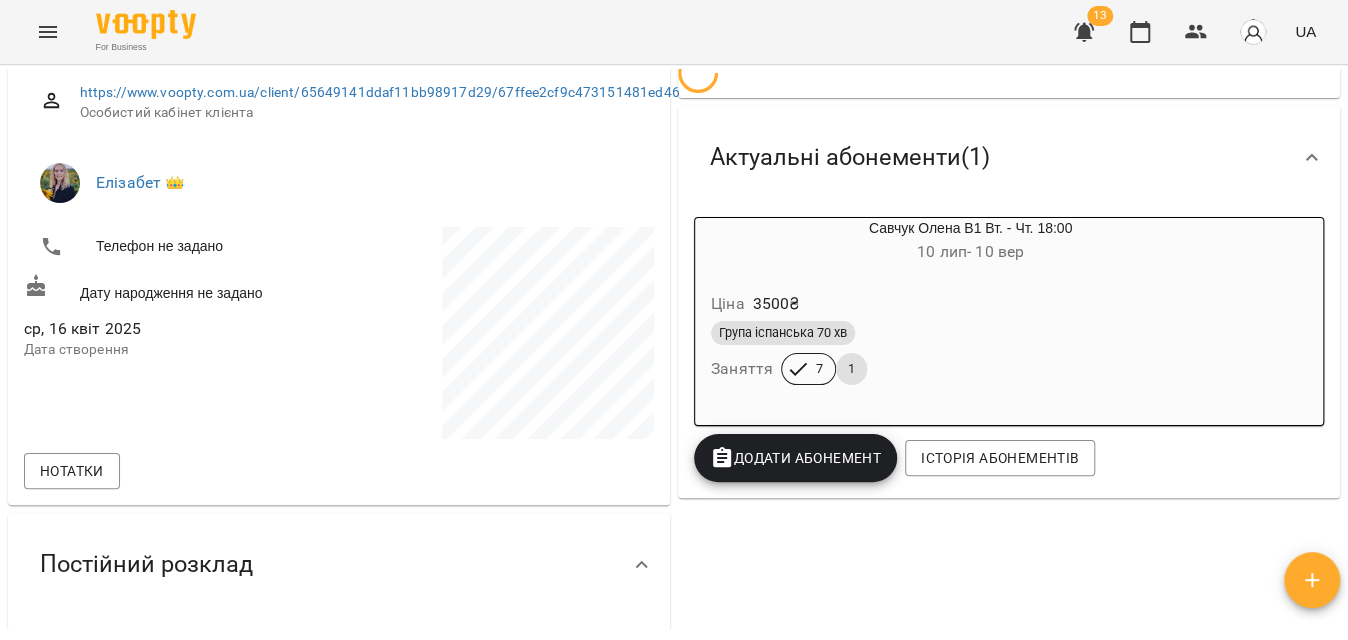 click on "Додати Абонемент" at bounding box center [795, 458] 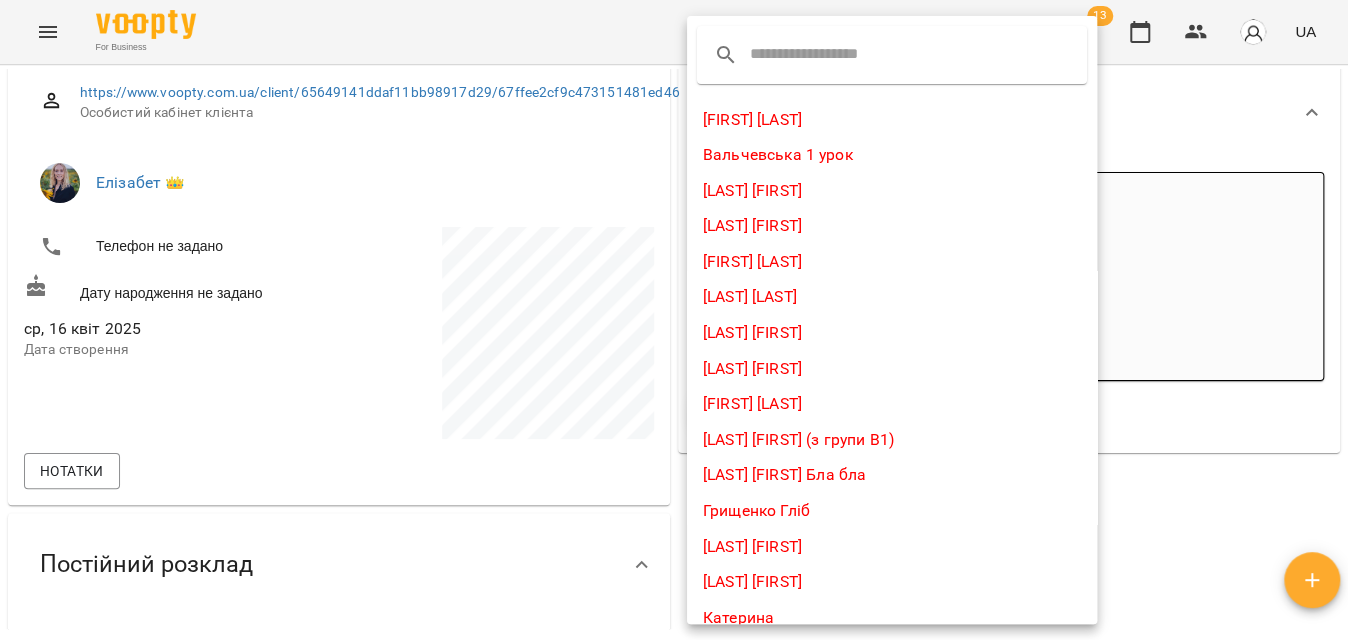 click at bounding box center [829, 55] 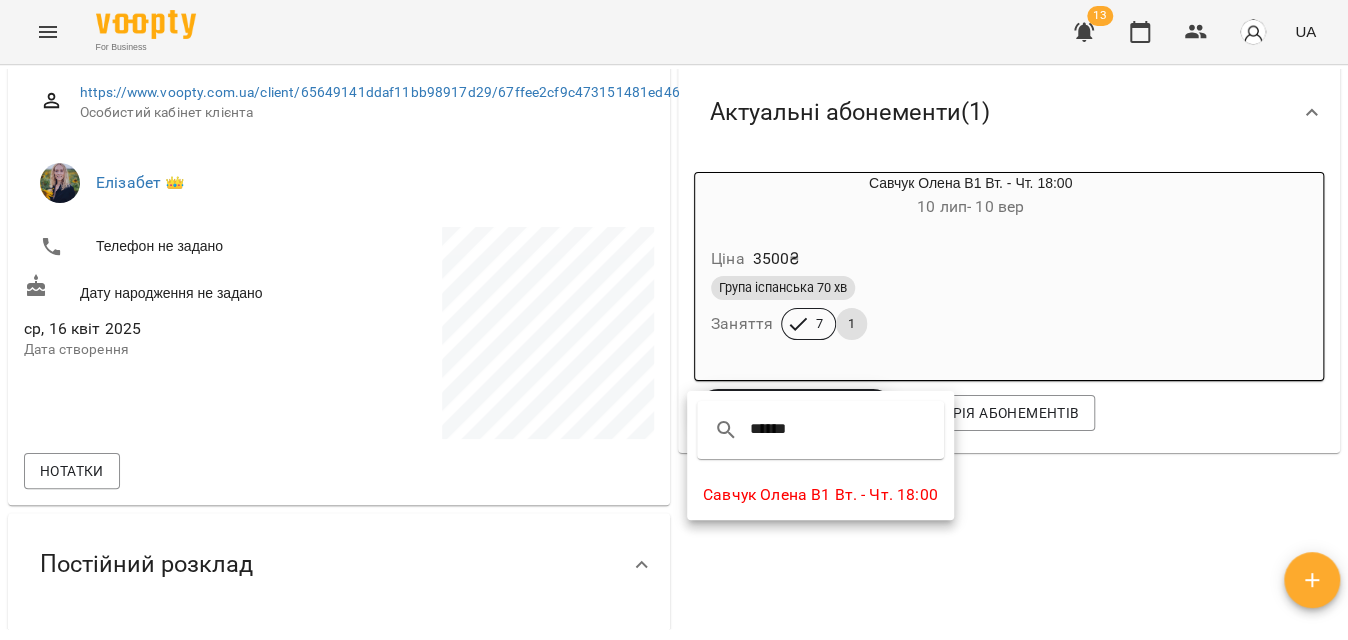 type on "******" 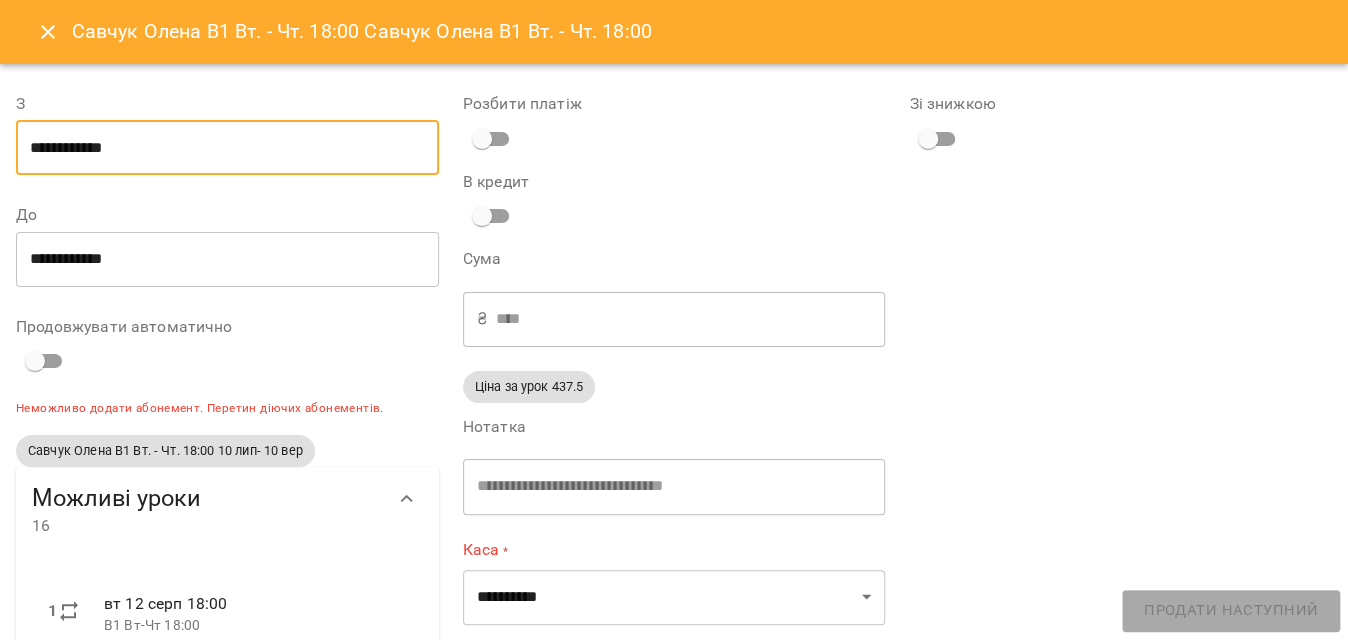 click on "**********" at bounding box center [227, 148] 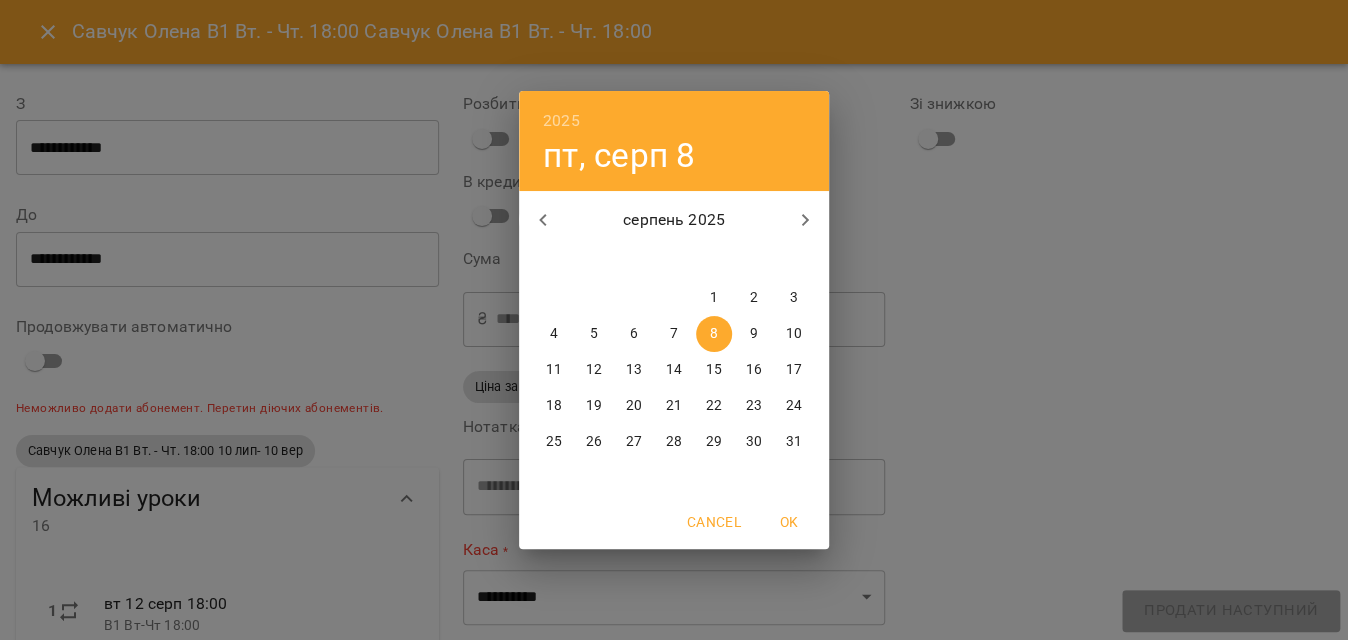 click on "14" at bounding box center [674, 370] 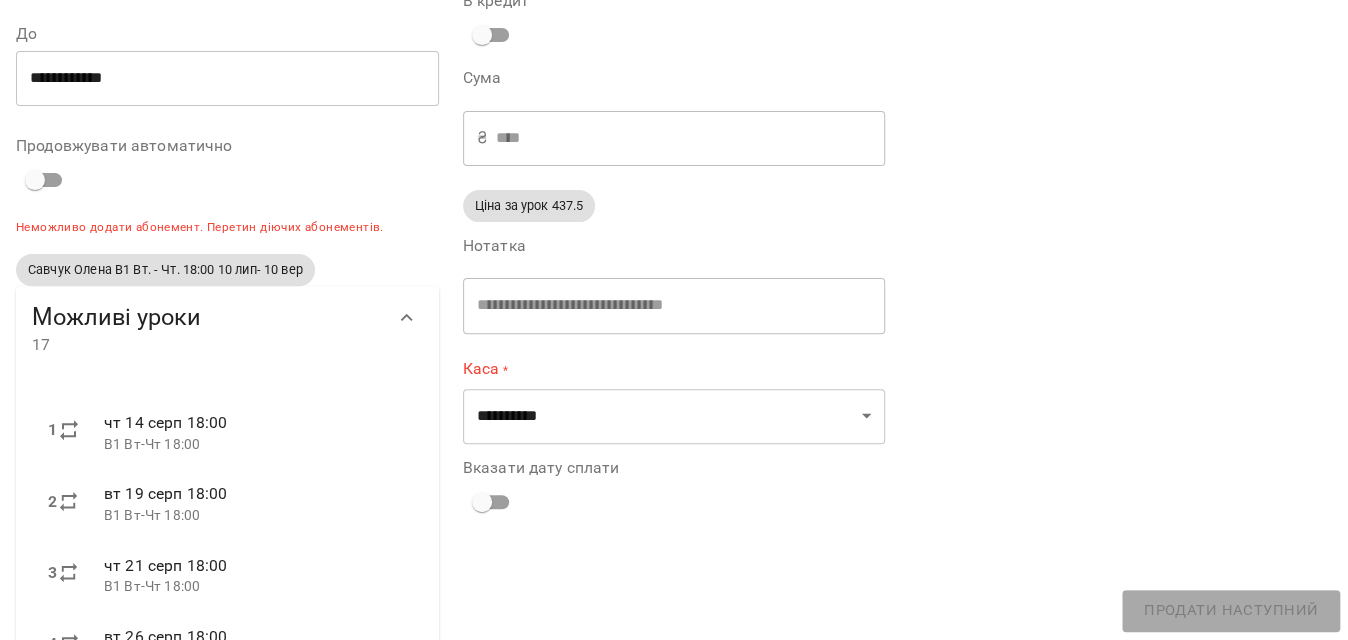 scroll, scrollTop: 0, scrollLeft: 0, axis: both 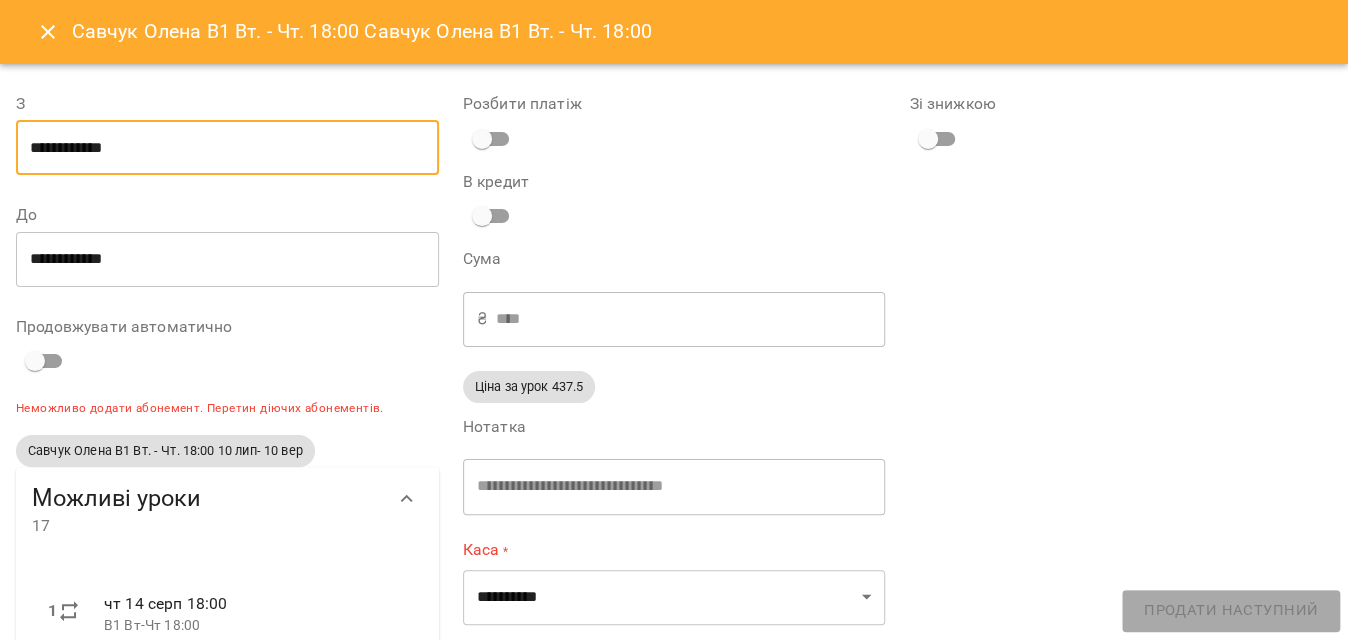 click 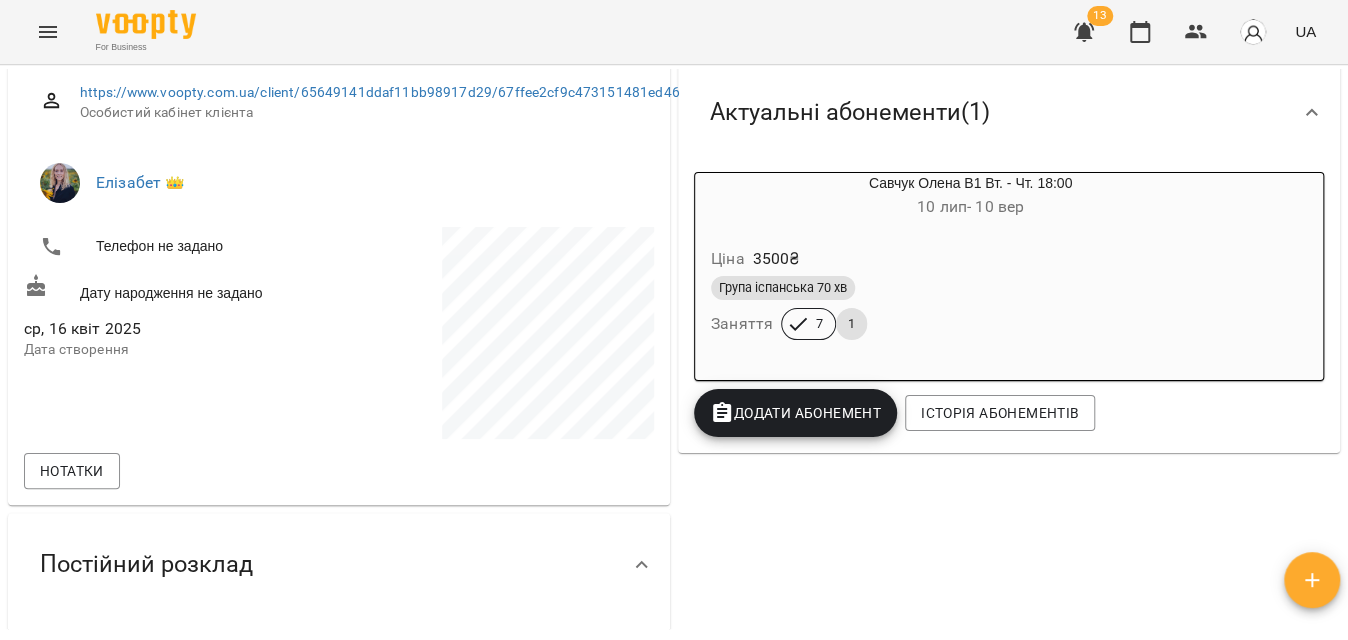 click on "Група іспанська 70 хв" at bounding box center (970, 288) 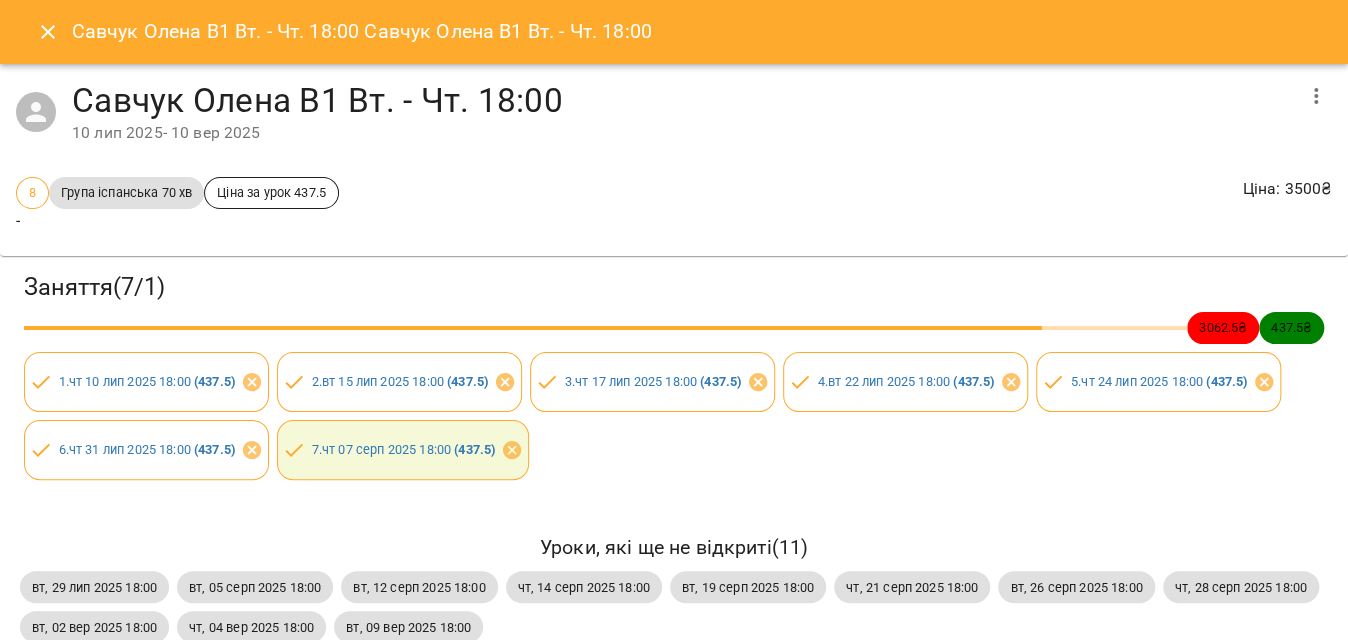 click 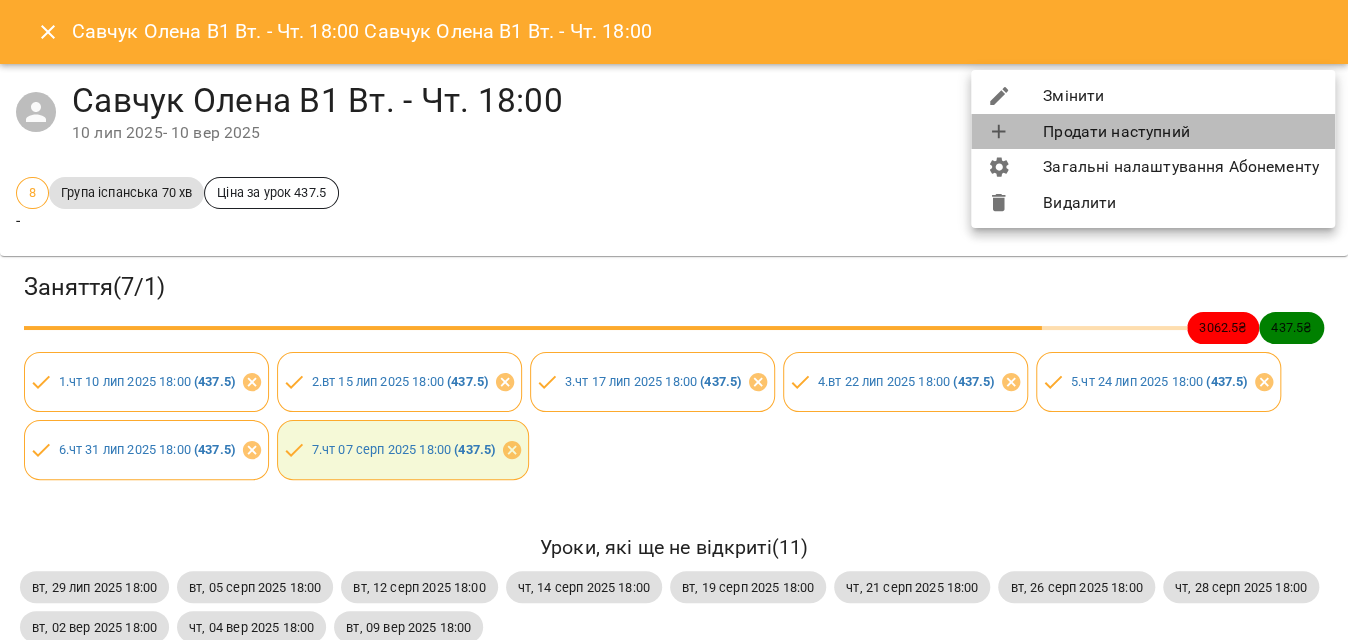 click on "Продати наступний" at bounding box center [1153, 132] 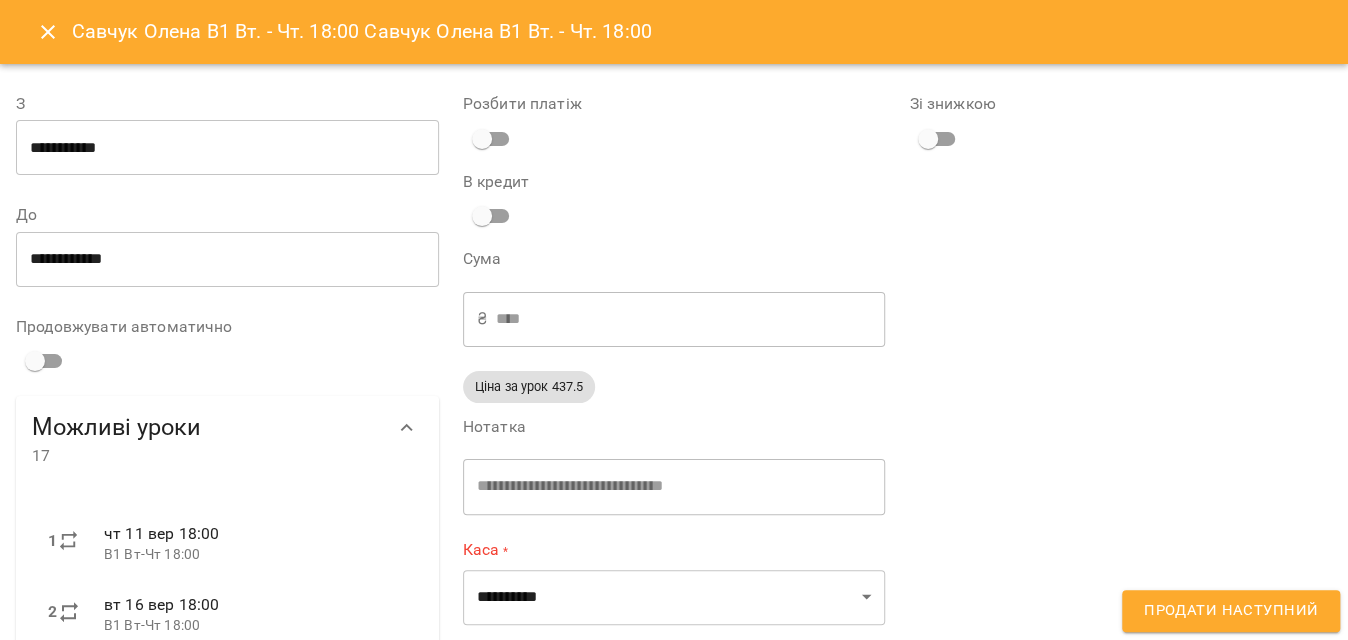 click at bounding box center (48, 32) 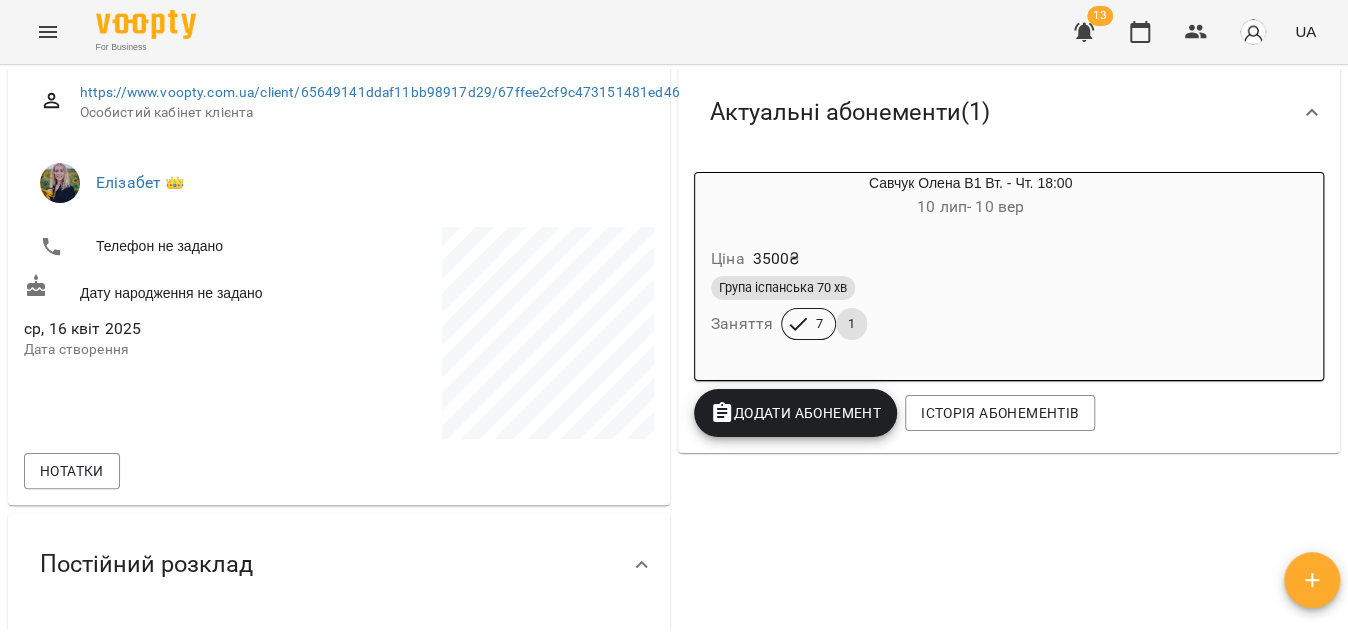click on "10 лип  -   10 вер" at bounding box center [970, 207] 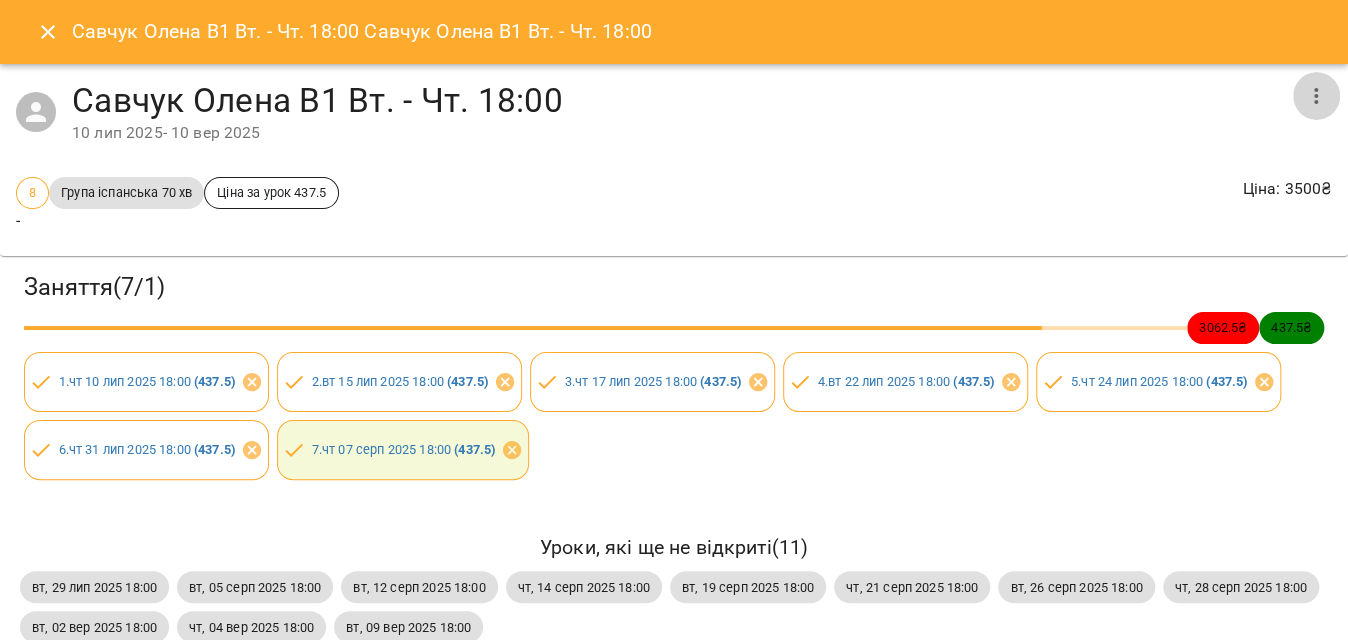 click at bounding box center [1316, 96] 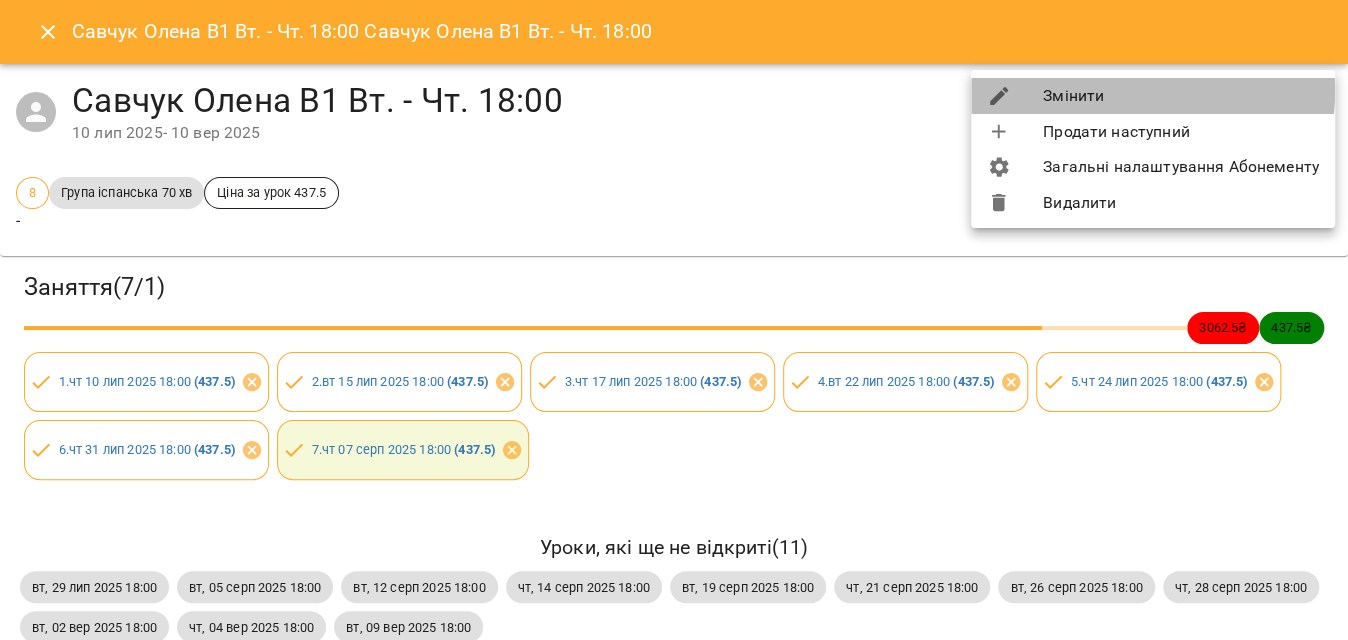click on "Змінити" at bounding box center (1153, 96) 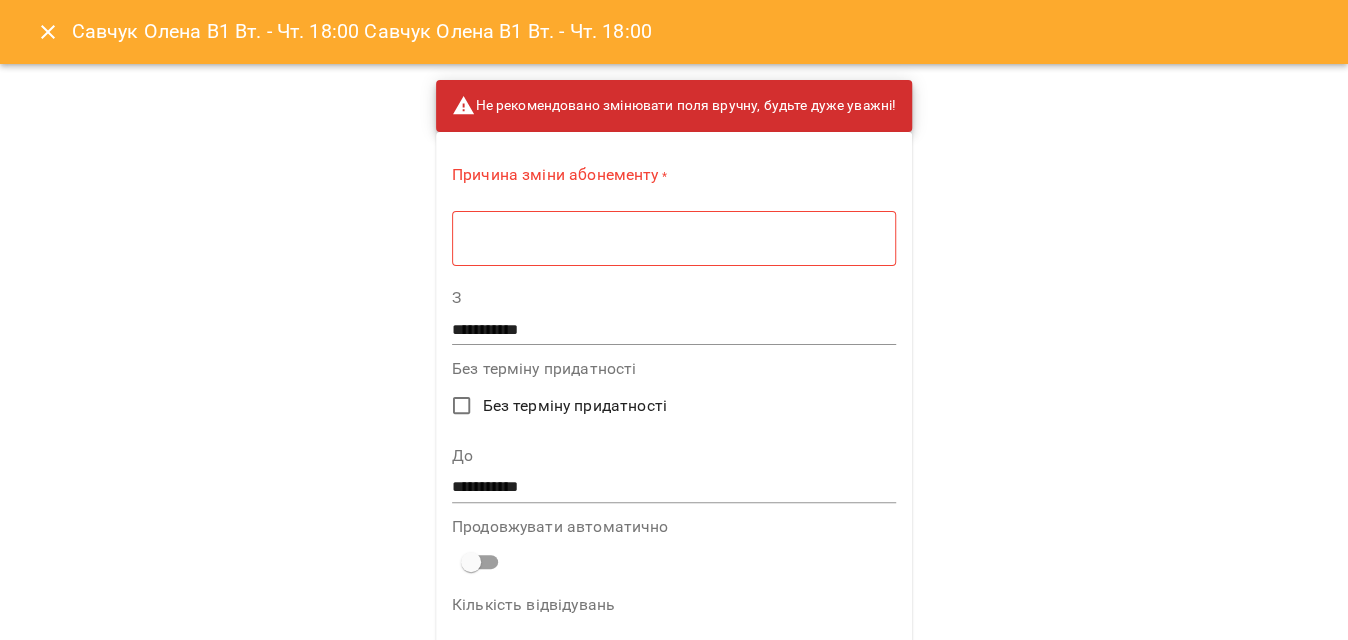 click at bounding box center [674, 238] 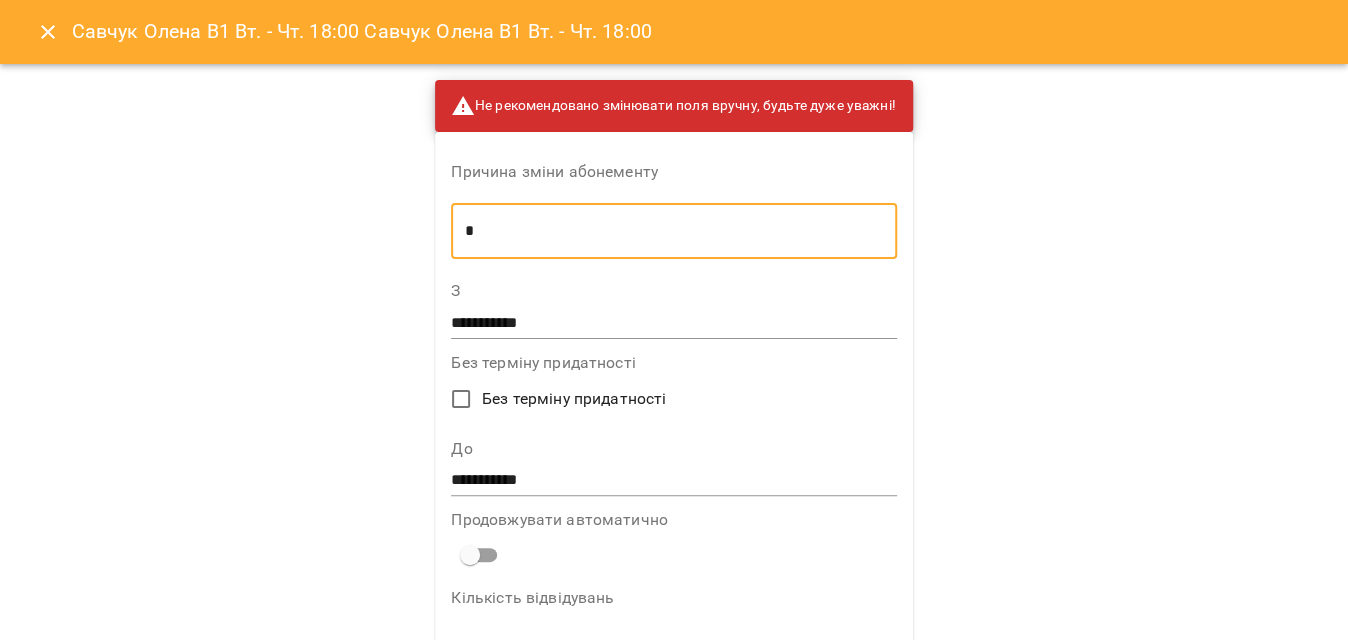 type on "*" 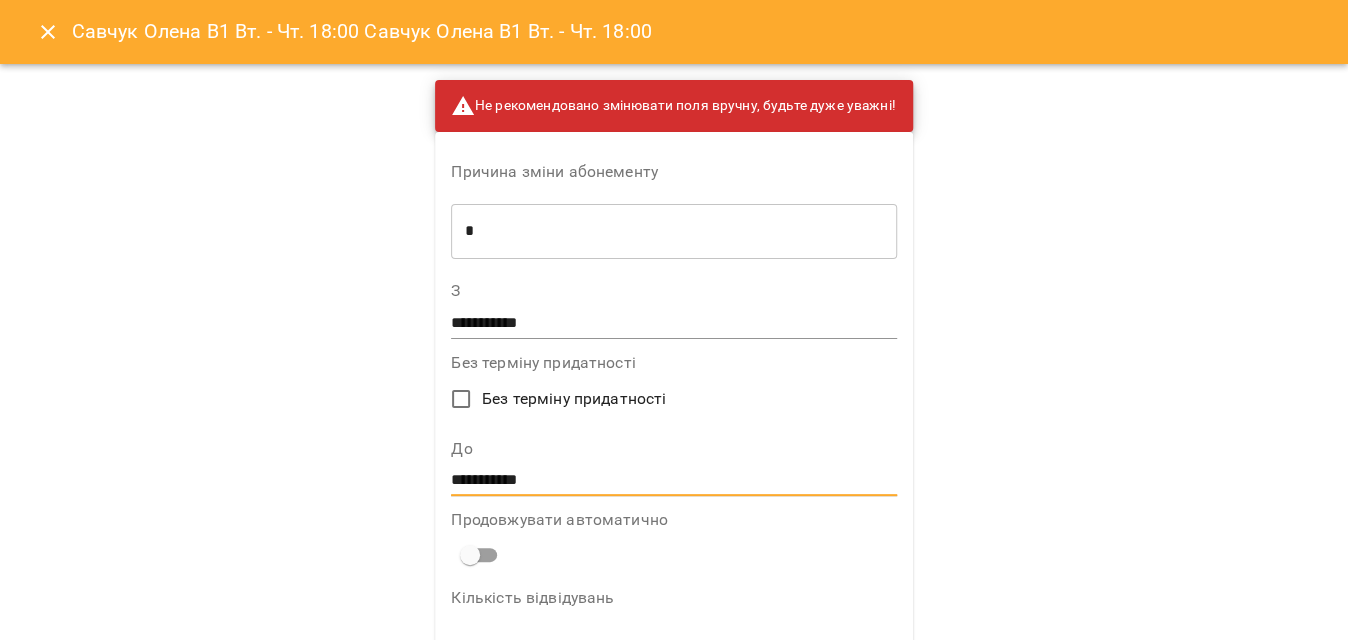 click on "**********" at bounding box center [673, 481] 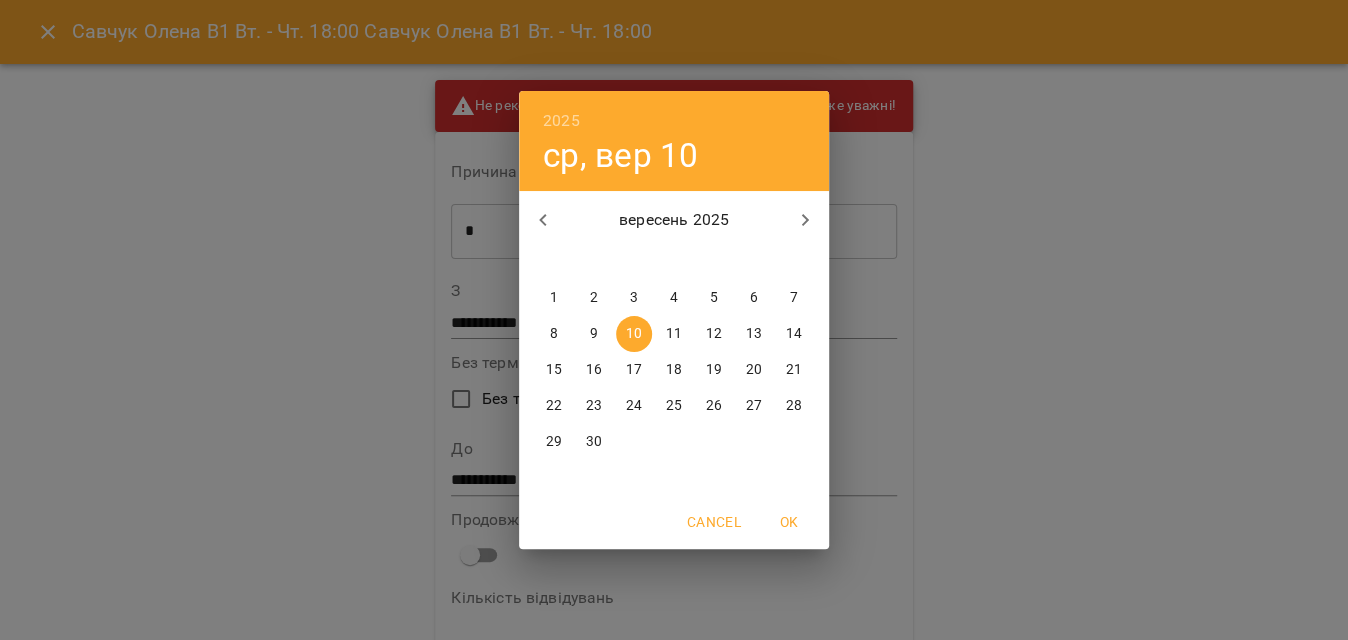 click 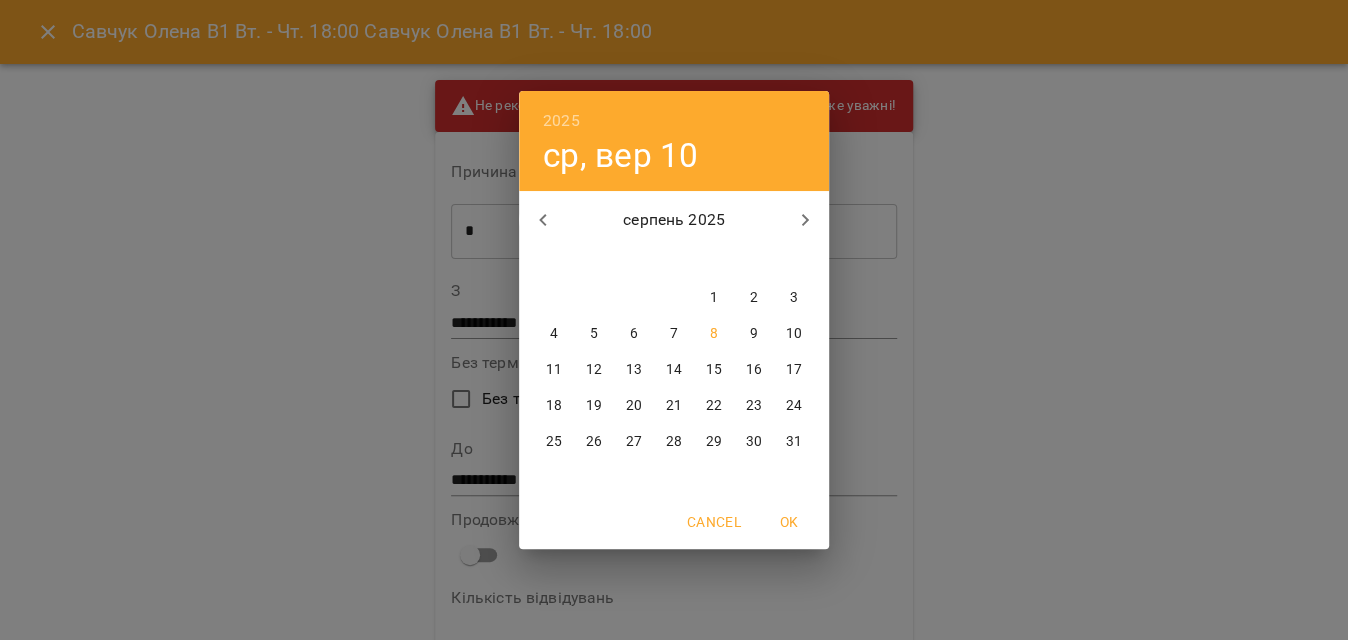 click on "13" at bounding box center [634, 370] 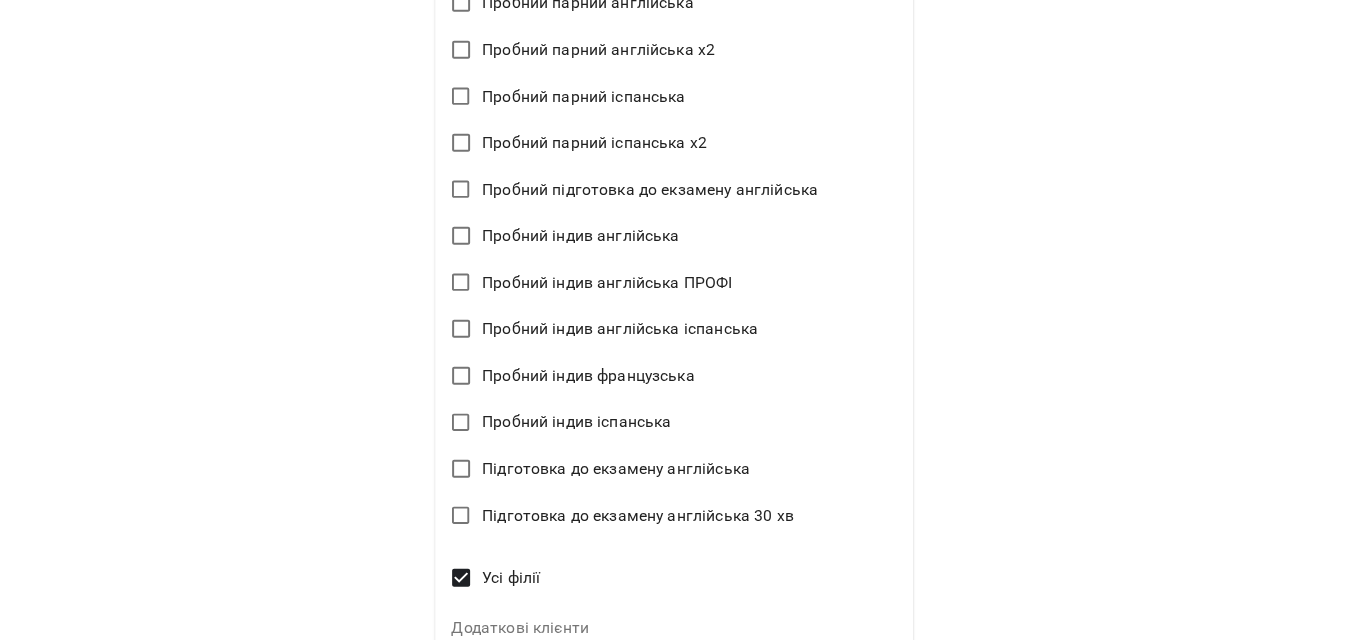 scroll, scrollTop: 2587, scrollLeft: 0, axis: vertical 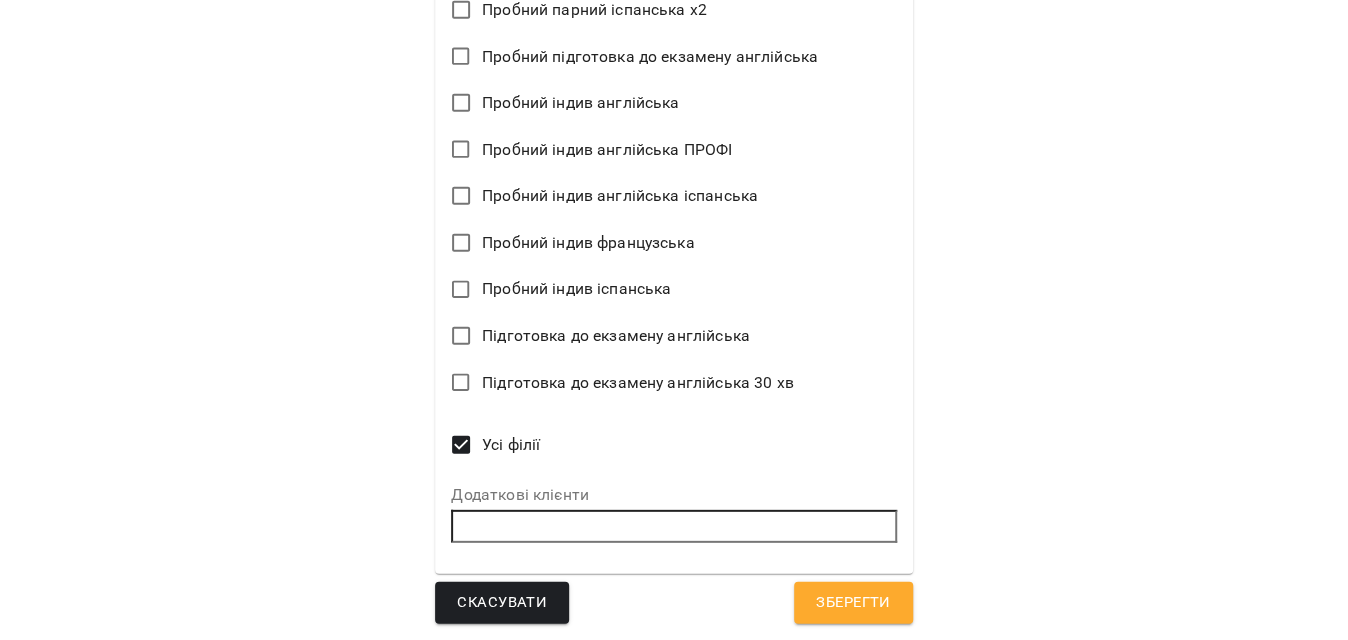 click on "Зберегти" at bounding box center (853, 603) 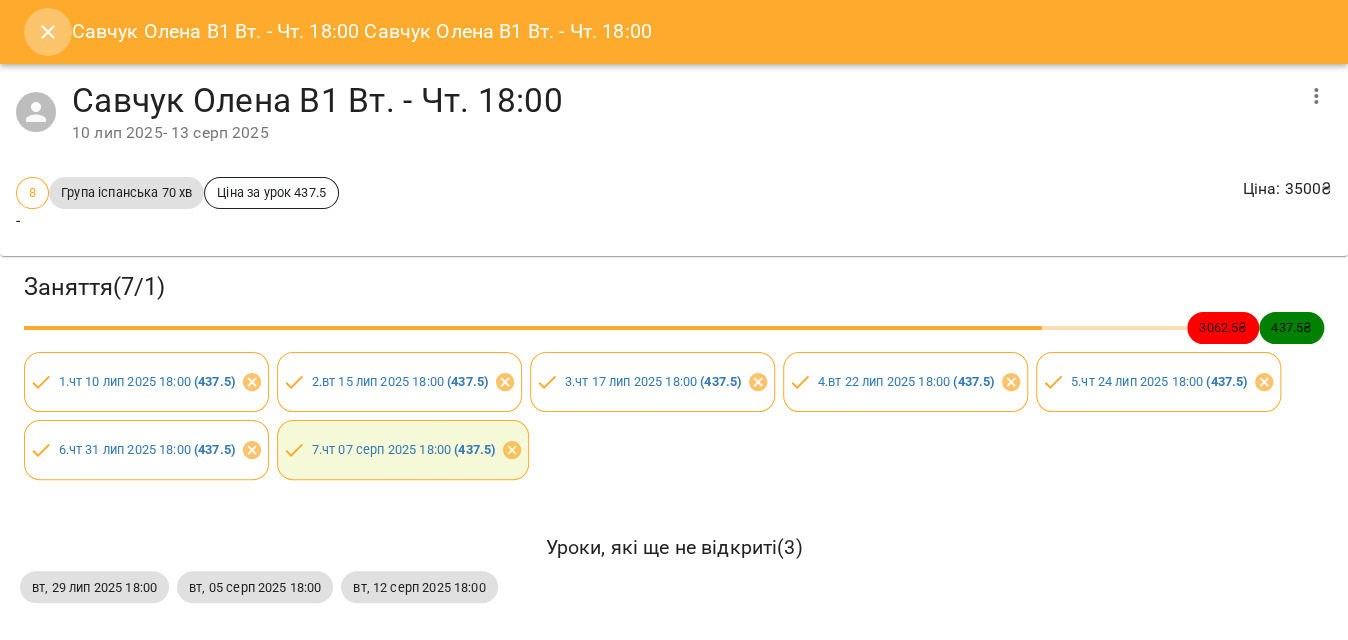 click 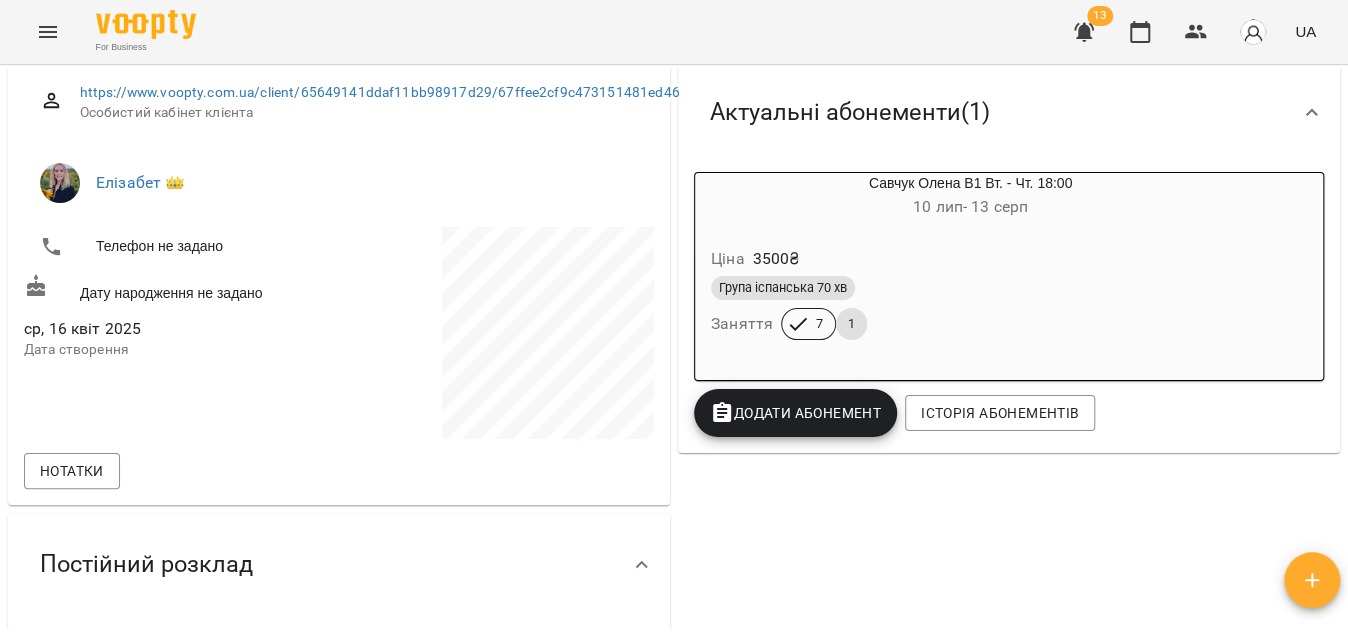 click on "Додати Абонемент" at bounding box center [795, 413] 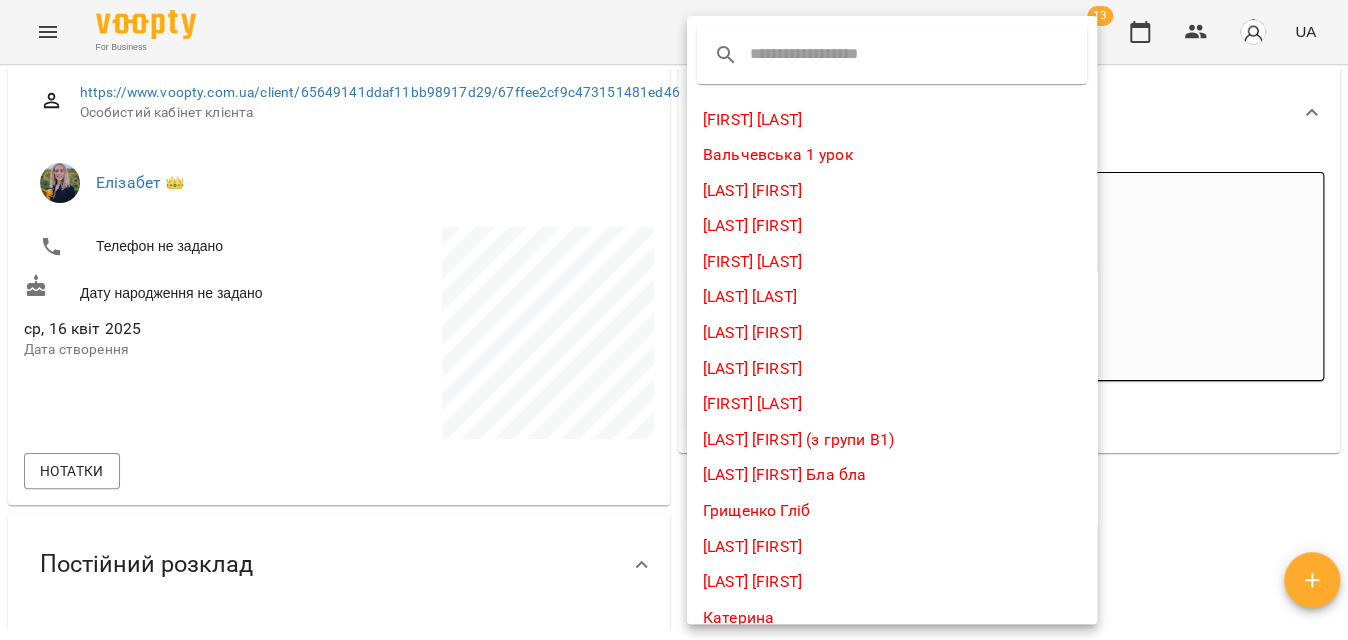 click at bounding box center (829, 55) 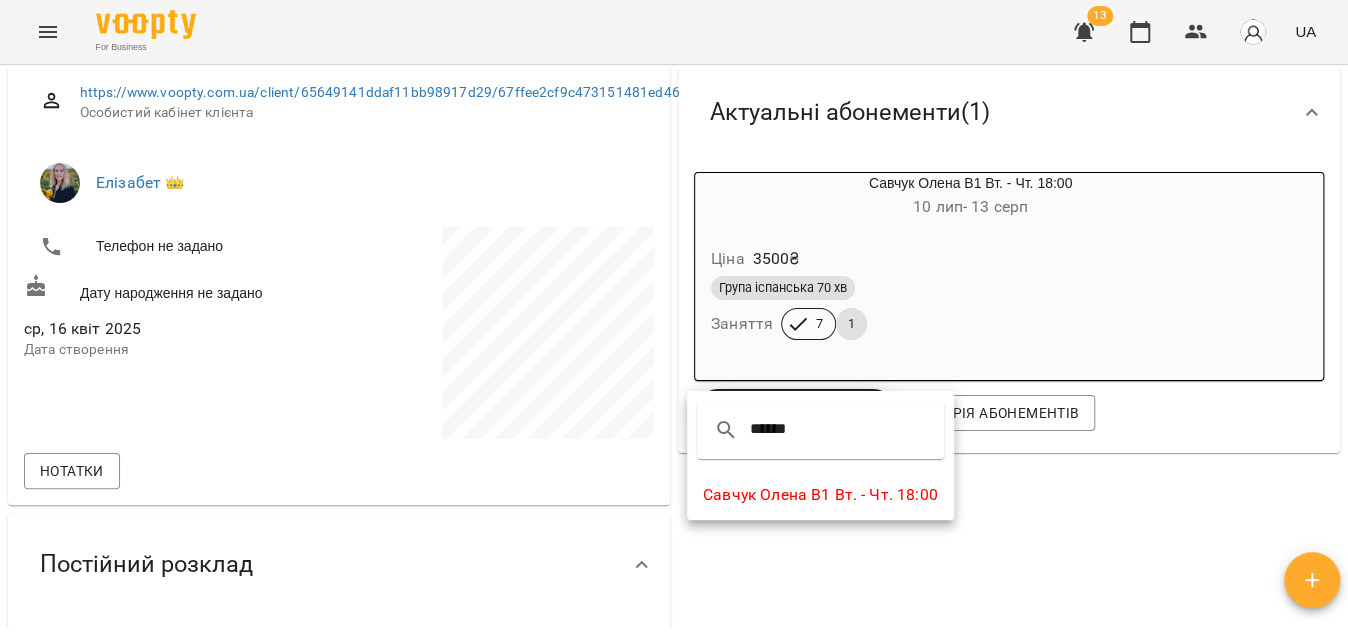 type on "******" 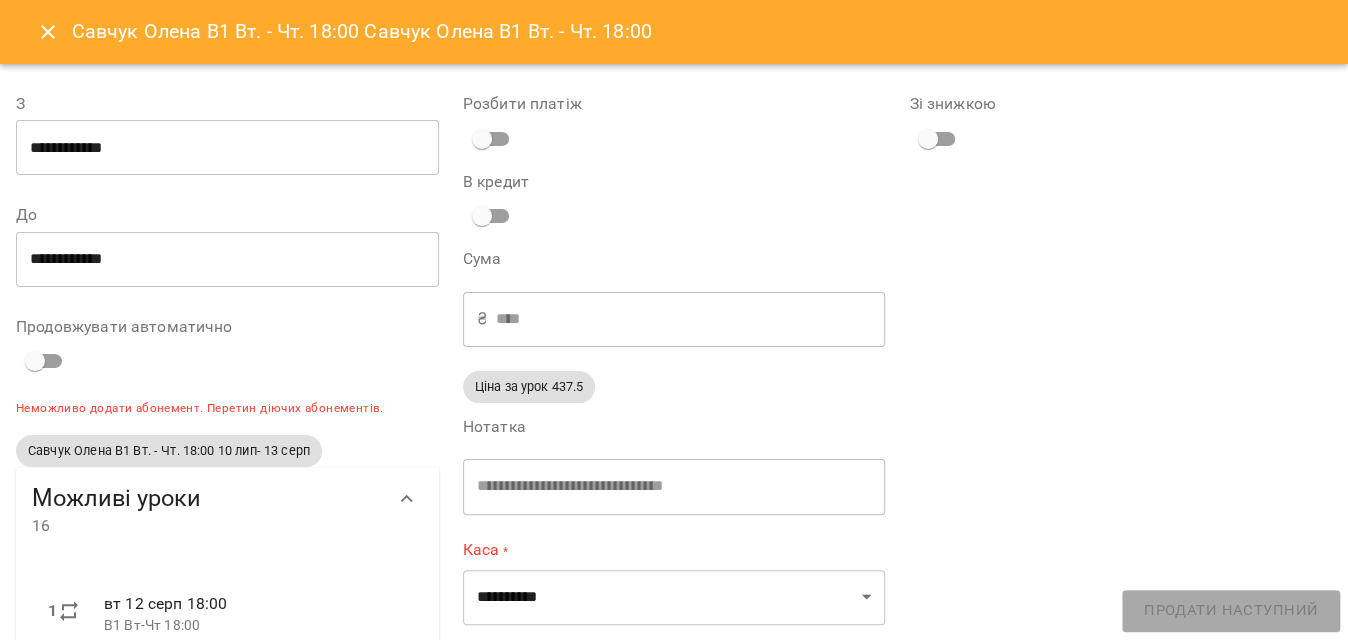 click on "**********" at bounding box center (227, 148) 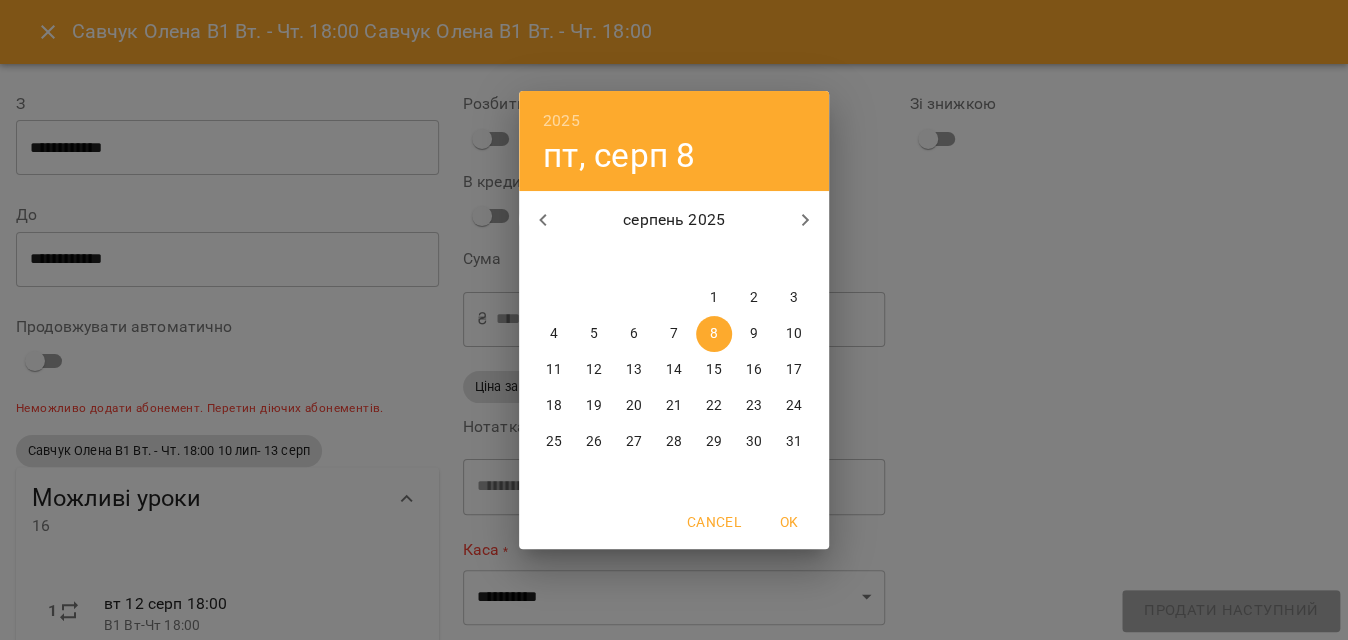 click on "14" at bounding box center (674, 370) 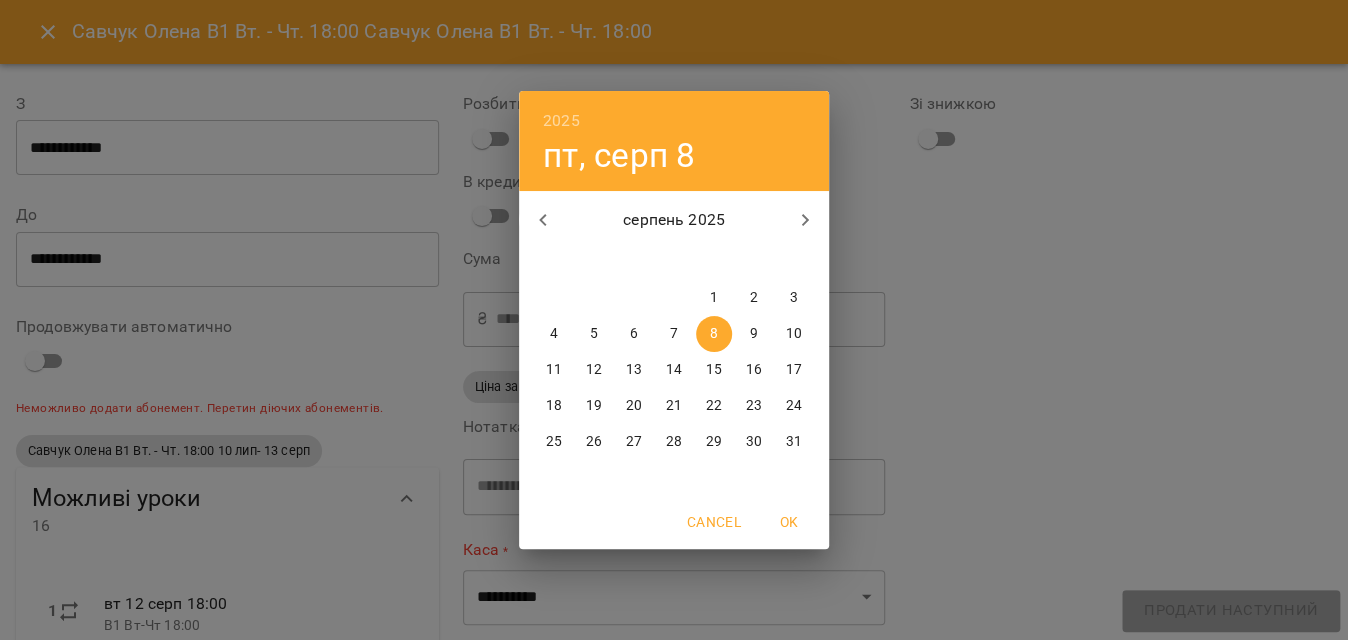 type on "**********" 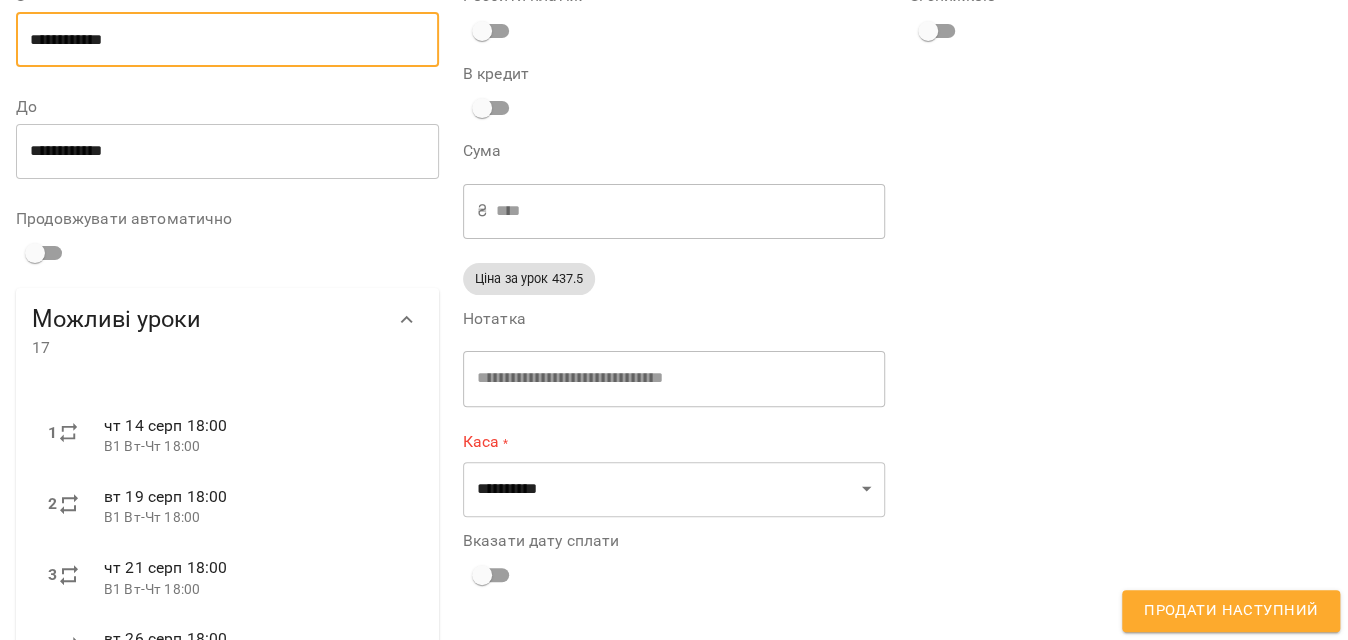 scroll, scrollTop: 363, scrollLeft: 0, axis: vertical 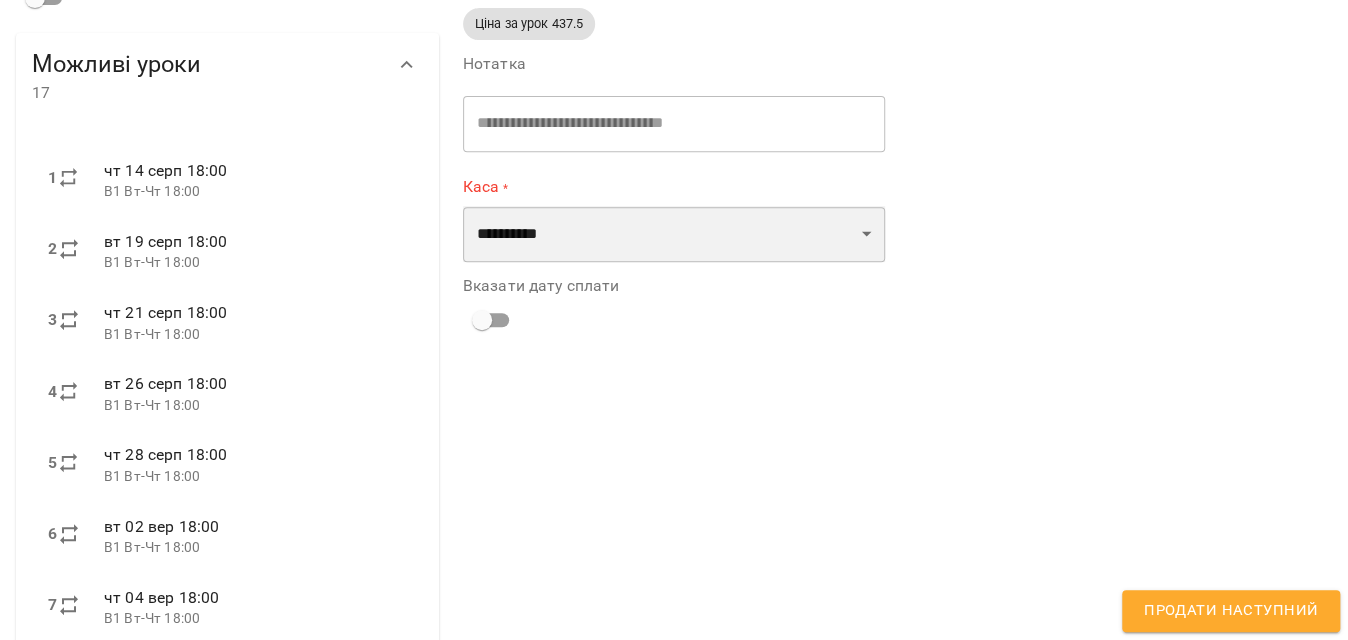 click on "**********" at bounding box center (674, 234) 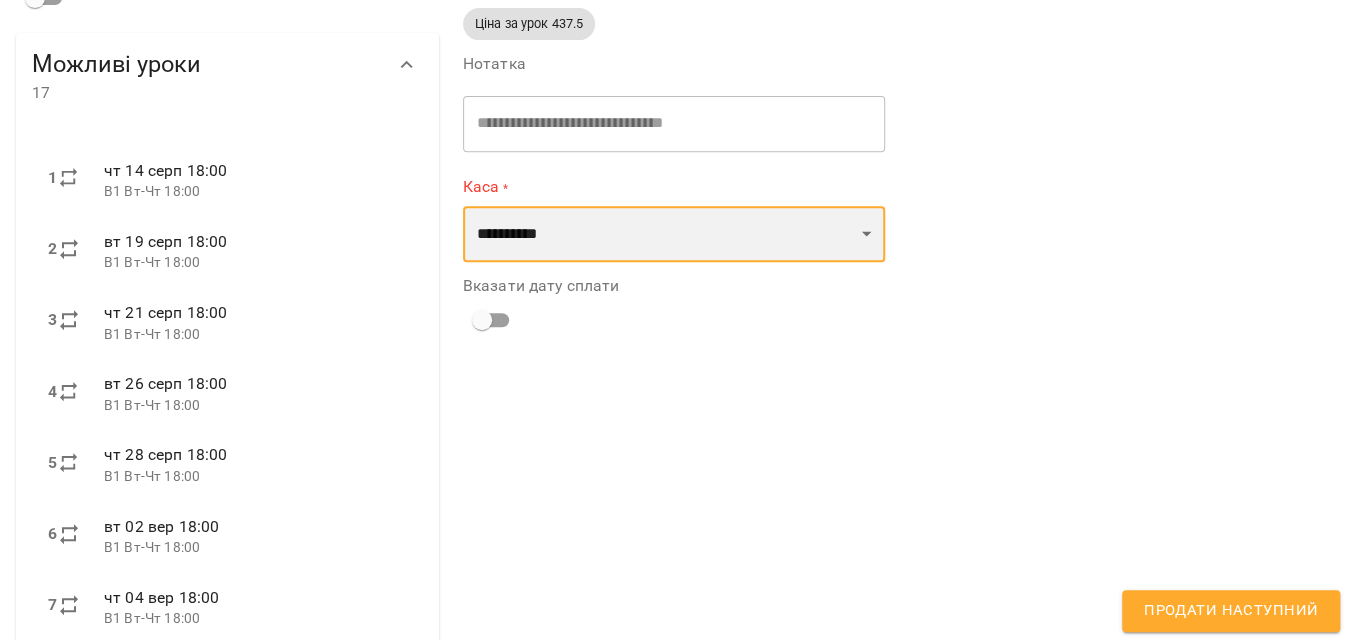 select on "****" 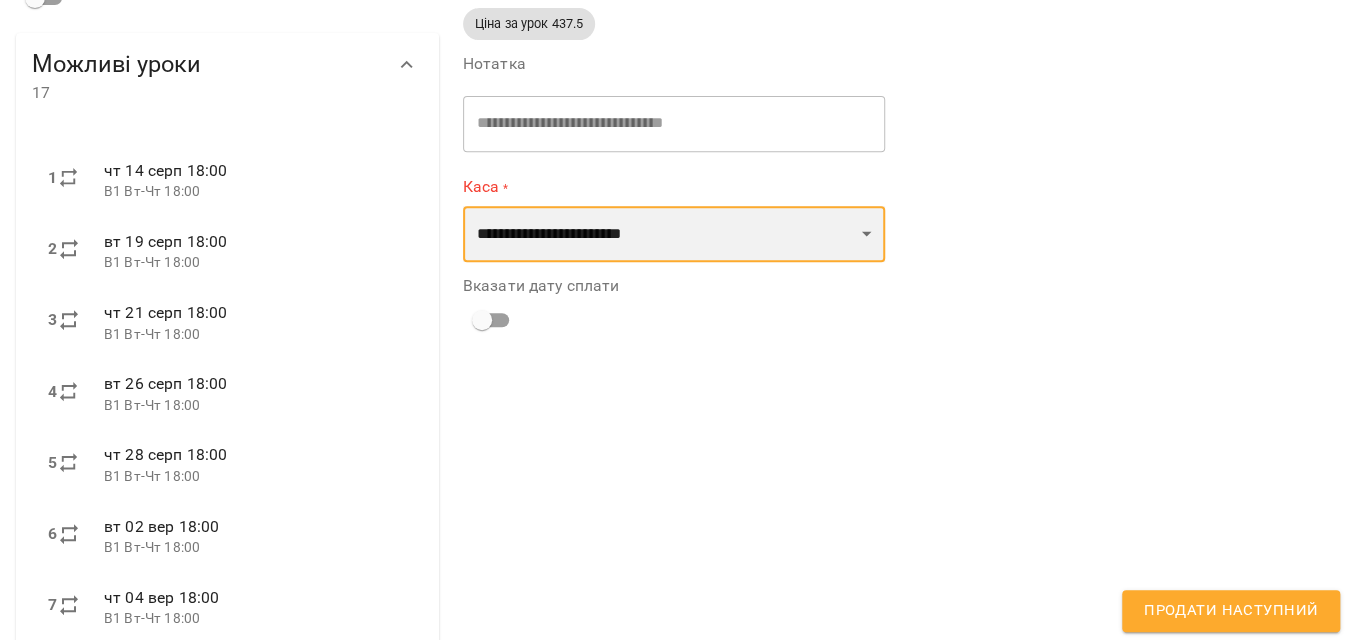 click on "**********" at bounding box center [674, 234] 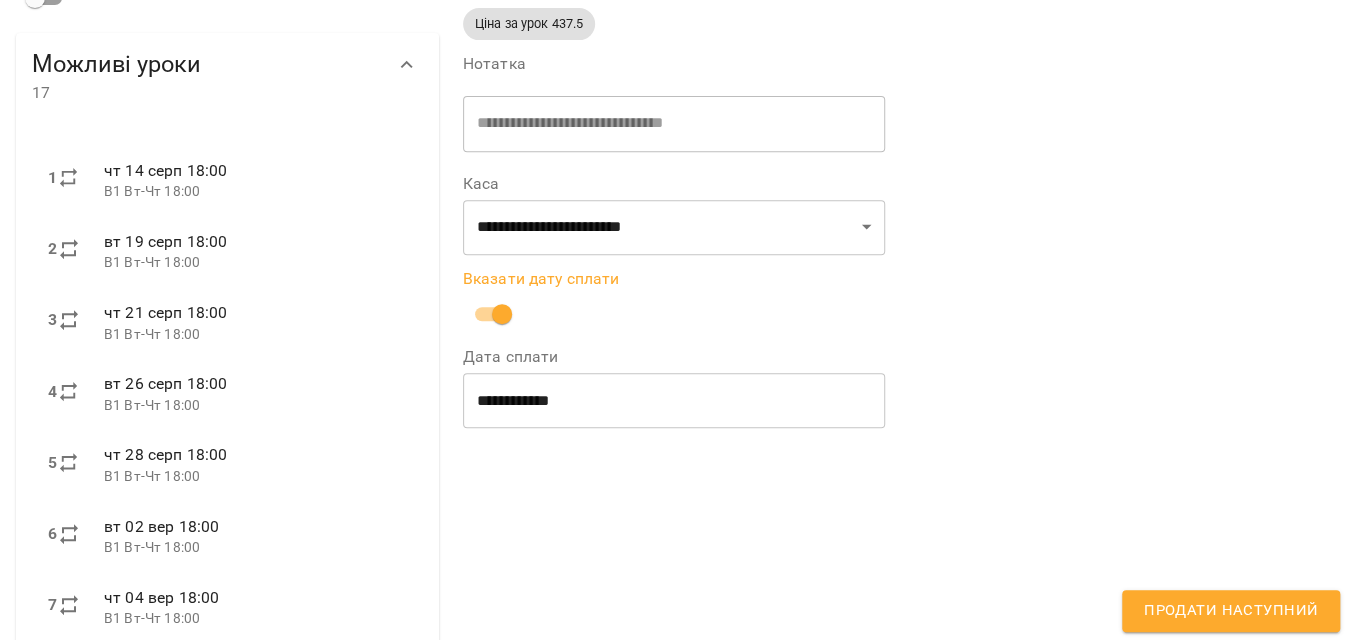 click on "Продати наступний" at bounding box center (1231, 611) 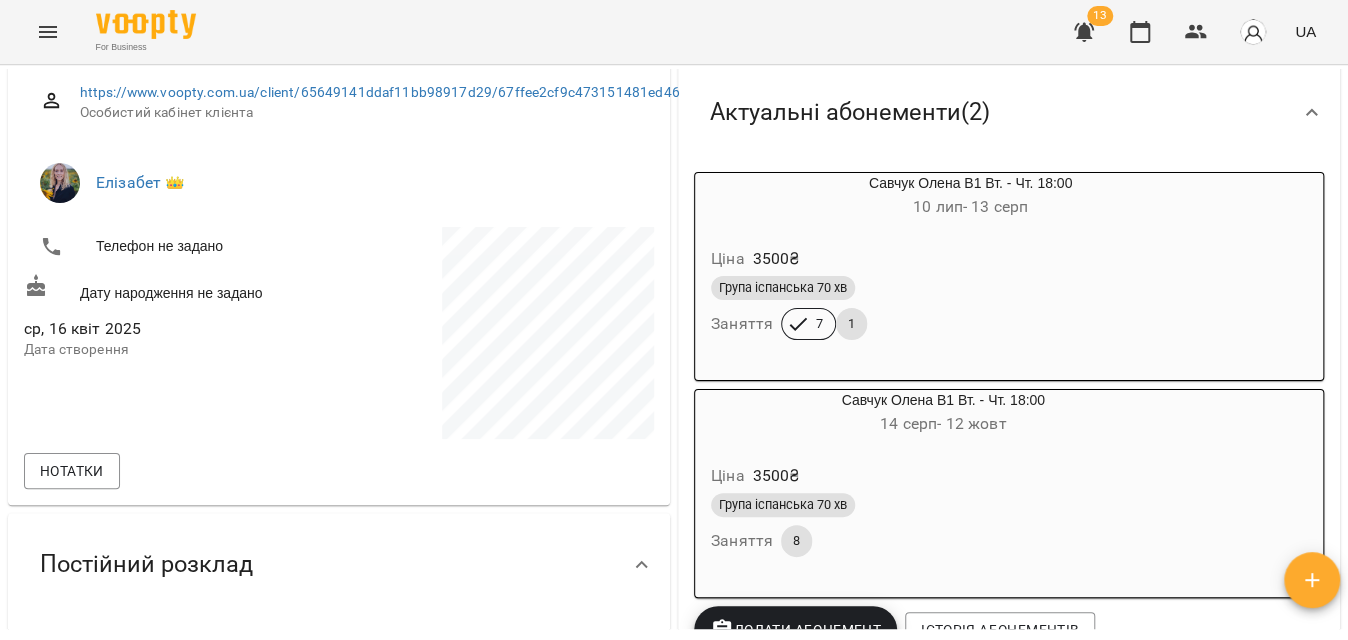 click 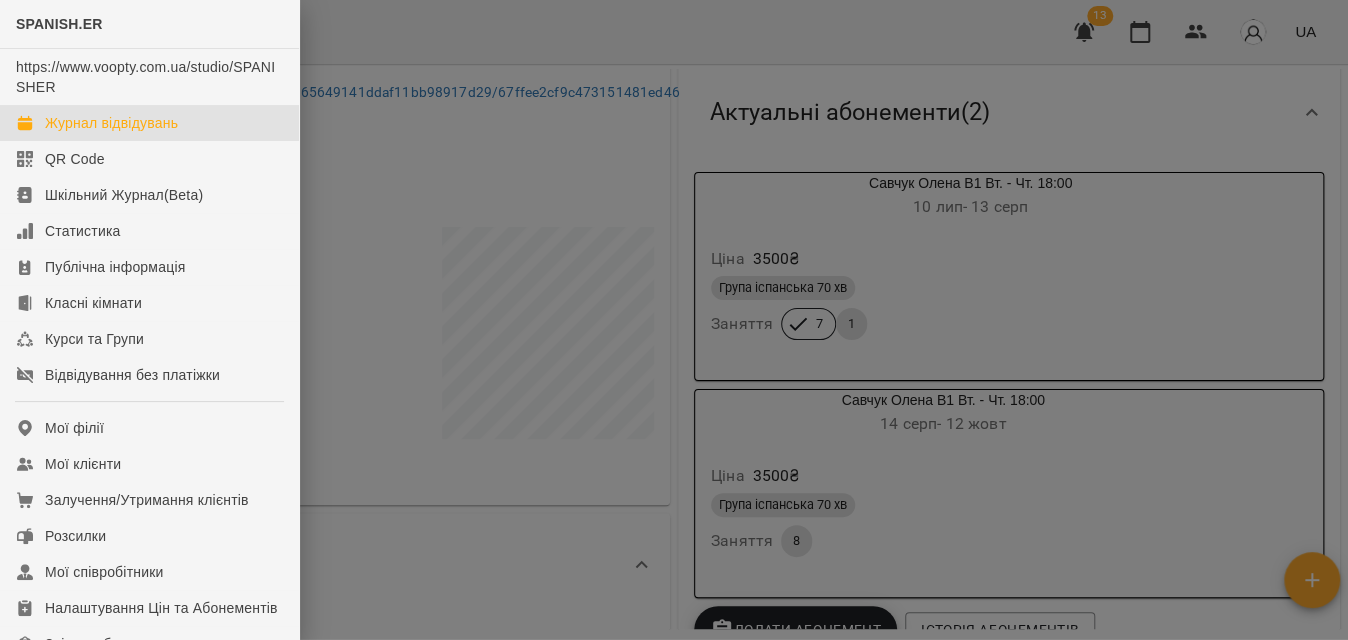 click on "Журнал відвідувань" at bounding box center (149, 123) 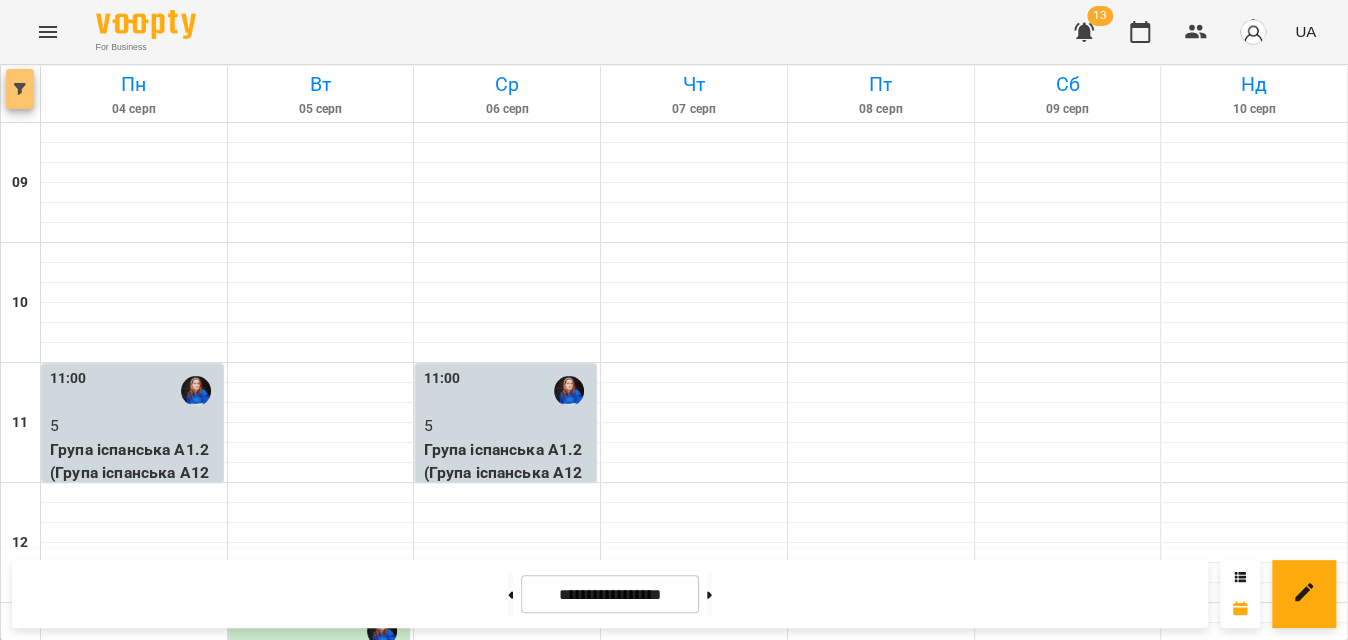 click at bounding box center (20, 89) 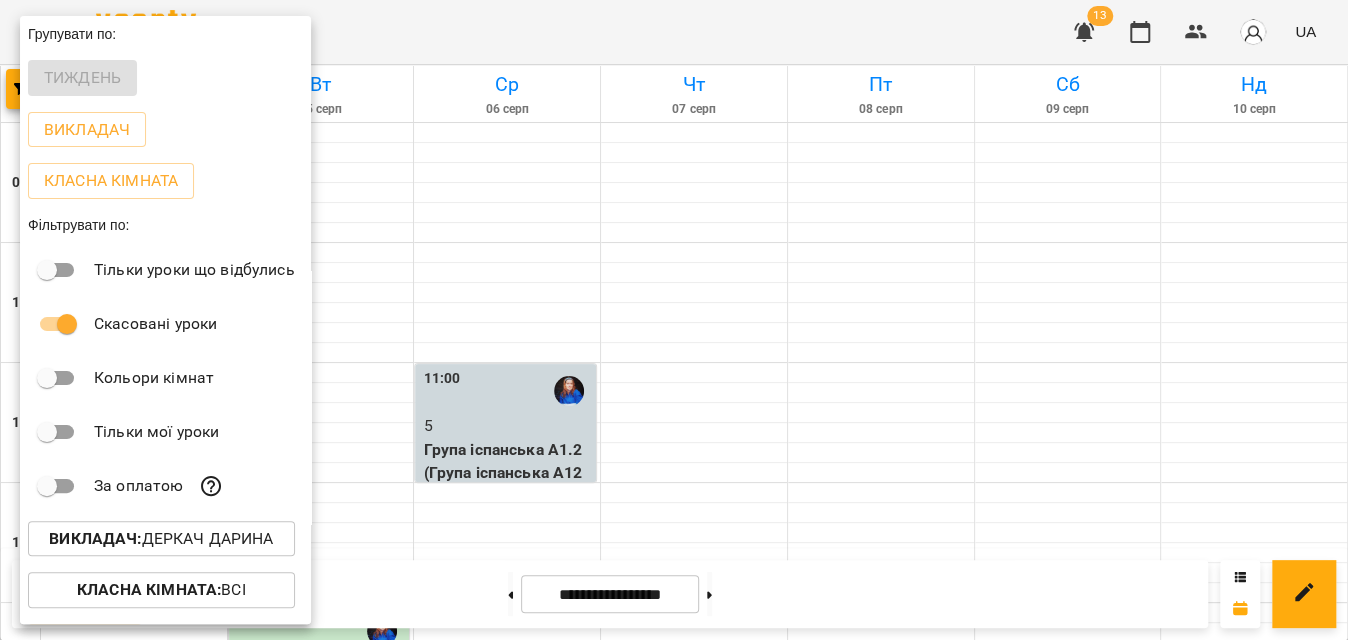 click on "Викладач :" at bounding box center (95, 538) 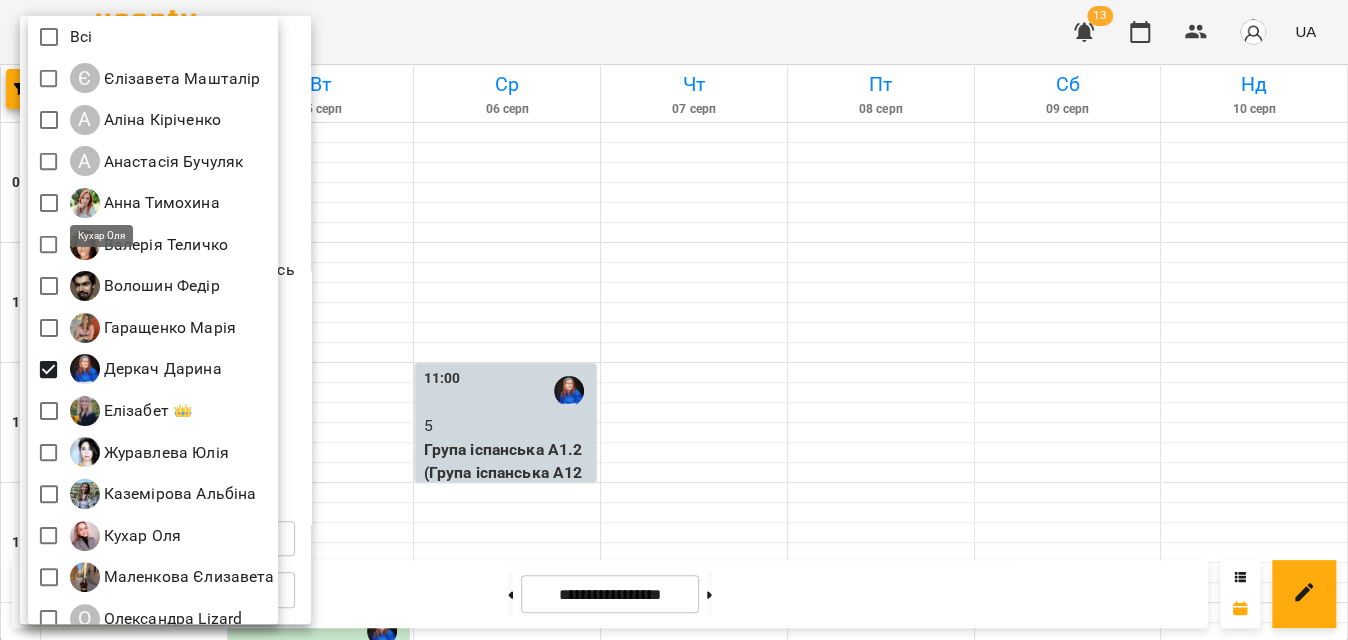 scroll, scrollTop: 269, scrollLeft: 0, axis: vertical 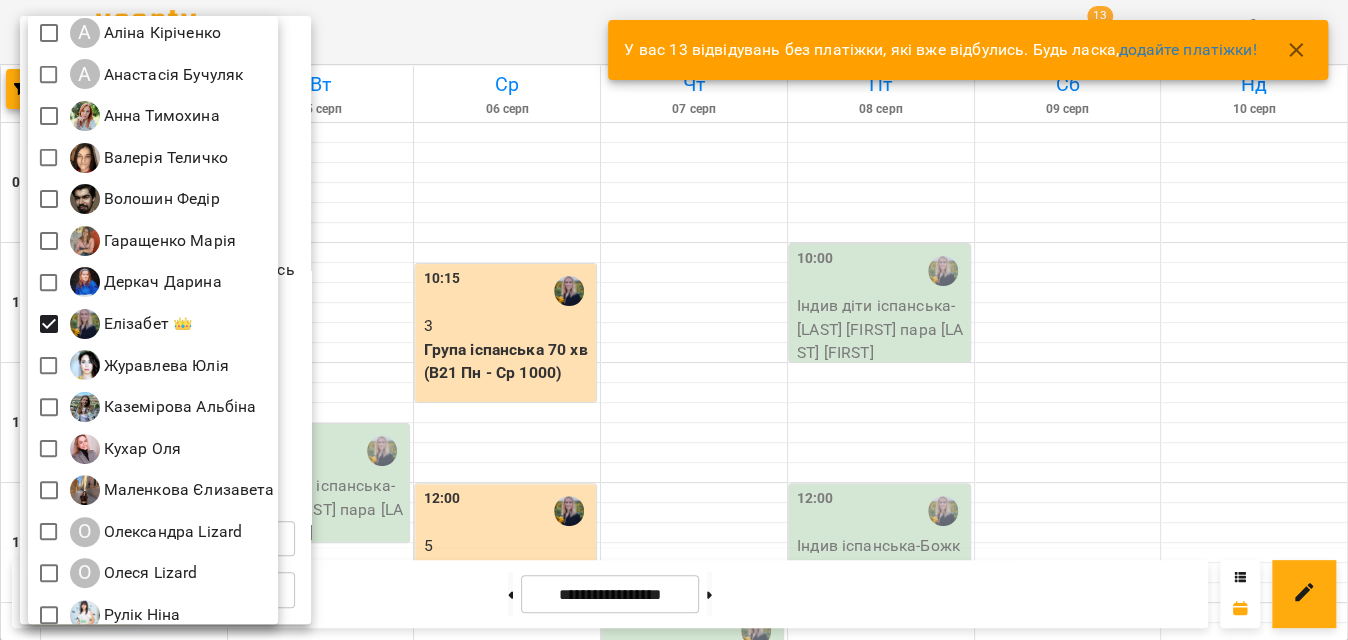 click at bounding box center [674, 320] 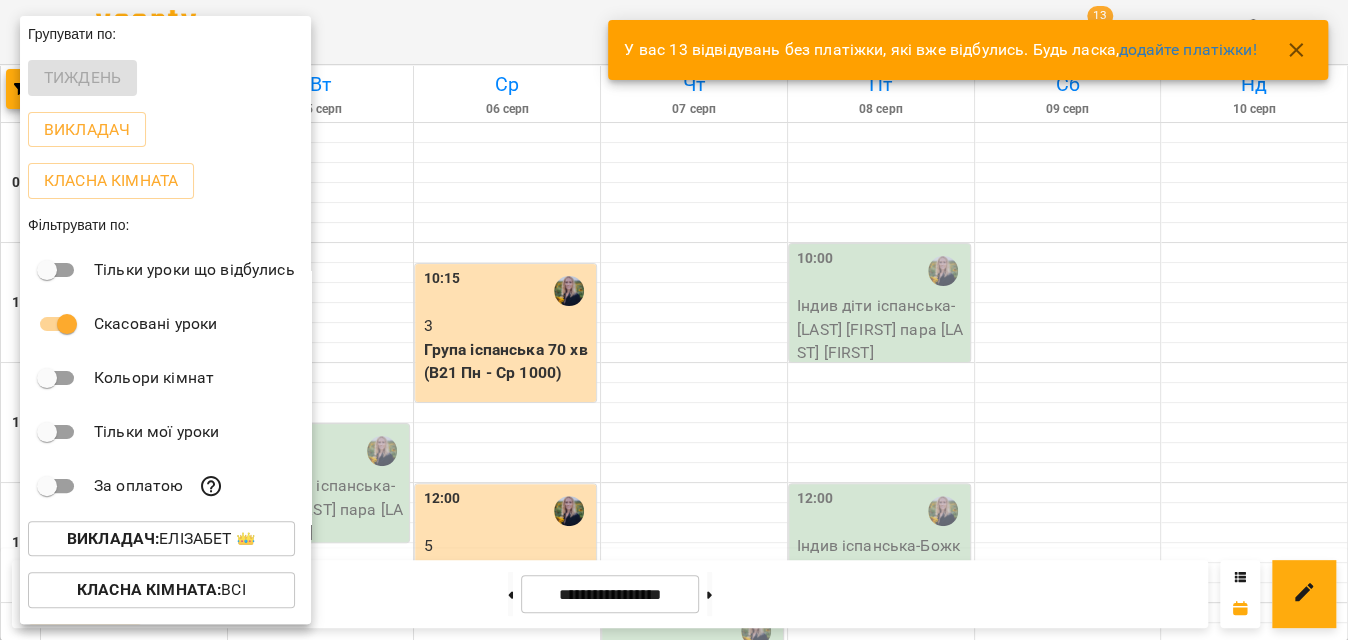click at bounding box center (674, 320) 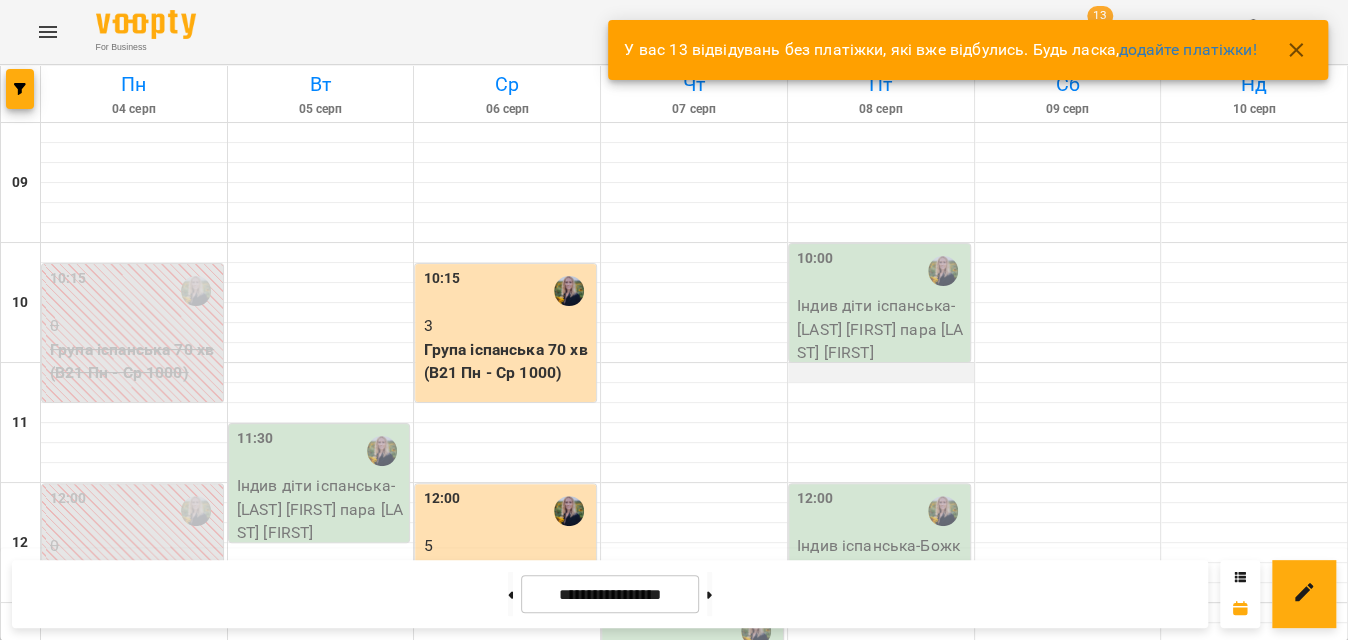 scroll, scrollTop: 545, scrollLeft: 0, axis: vertical 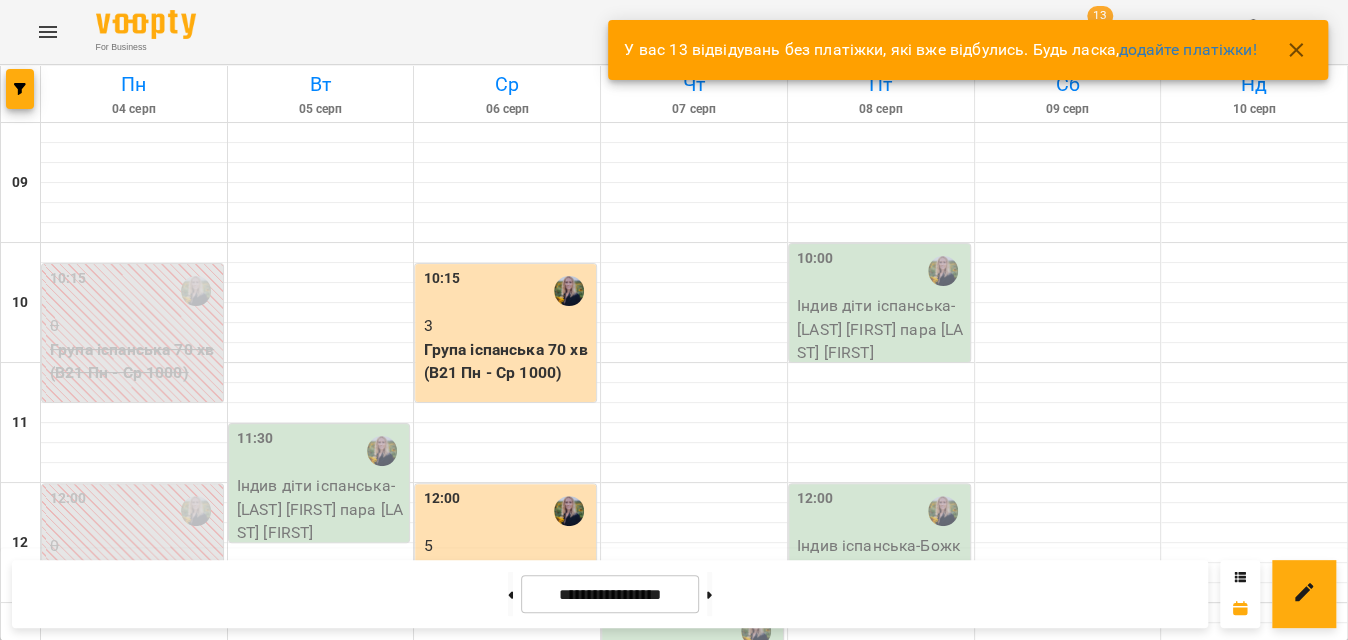 click on "Індив іспанська - Нікіта індив з Елізабет" at bounding box center (881, 797) 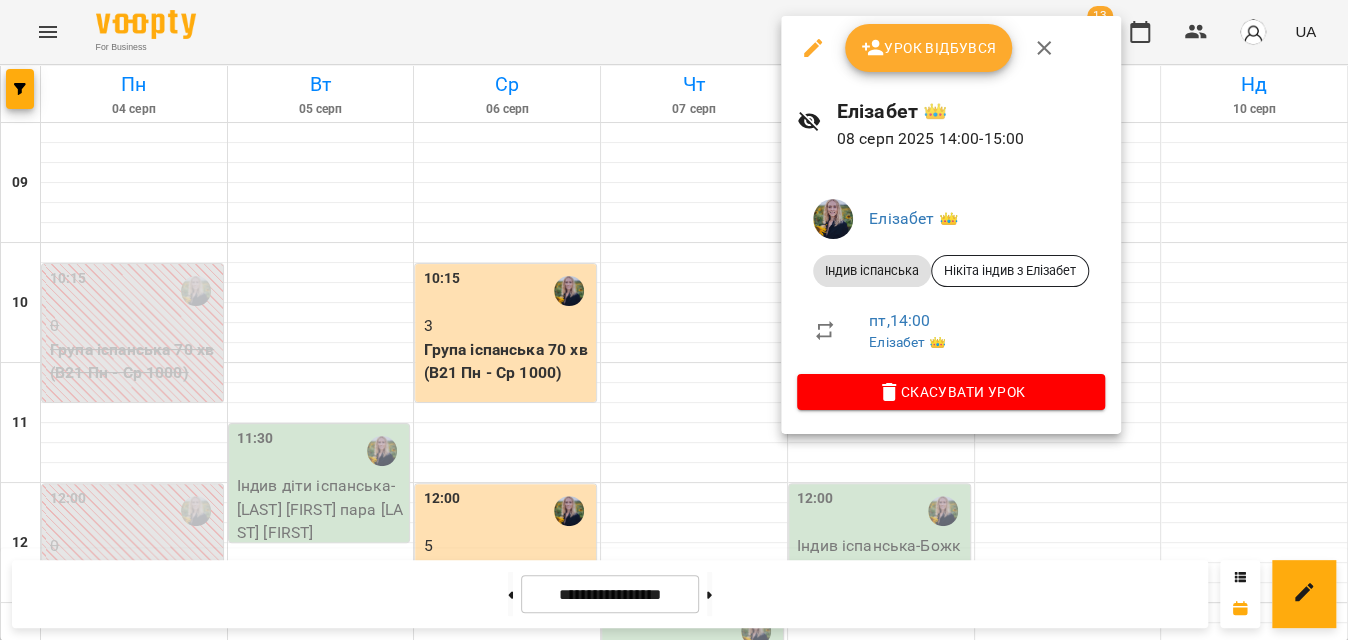 click on "Урок відбувся" at bounding box center (929, 48) 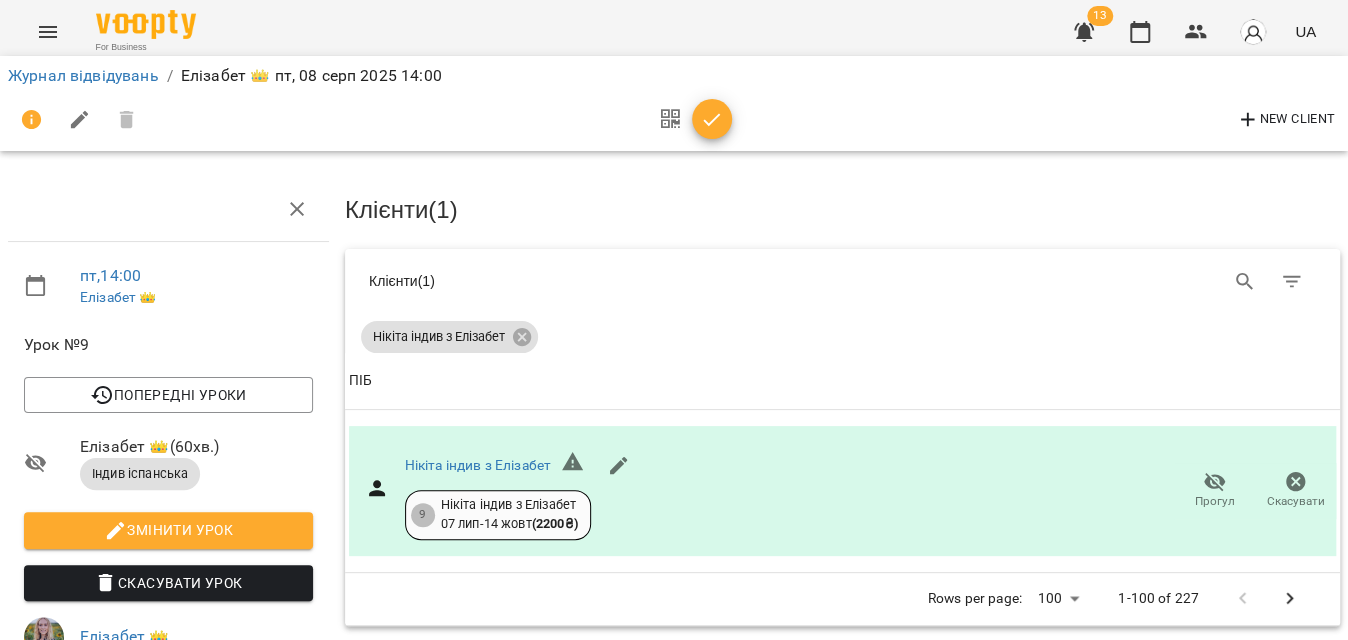 click 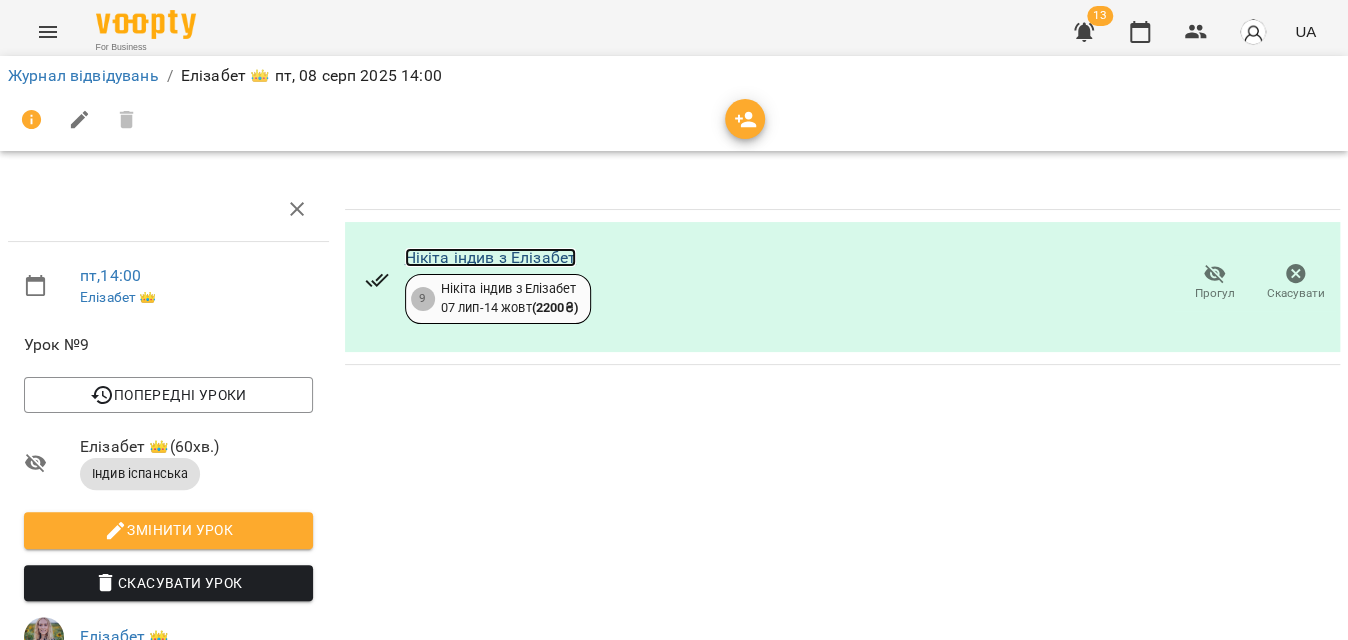 click on "Нікіта індив з Елізабет" at bounding box center [490, 257] 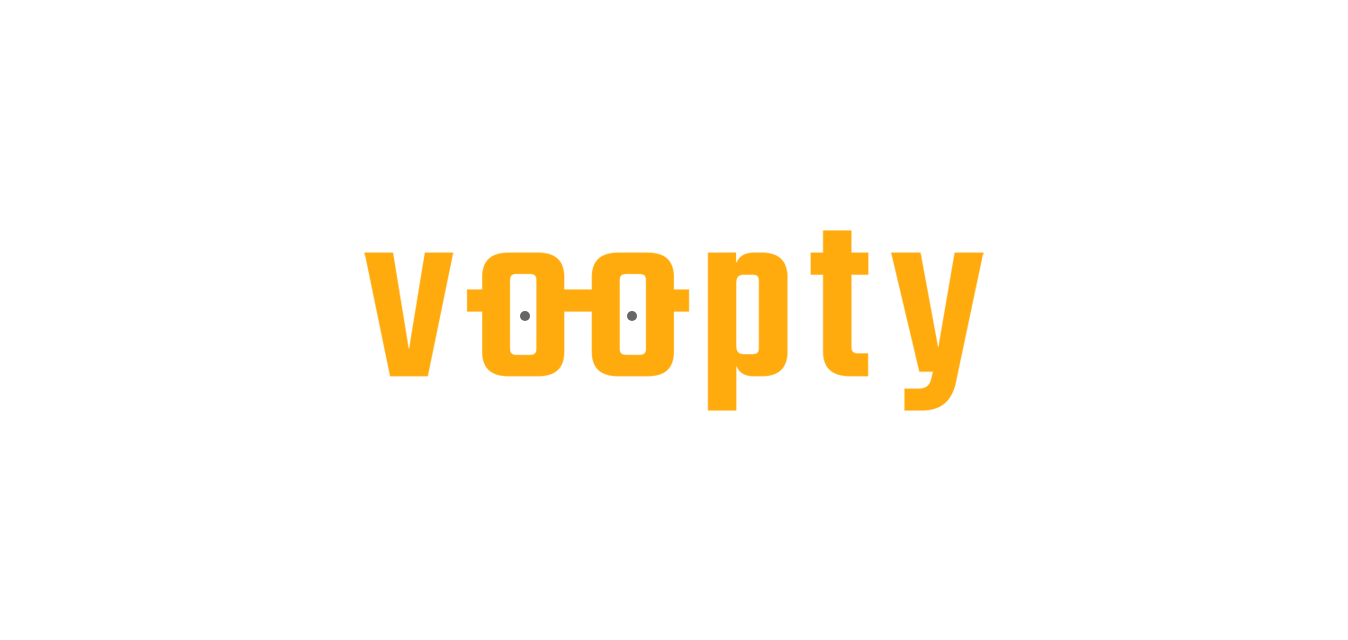 scroll, scrollTop: 0, scrollLeft: 0, axis: both 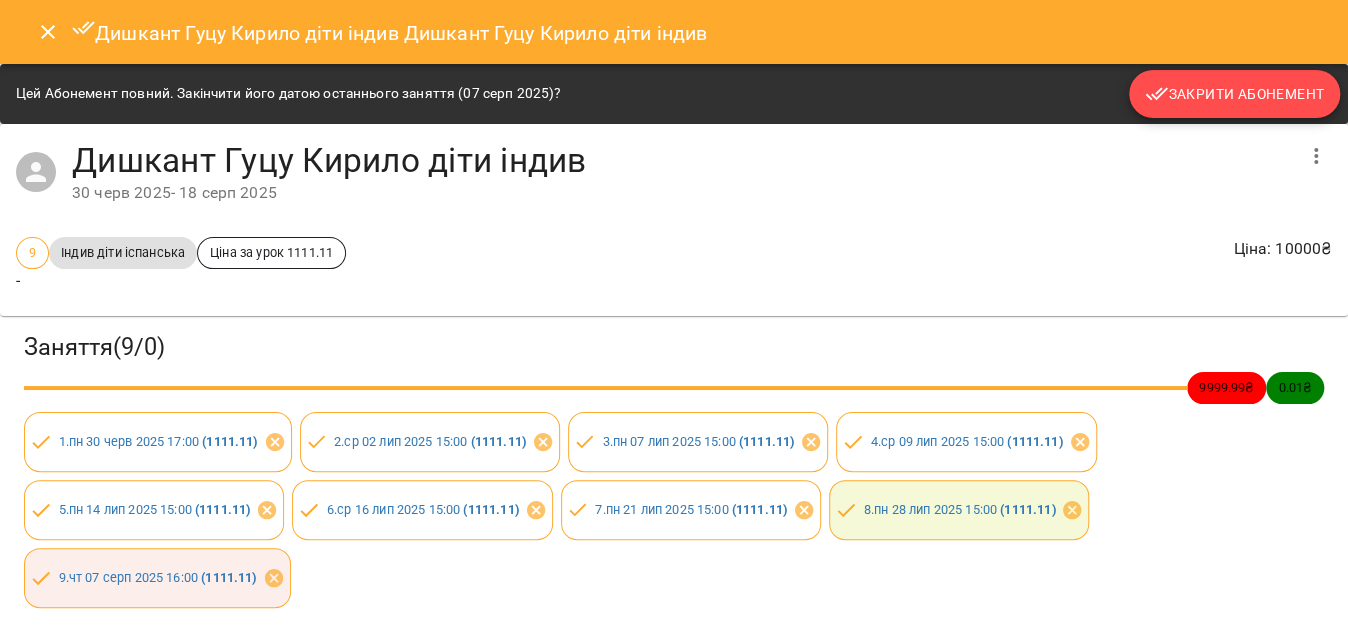 click on "Закрити Абонемент" at bounding box center (1234, 94) 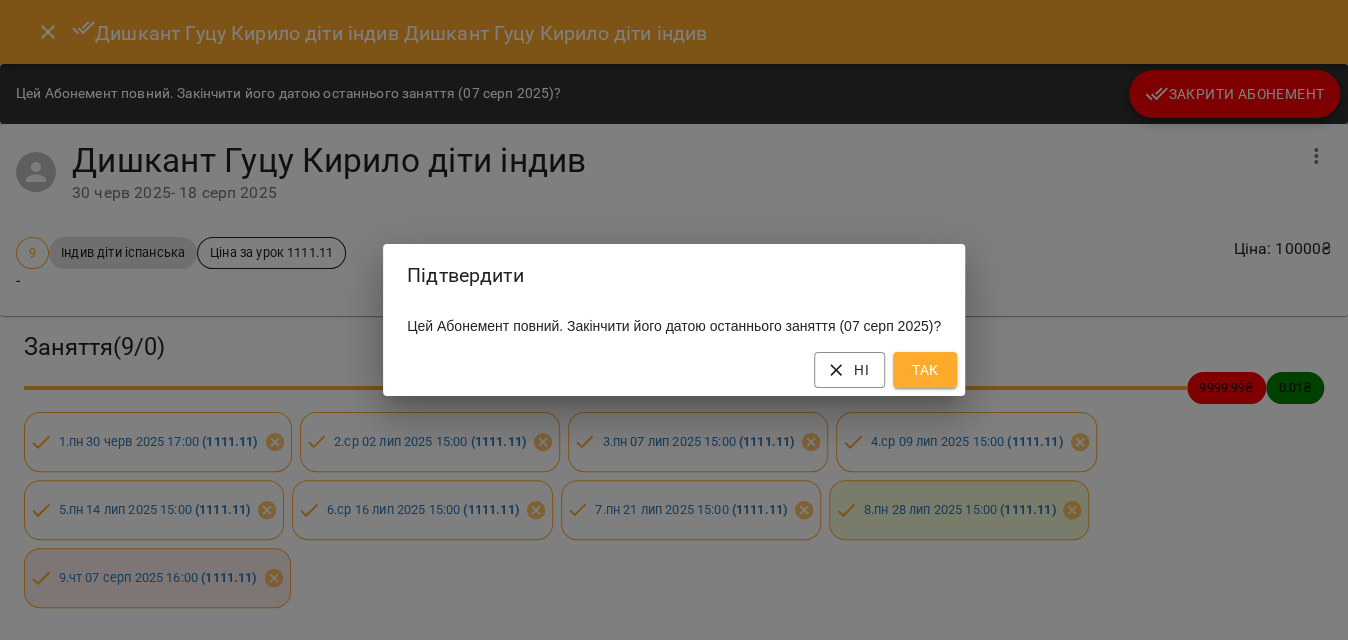 click on "Так" at bounding box center [925, 370] 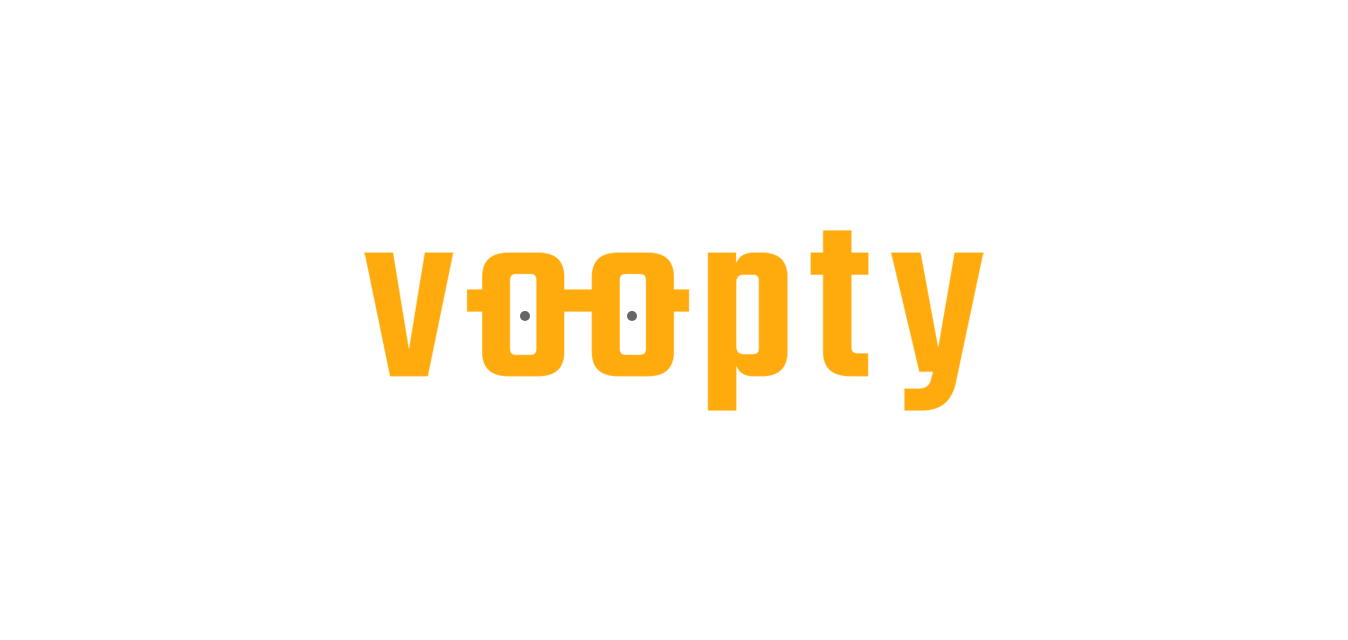scroll, scrollTop: 0, scrollLeft: 0, axis: both 